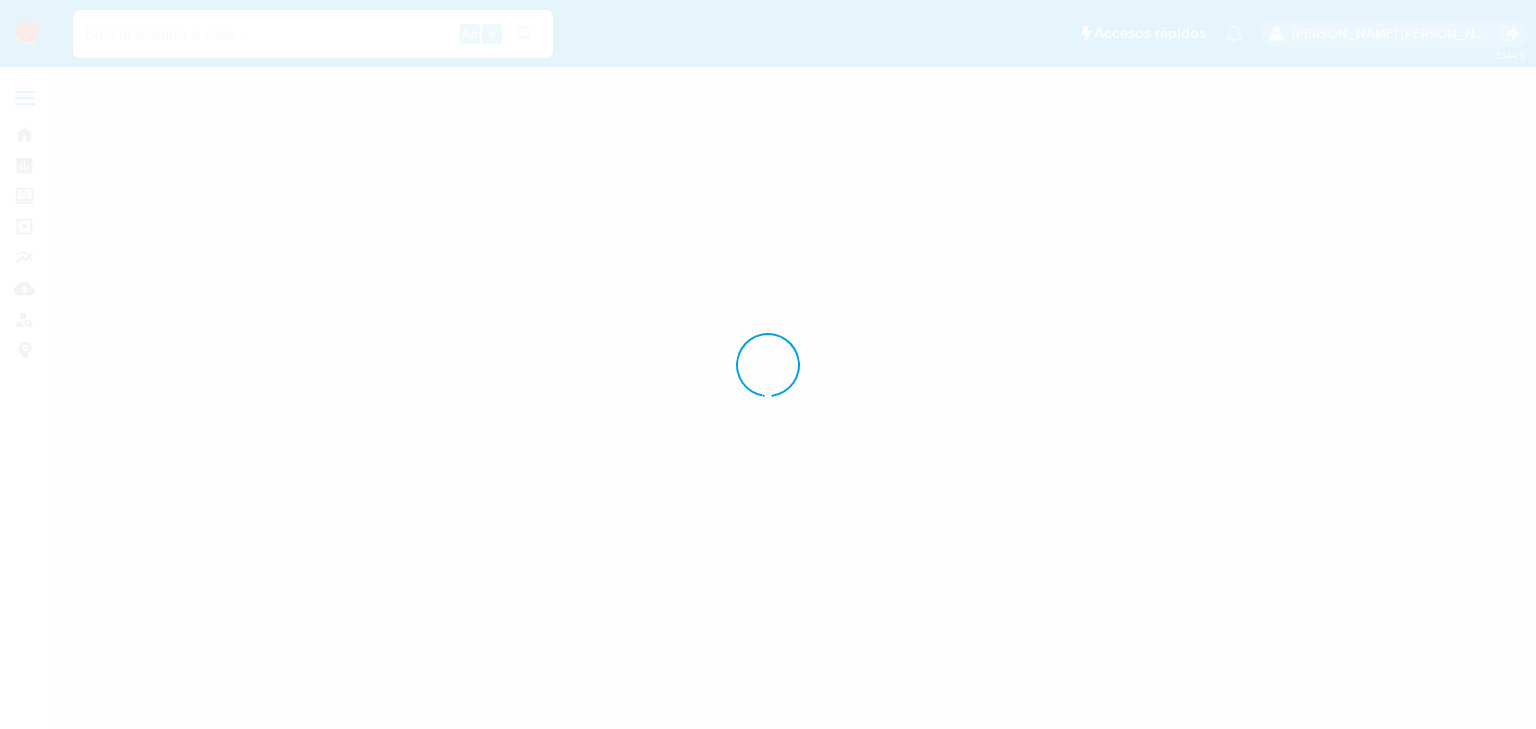 scroll, scrollTop: 0, scrollLeft: 0, axis: both 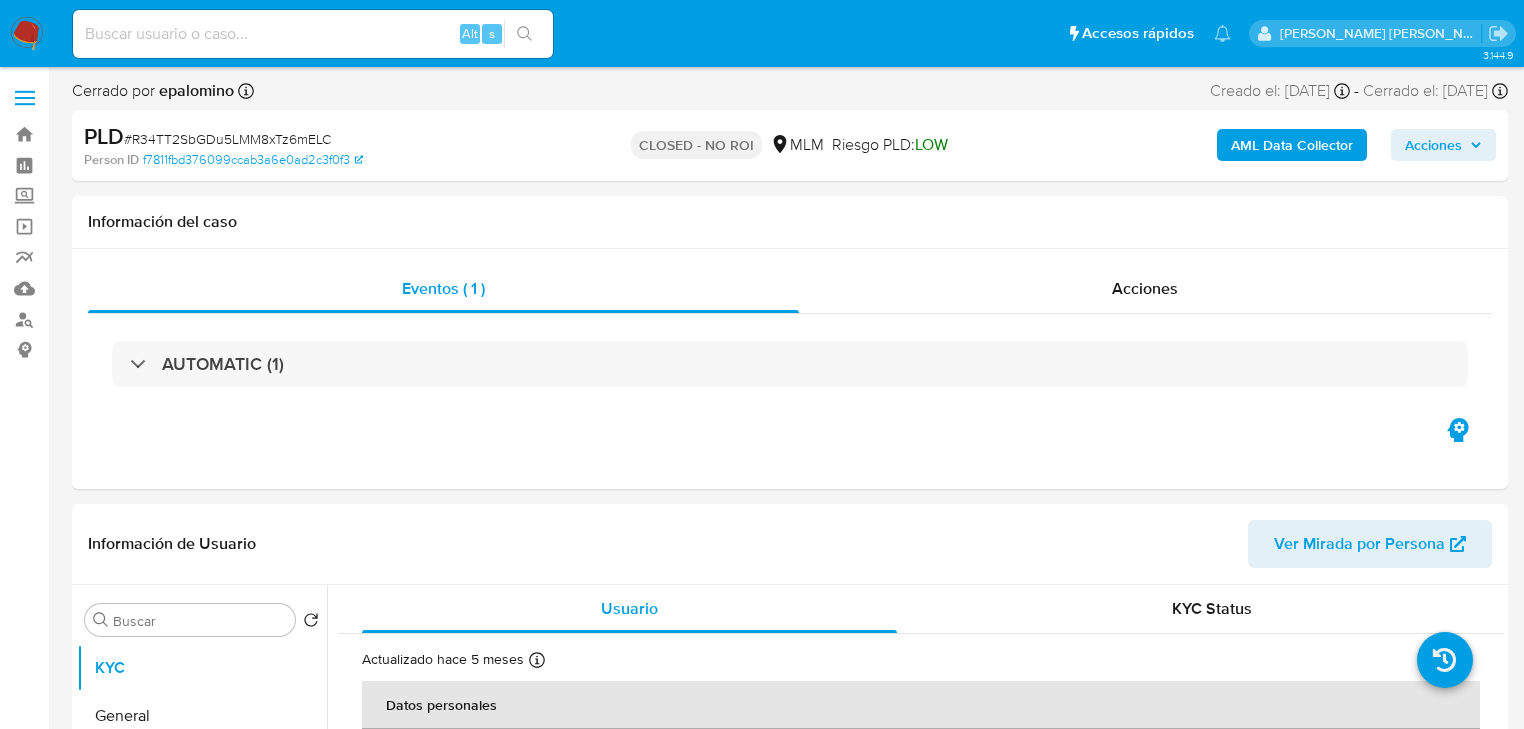 select on "10" 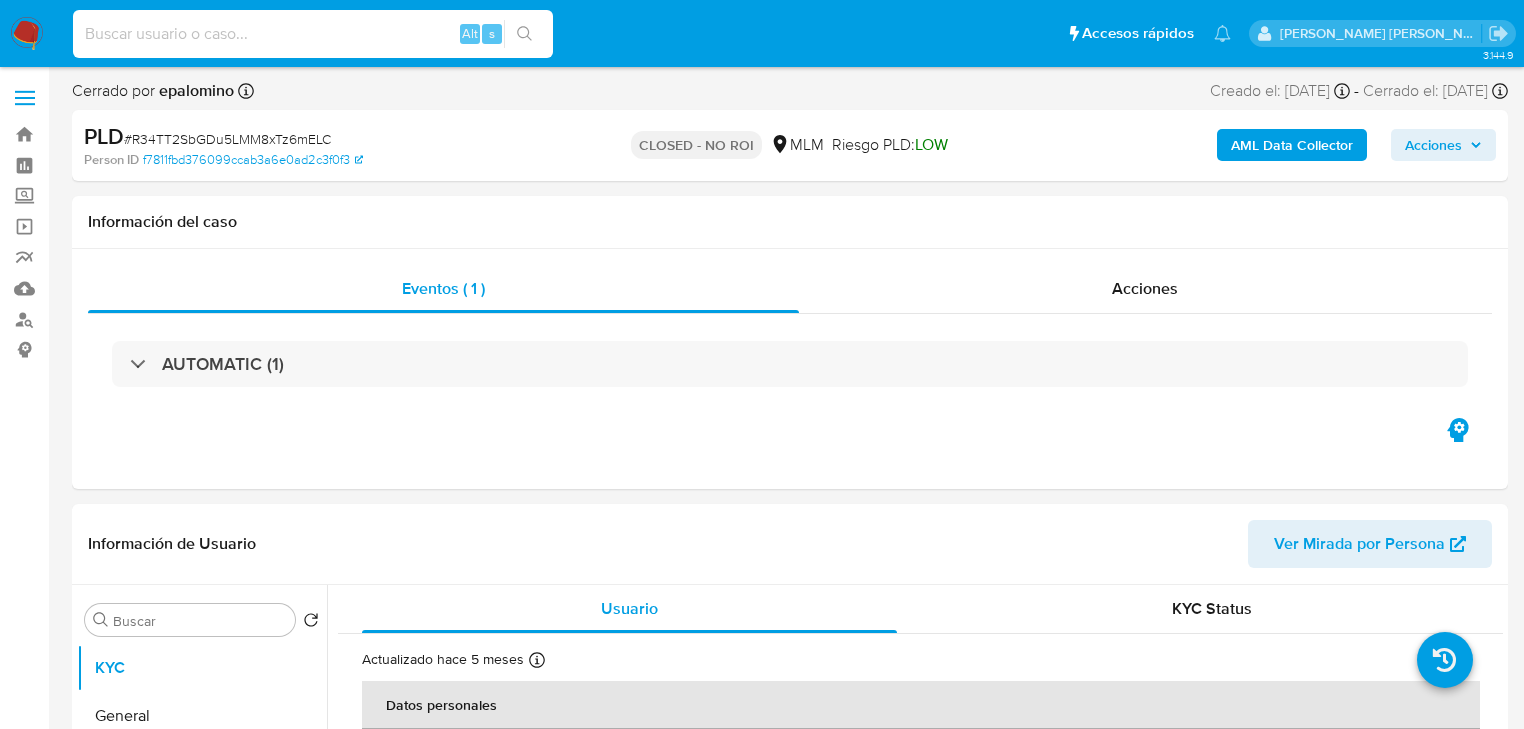 paste on "pztvizIPxhs7j1sr5BZ27ocK" 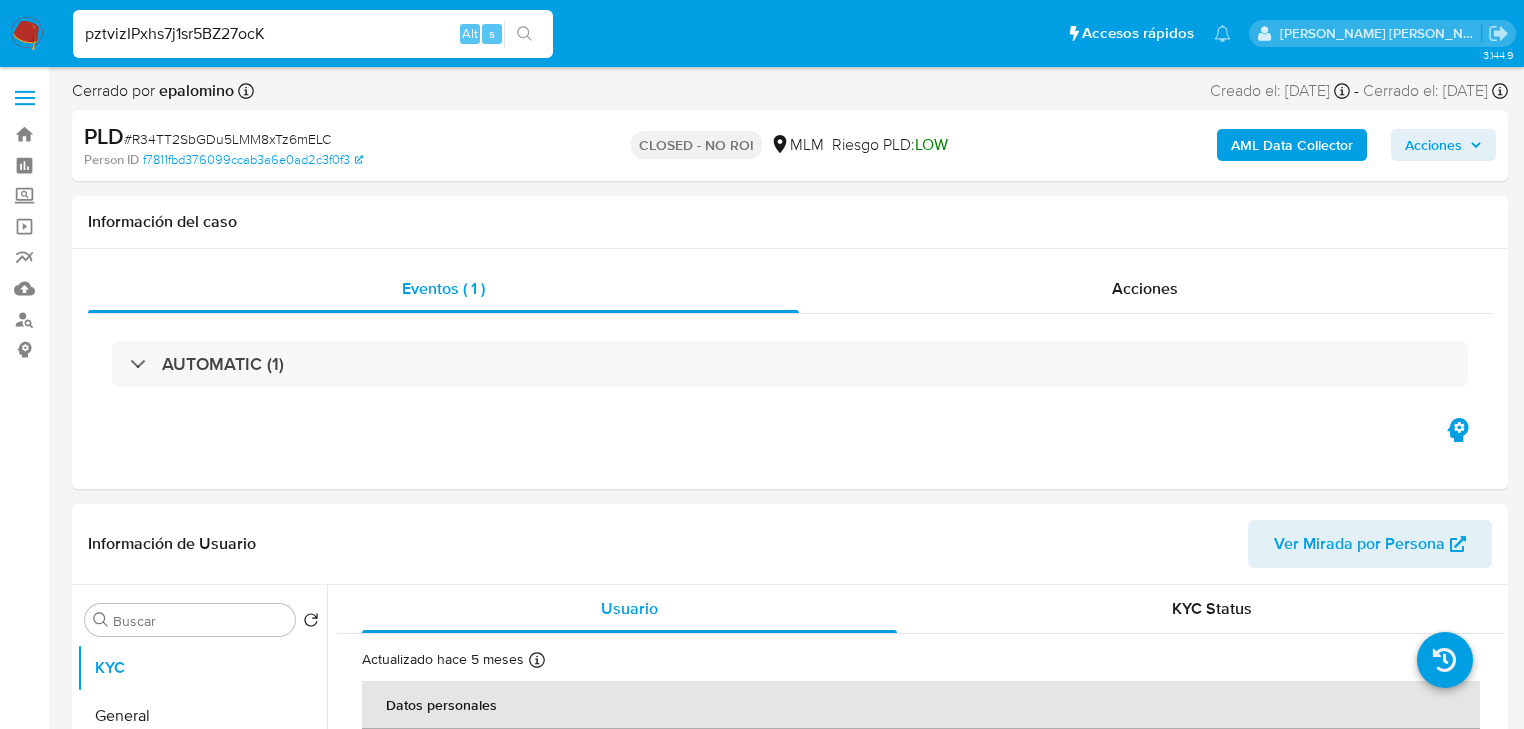 type on "pztvizIPxhs7j1sr5BZ27ocK" 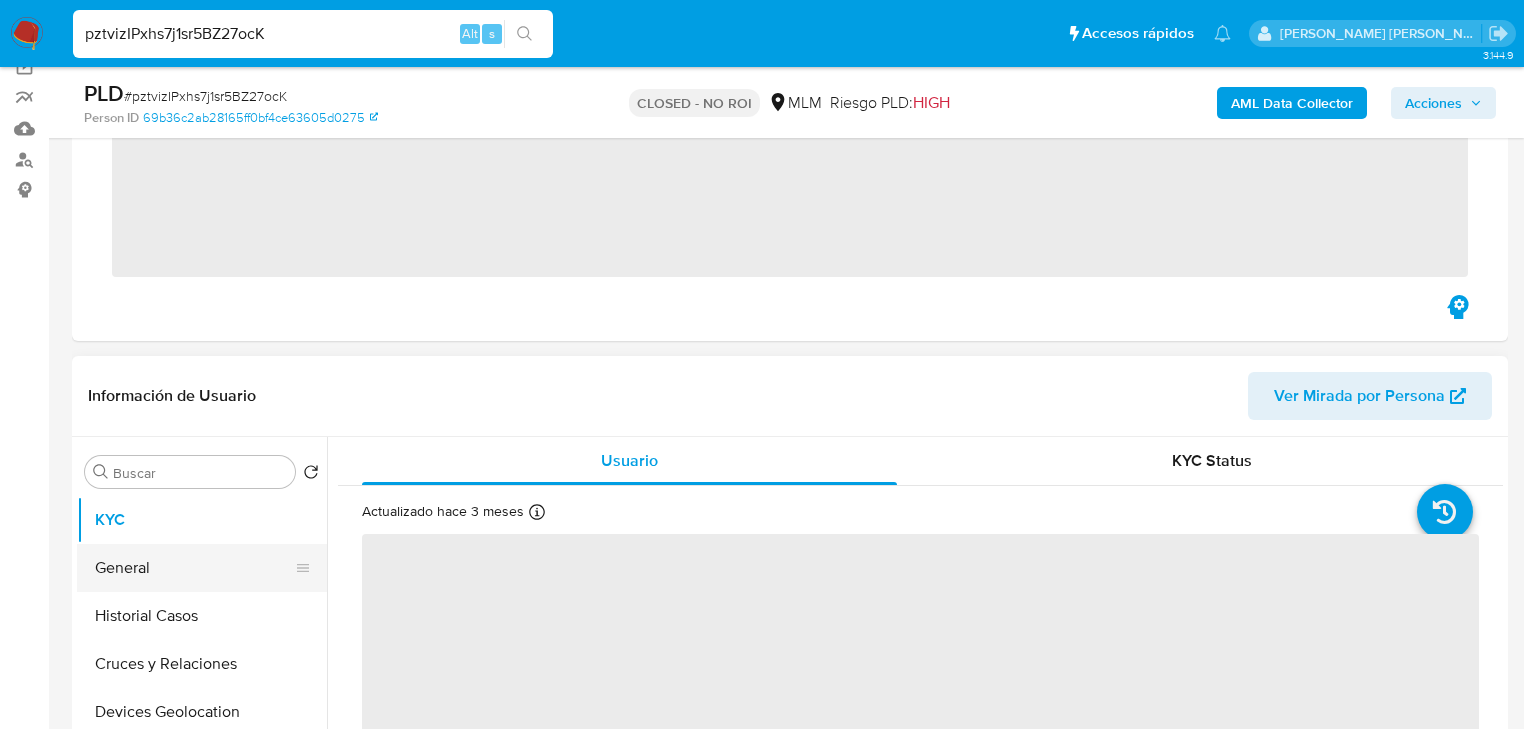 scroll, scrollTop: 400, scrollLeft: 0, axis: vertical 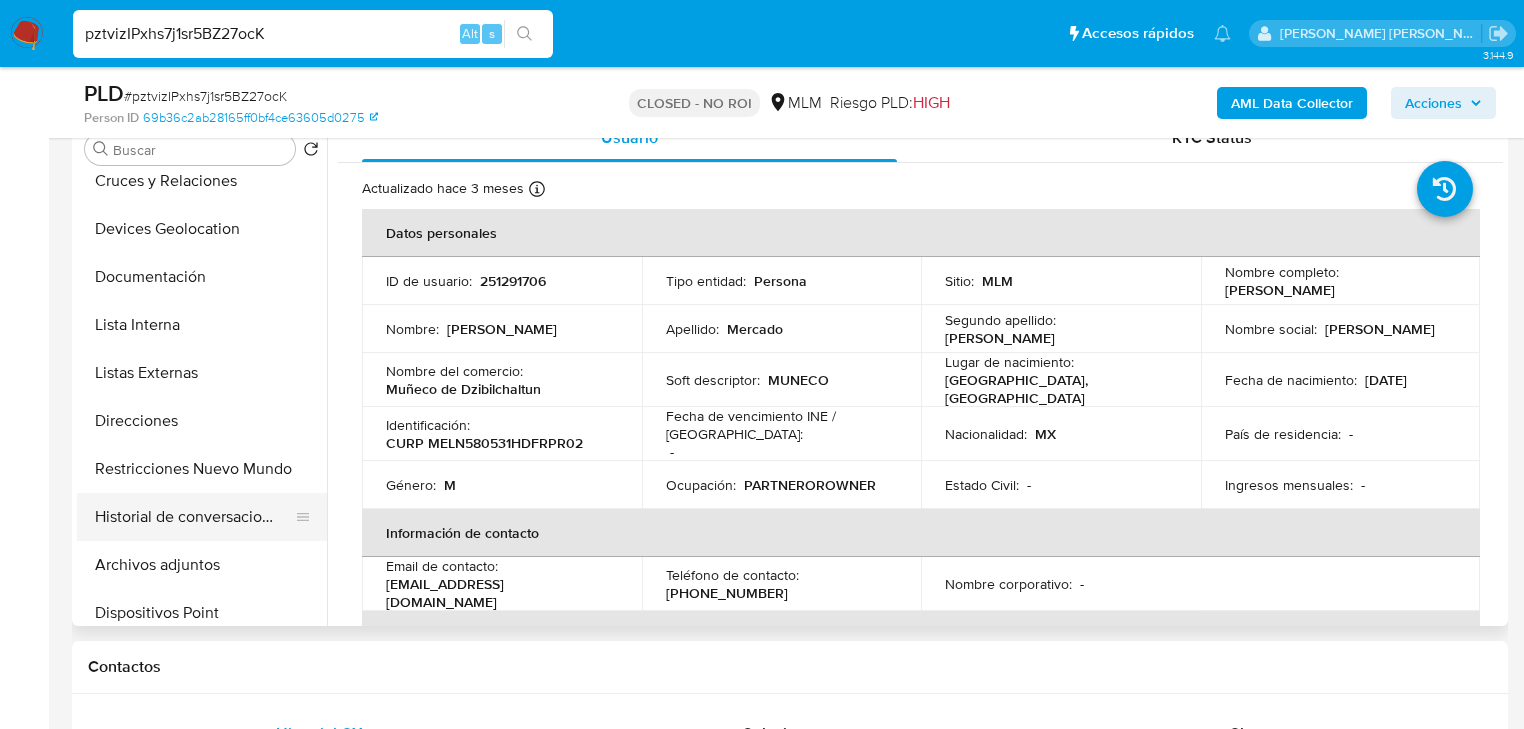 select on "10" 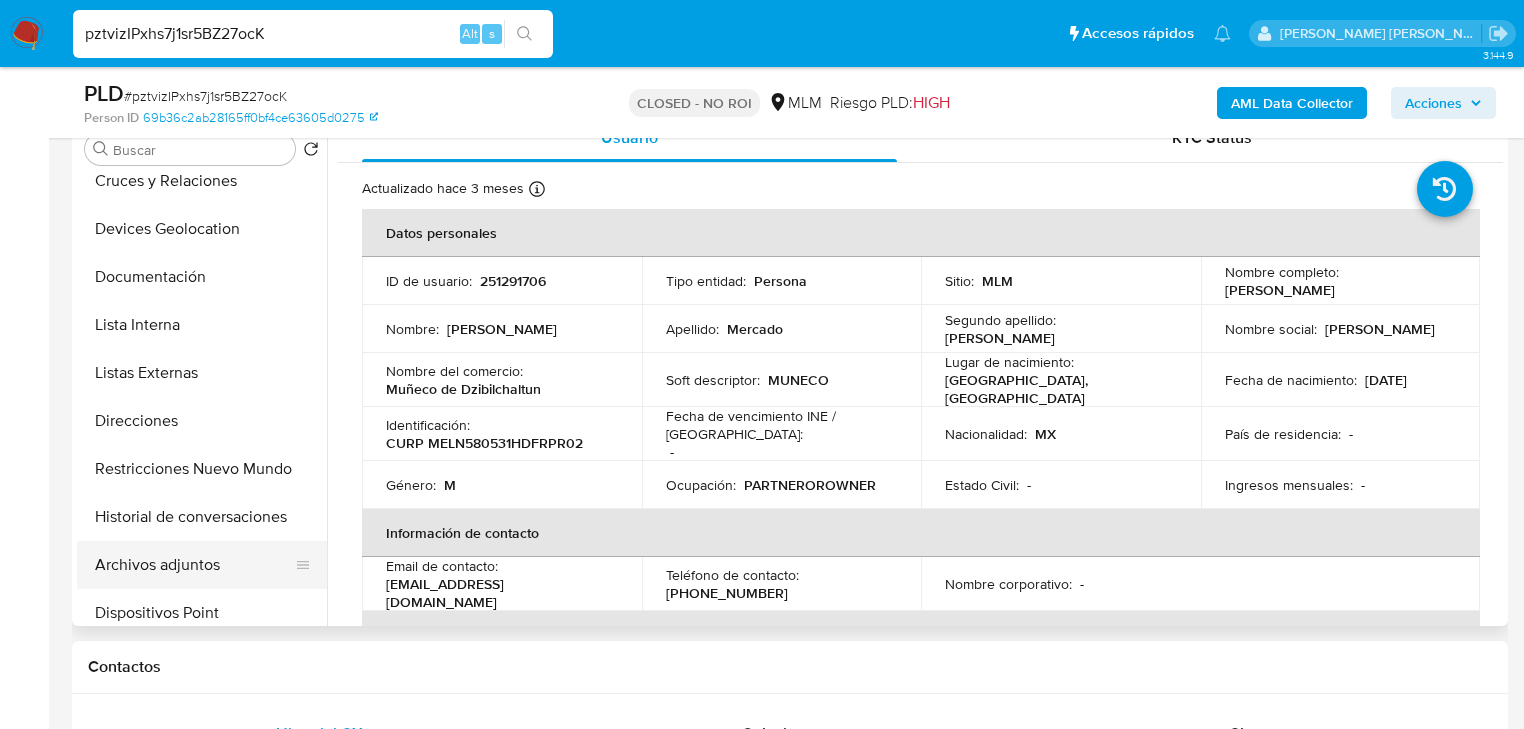 click on "Archivos adjuntos" at bounding box center [194, 565] 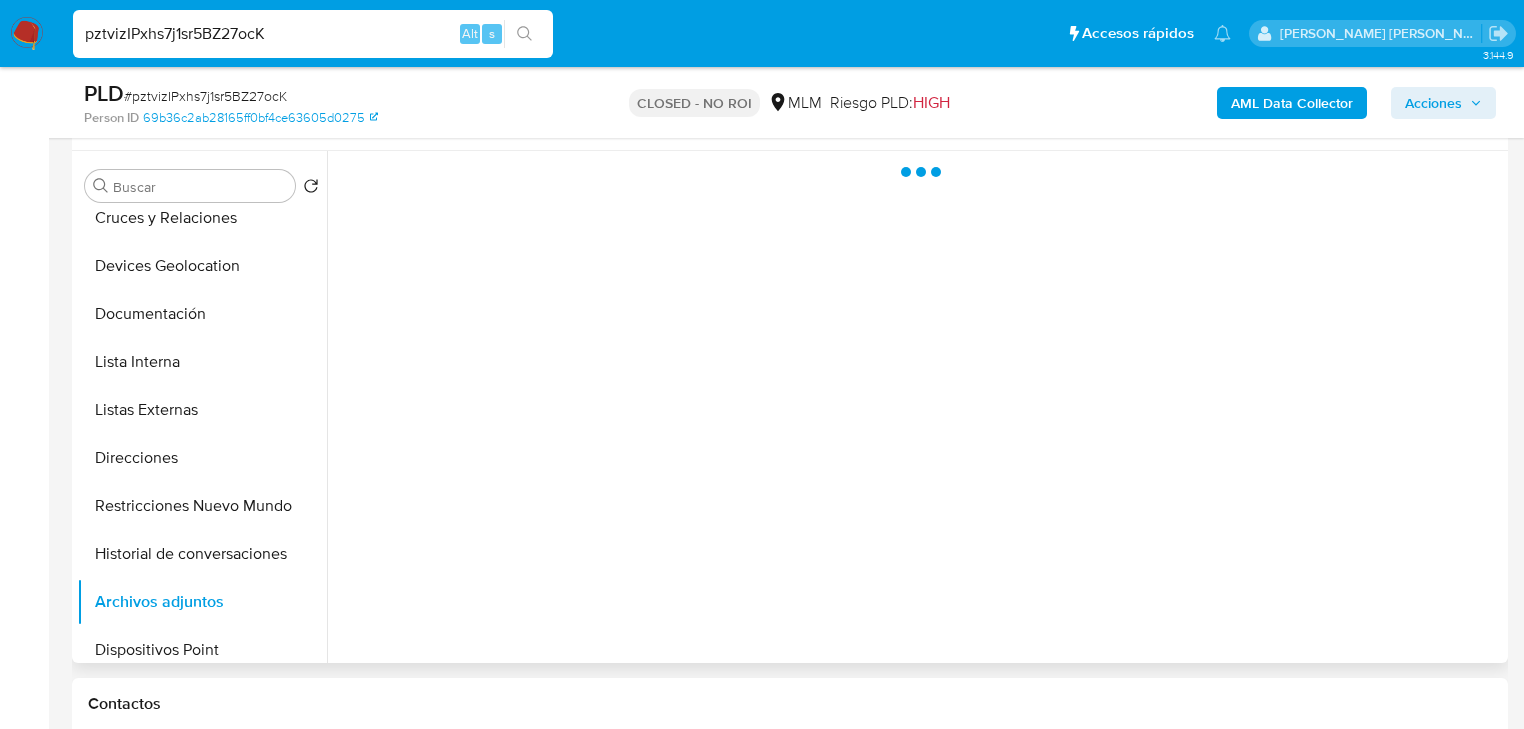 scroll, scrollTop: 240, scrollLeft: 0, axis: vertical 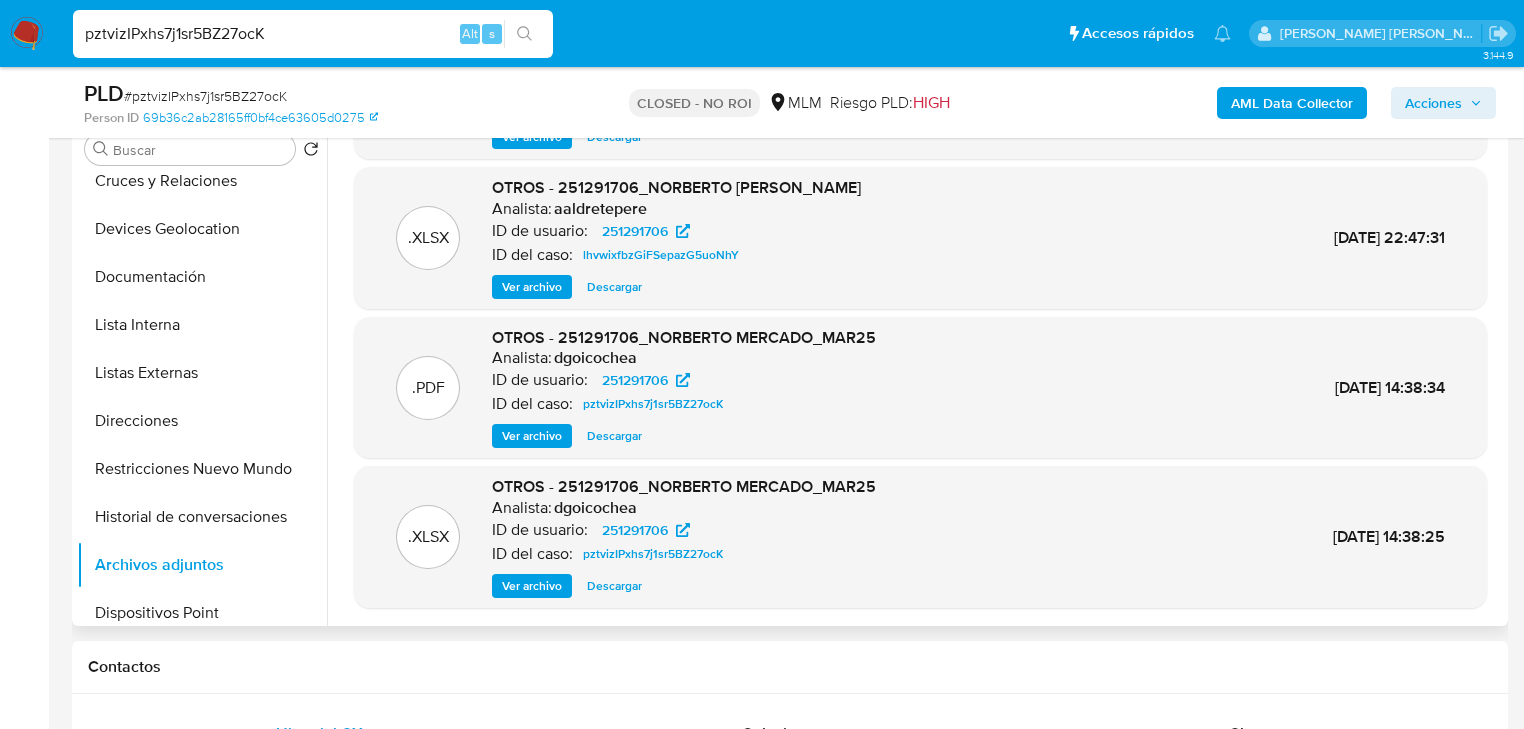 click on "Descargar" at bounding box center [614, 436] 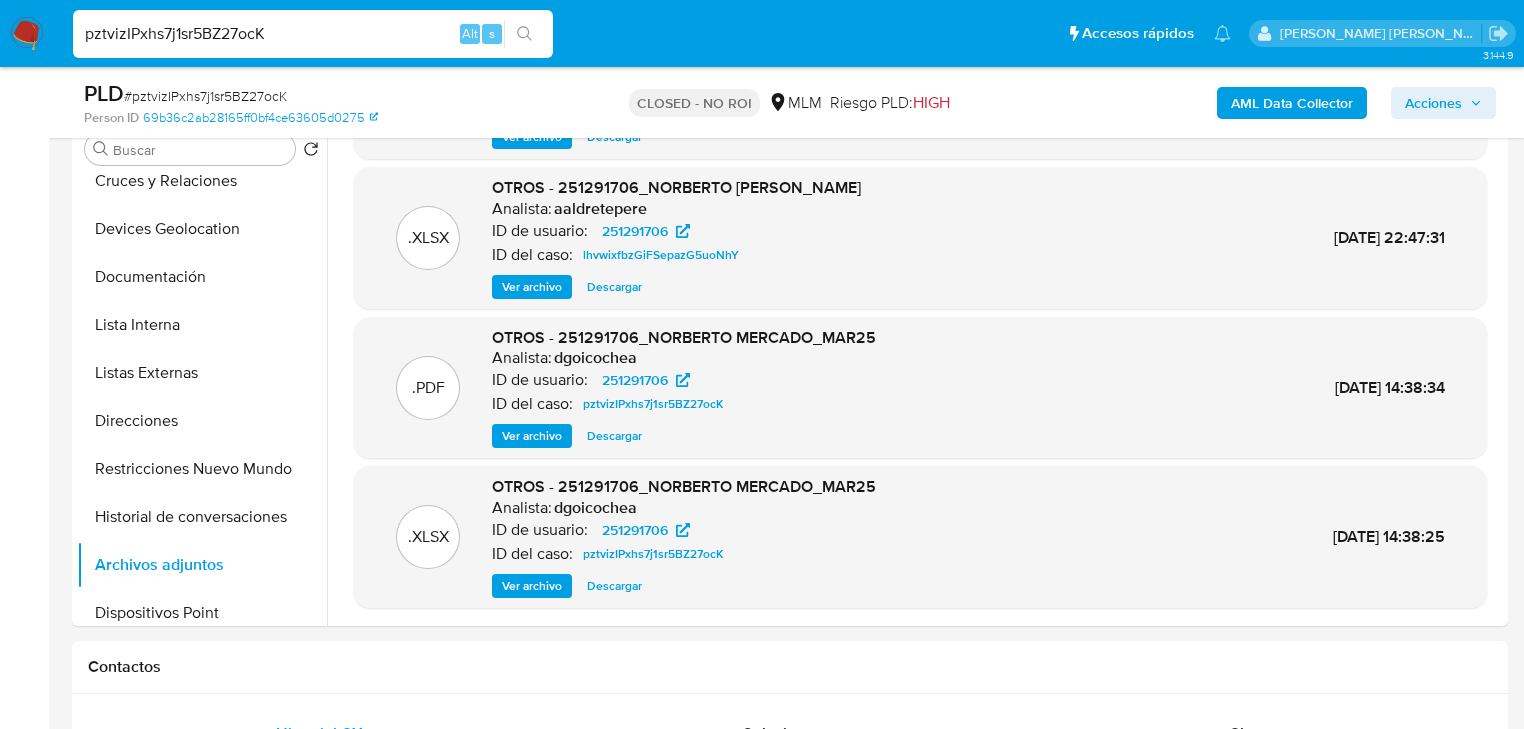 click on "pztvizIPxhs7j1sr5BZ27ocK" at bounding box center [313, 34] 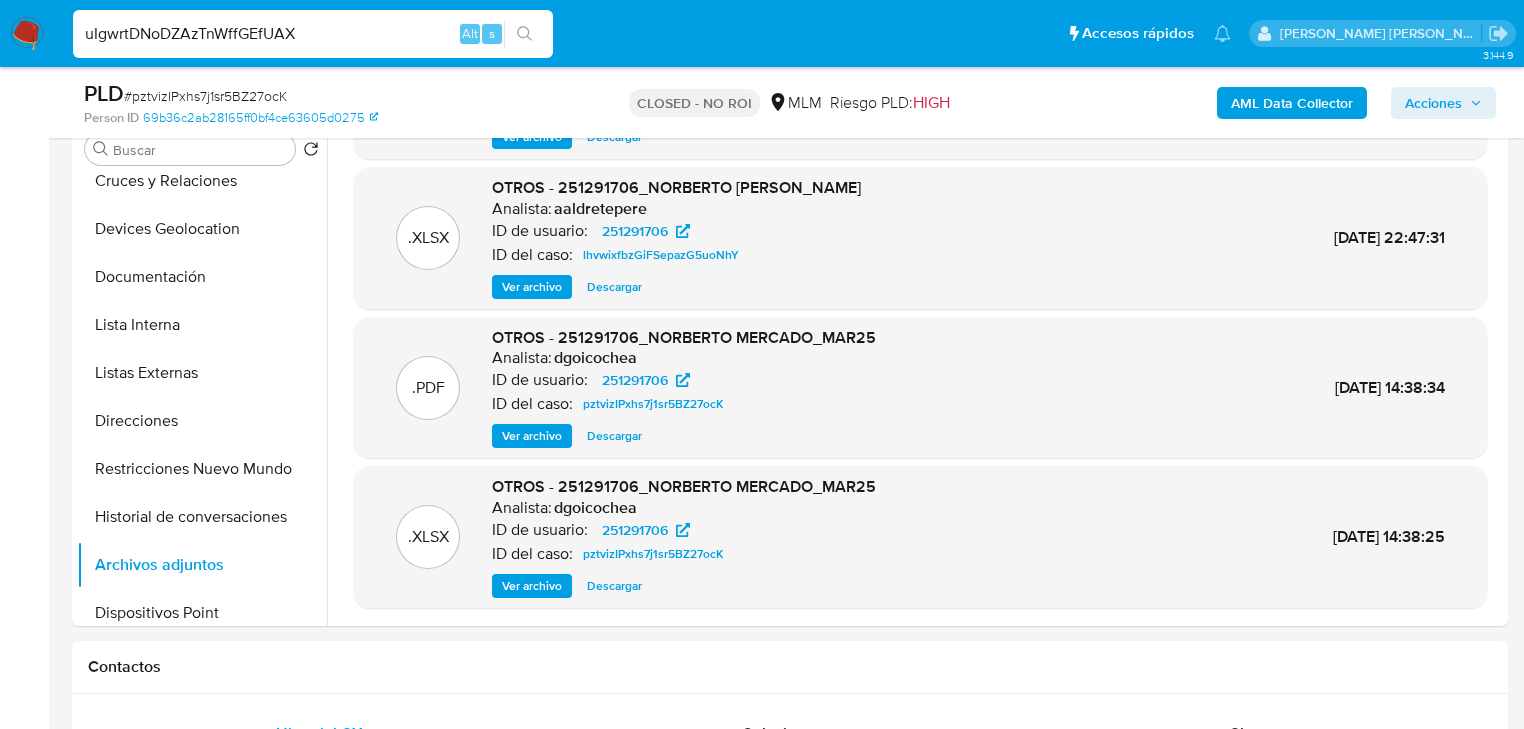 type on "uIgwrtDNoDZAzTnWffGEfUAX" 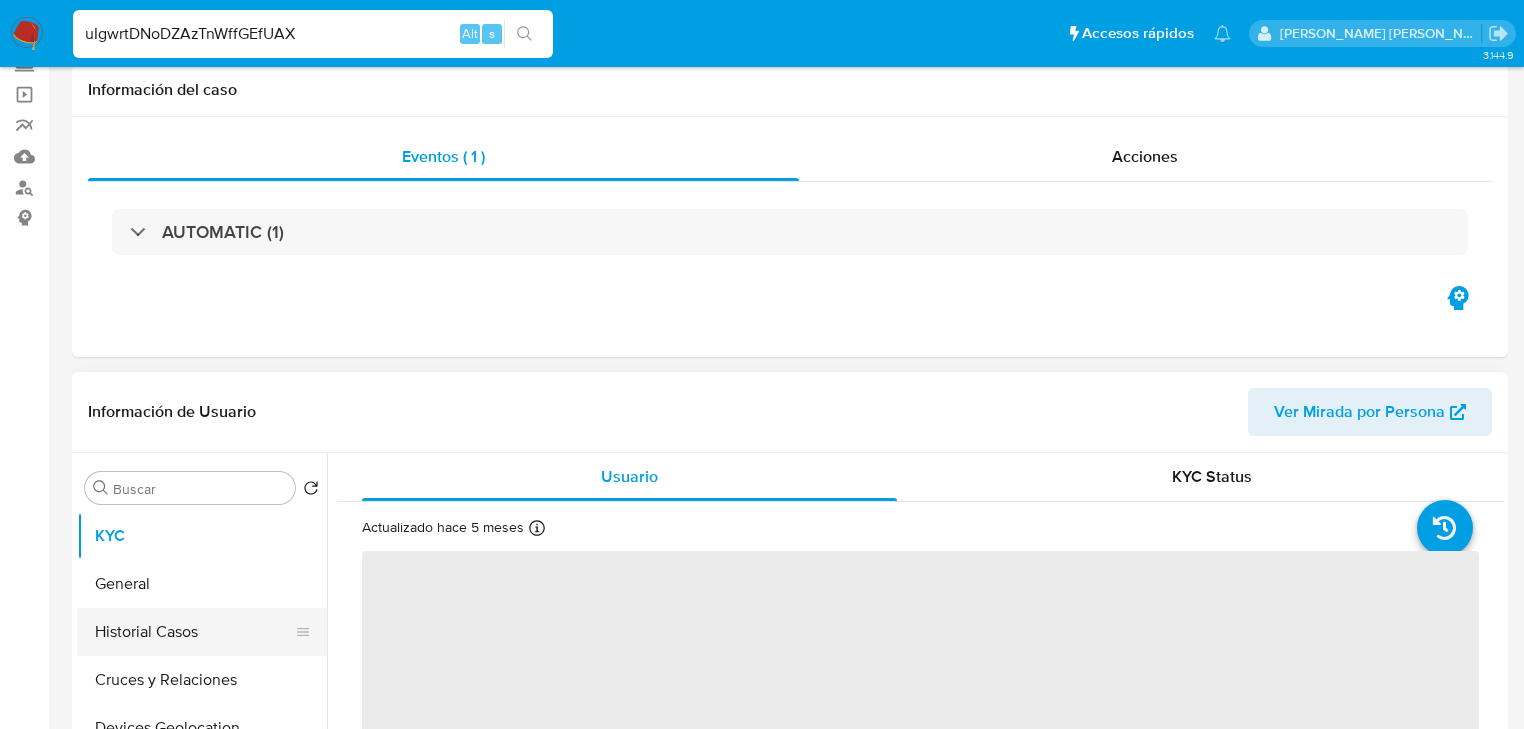 scroll, scrollTop: 320, scrollLeft: 0, axis: vertical 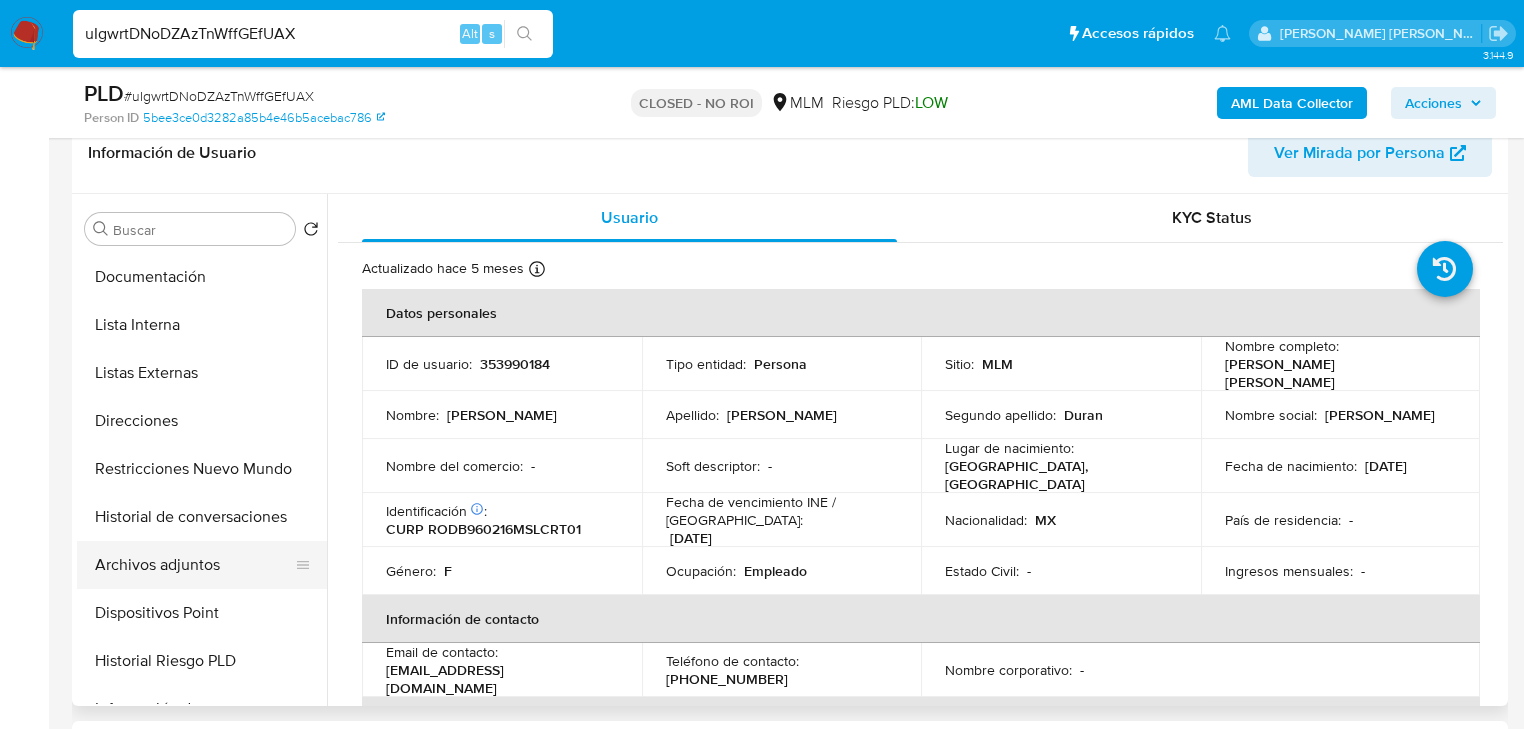 select on "10" 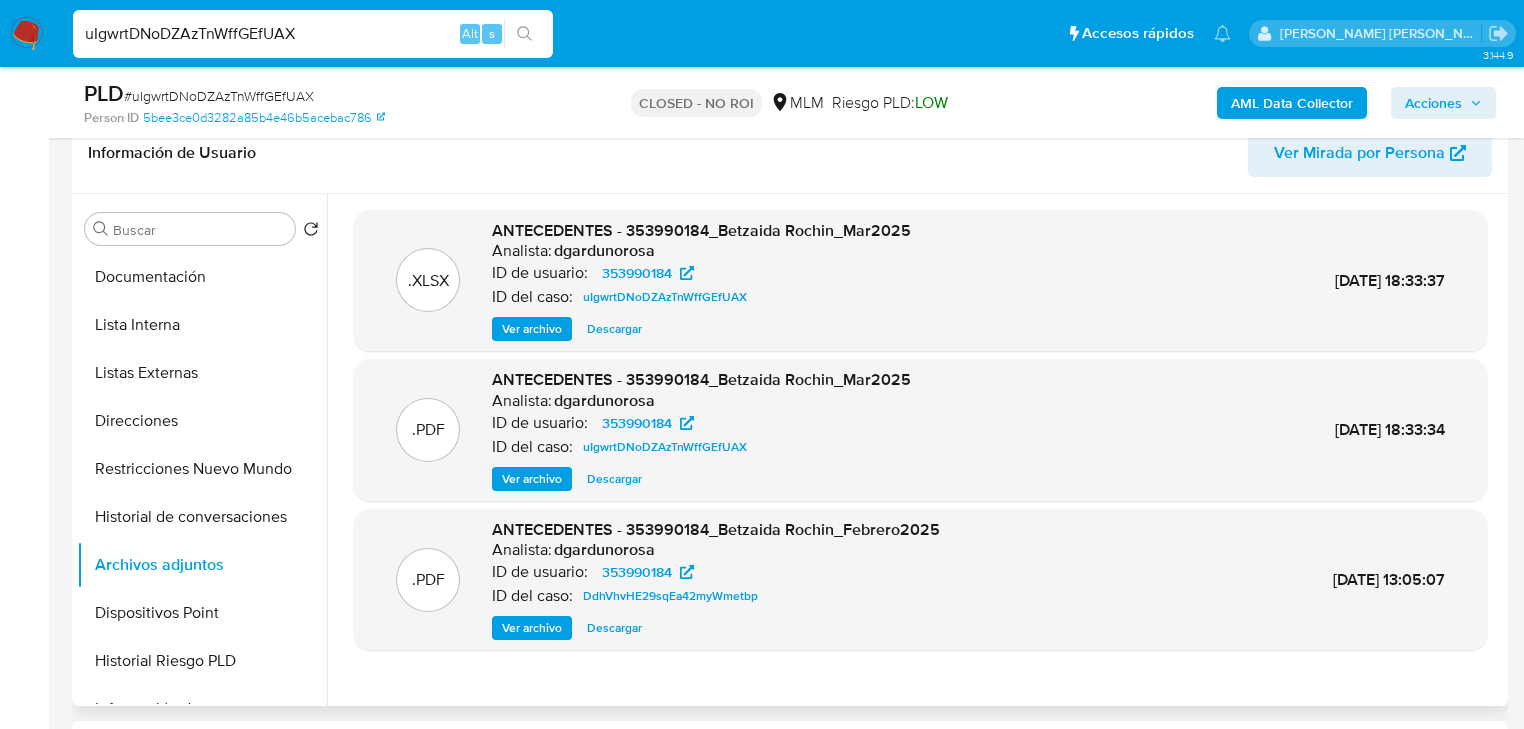 click on "Descargar" at bounding box center (614, 479) 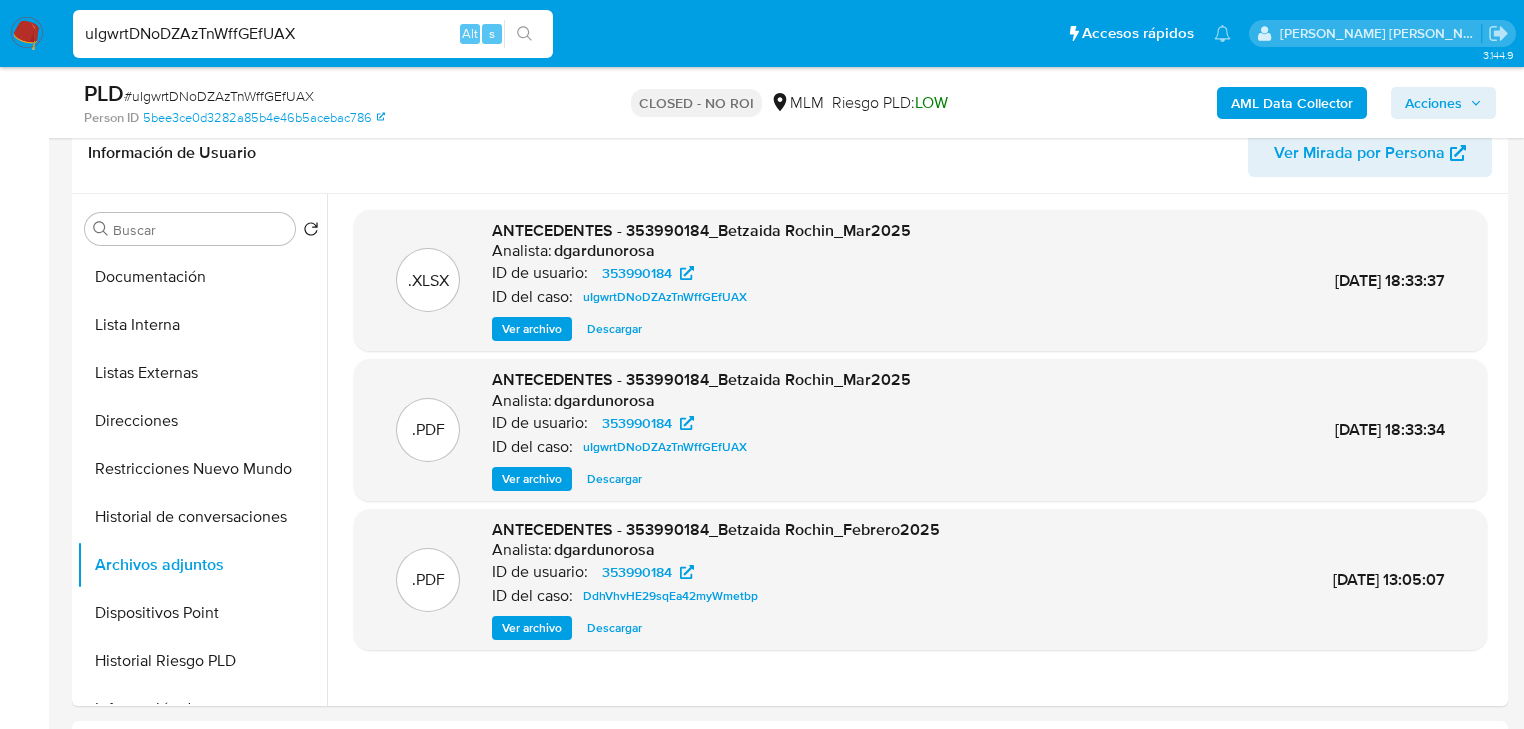 click on "uIgwrtDNoDZAzTnWffGEfUAX" at bounding box center [313, 34] 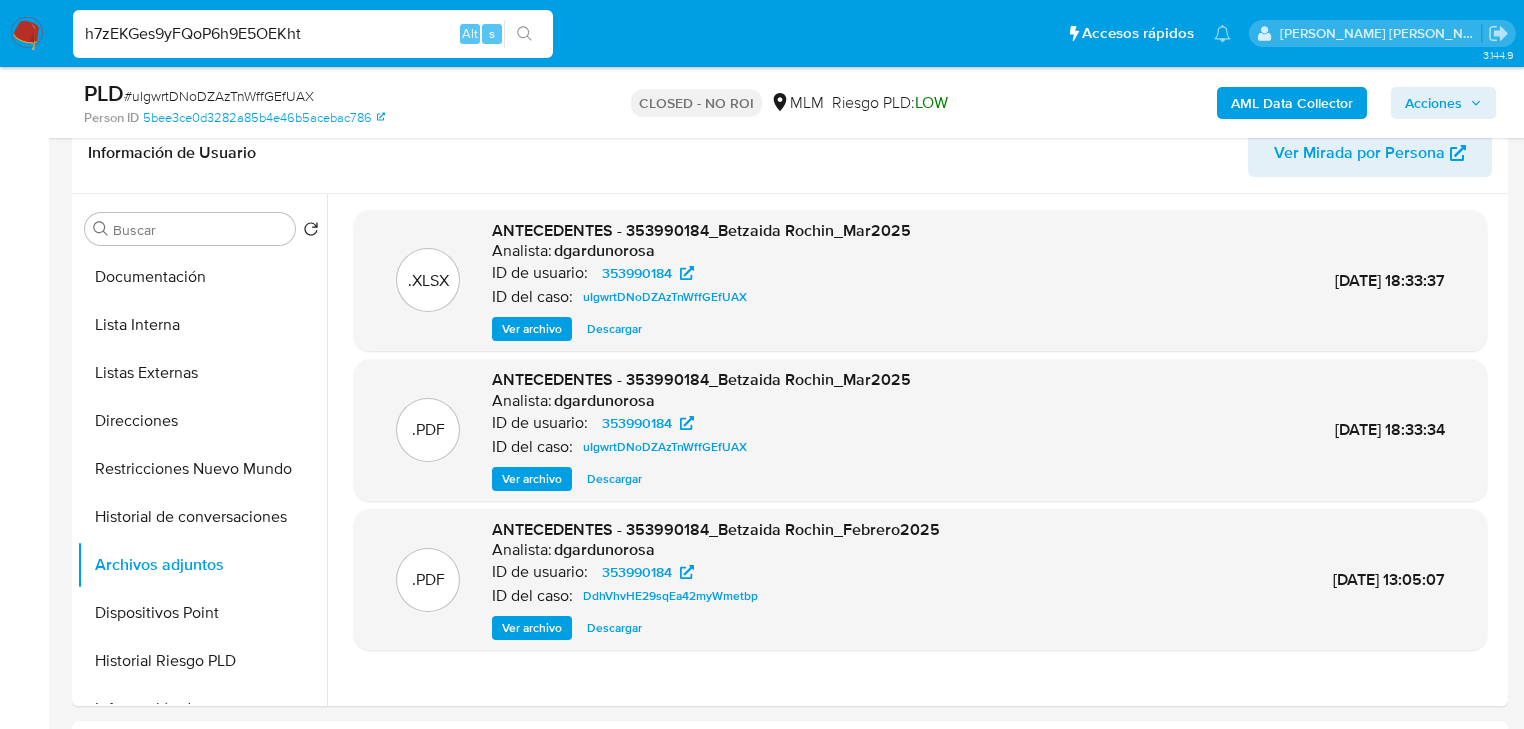 type on "h7zEKGes9yFQoP6h9E5OEKht" 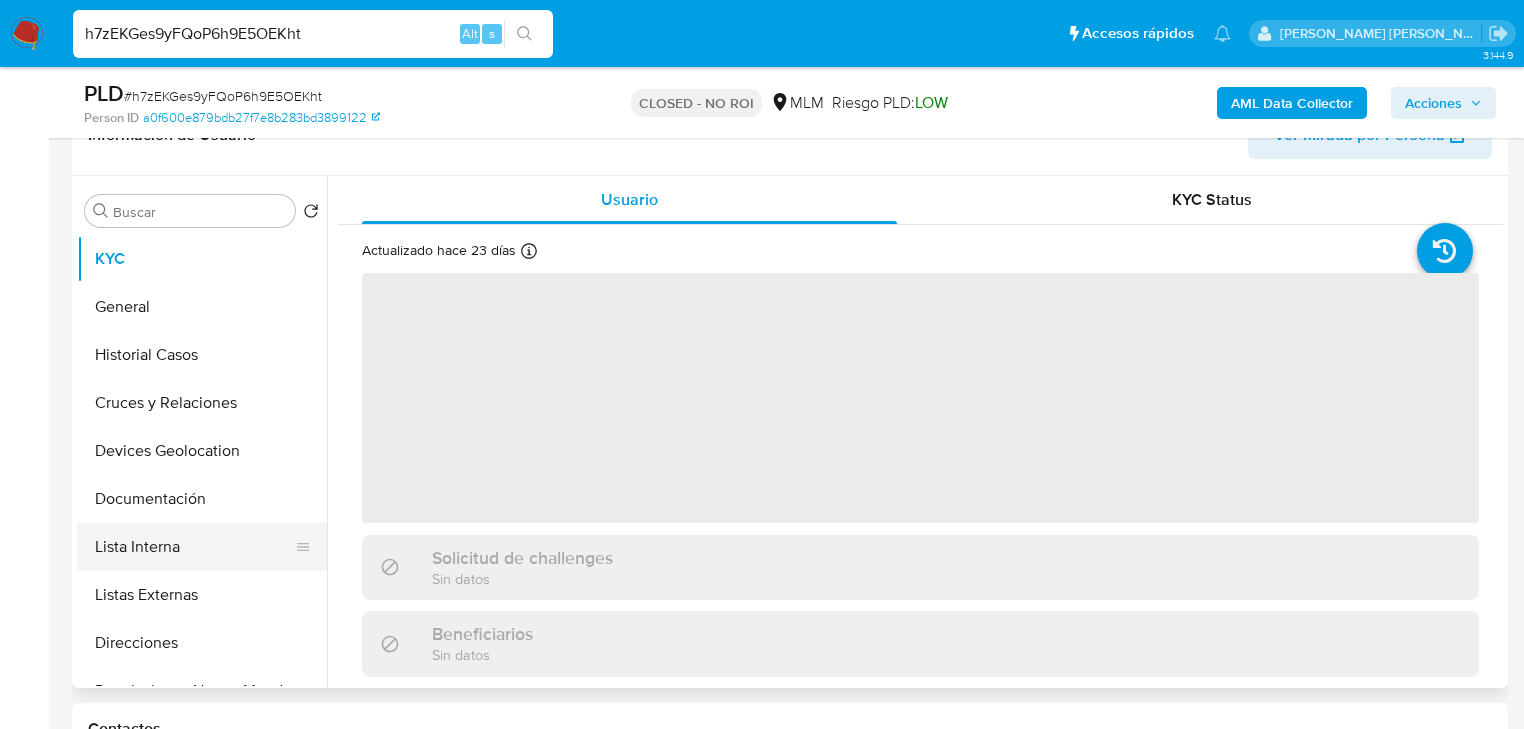 scroll, scrollTop: 400, scrollLeft: 0, axis: vertical 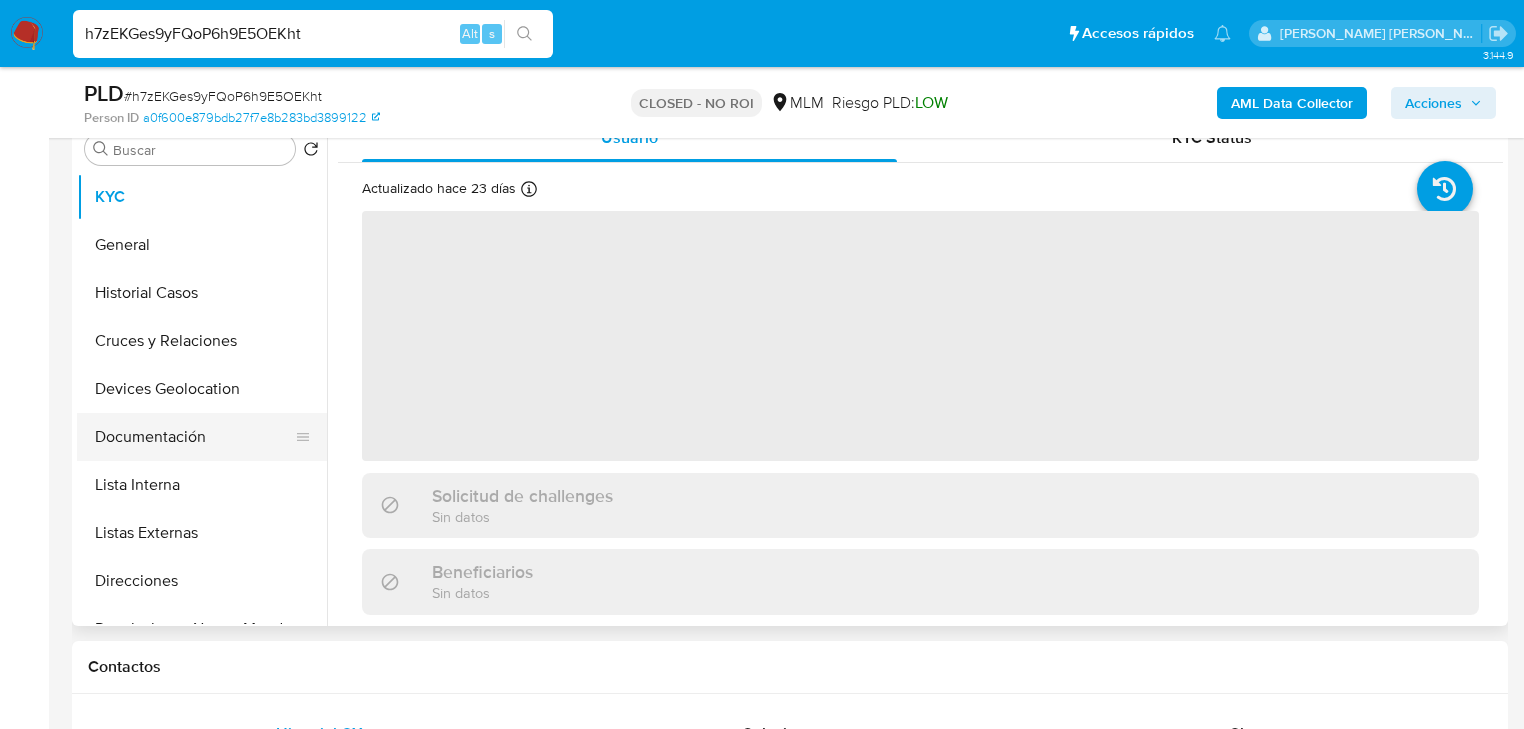 select on "10" 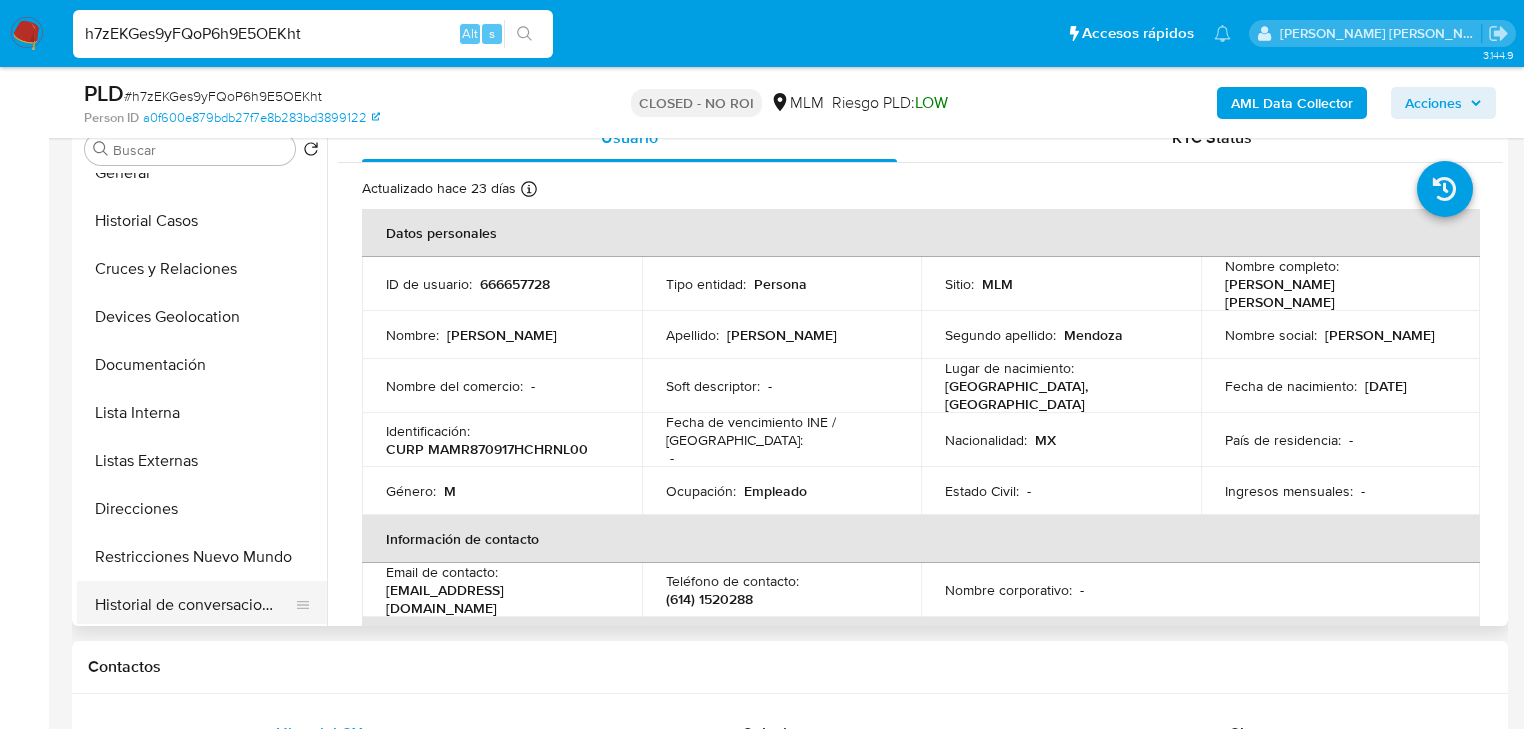 scroll, scrollTop: 160, scrollLeft: 0, axis: vertical 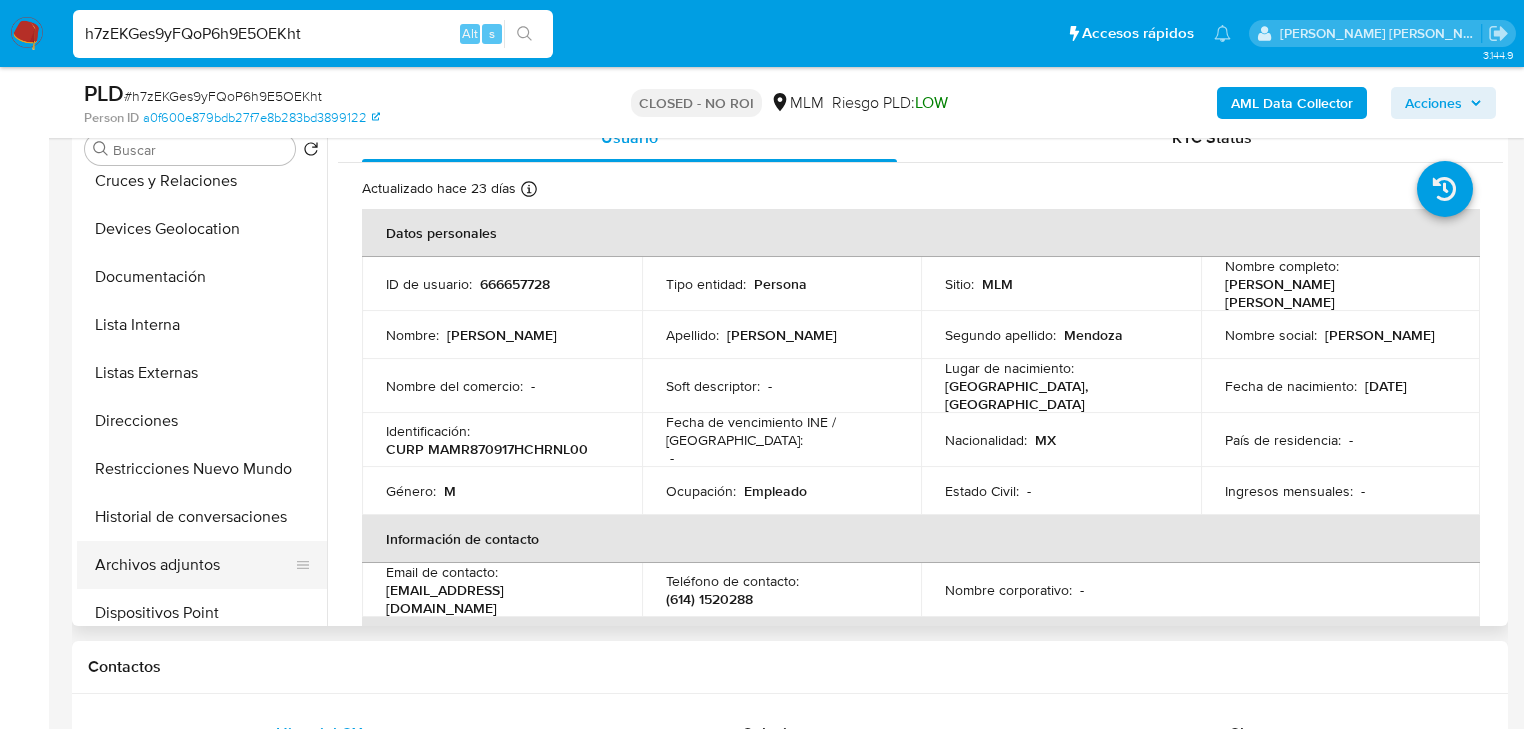 click on "Archivos adjuntos" at bounding box center (194, 565) 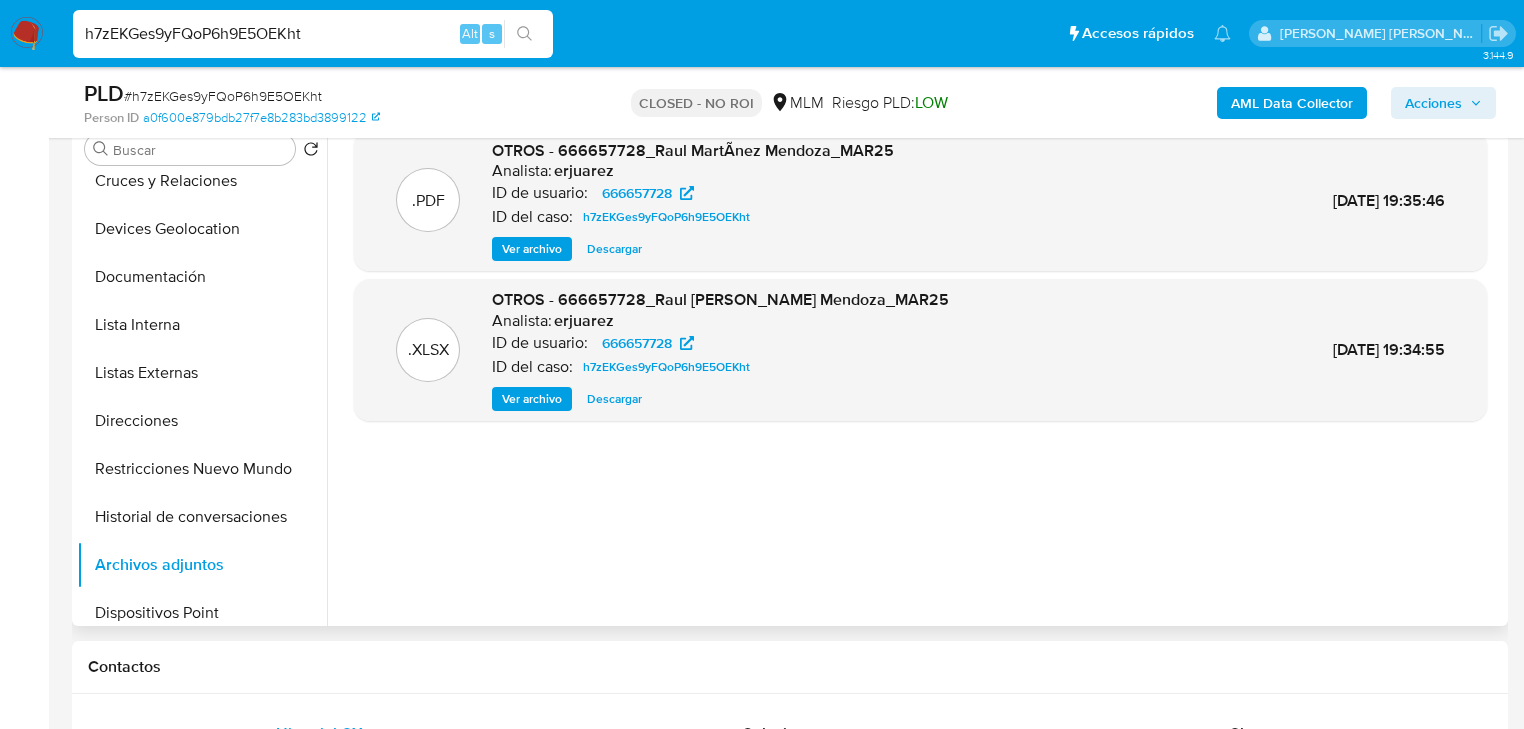 drag, startPoint x: 618, startPoint y: 400, endPoint x: 812, endPoint y: 248, distance: 246.45486 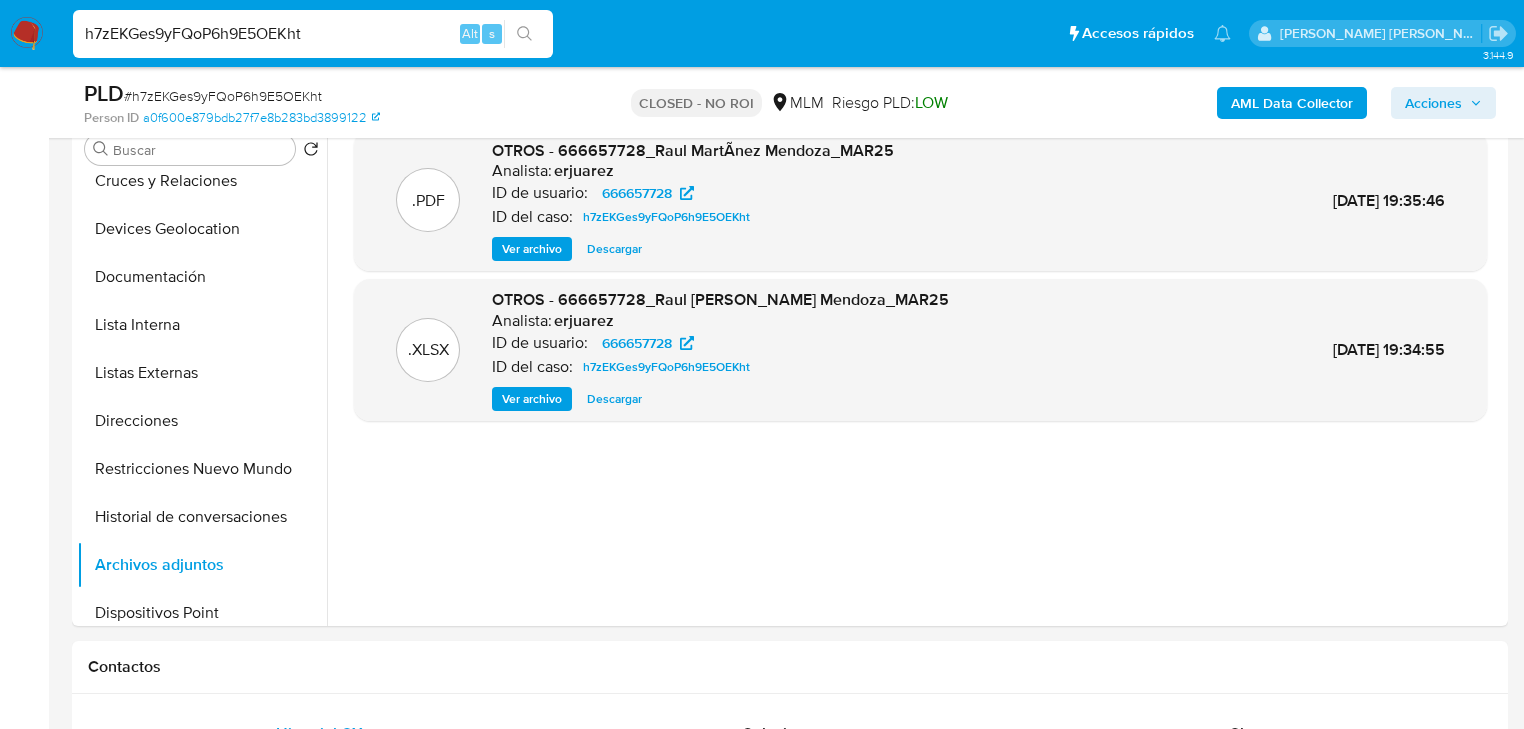 click on "h7zEKGes9yFQoP6h9E5OEKht" at bounding box center (313, 34) 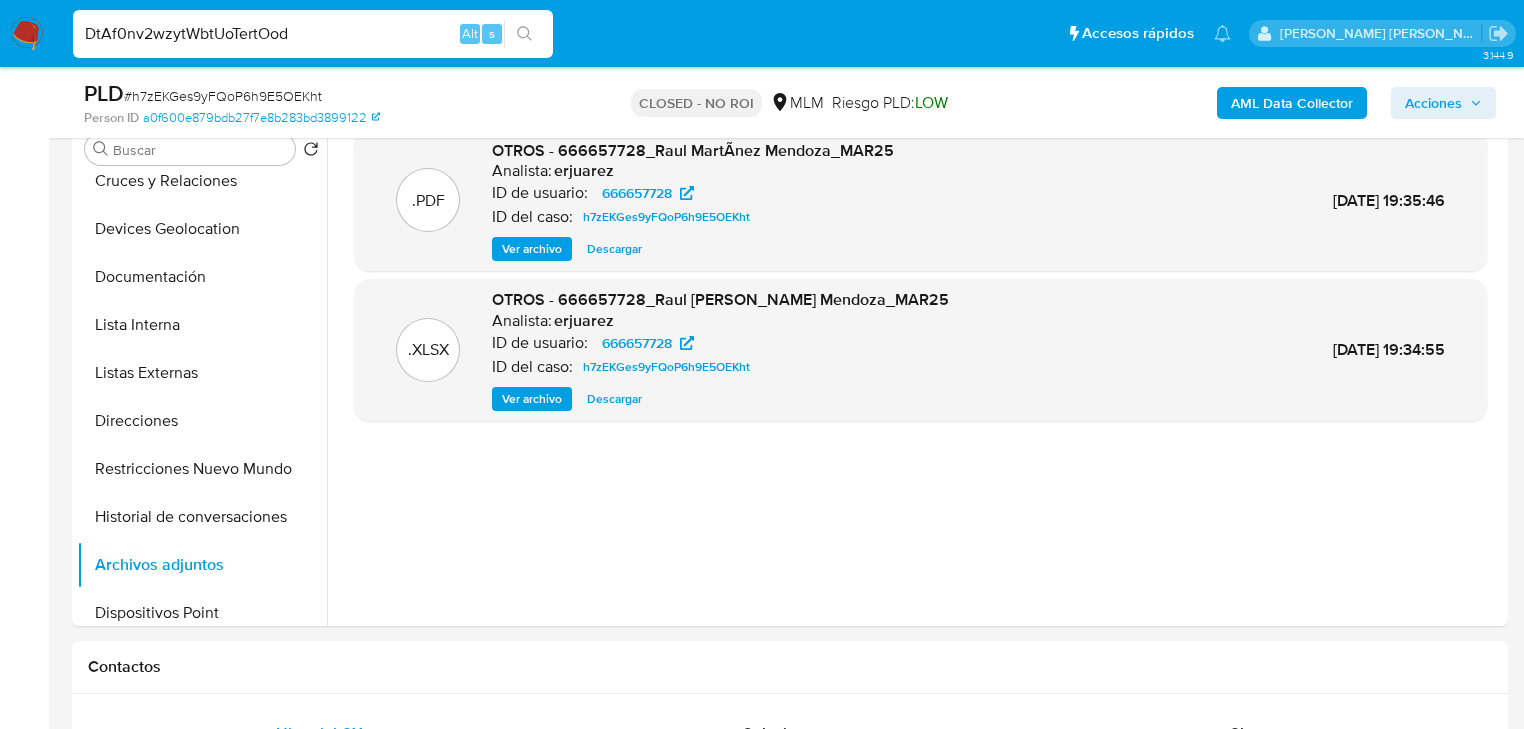 type on "DtAf0nv2wzytWbtUoTertOod" 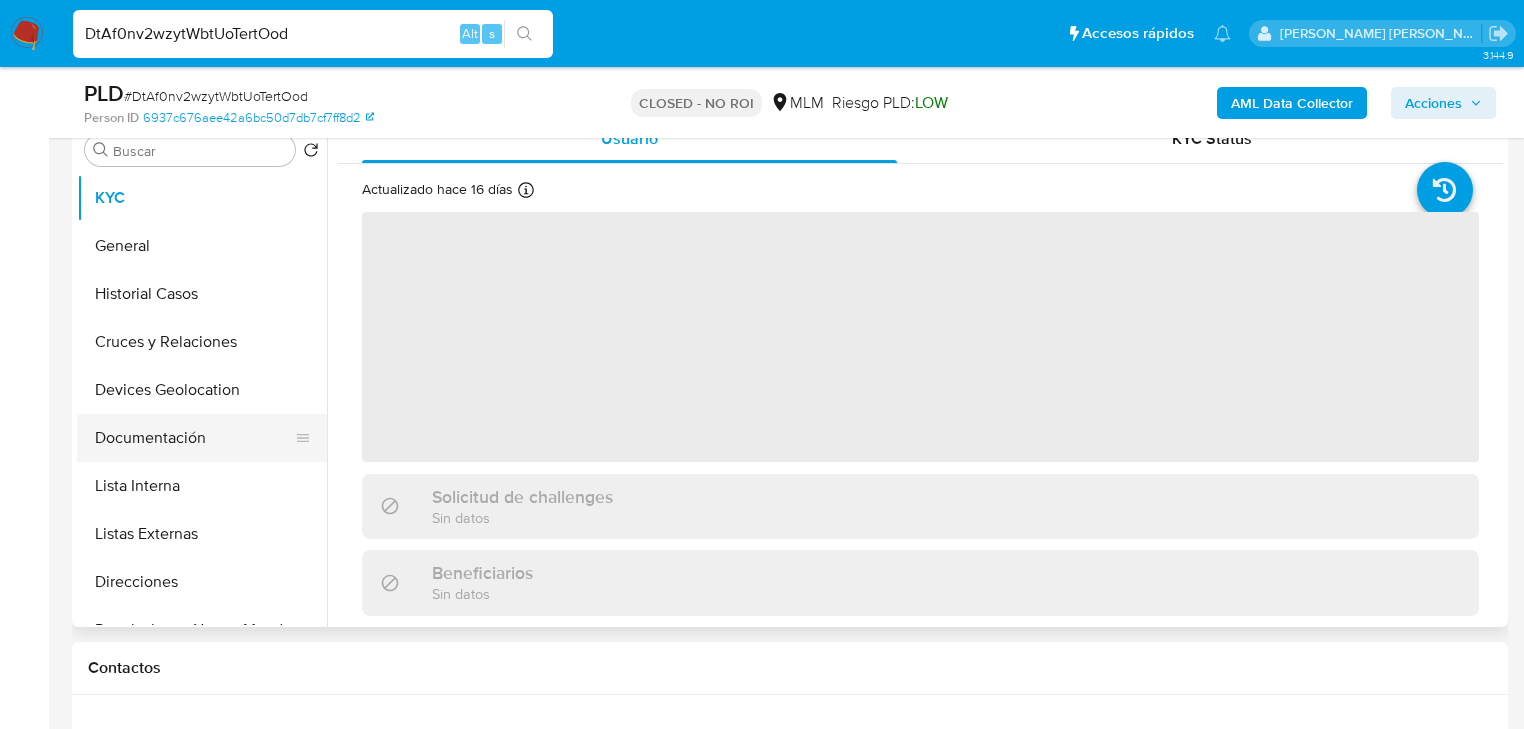 scroll, scrollTop: 400, scrollLeft: 0, axis: vertical 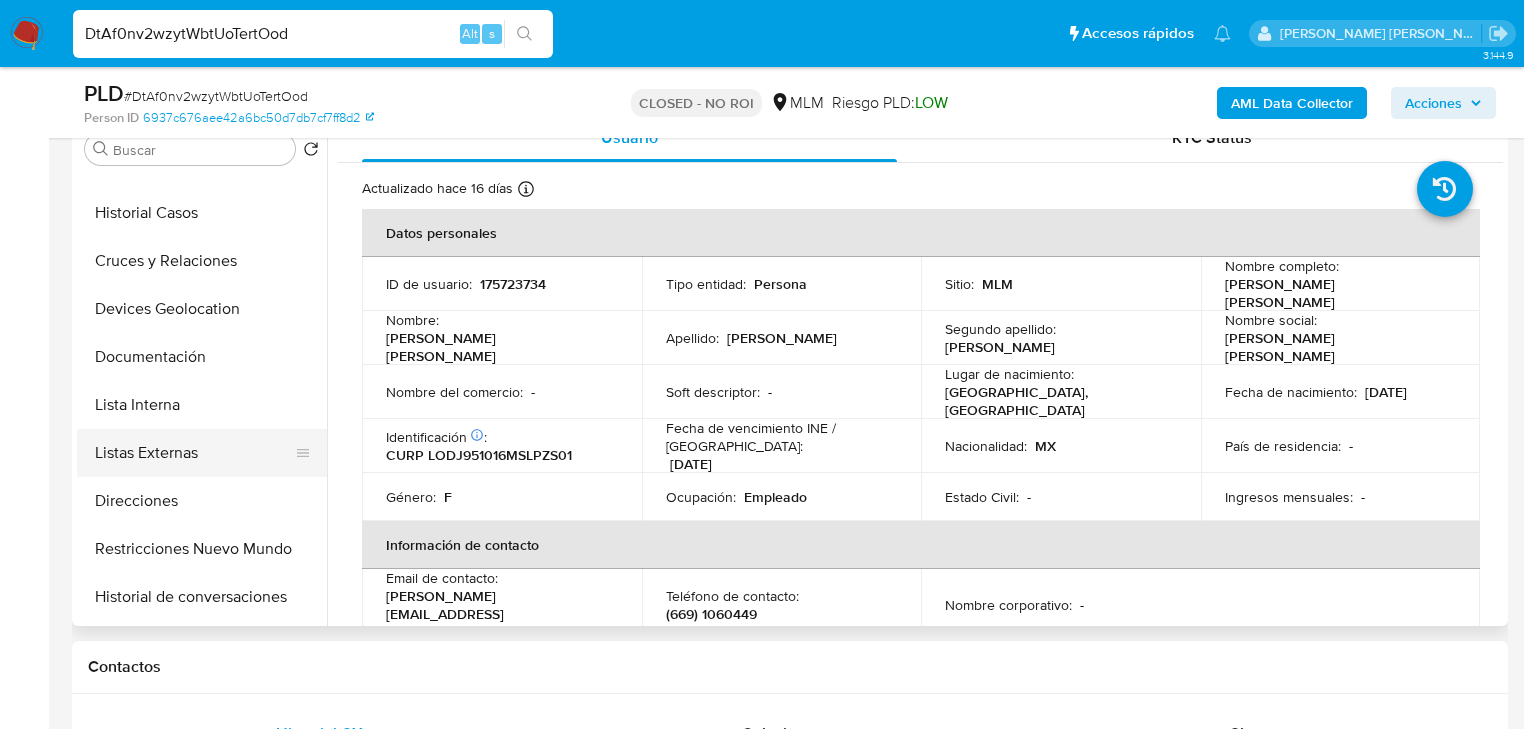 select on "10" 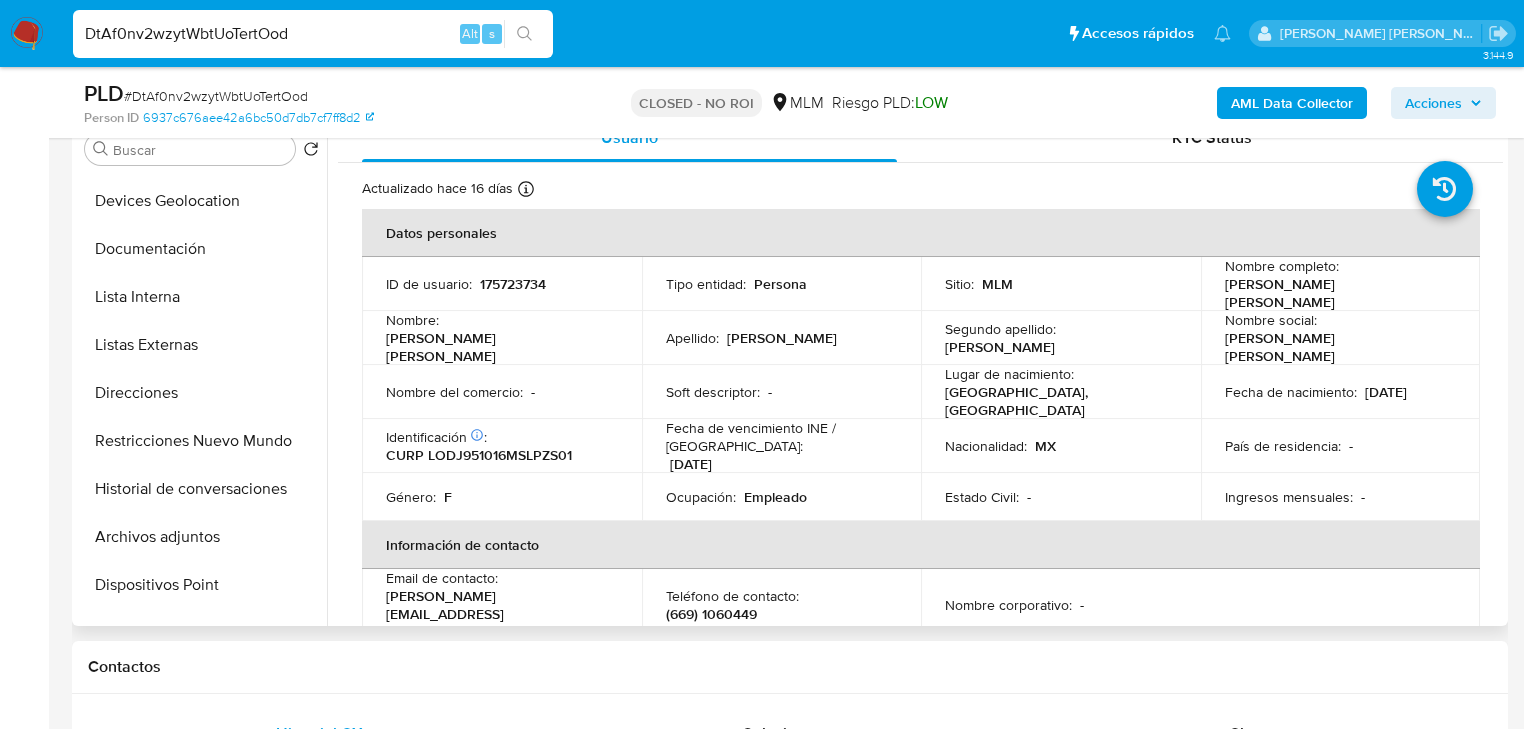 scroll, scrollTop: 400, scrollLeft: 0, axis: vertical 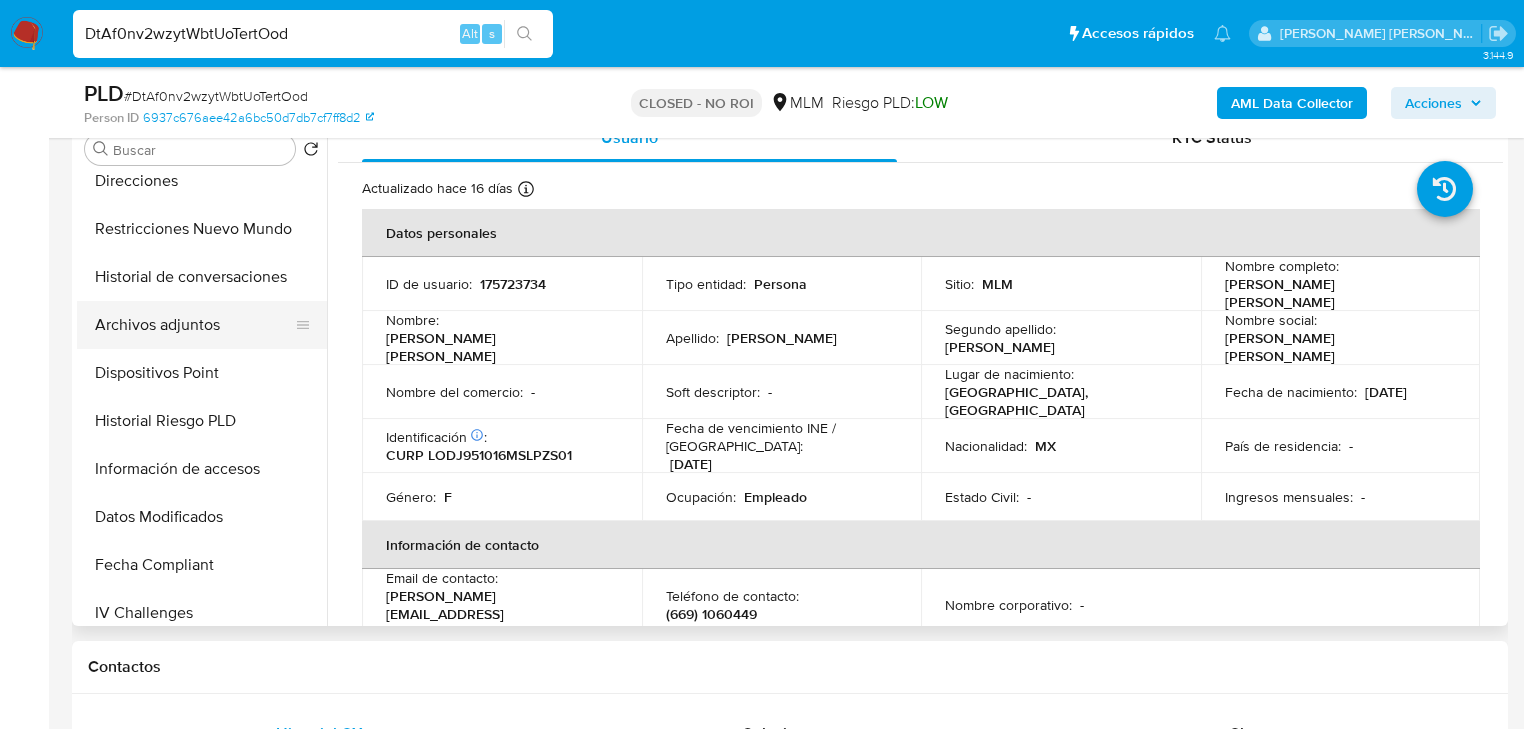 click on "Archivos adjuntos" at bounding box center [194, 325] 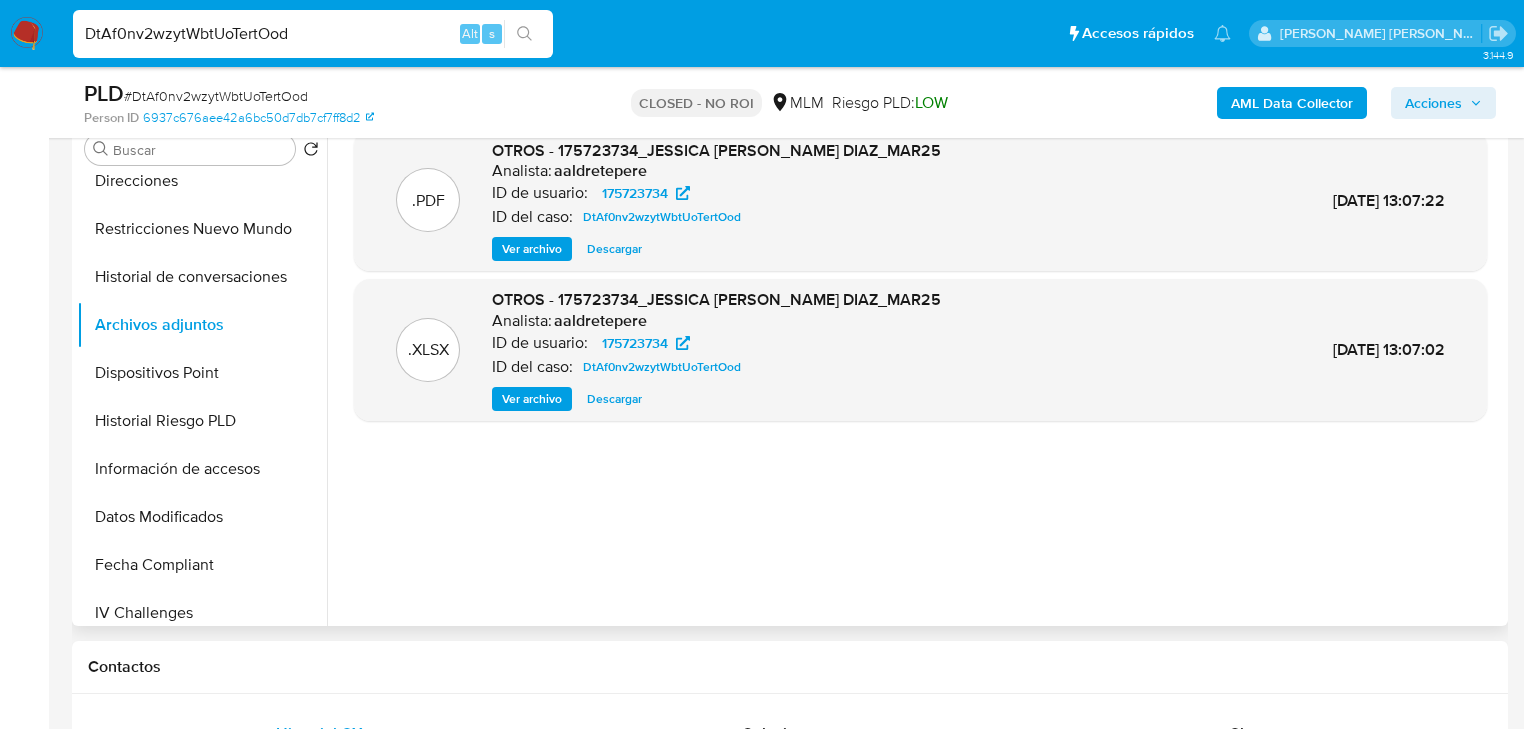 click on "Descargar" at bounding box center [614, 249] 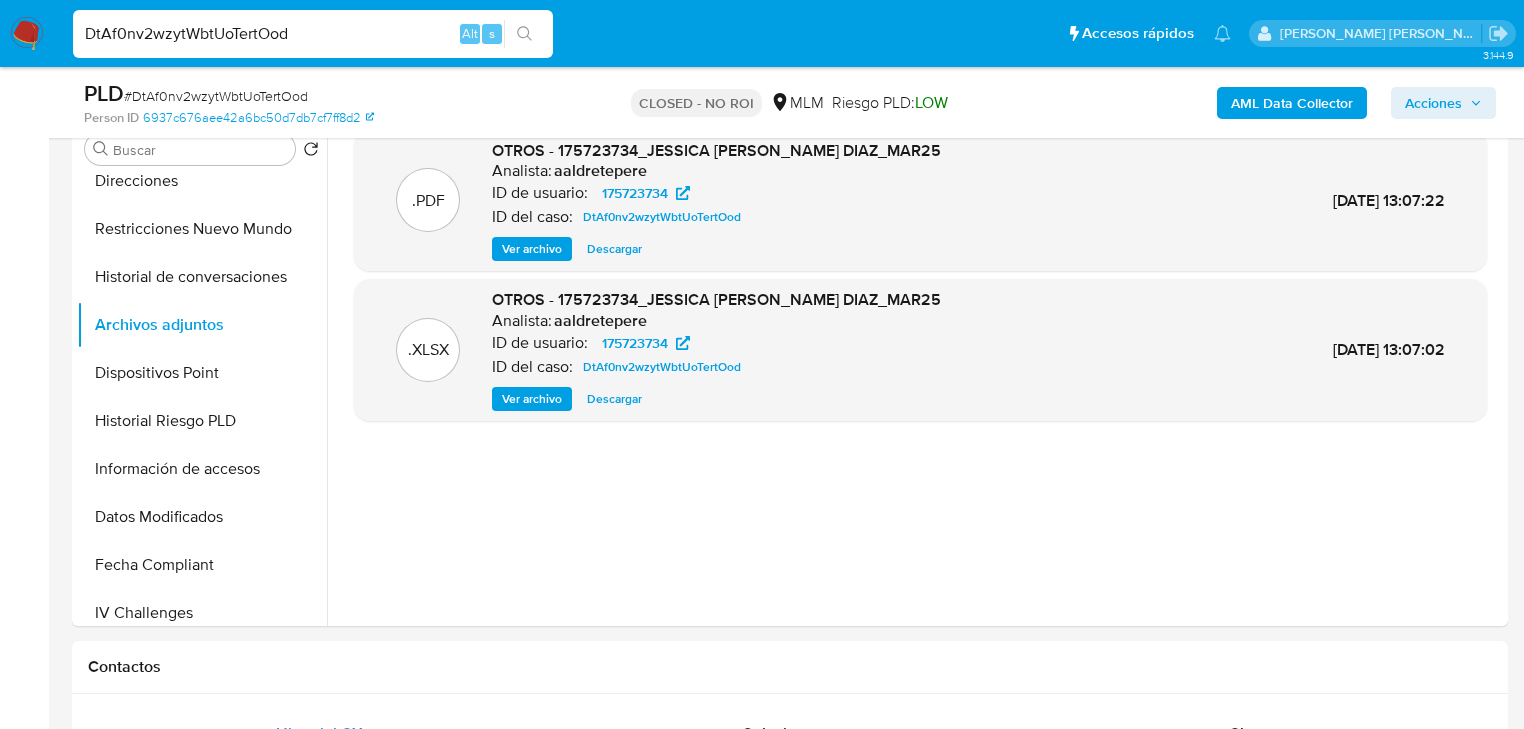 click on "DtAf0nv2wzytWbtUoTertOod" at bounding box center [313, 34] 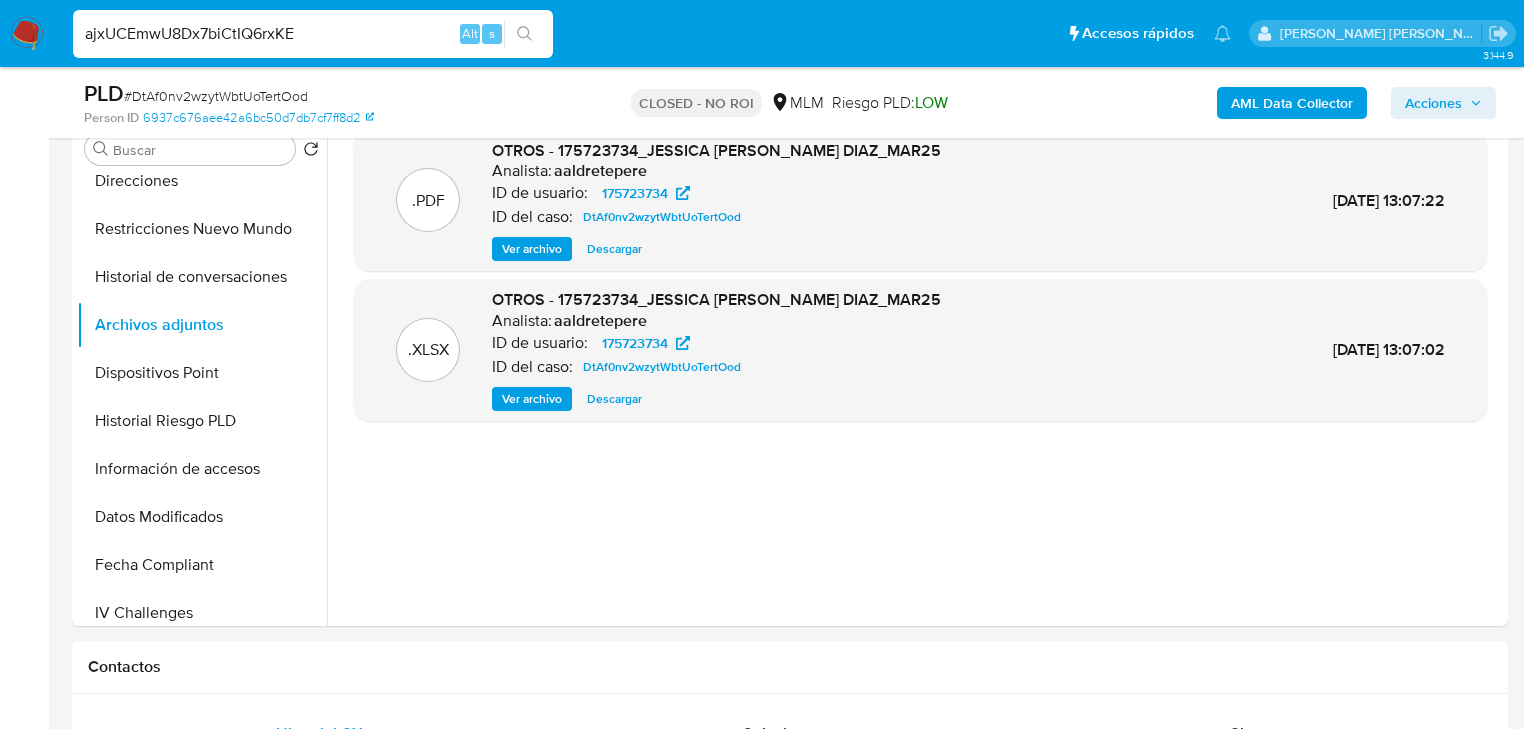 type on "ajxUCEmwU8Dx7biCtIQ6rxKE" 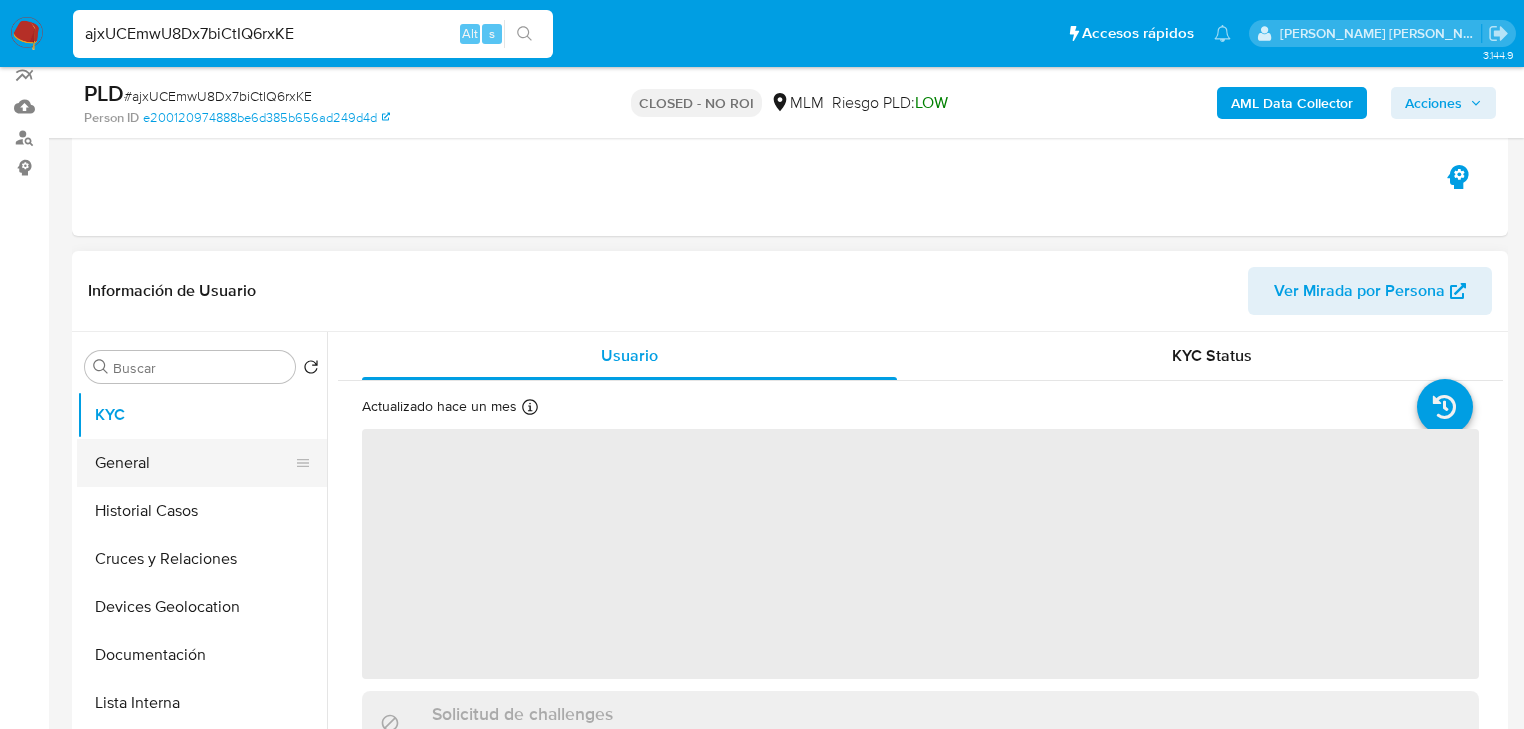 scroll, scrollTop: 400, scrollLeft: 0, axis: vertical 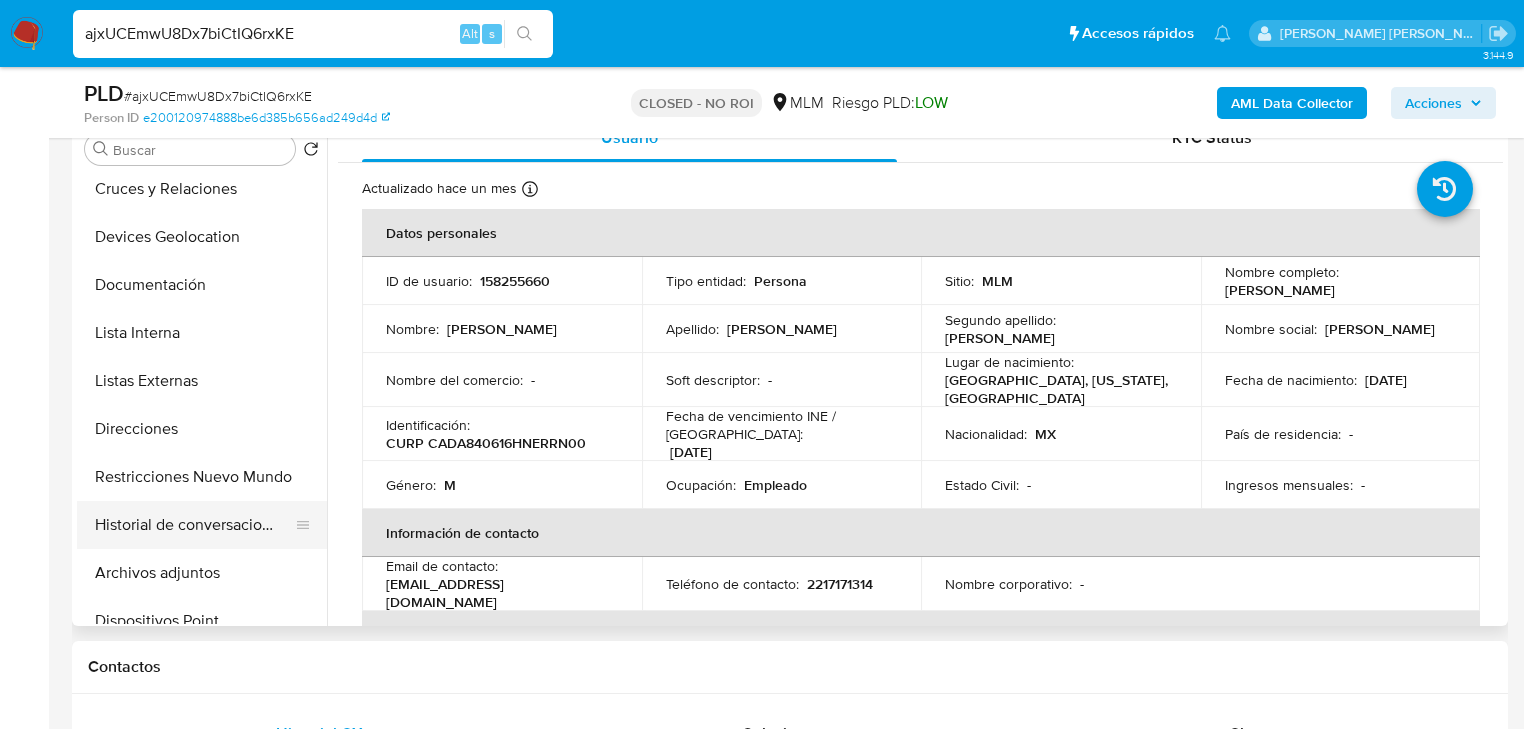 select on "10" 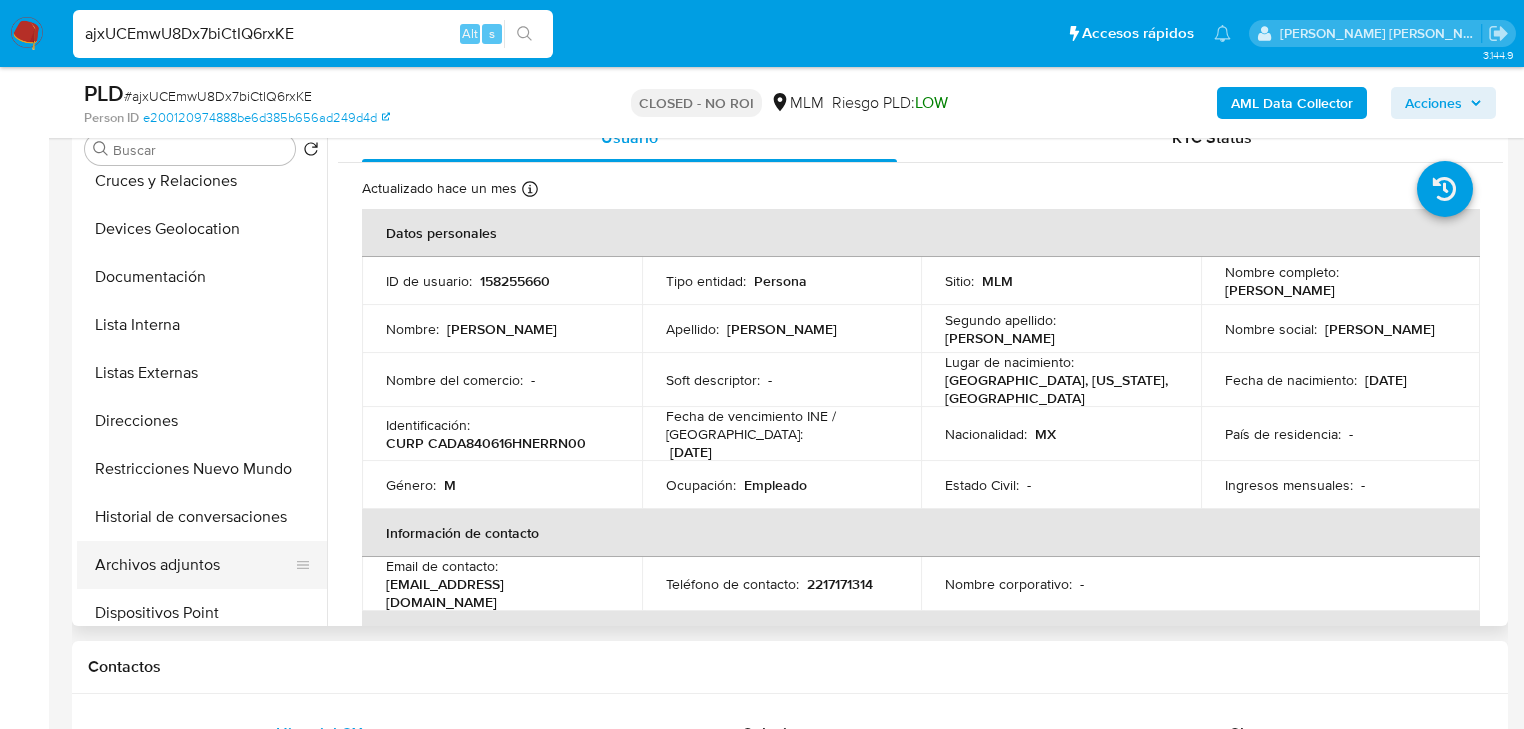 click on "Archivos adjuntos" at bounding box center [194, 565] 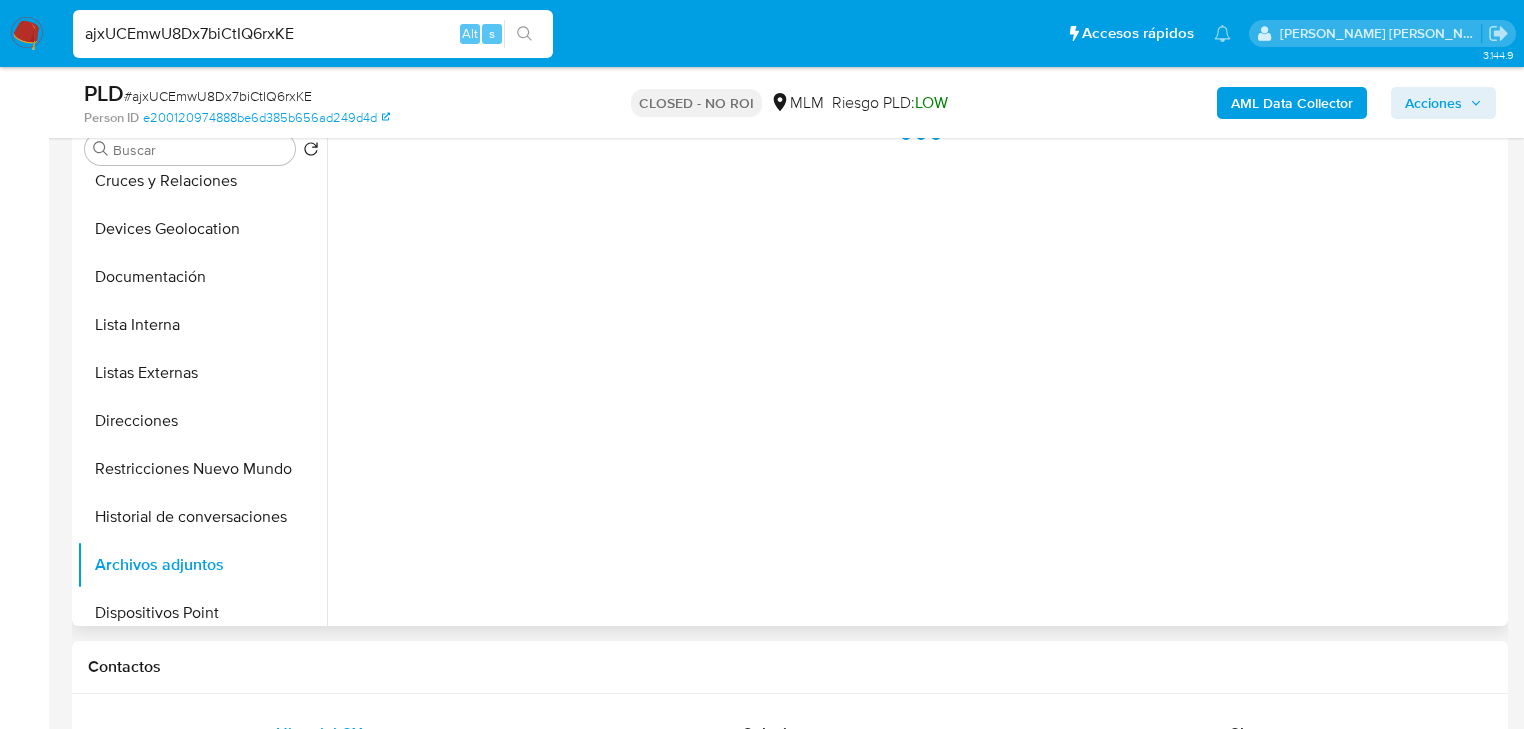 type 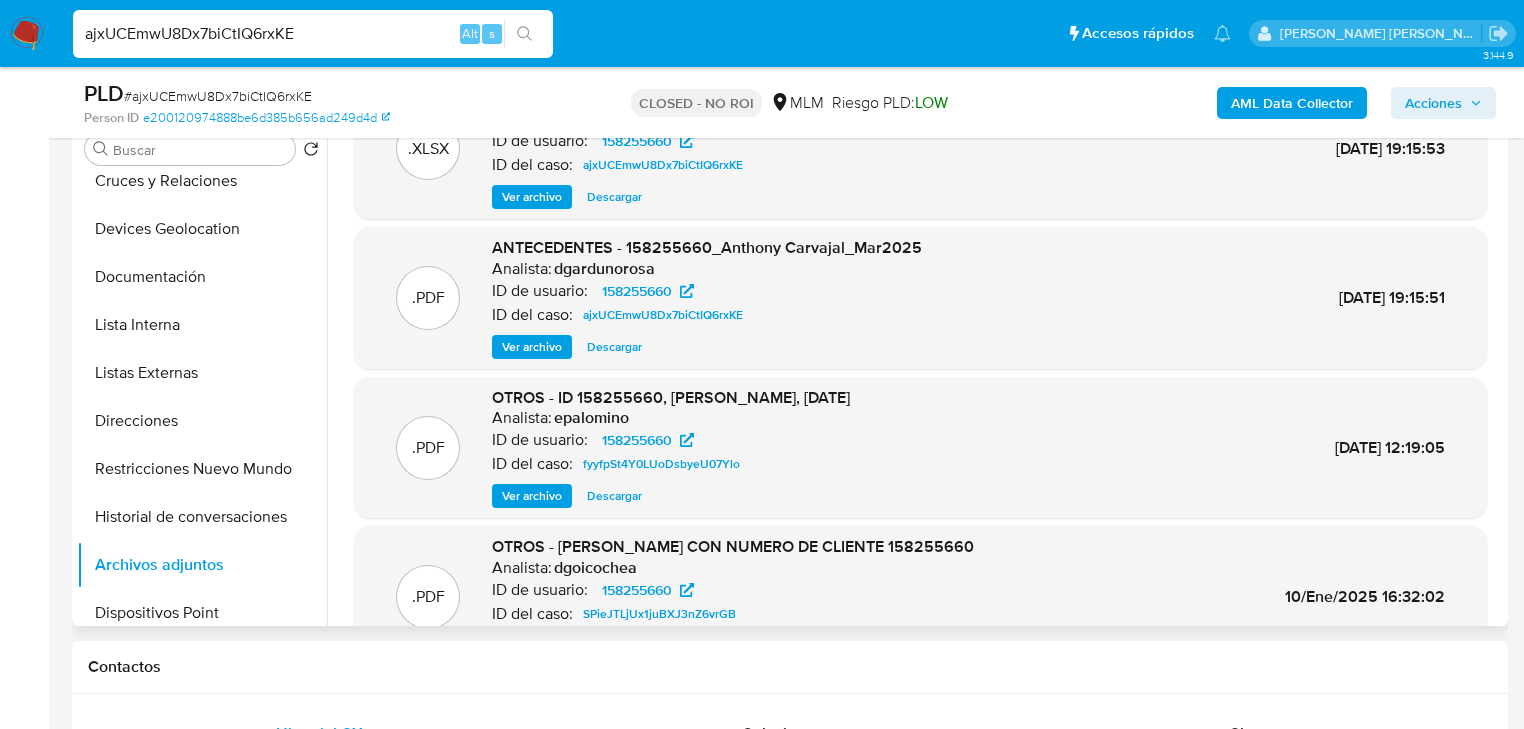 scroll, scrollTop: 80, scrollLeft: 0, axis: vertical 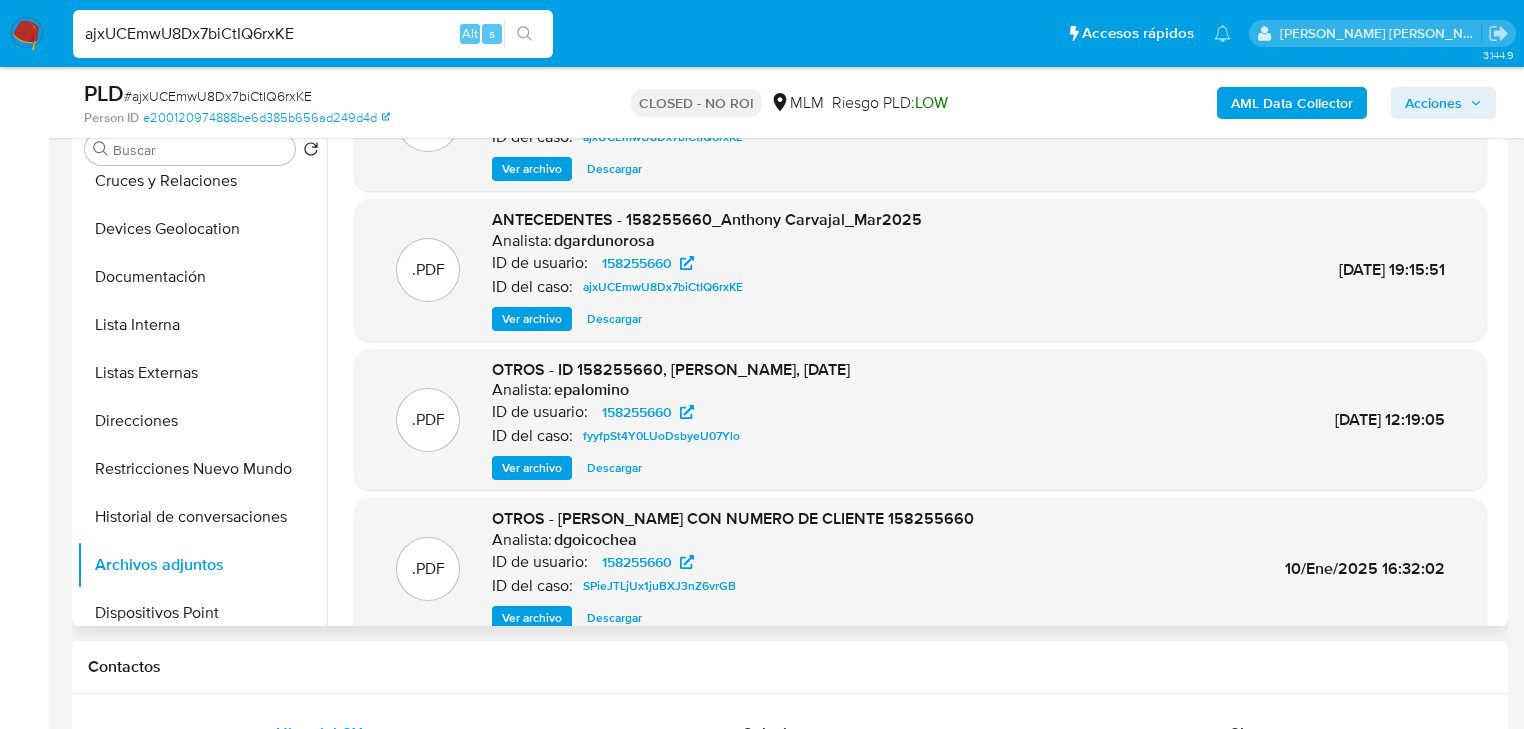 click on "Descargar" at bounding box center [614, 319] 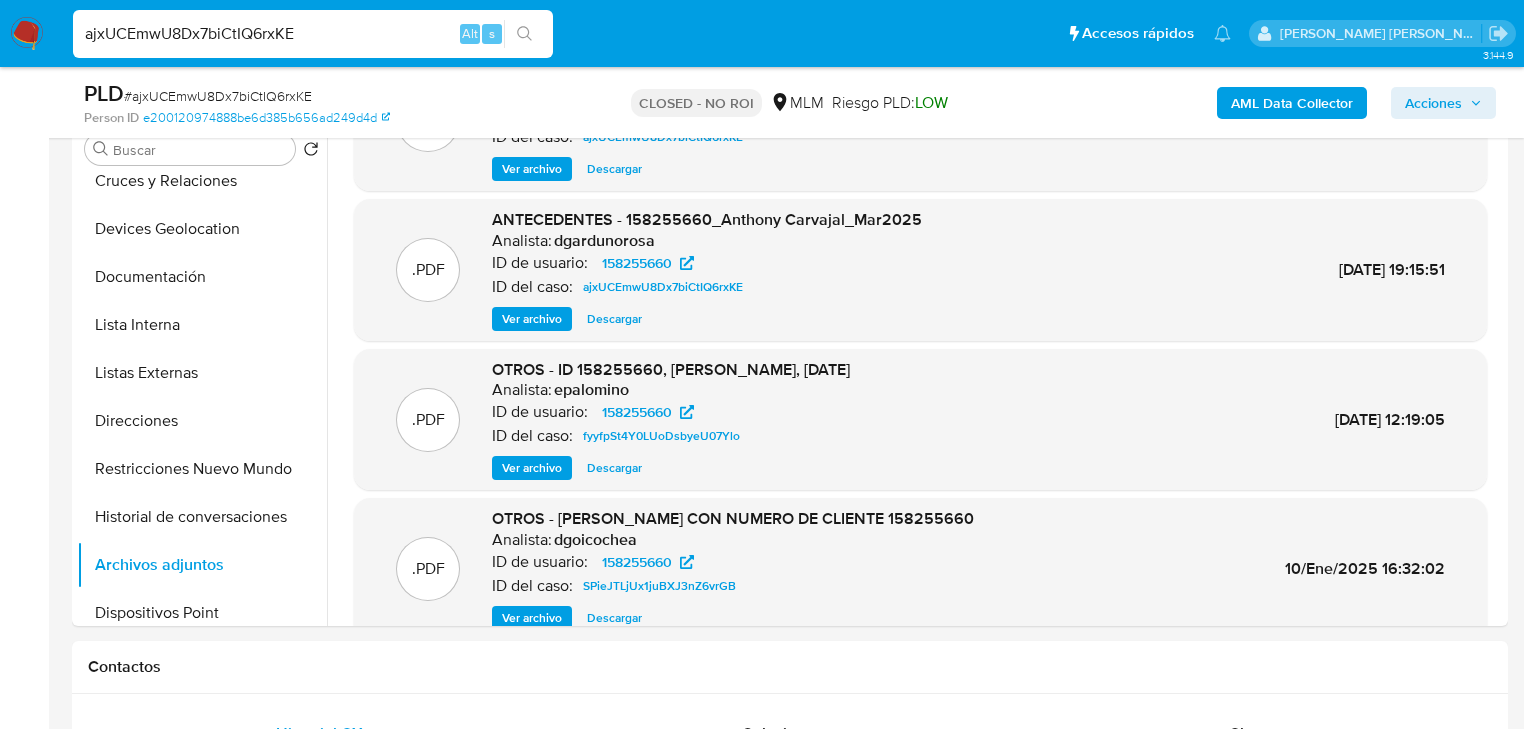 click on "ajxUCEmwU8Dx7biCtIQ6rxKE" at bounding box center [313, 34] 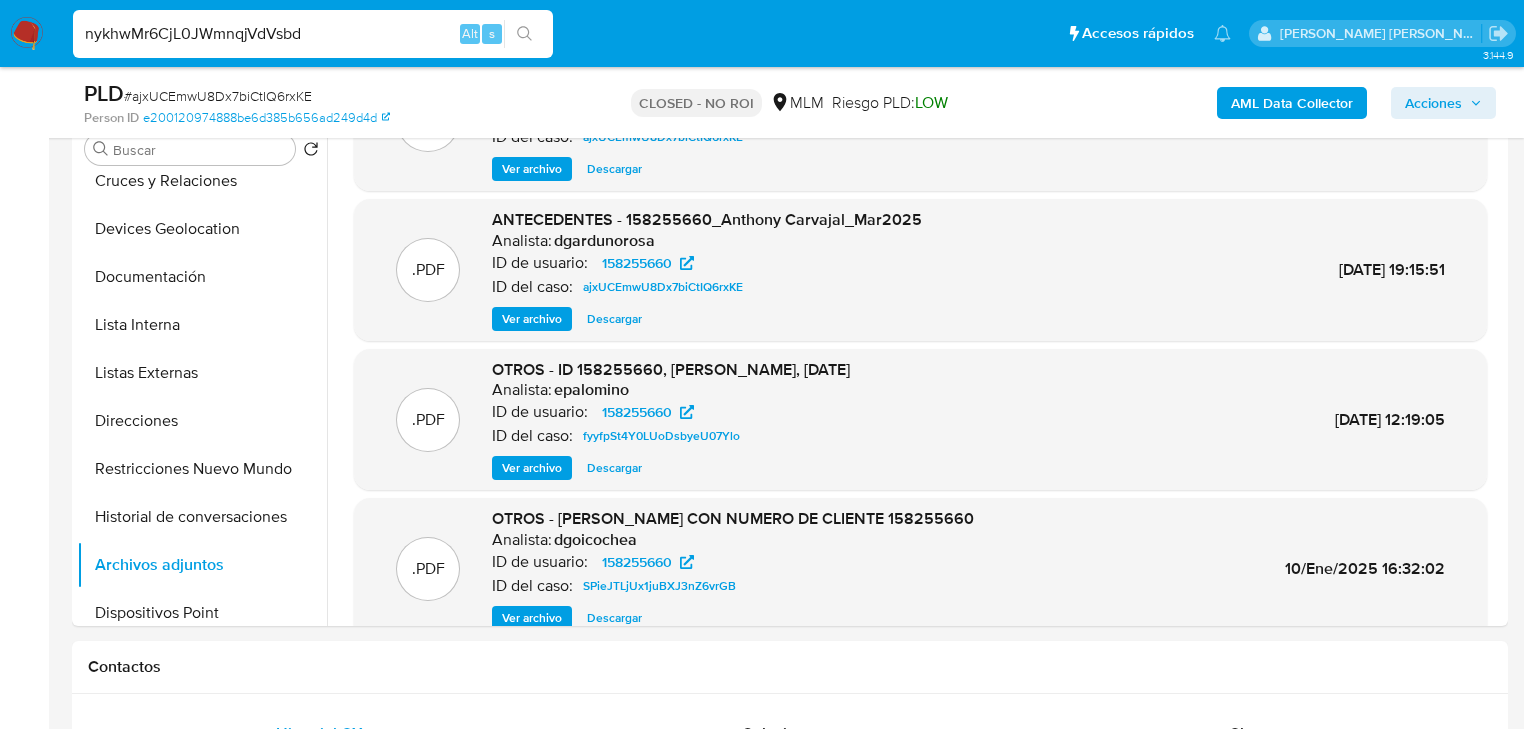 type on "nykhwMr6CjL0JWmnqjVdVsbd" 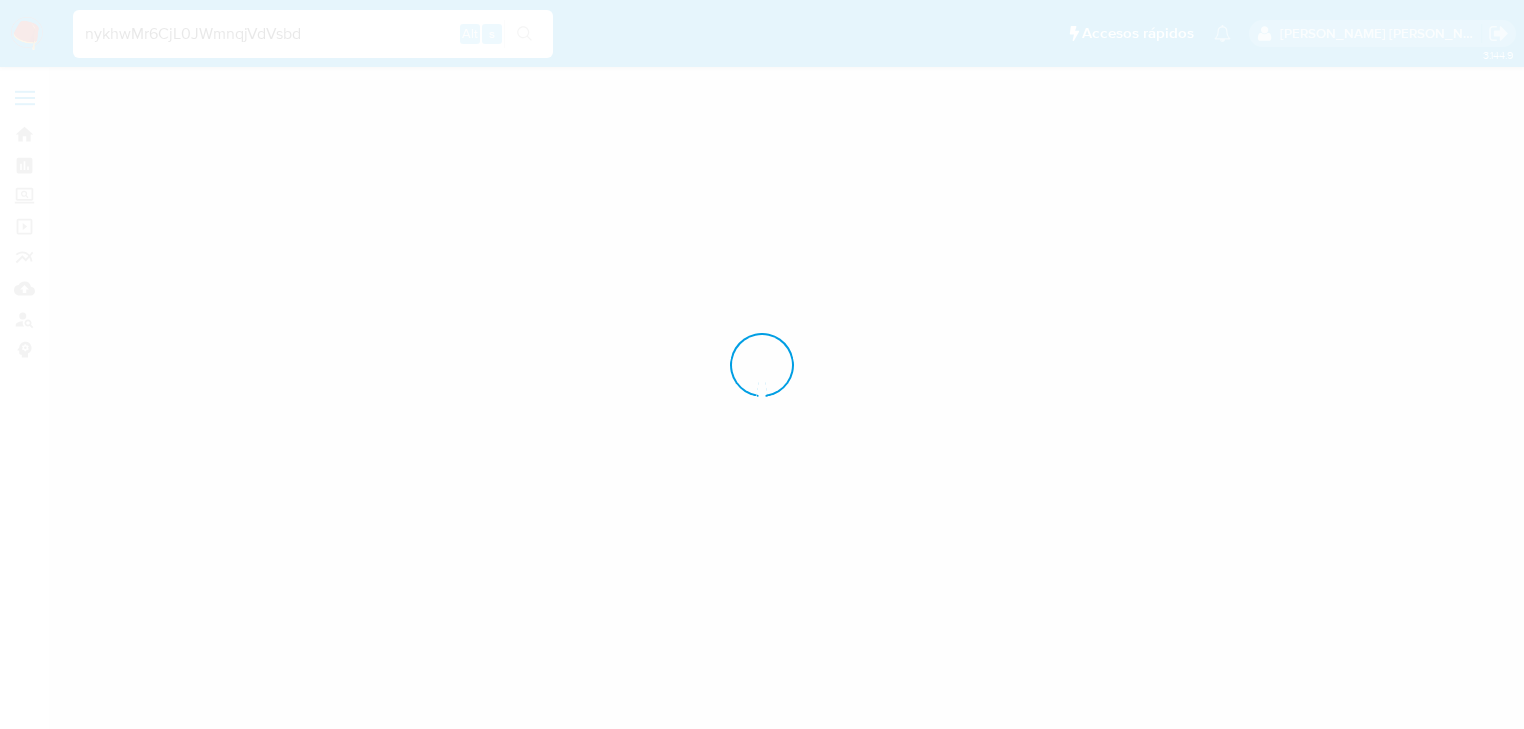 scroll, scrollTop: 0, scrollLeft: 0, axis: both 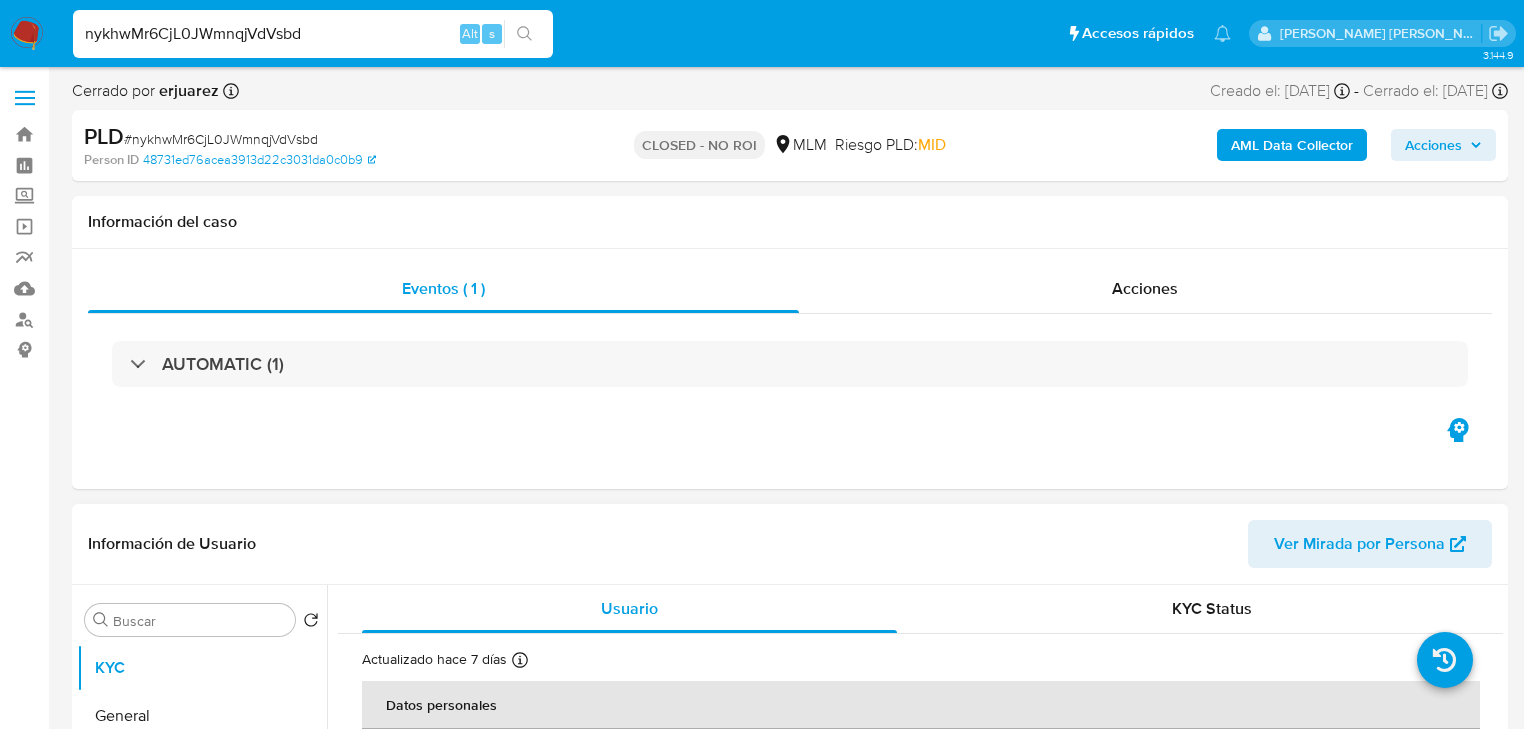 select on "10" 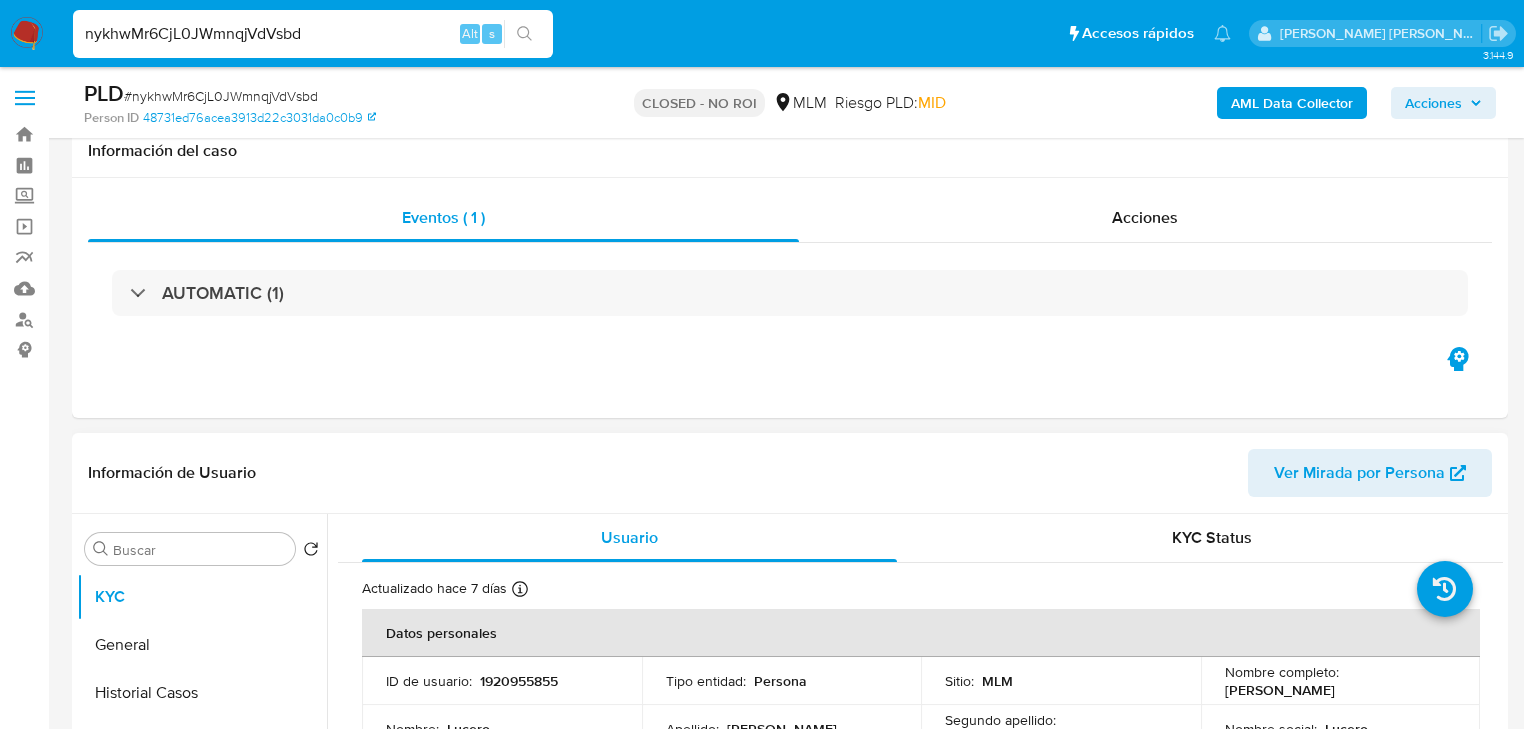 scroll, scrollTop: 400, scrollLeft: 0, axis: vertical 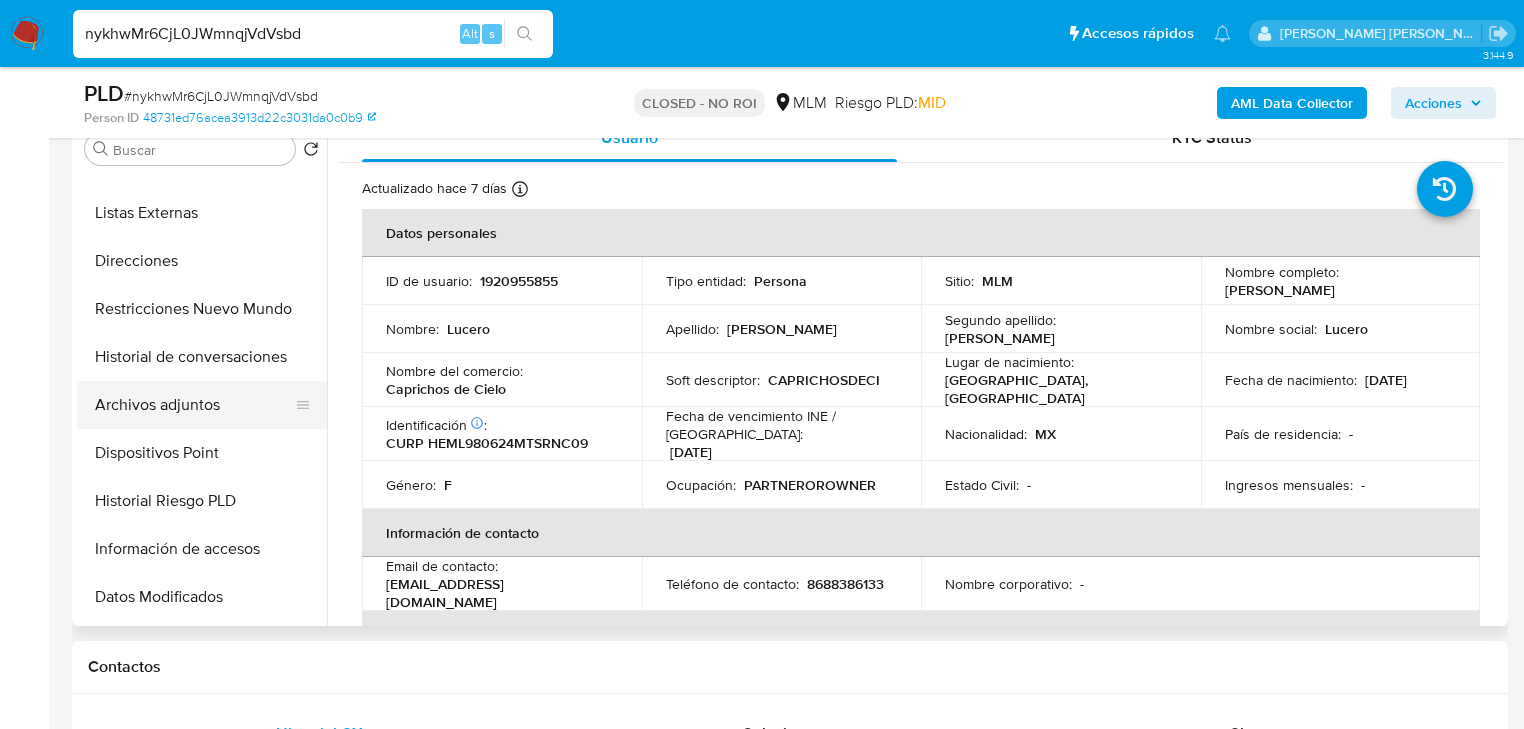 click on "Archivos adjuntos" at bounding box center [194, 405] 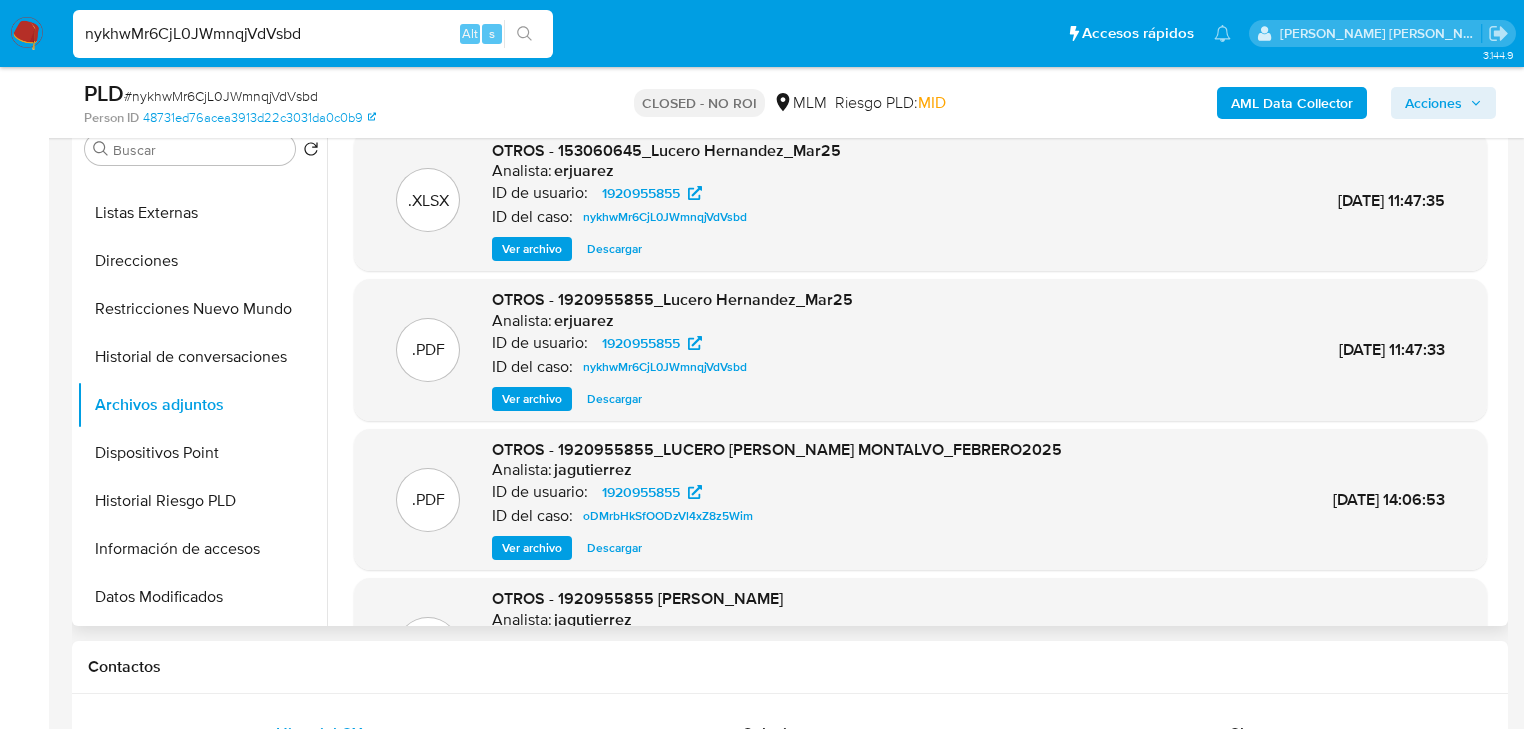 scroll, scrollTop: 80, scrollLeft: 0, axis: vertical 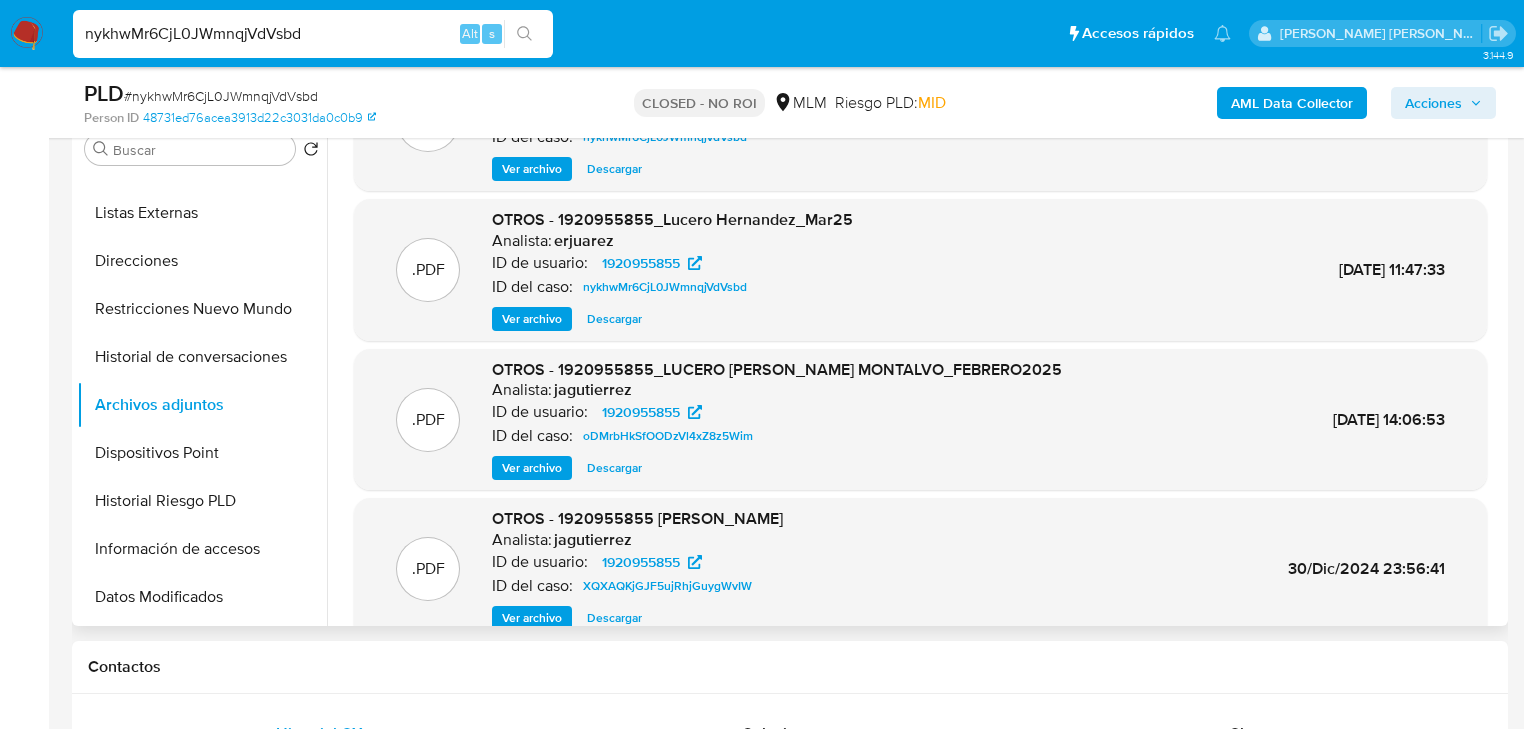 click on "Descargar" at bounding box center (614, 319) 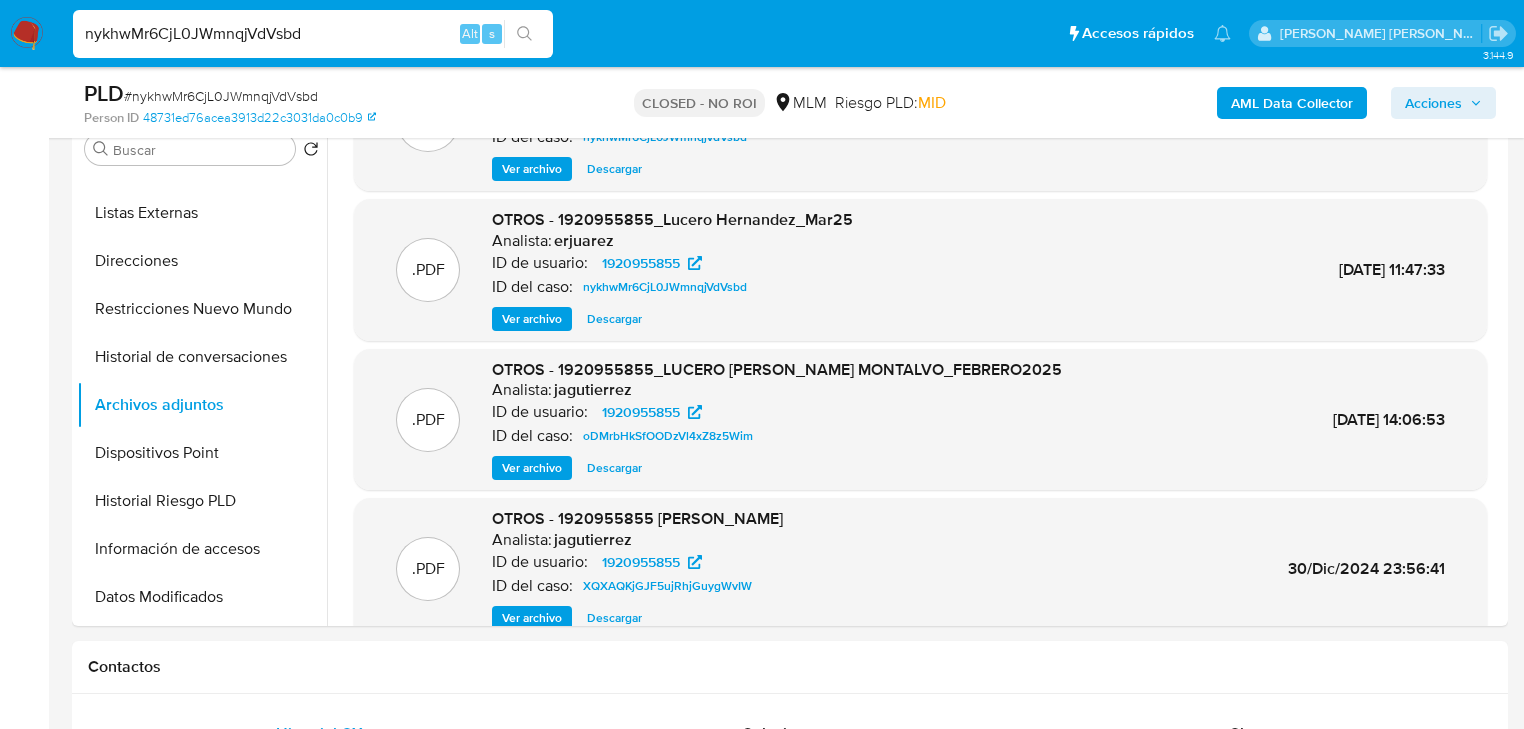 click on "nykhwMr6CjL0JWmnqjVdVsbd" at bounding box center [313, 34] 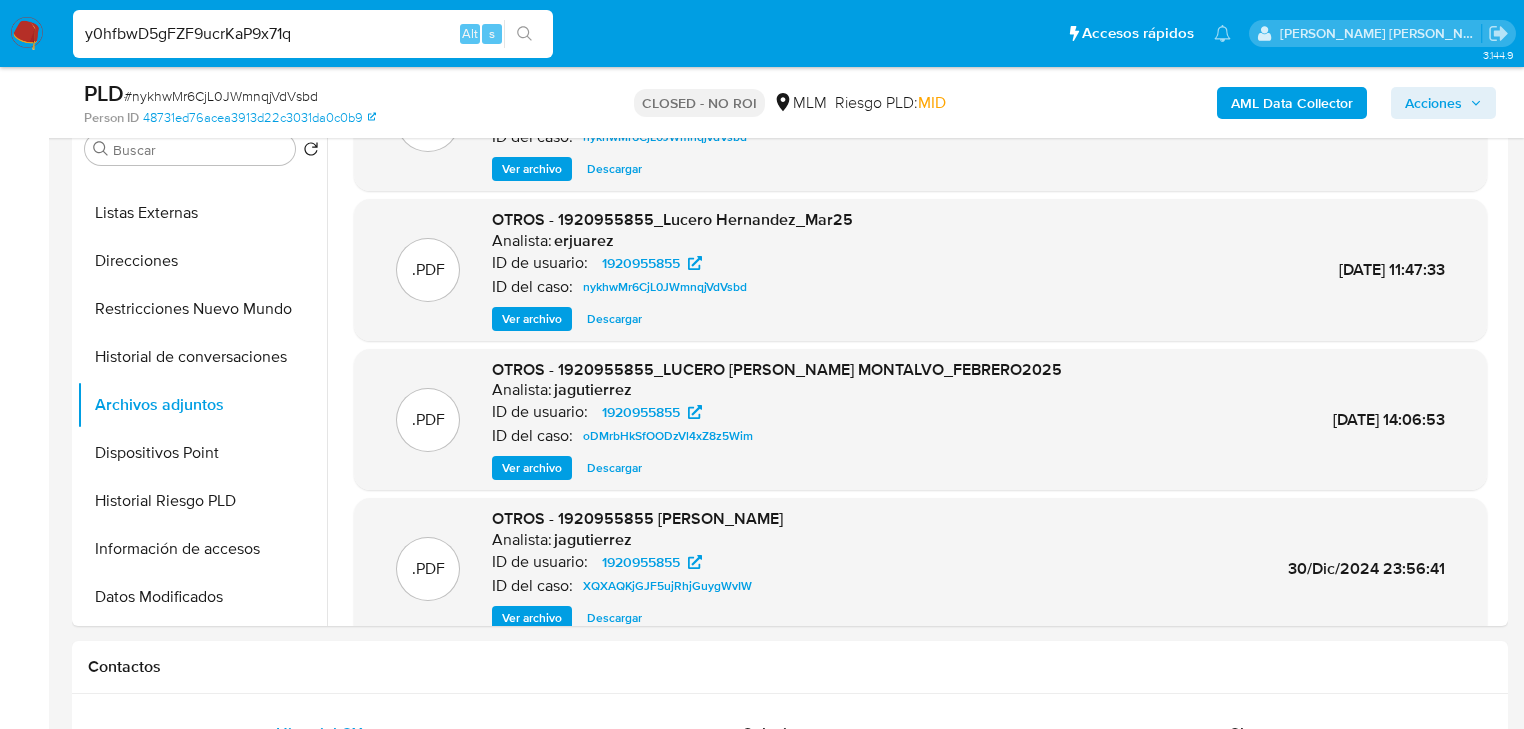 type on "y0hfbwD5gFZF9ucrKaP9x71q" 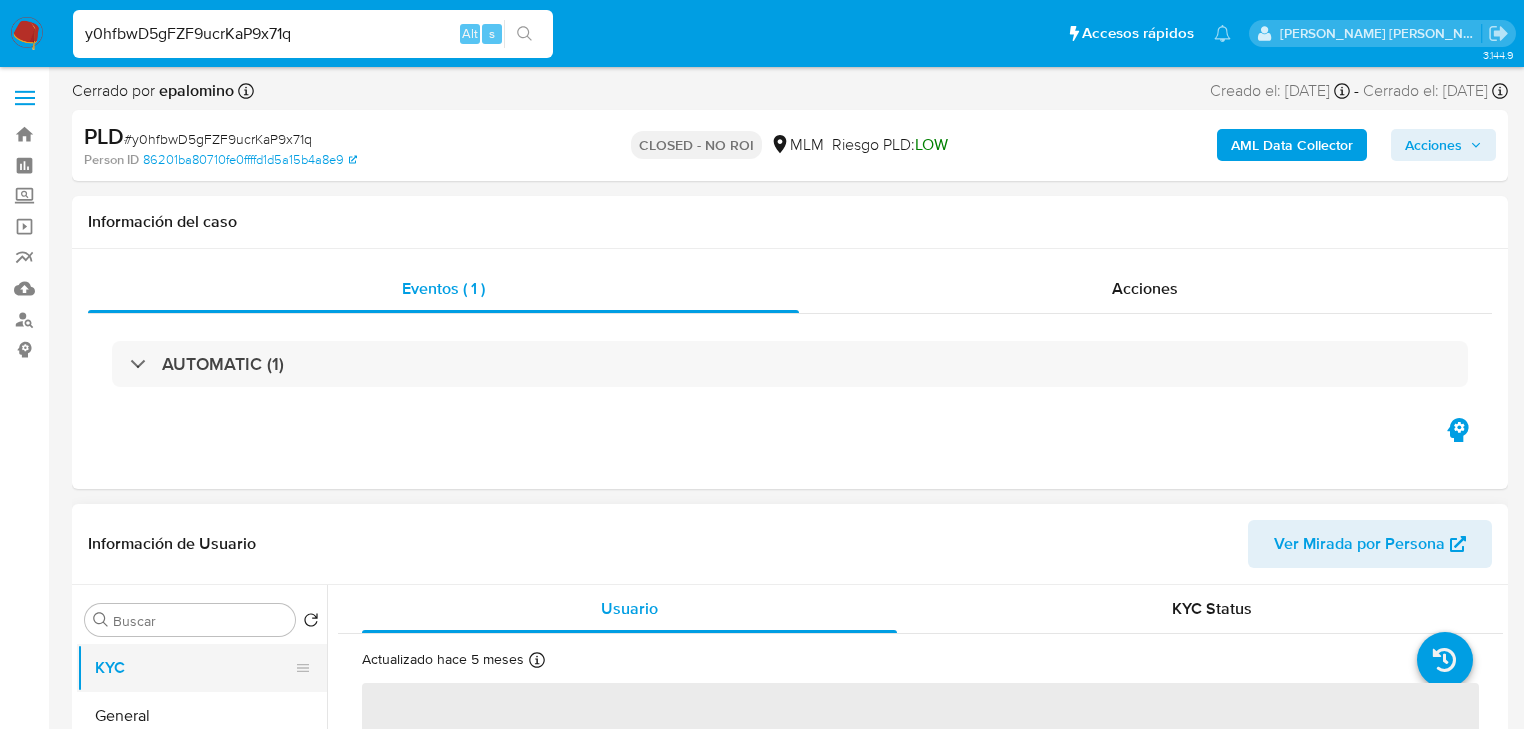 scroll, scrollTop: 320, scrollLeft: 0, axis: vertical 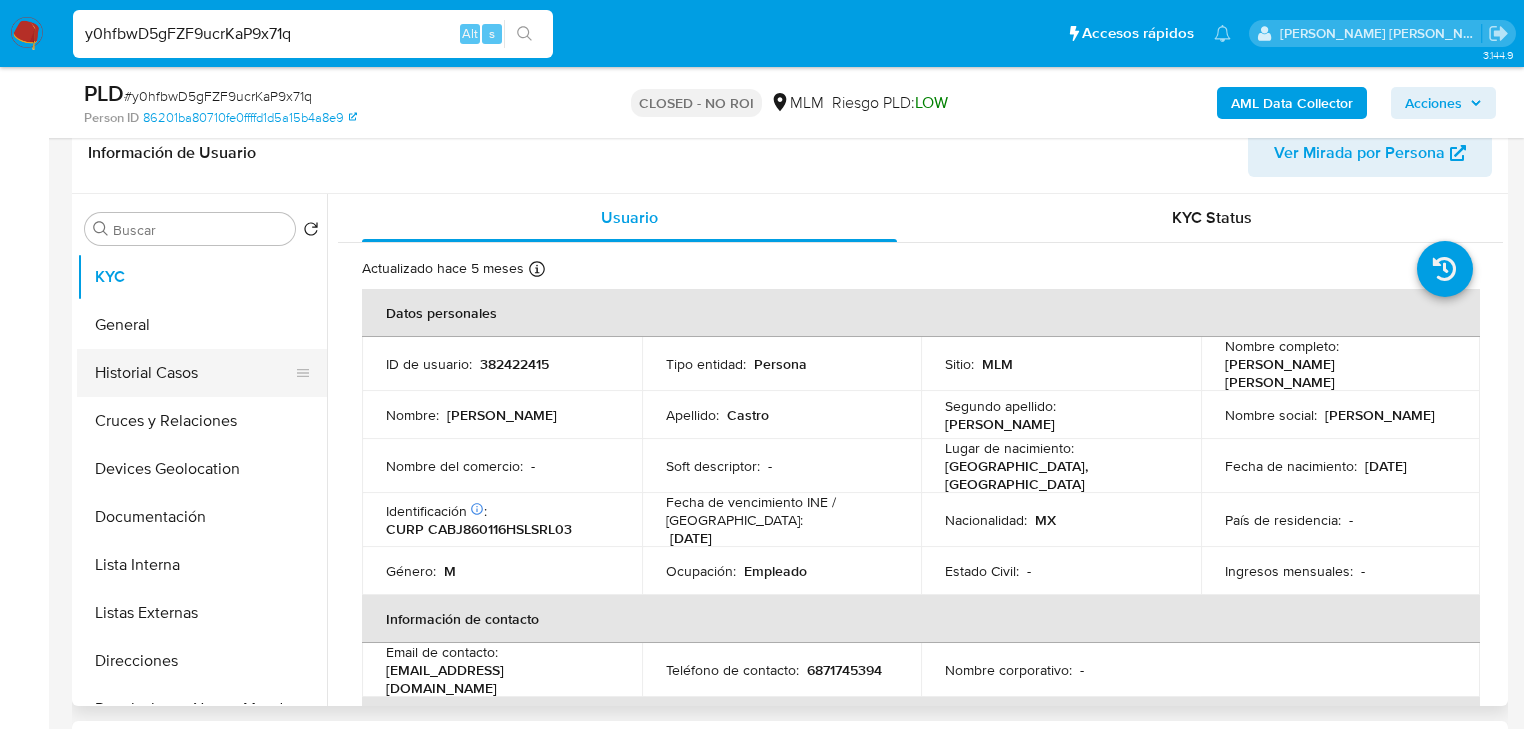 select on "10" 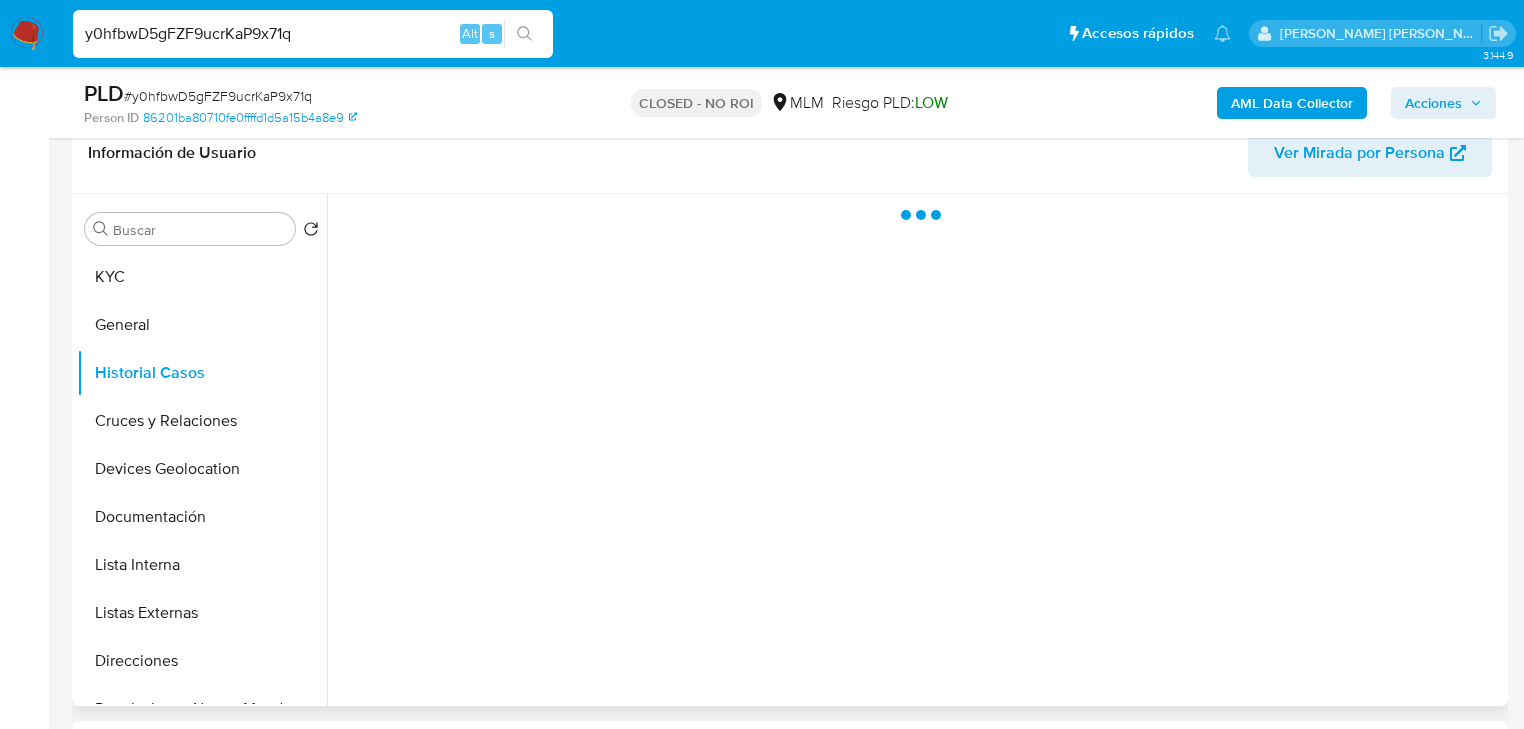 scroll, scrollTop: 240, scrollLeft: 0, axis: vertical 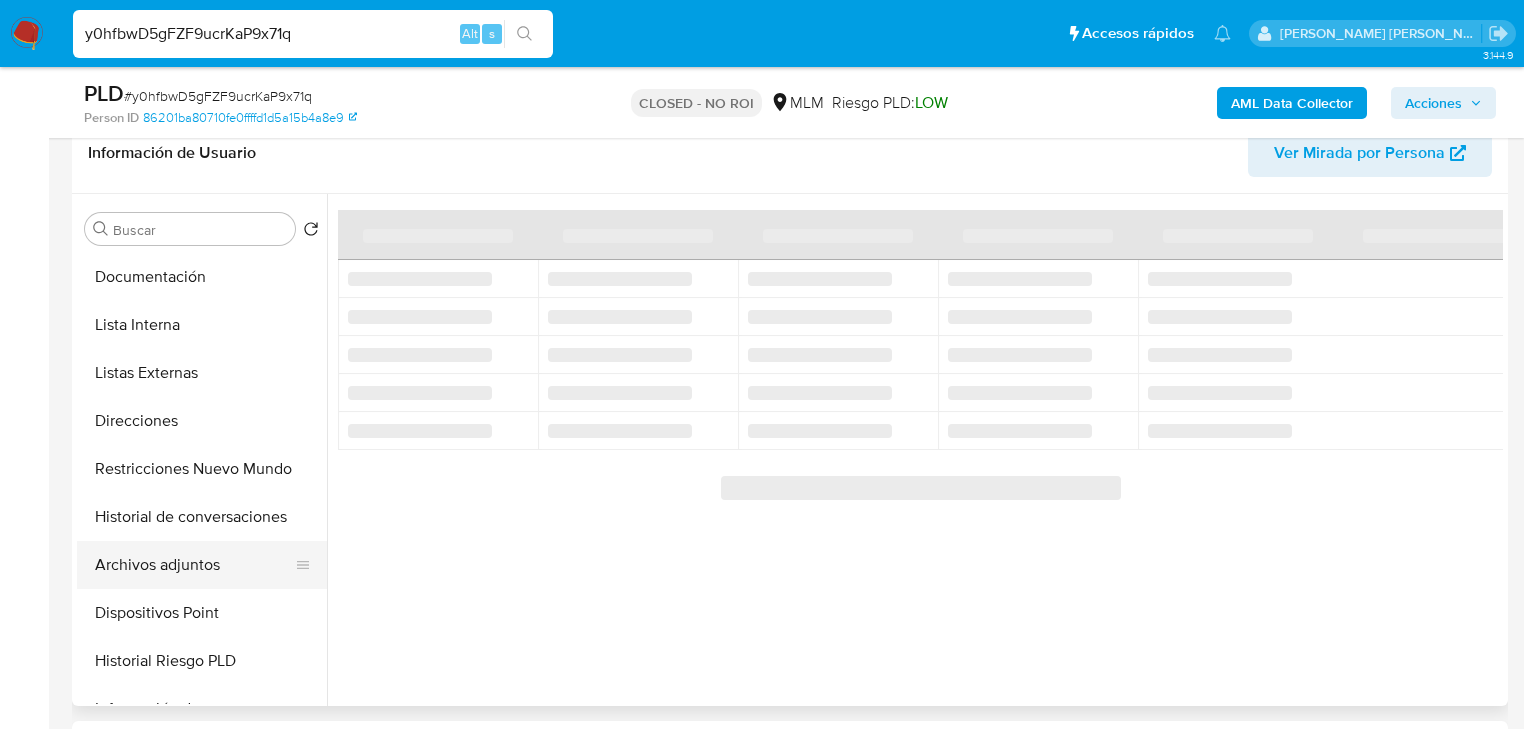 drag, startPoint x: 212, startPoint y: 567, endPoint x: 278, endPoint y: 564, distance: 66.068146 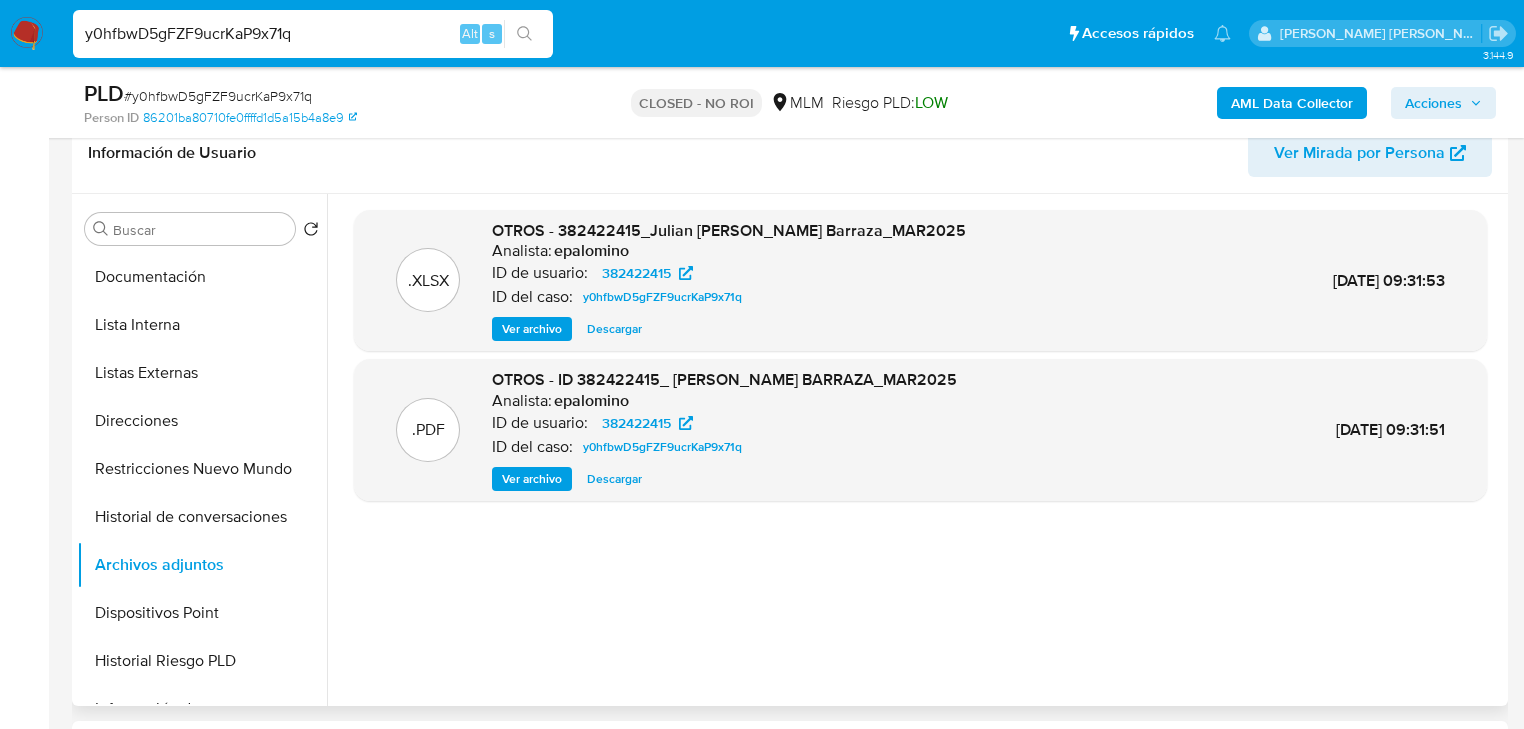 click on "Descargar" at bounding box center [614, 479] 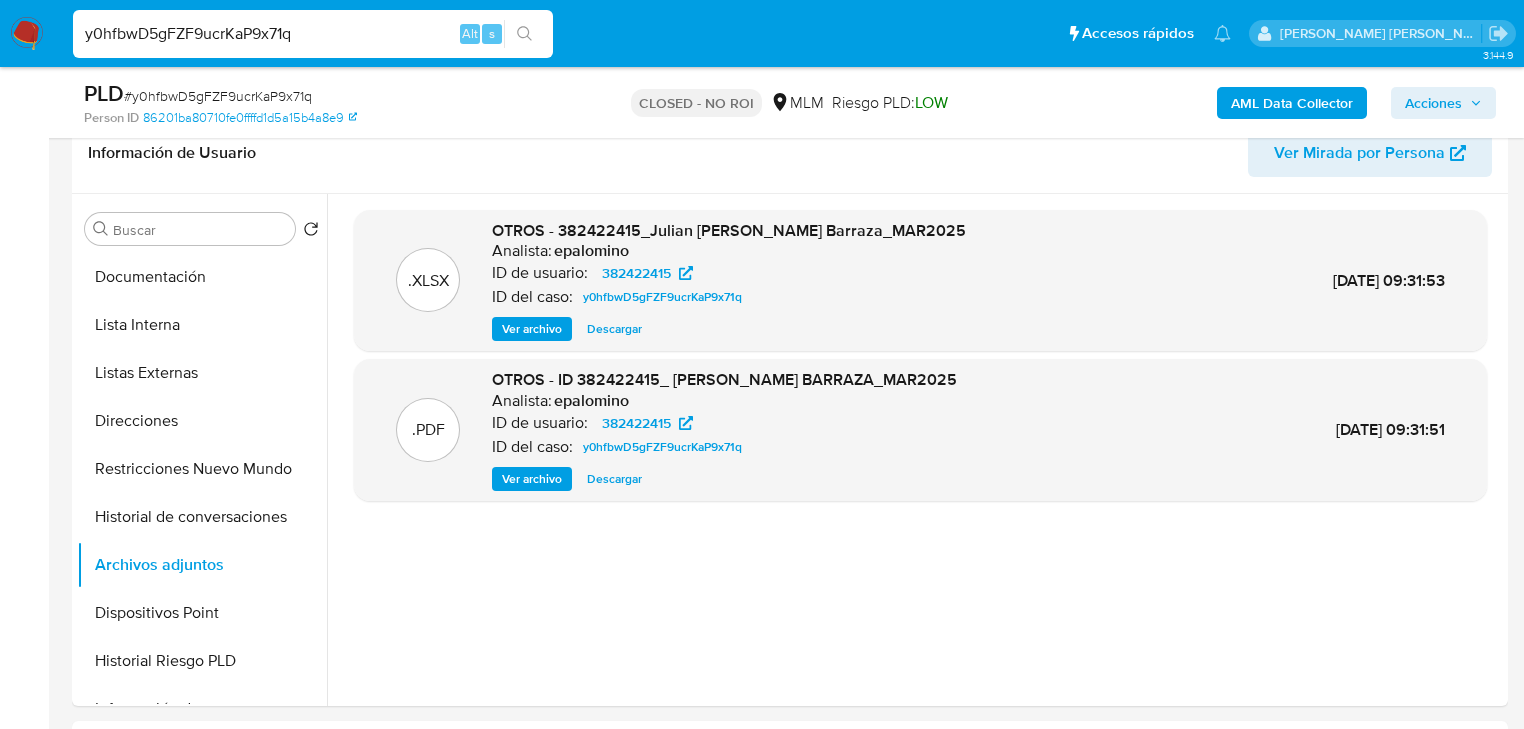 click on "y0hfbwD5gFZF9ucrKaP9x71q" at bounding box center [313, 34] 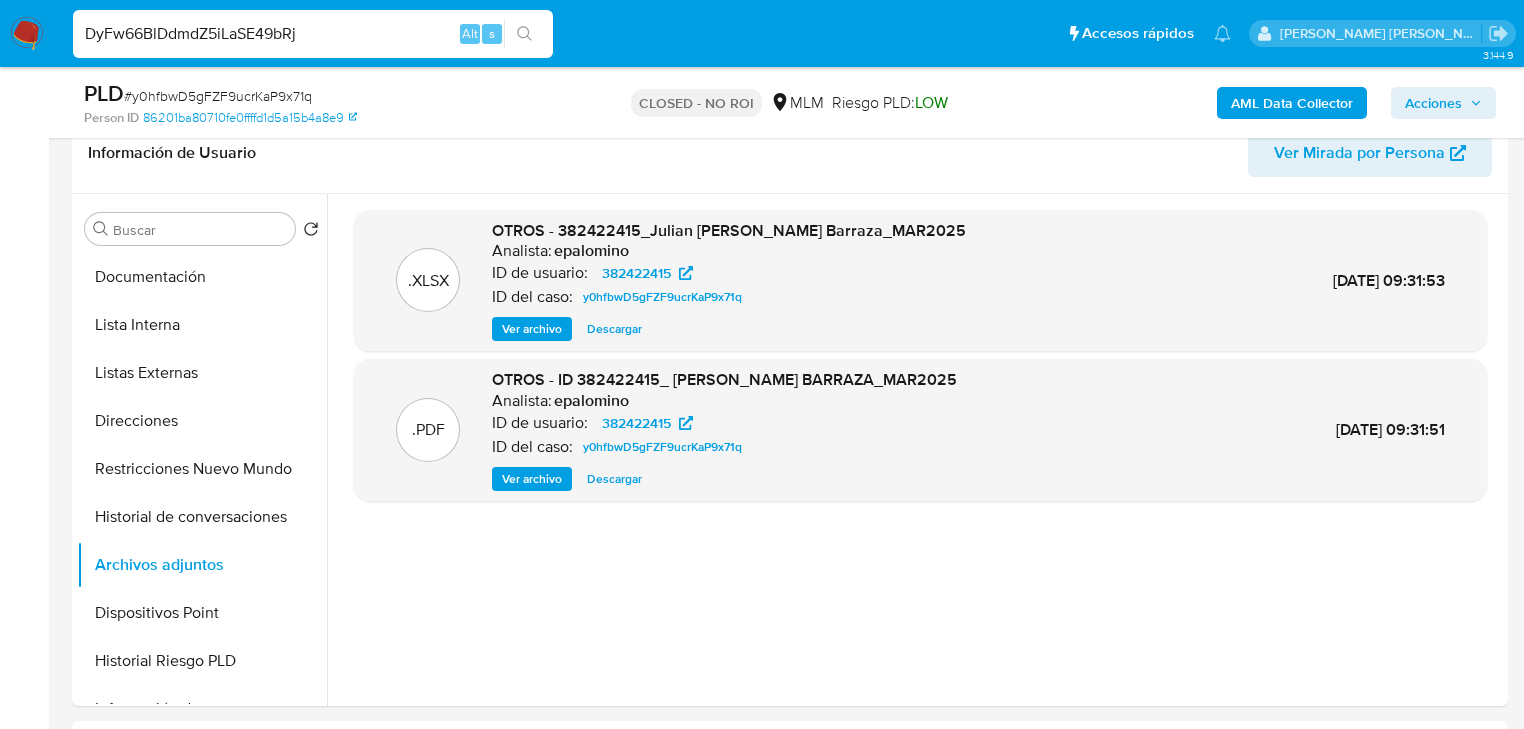type on "DyFw66BlDdmdZ5iLaSE49bRj" 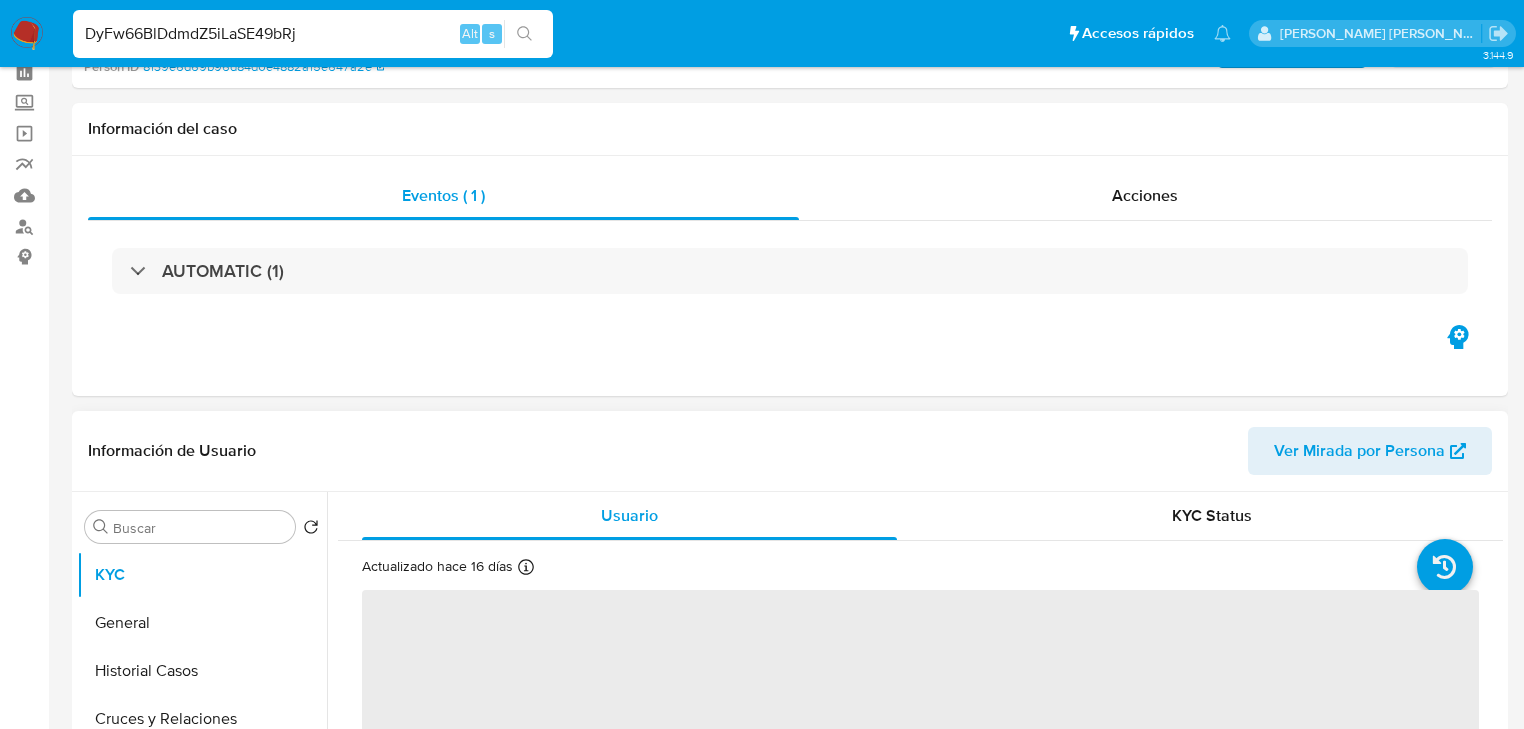 scroll, scrollTop: 400, scrollLeft: 0, axis: vertical 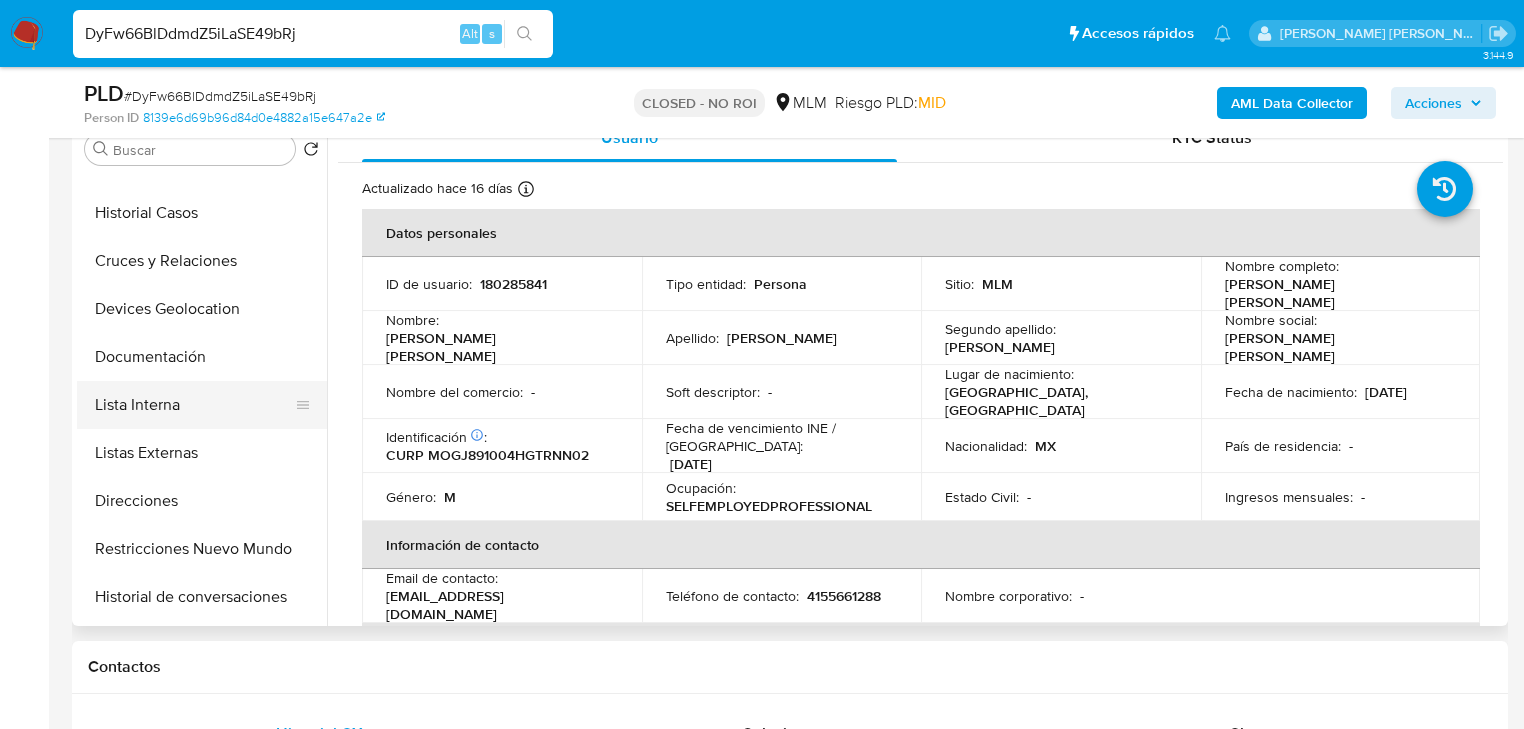 select on "10" 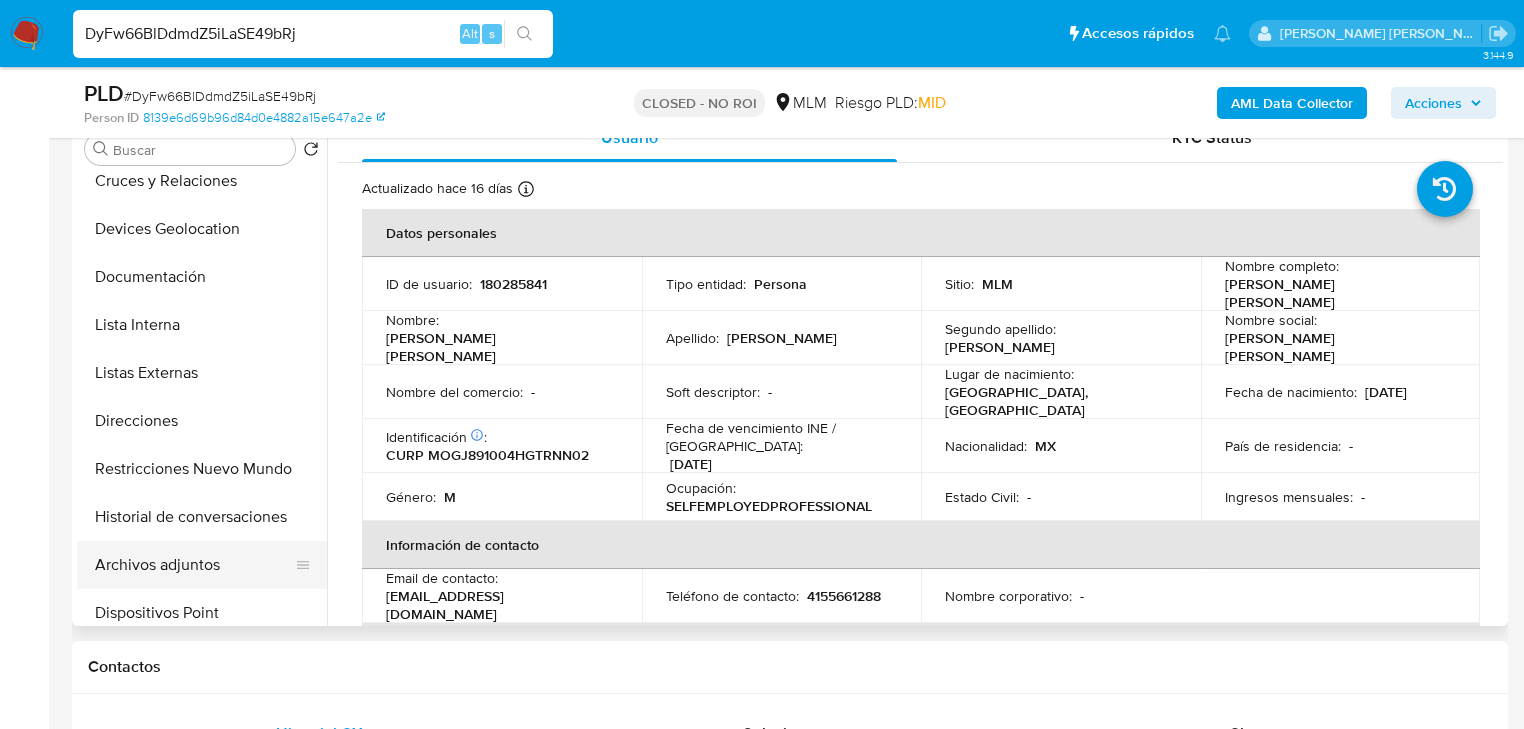 click on "Archivos adjuntos" at bounding box center (194, 565) 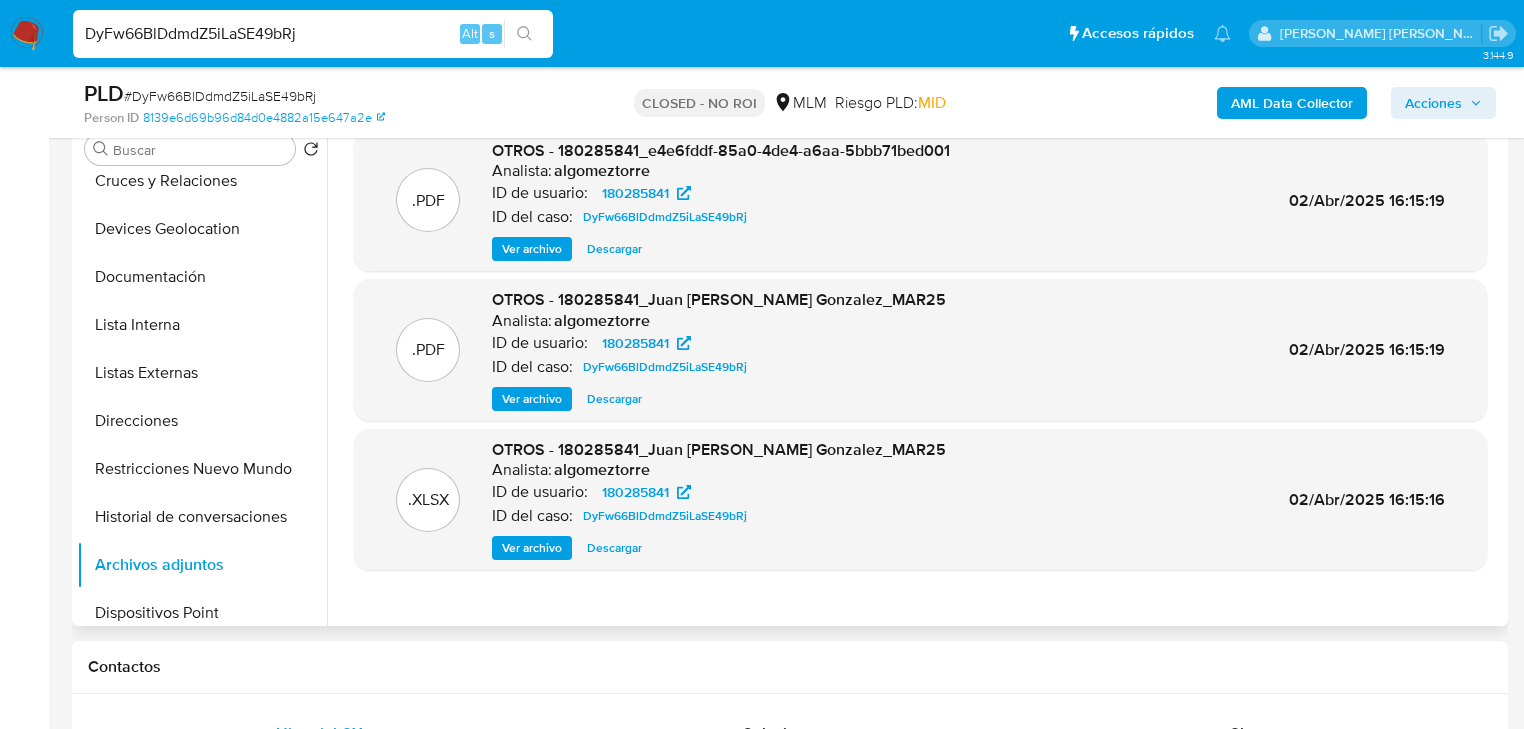 click on "Descargar" at bounding box center (614, 399) 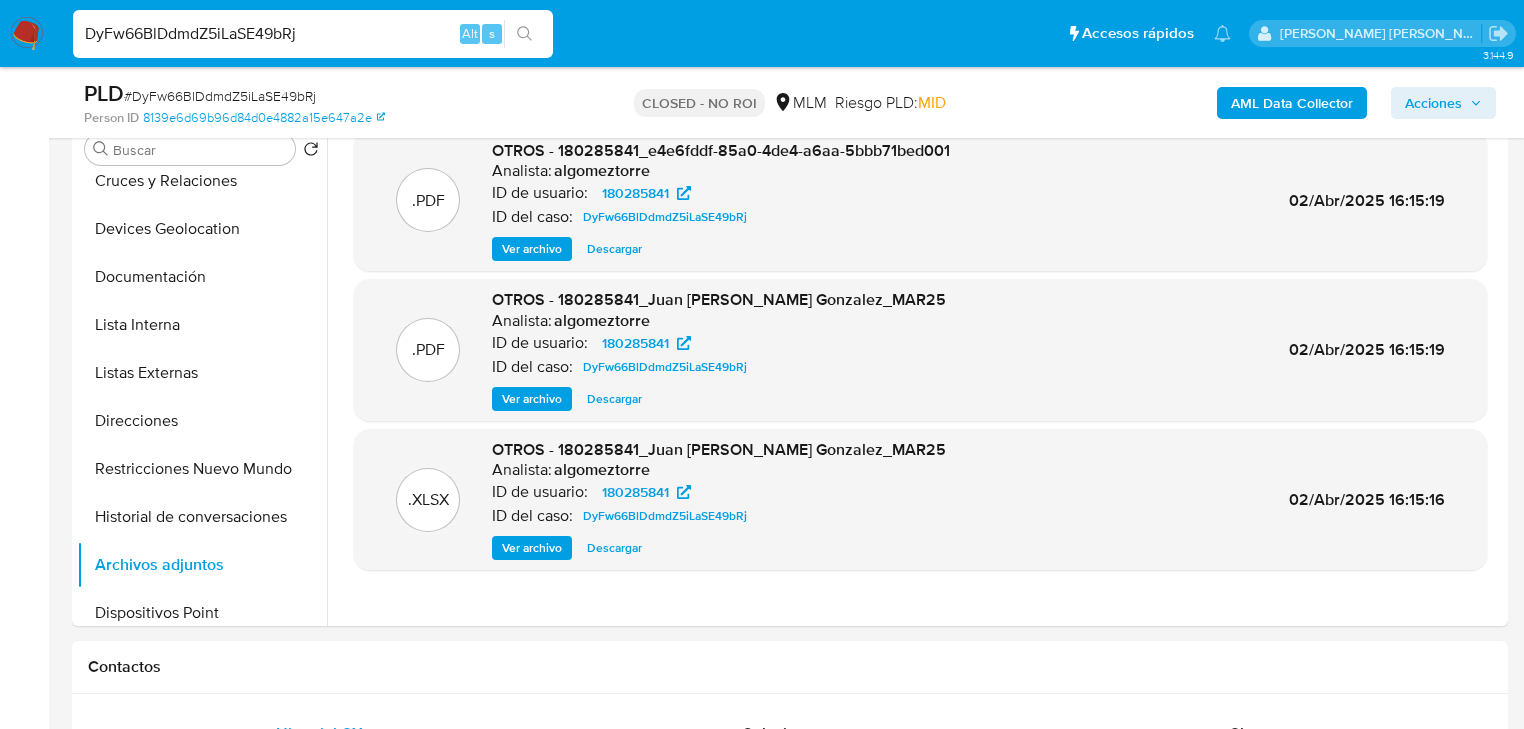 click on "DyFw66BlDdmdZ5iLaSE49bRj" at bounding box center [313, 34] 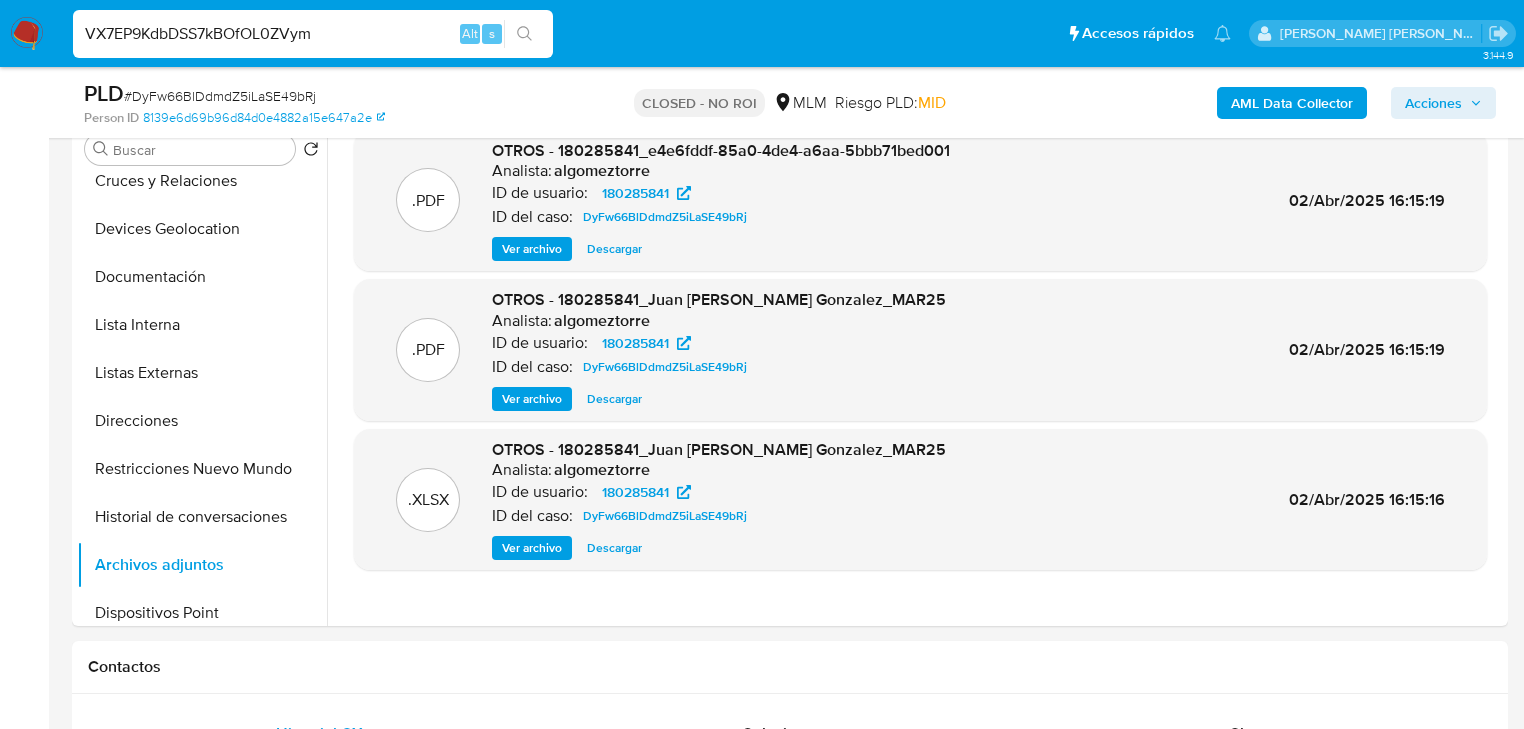 type on "VX7EP9KdbDSS7kBOfOL0ZVym" 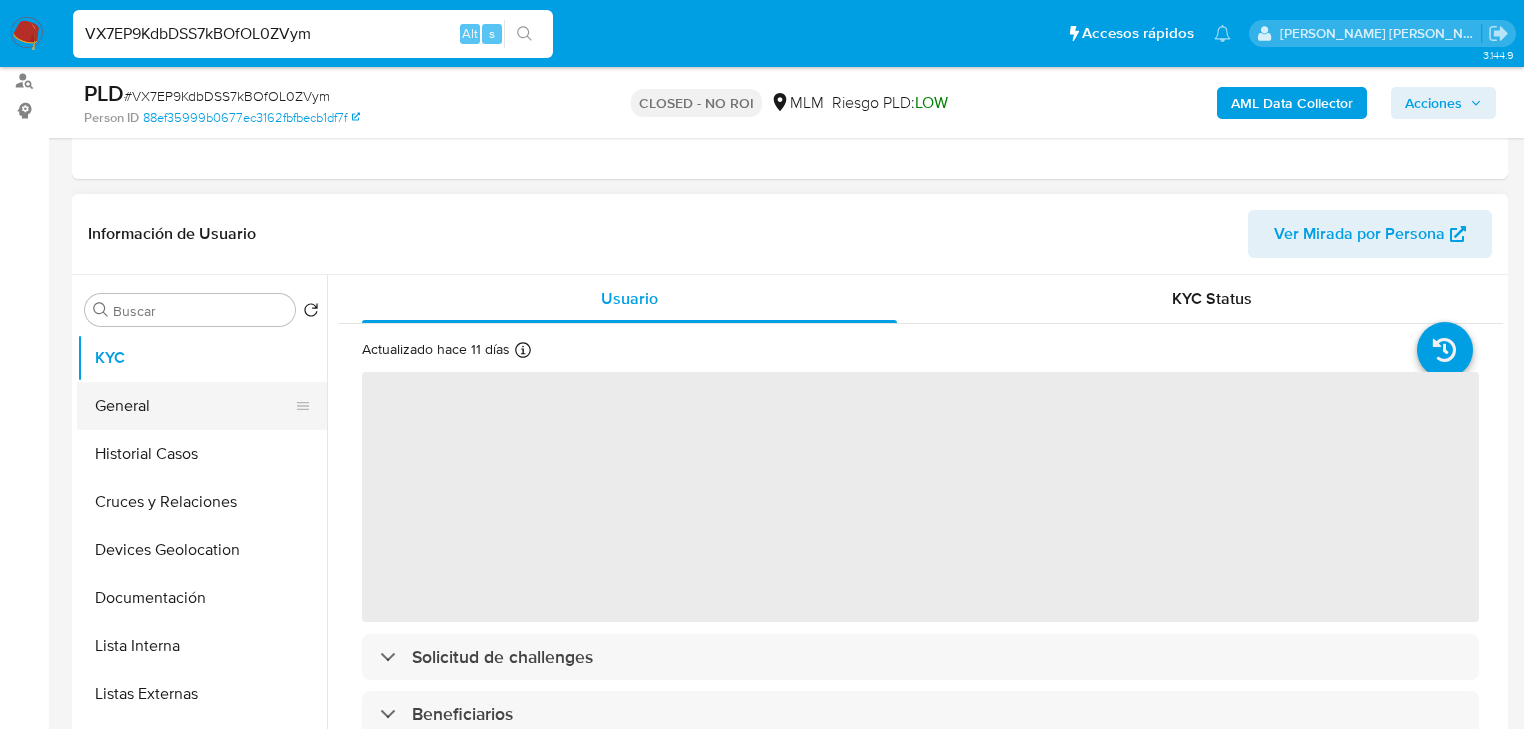 scroll, scrollTop: 240, scrollLeft: 0, axis: vertical 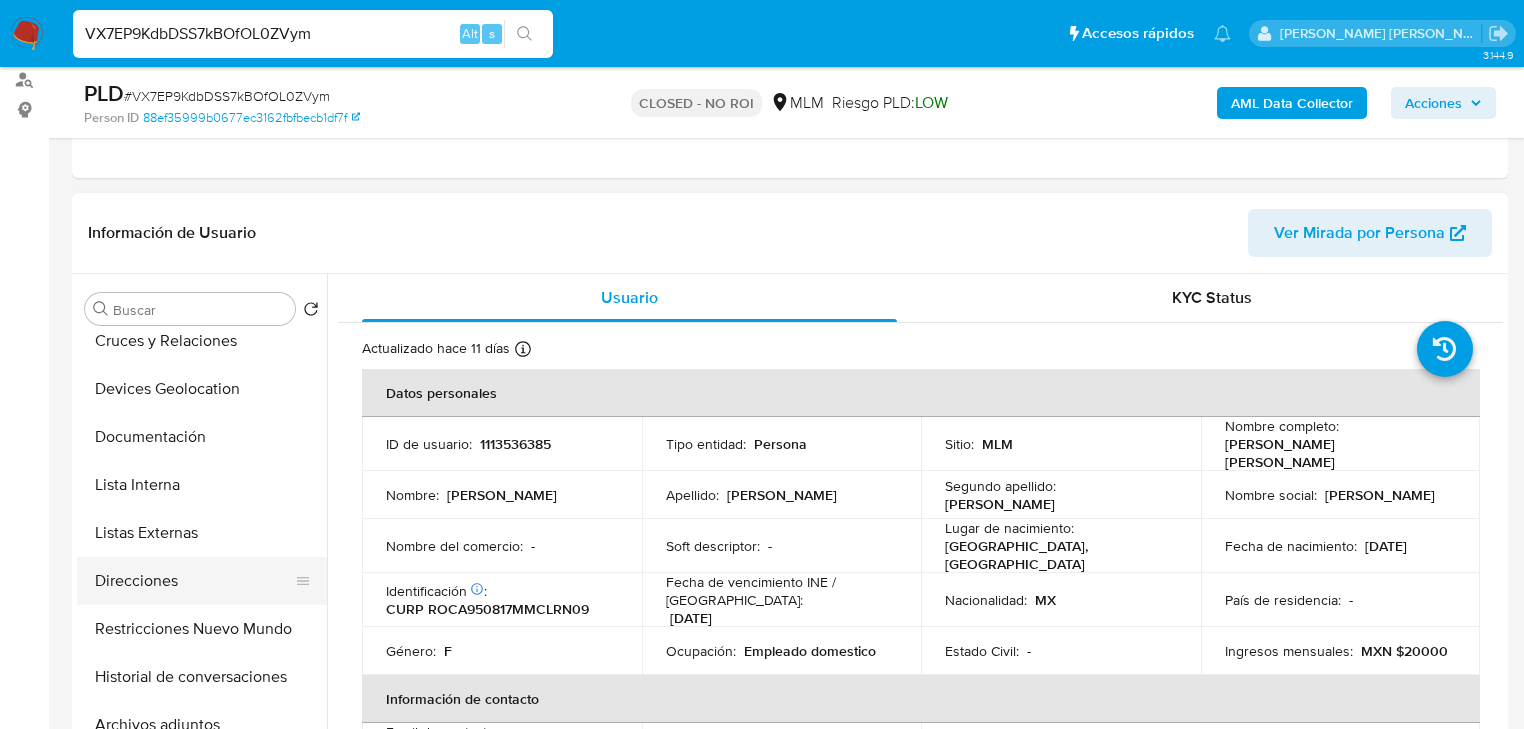select on "10" 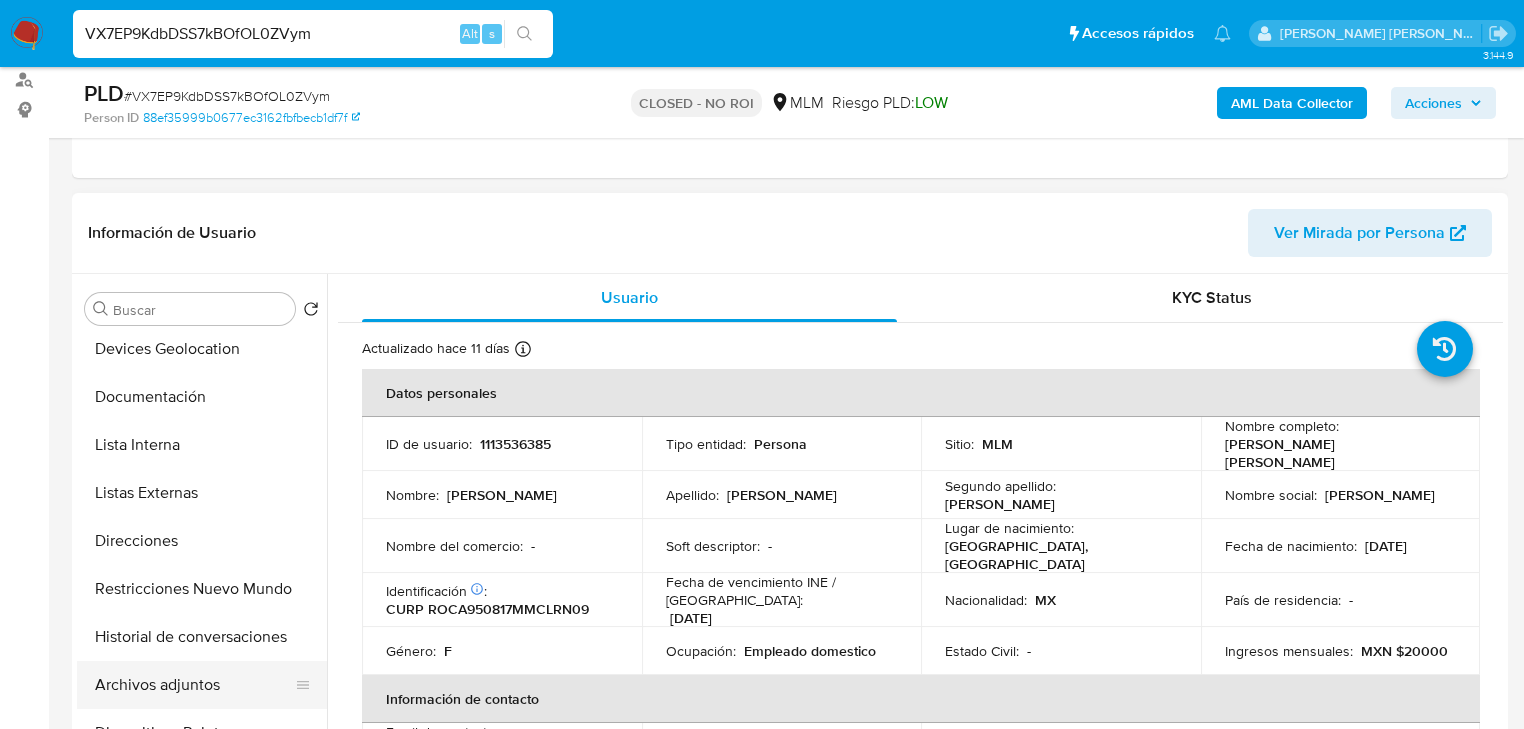 scroll, scrollTop: 240, scrollLeft: 0, axis: vertical 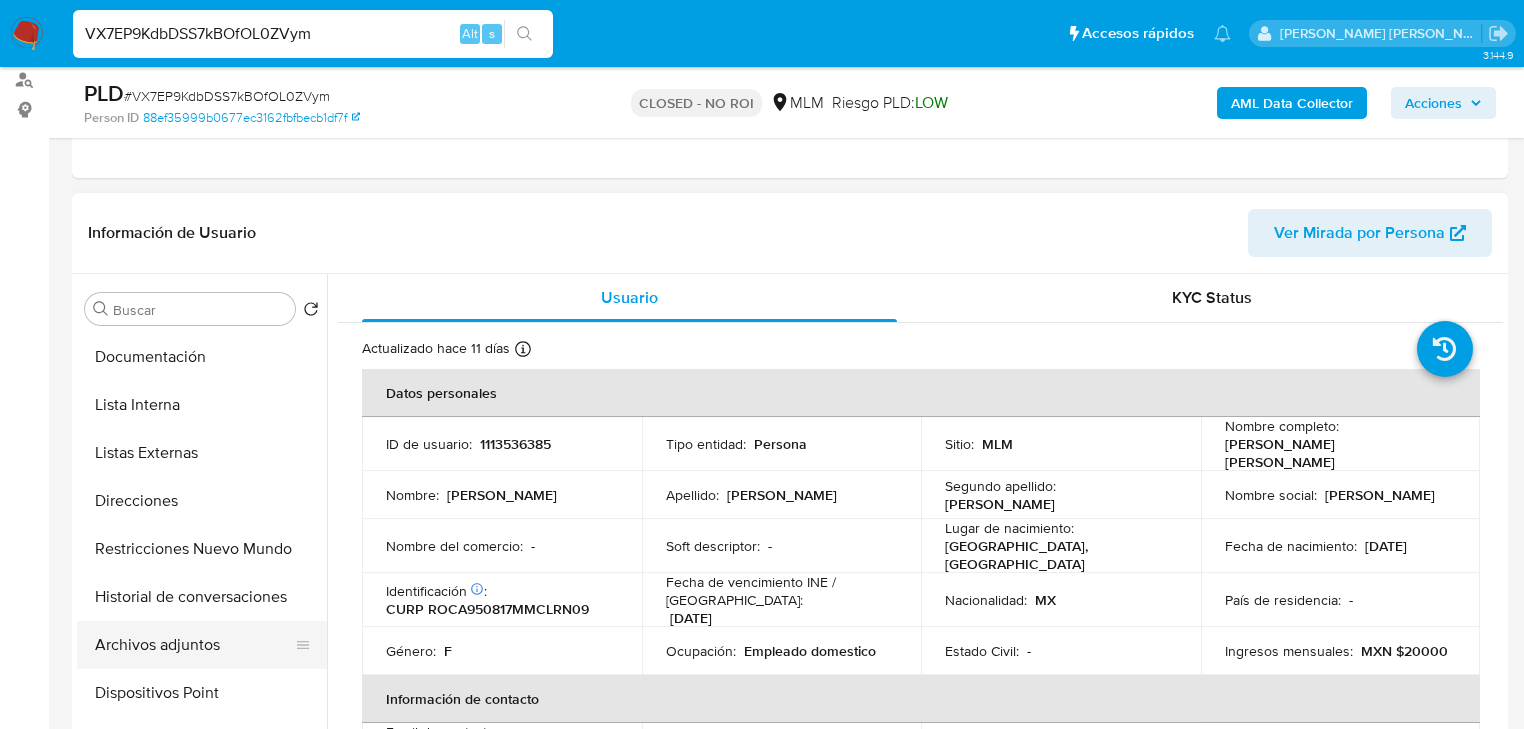 drag, startPoint x: 184, startPoint y: 642, endPoint x: 261, endPoint y: 625, distance: 78.854294 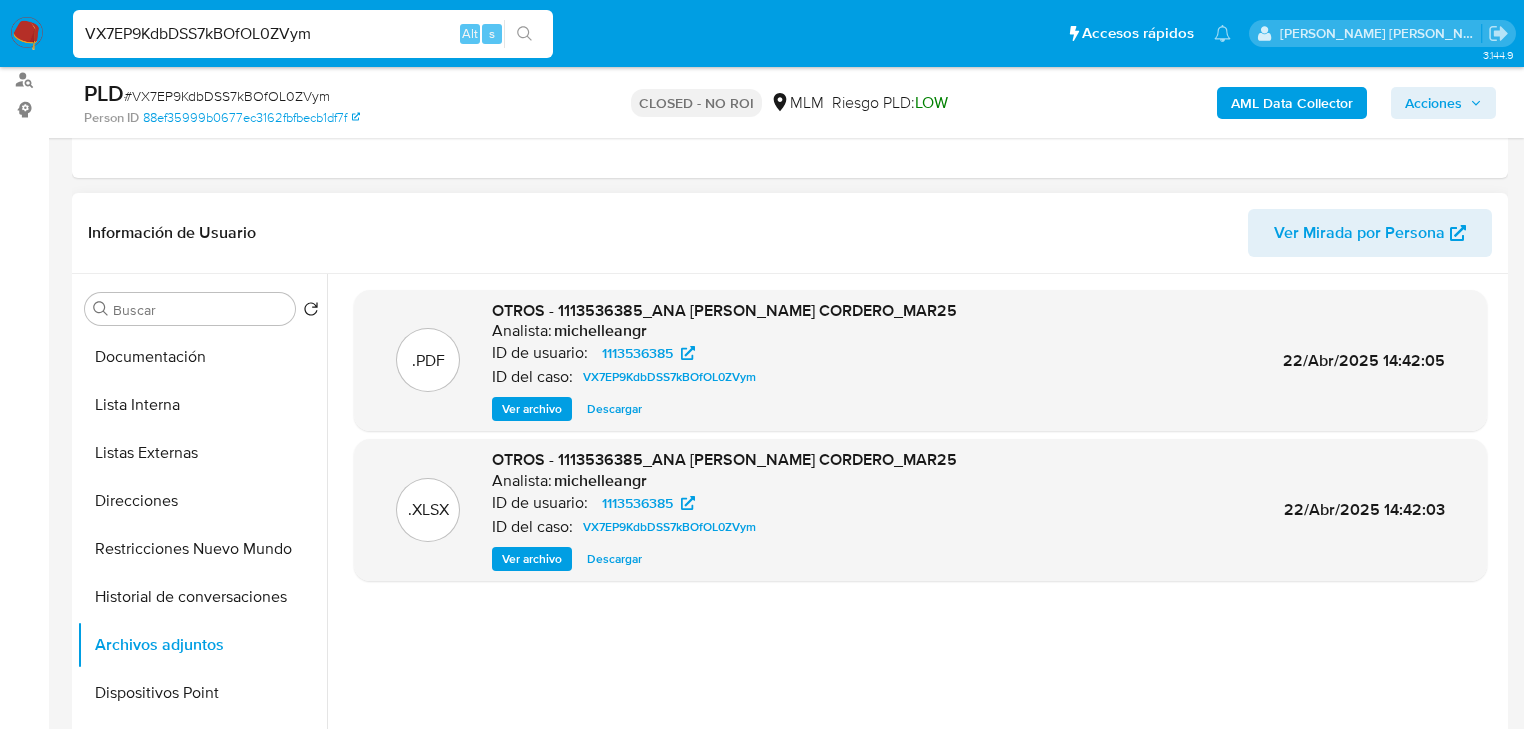 click on "Descargar" at bounding box center [614, 409] 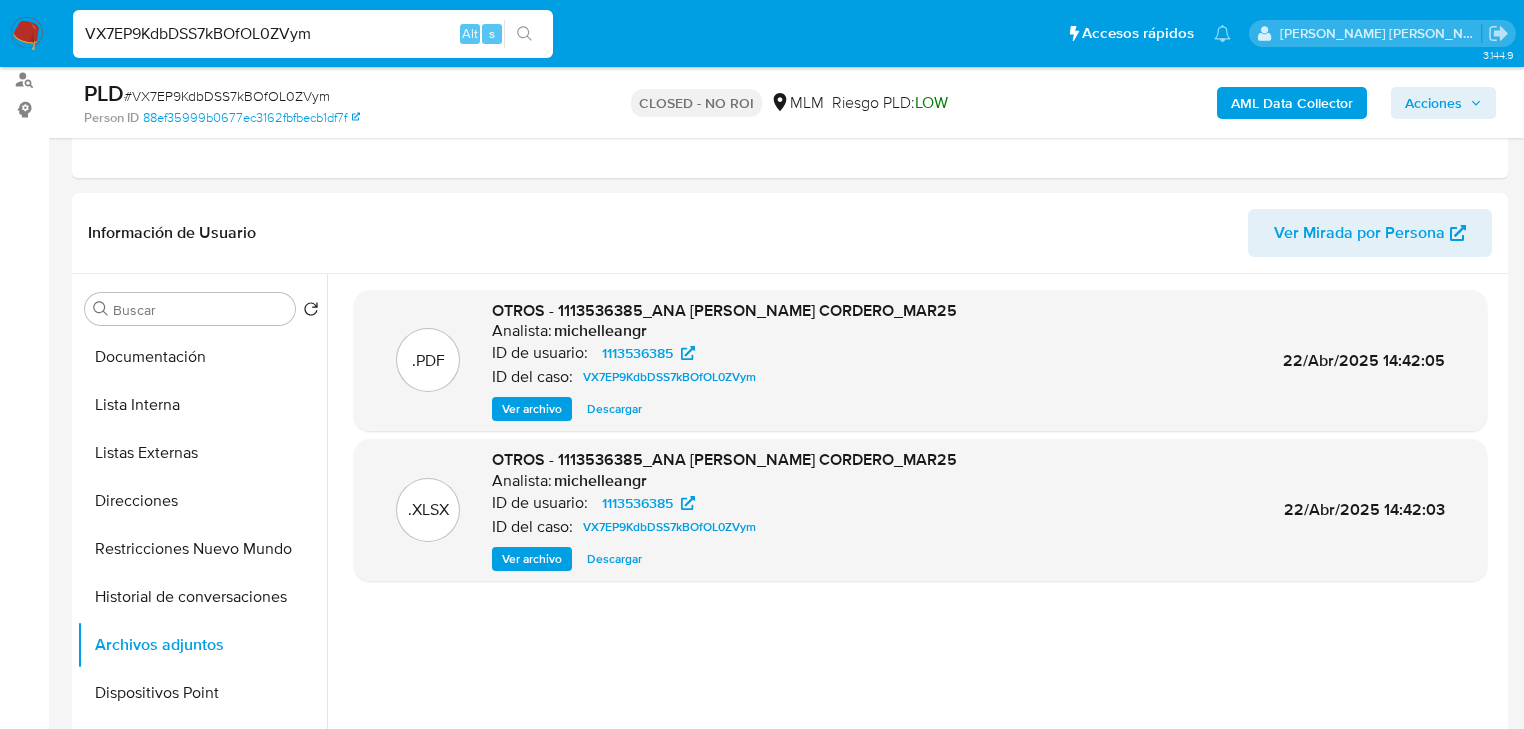 click on "VX7EP9KdbDSS7kBOfOL0ZVym" at bounding box center (313, 34) 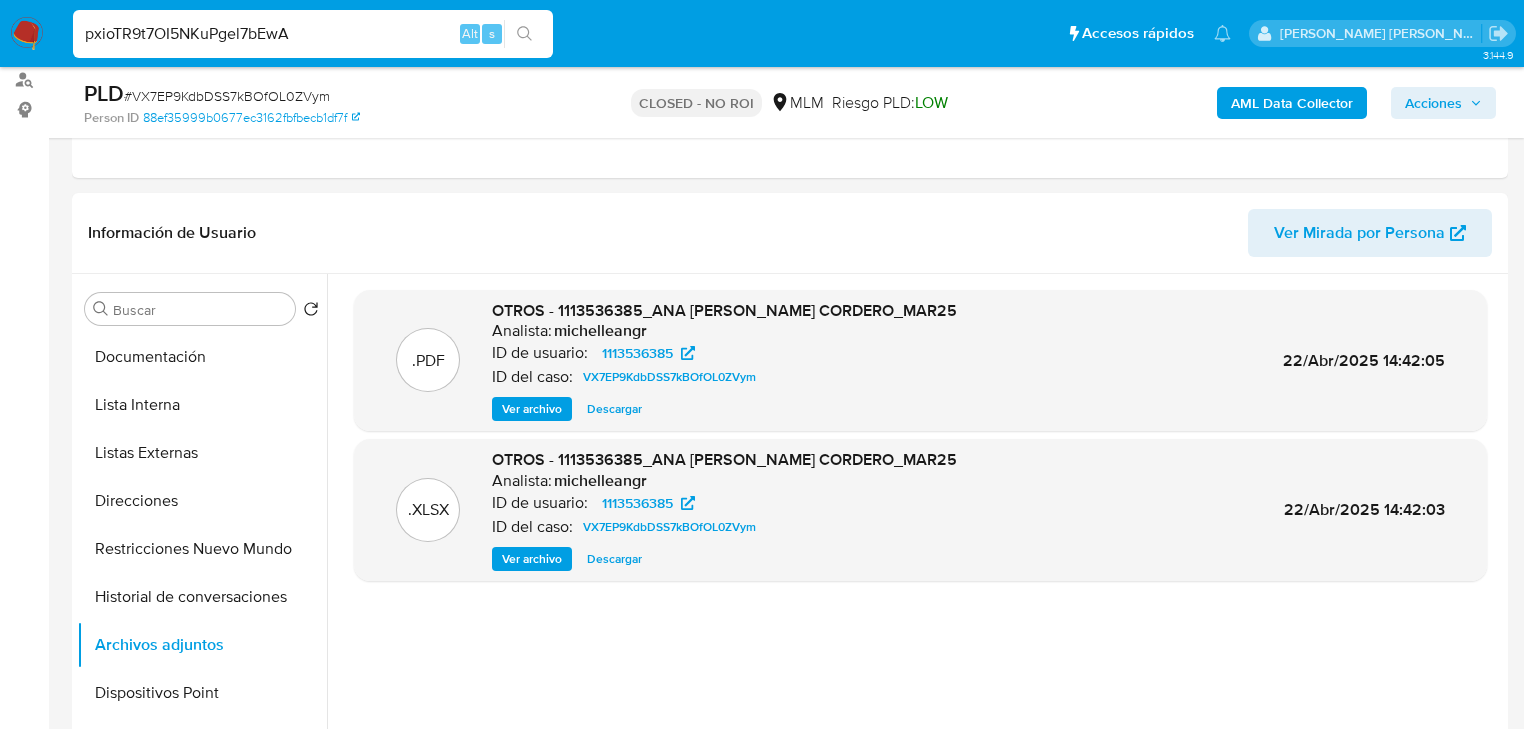 type on "pxioTR9t7OI5NKuPgel7bEwA" 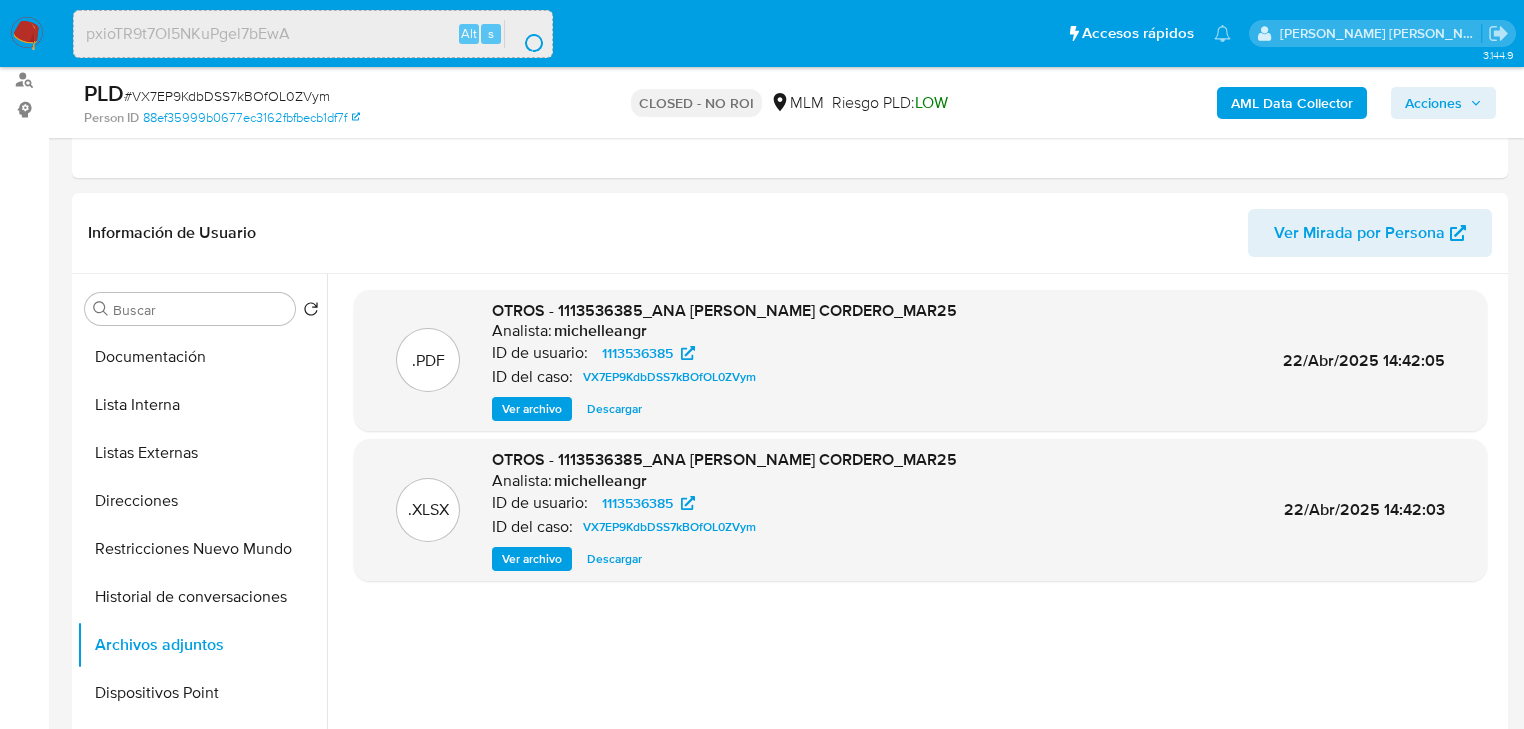 scroll, scrollTop: 0, scrollLeft: 0, axis: both 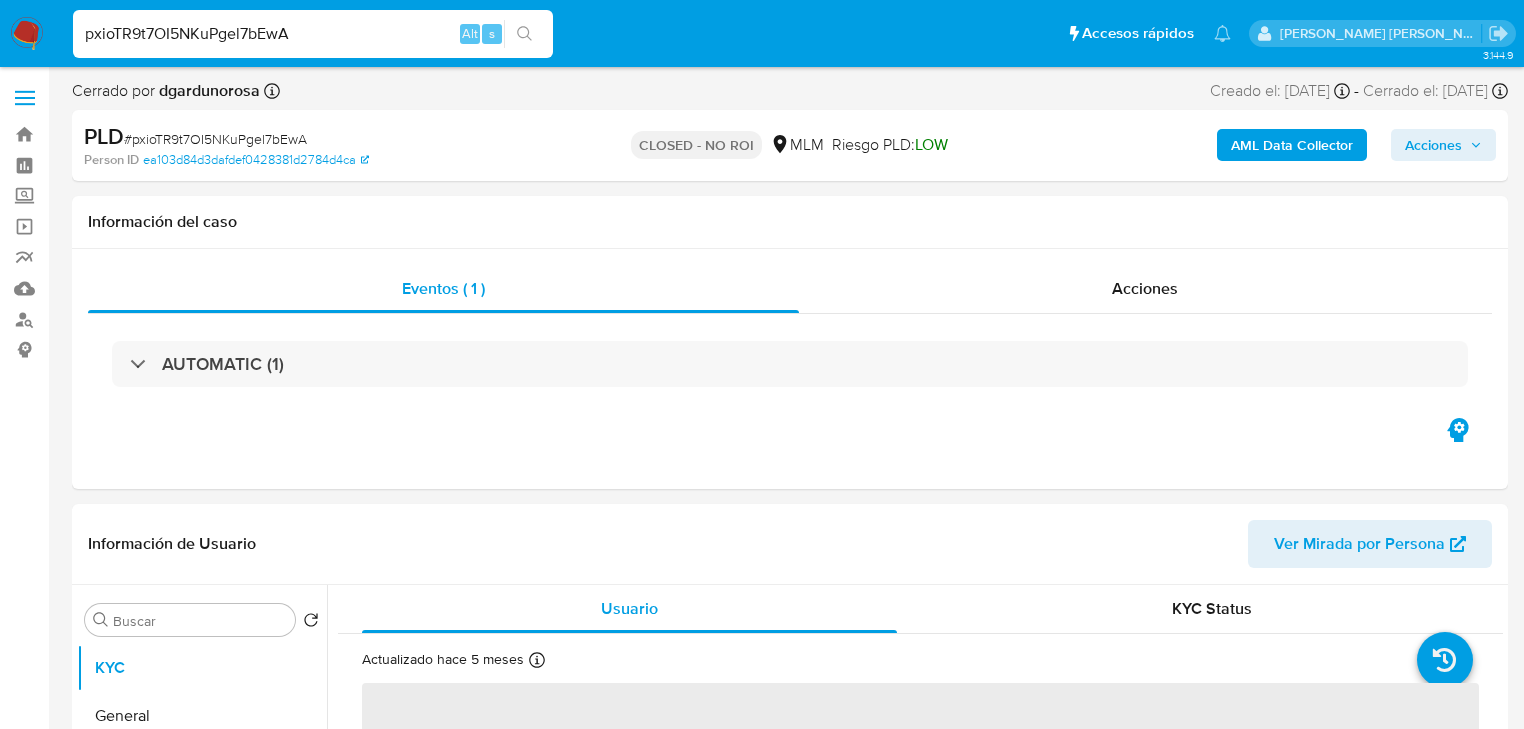 select on "10" 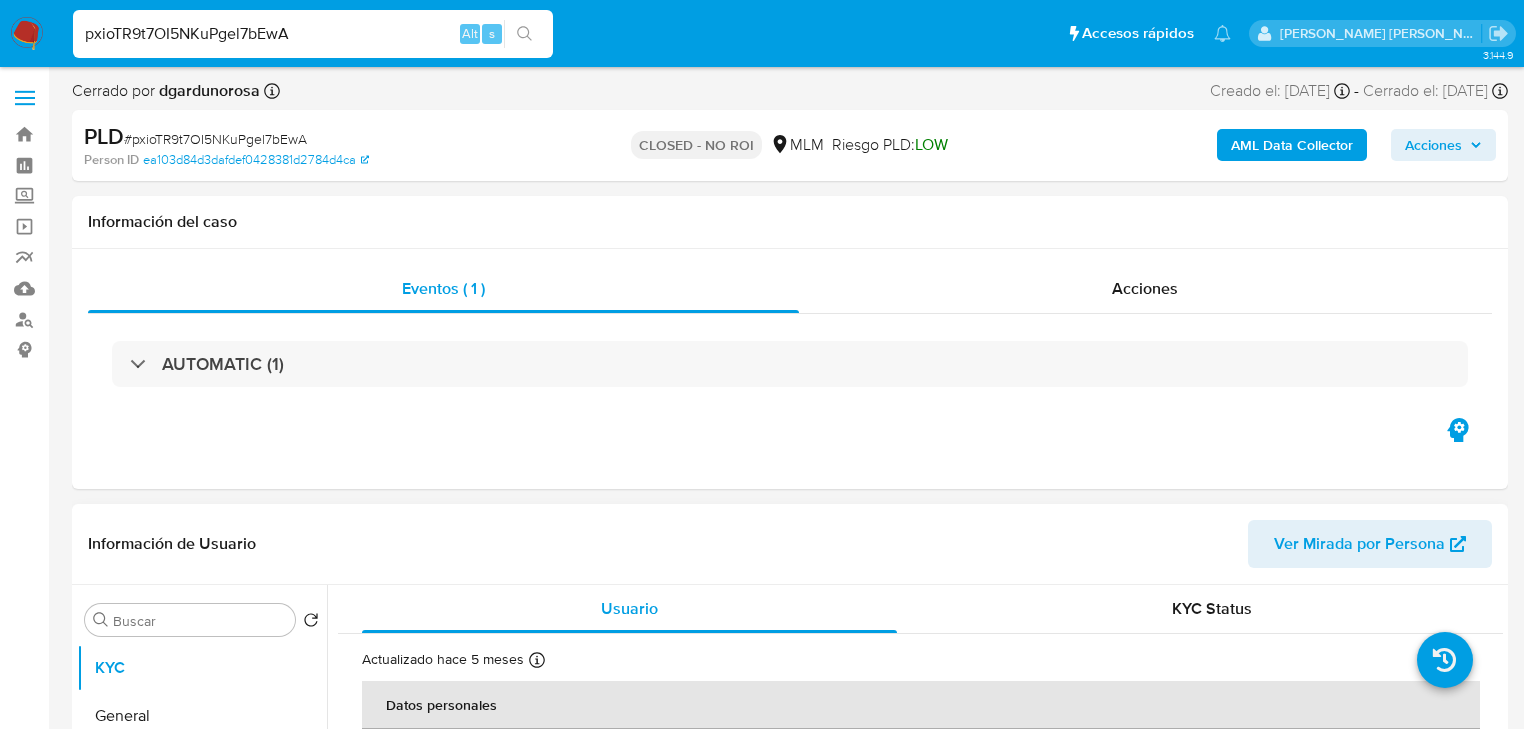 scroll, scrollTop: 320, scrollLeft: 0, axis: vertical 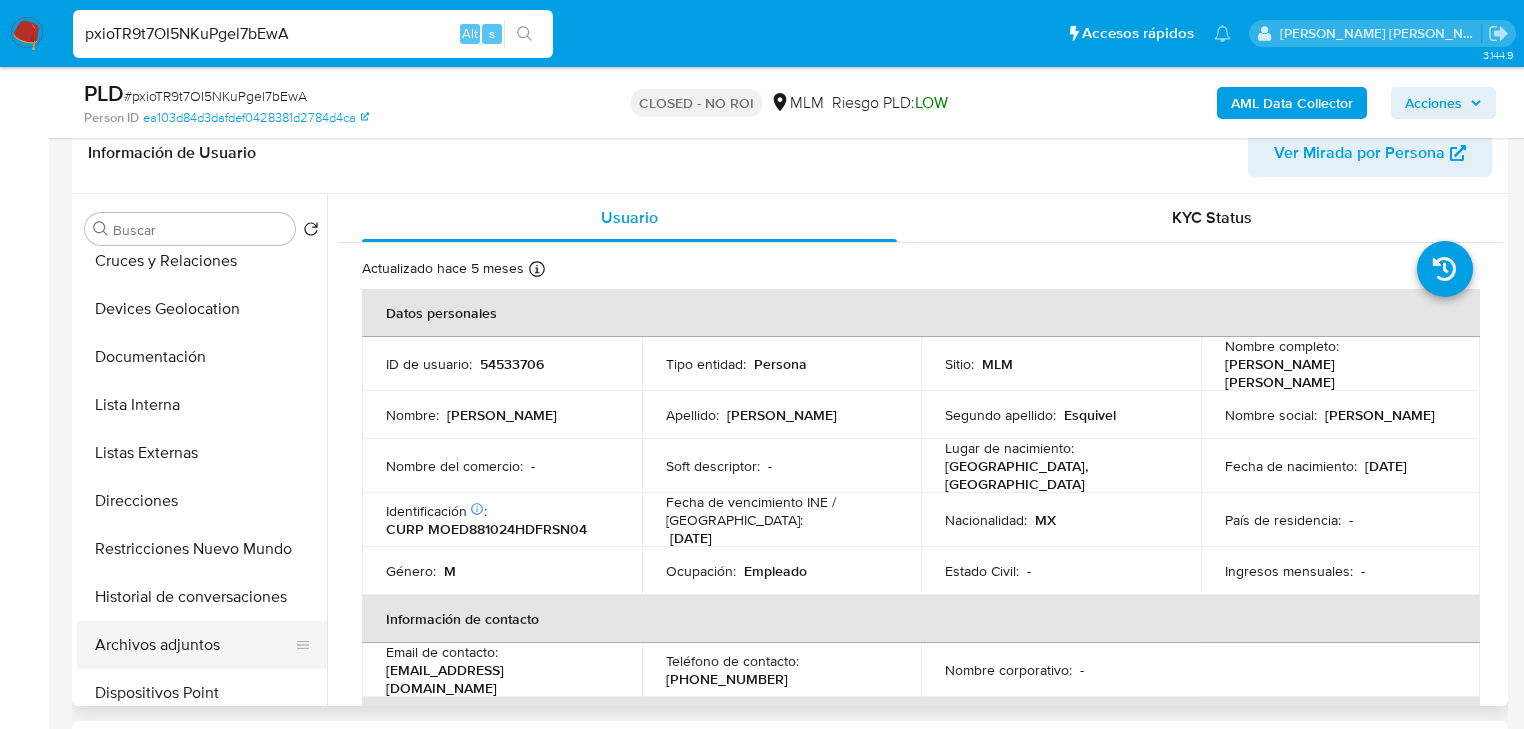 click on "Archivos adjuntos" at bounding box center [194, 645] 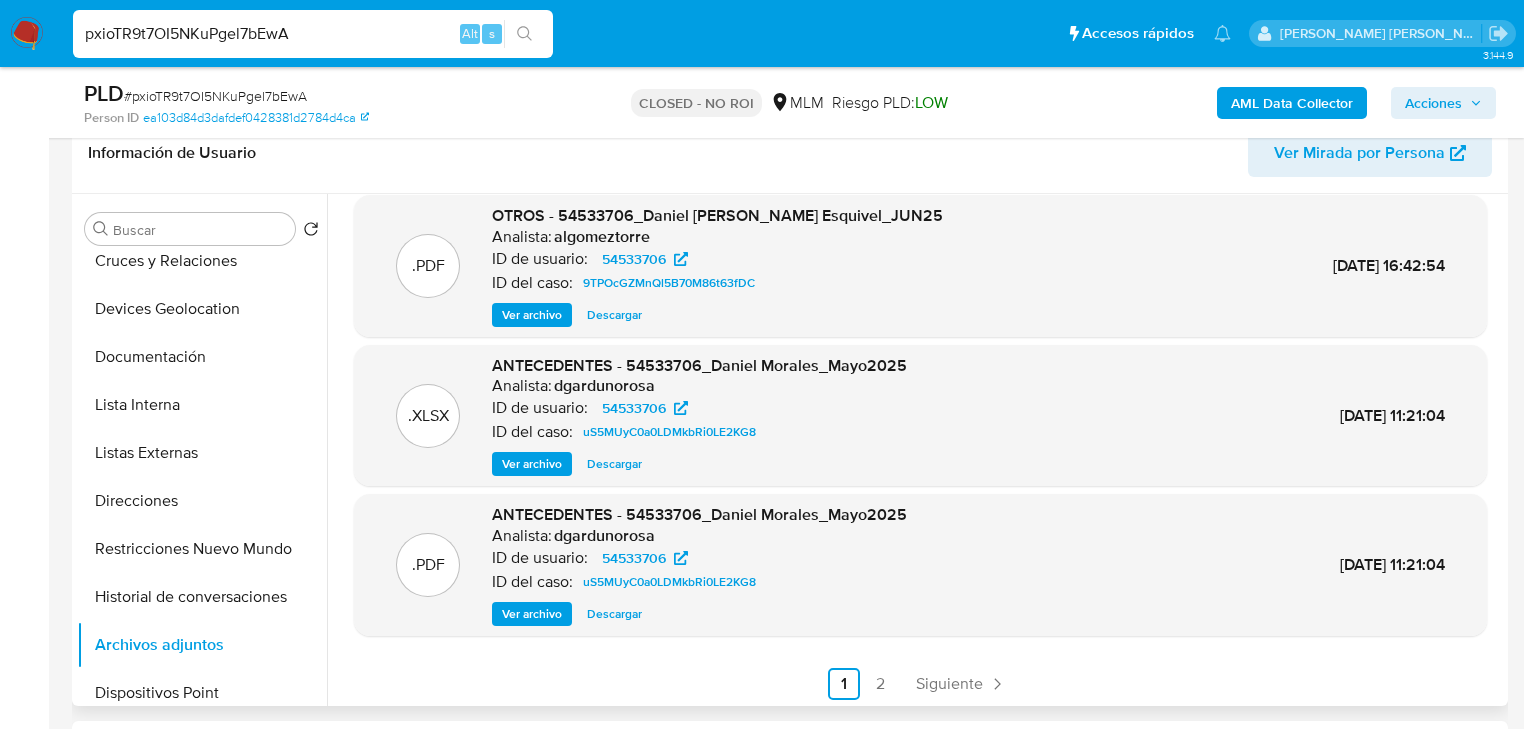 scroll, scrollTop: 168, scrollLeft: 0, axis: vertical 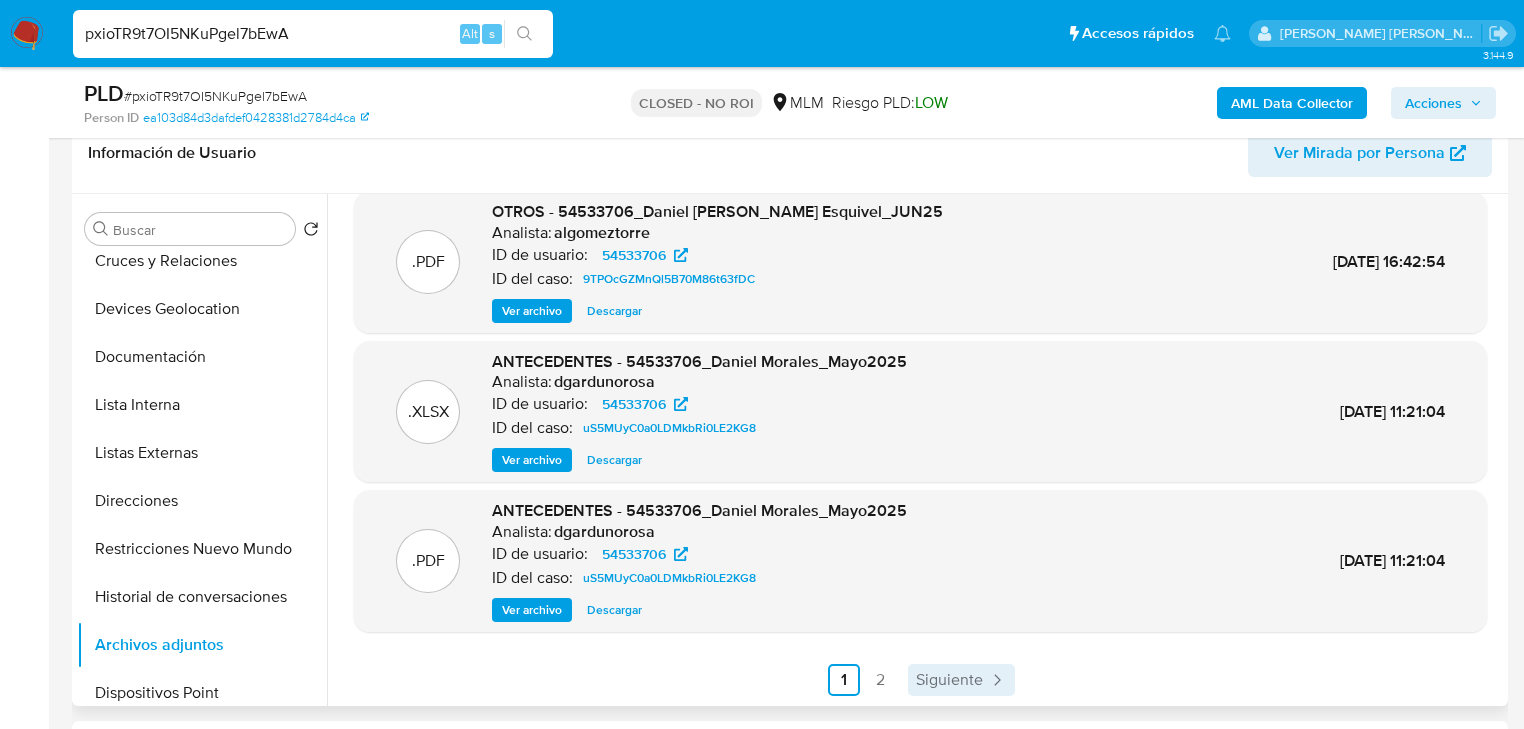 click on "Siguiente" at bounding box center [949, 680] 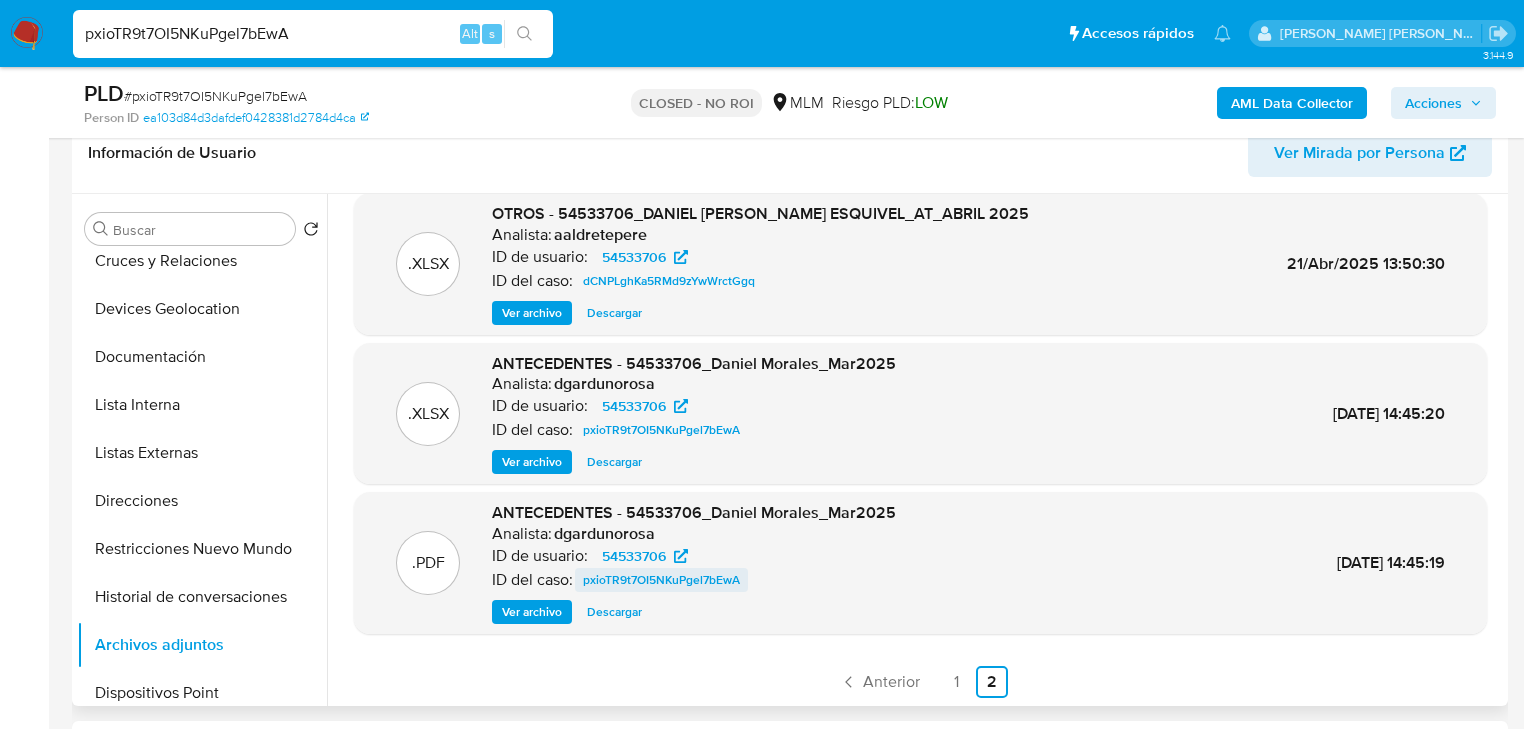 scroll, scrollTop: 168, scrollLeft: 0, axis: vertical 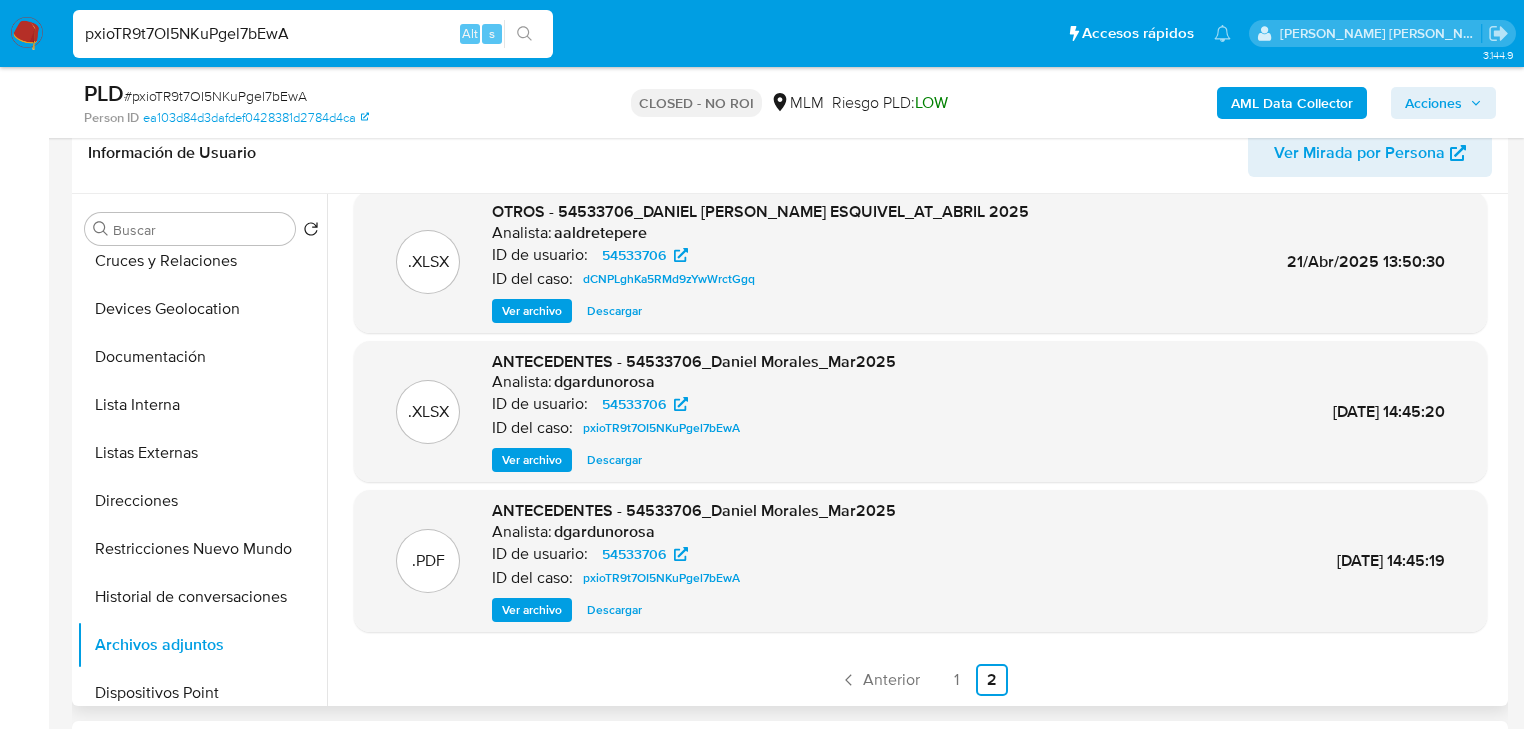 drag, startPoint x: 632, startPoint y: 609, endPoint x: 984, endPoint y: 580, distance: 353.1926 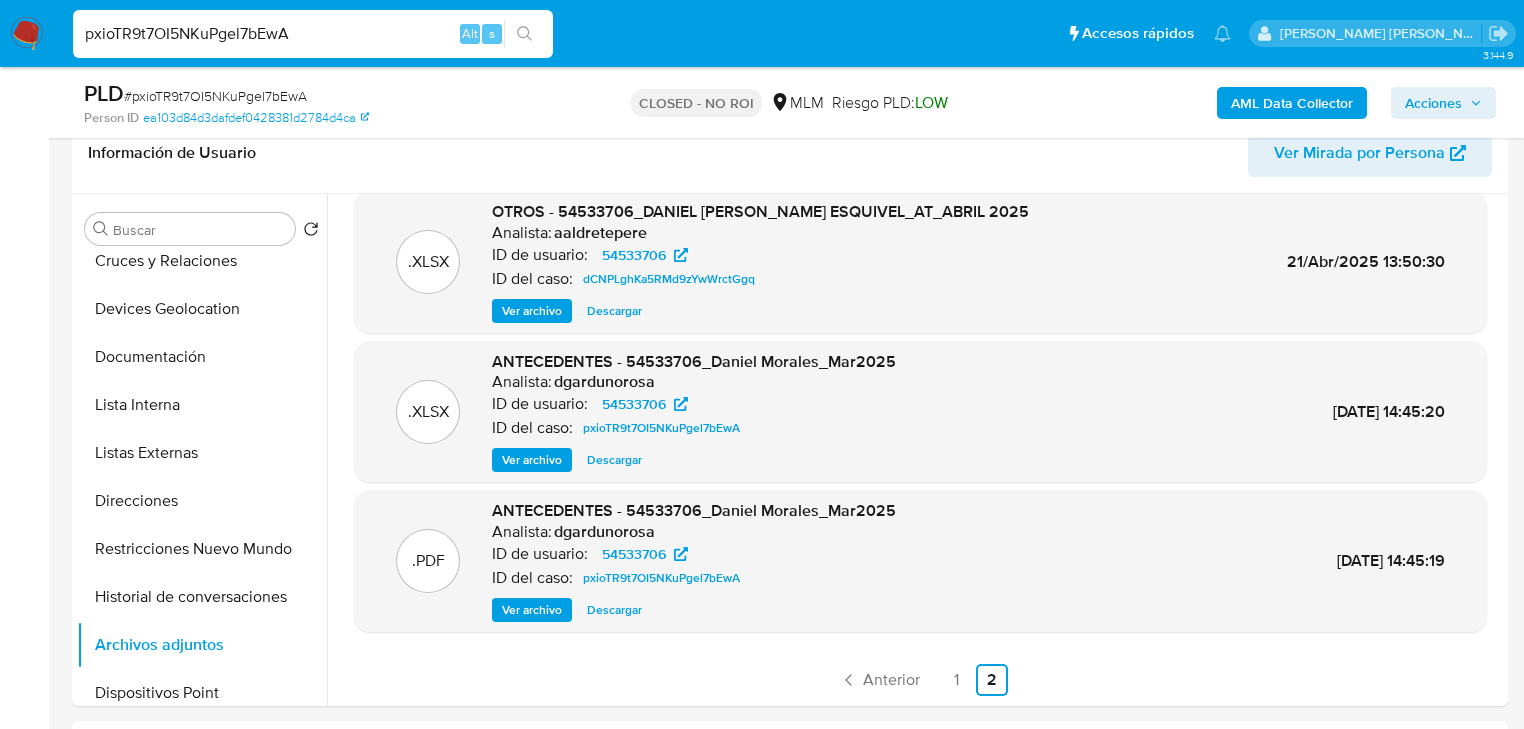 click on "pxioTR9t7OI5NKuPgel7bEwA" at bounding box center (313, 34) 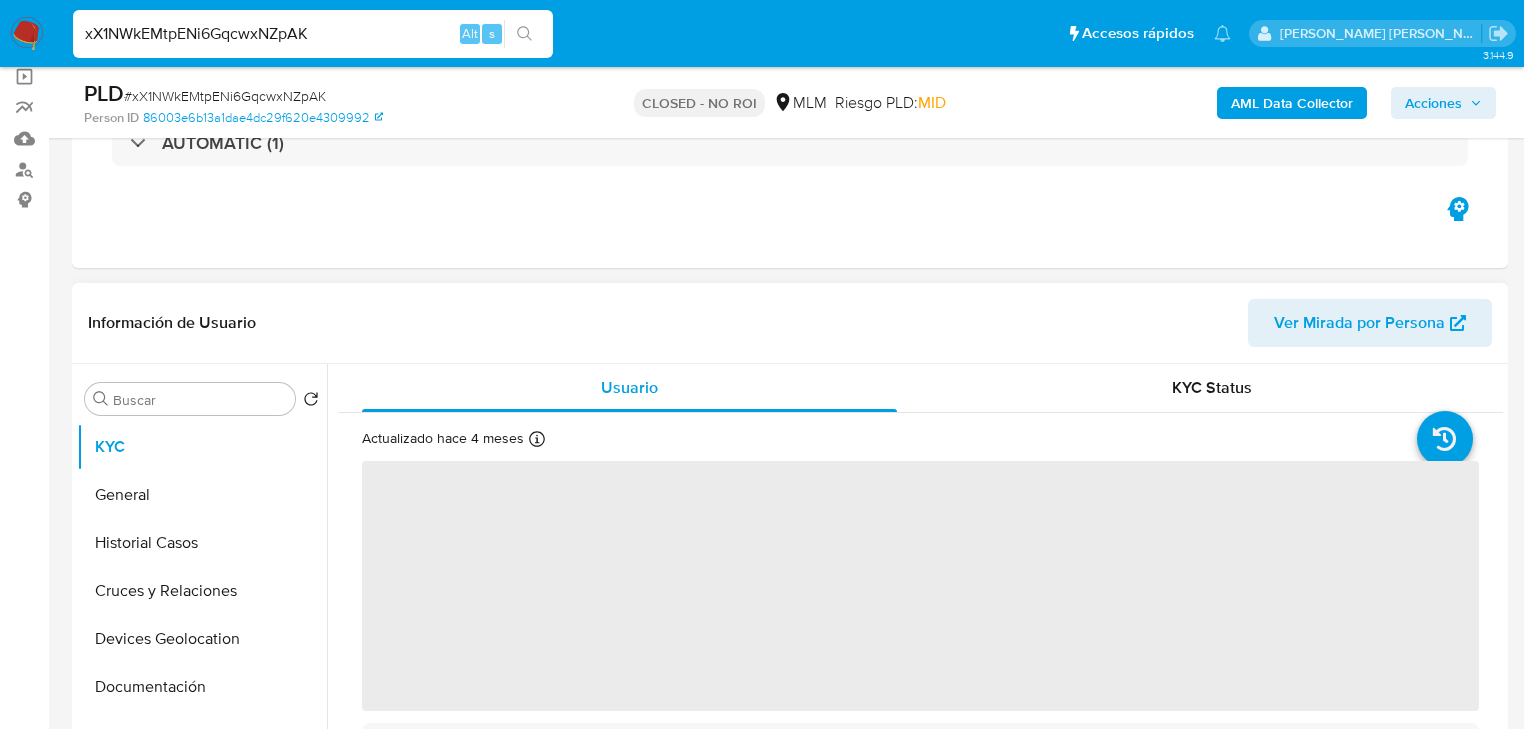 scroll, scrollTop: 320, scrollLeft: 0, axis: vertical 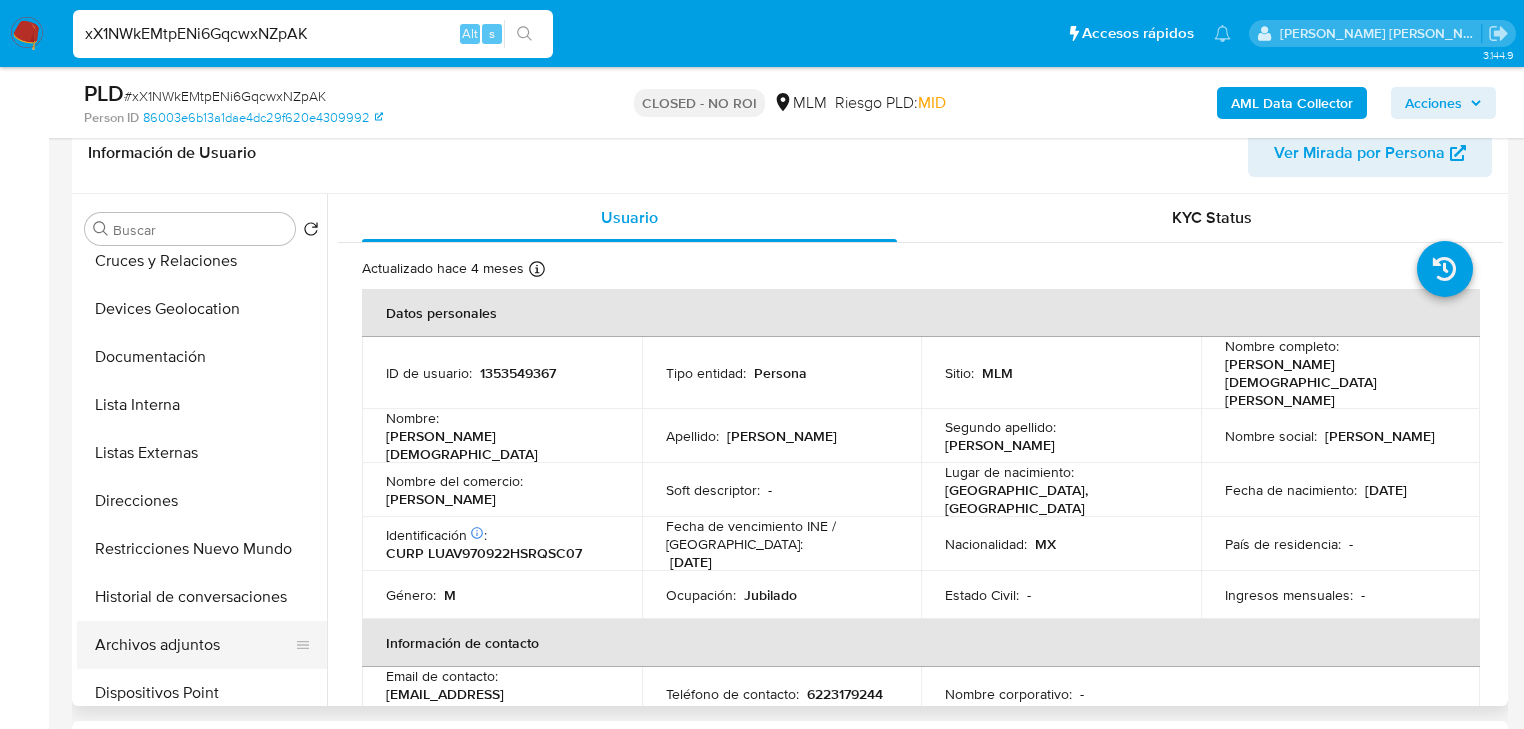 click on "Archivos adjuntos" at bounding box center (194, 645) 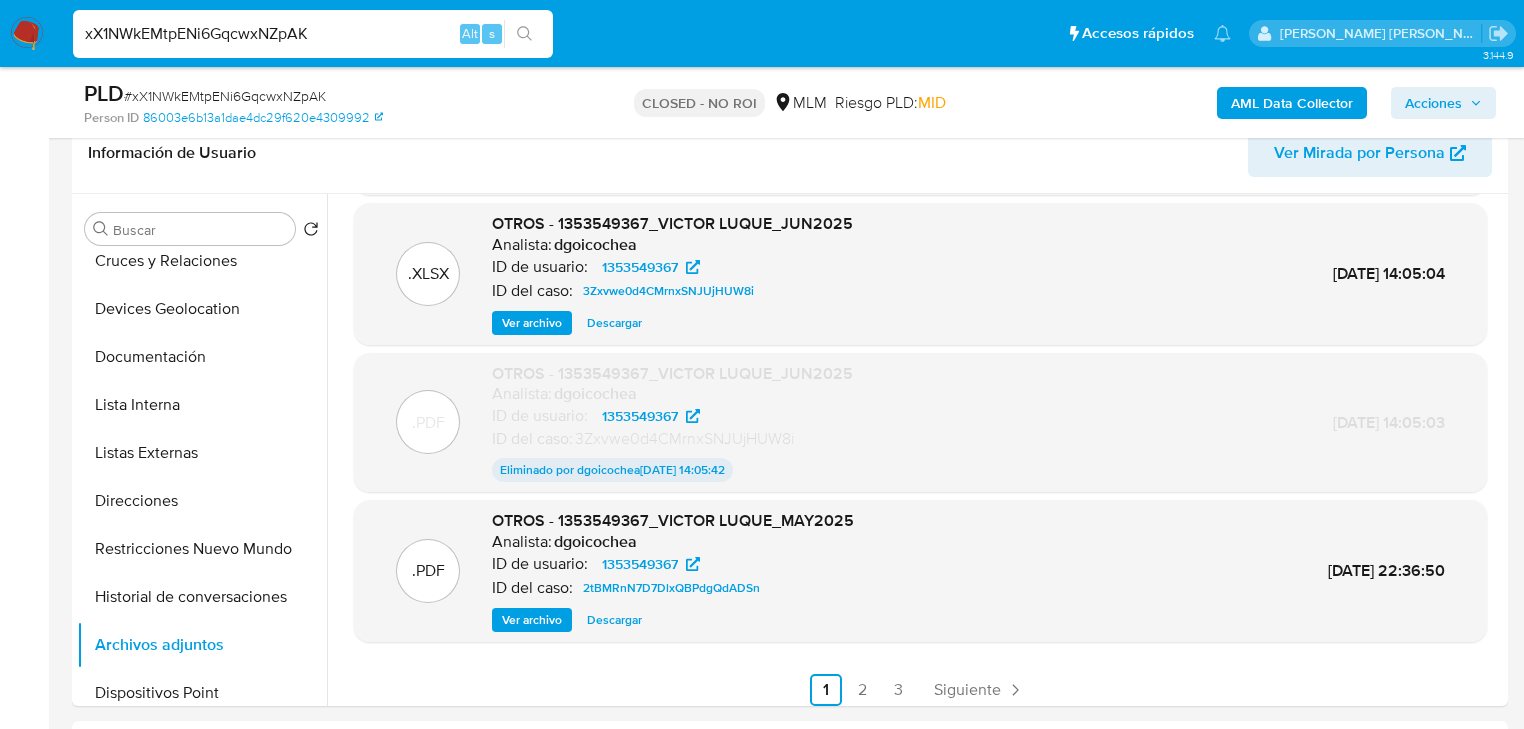 scroll, scrollTop: 165, scrollLeft: 0, axis: vertical 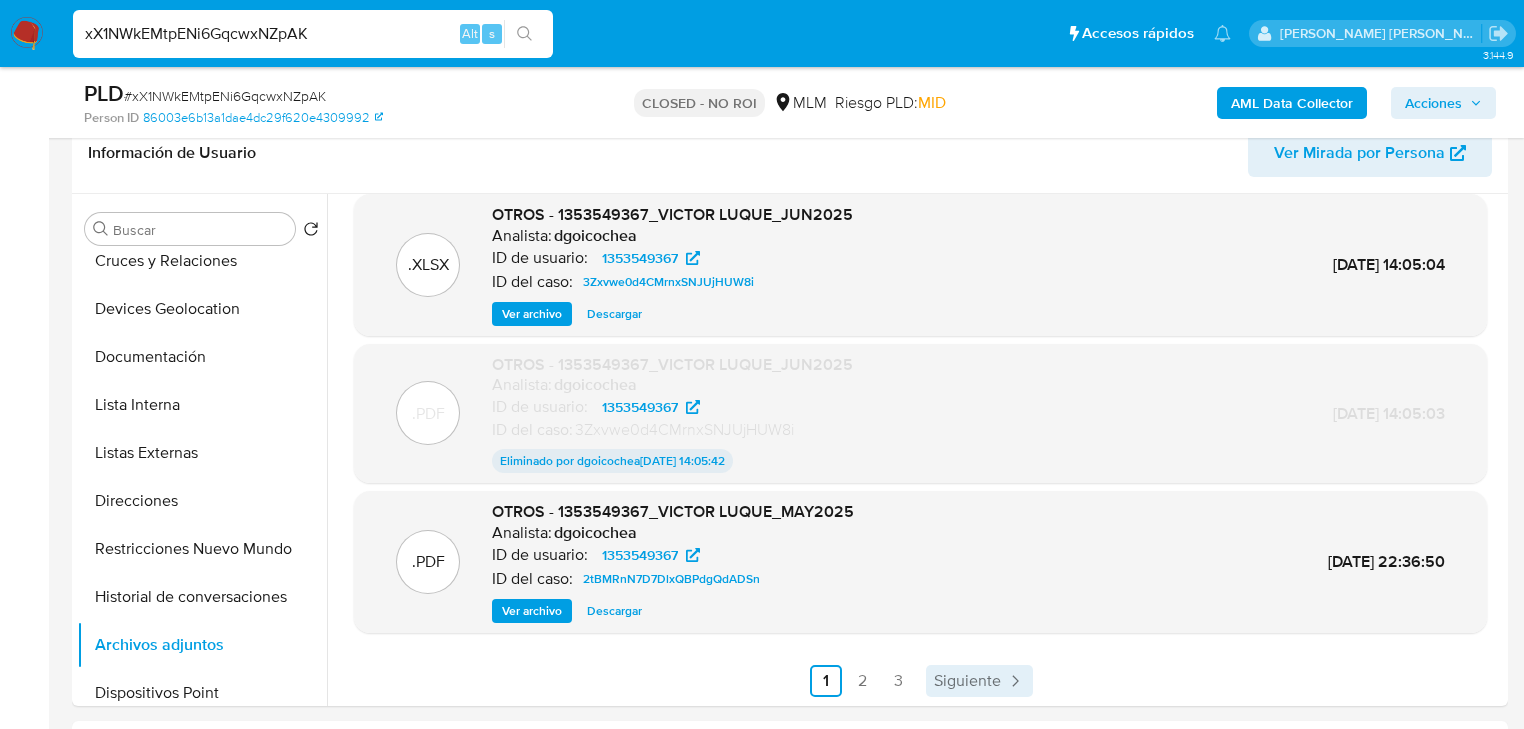 click on "Siguiente" at bounding box center (967, 681) 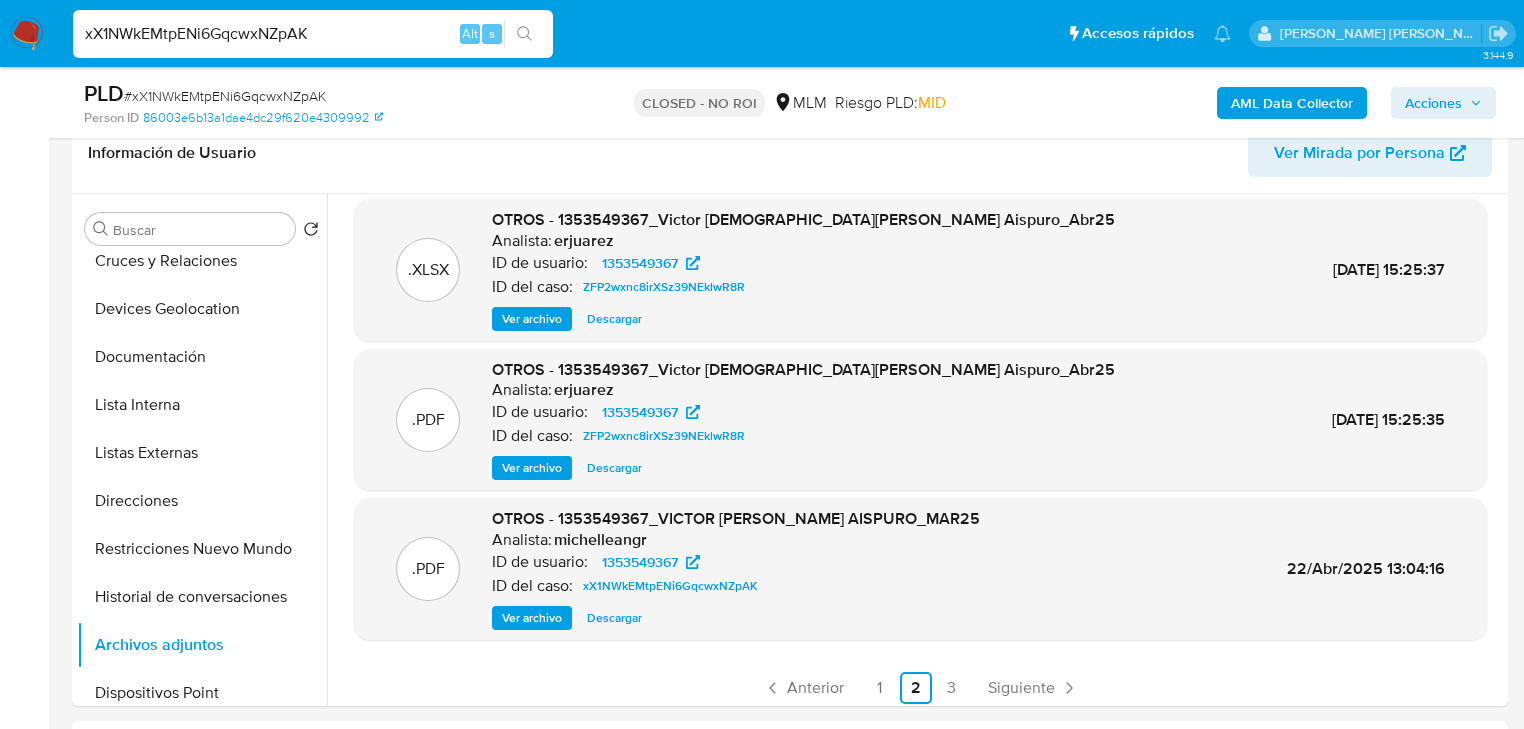 scroll, scrollTop: 168, scrollLeft: 0, axis: vertical 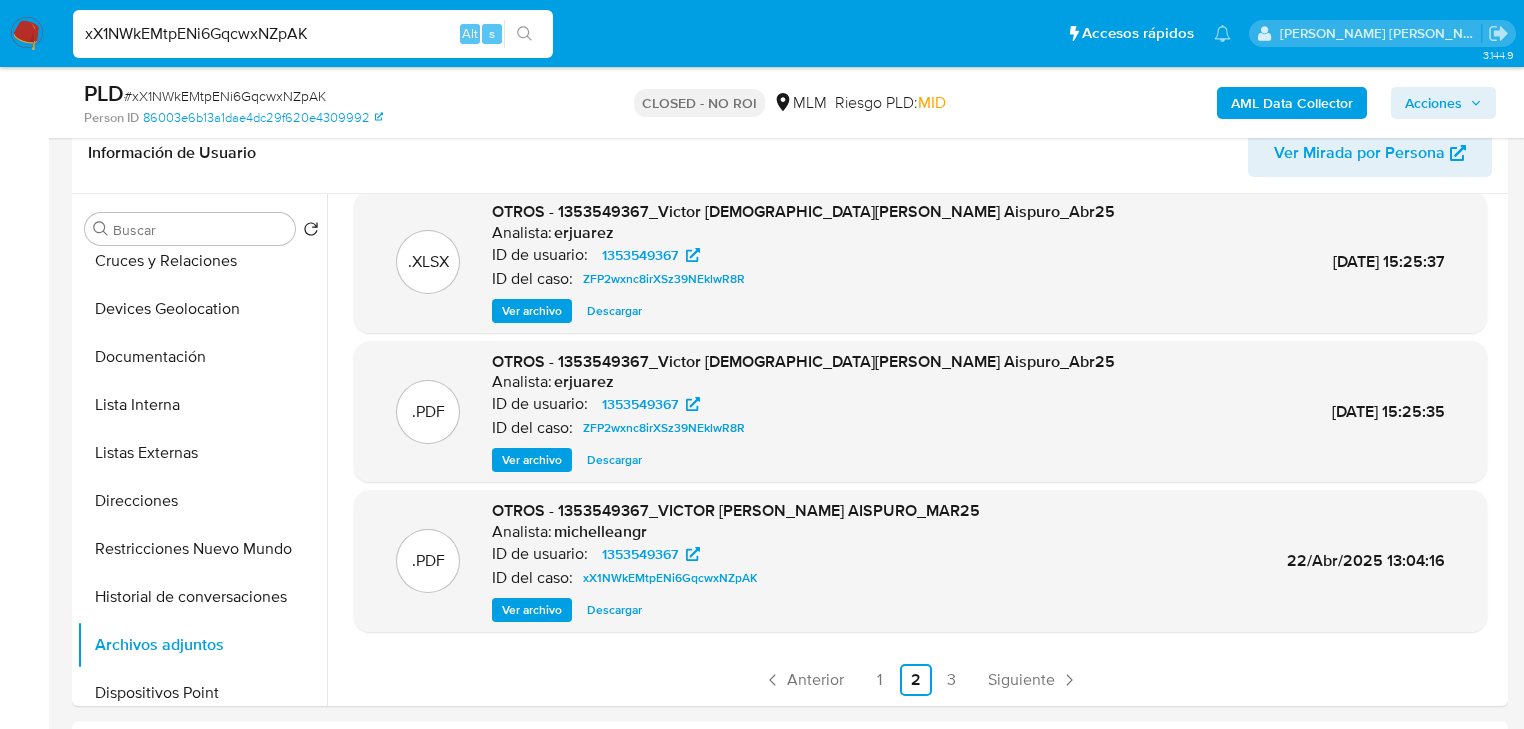 click on "Descargar" at bounding box center [614, 610] 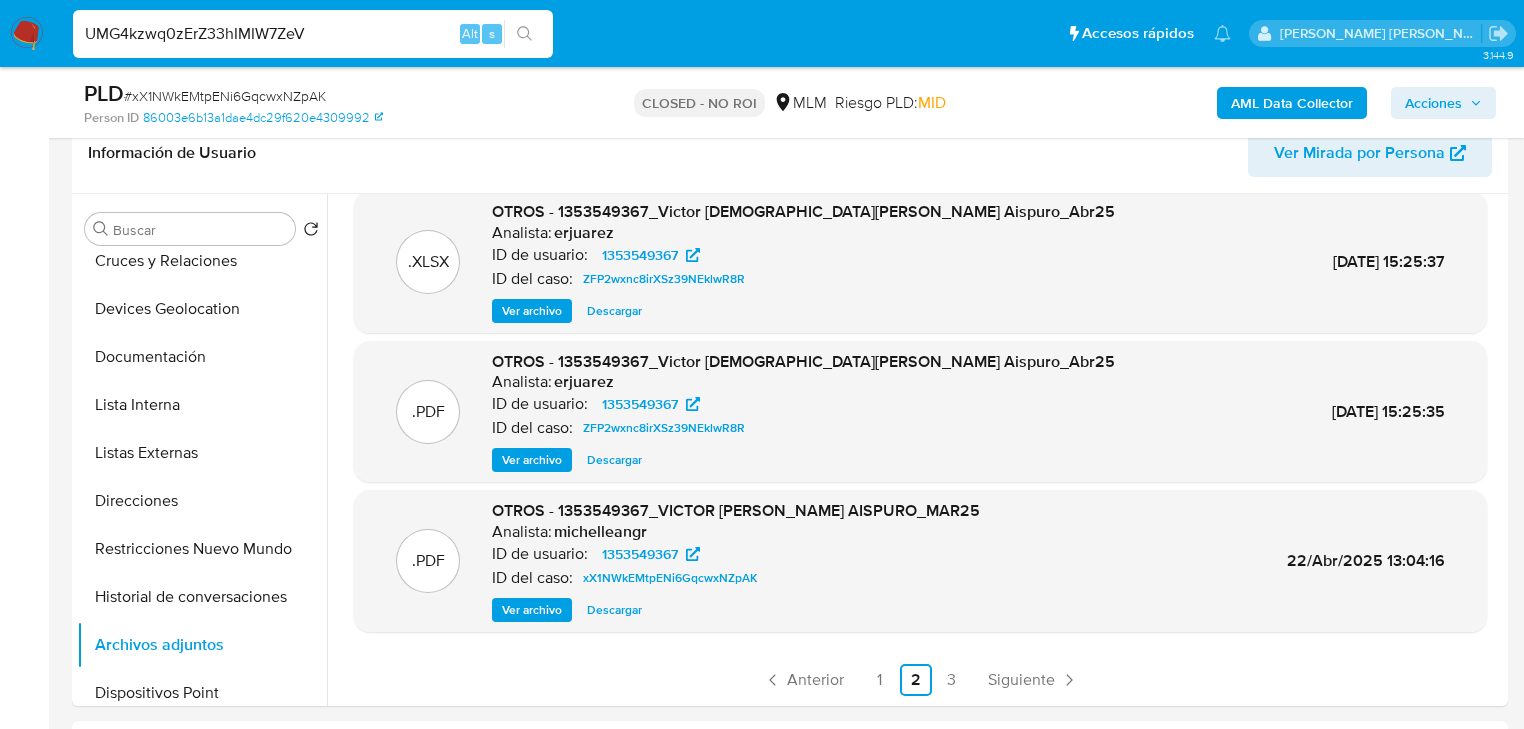 type on "UMG4kzwq0zErZ33hIMIW7ZeV" 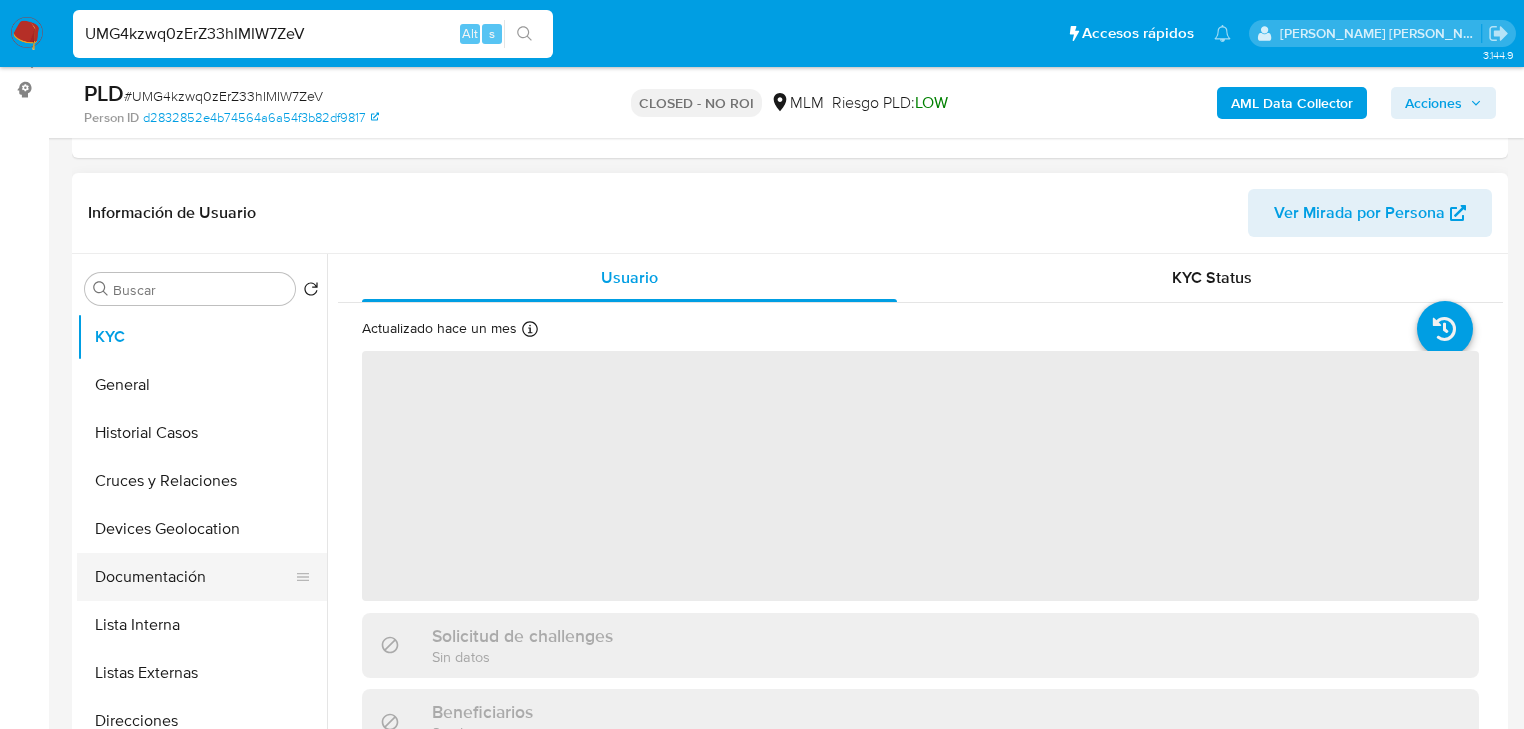 scroll, scrollTop: 320, scrollLeft: 0, axis: vertical 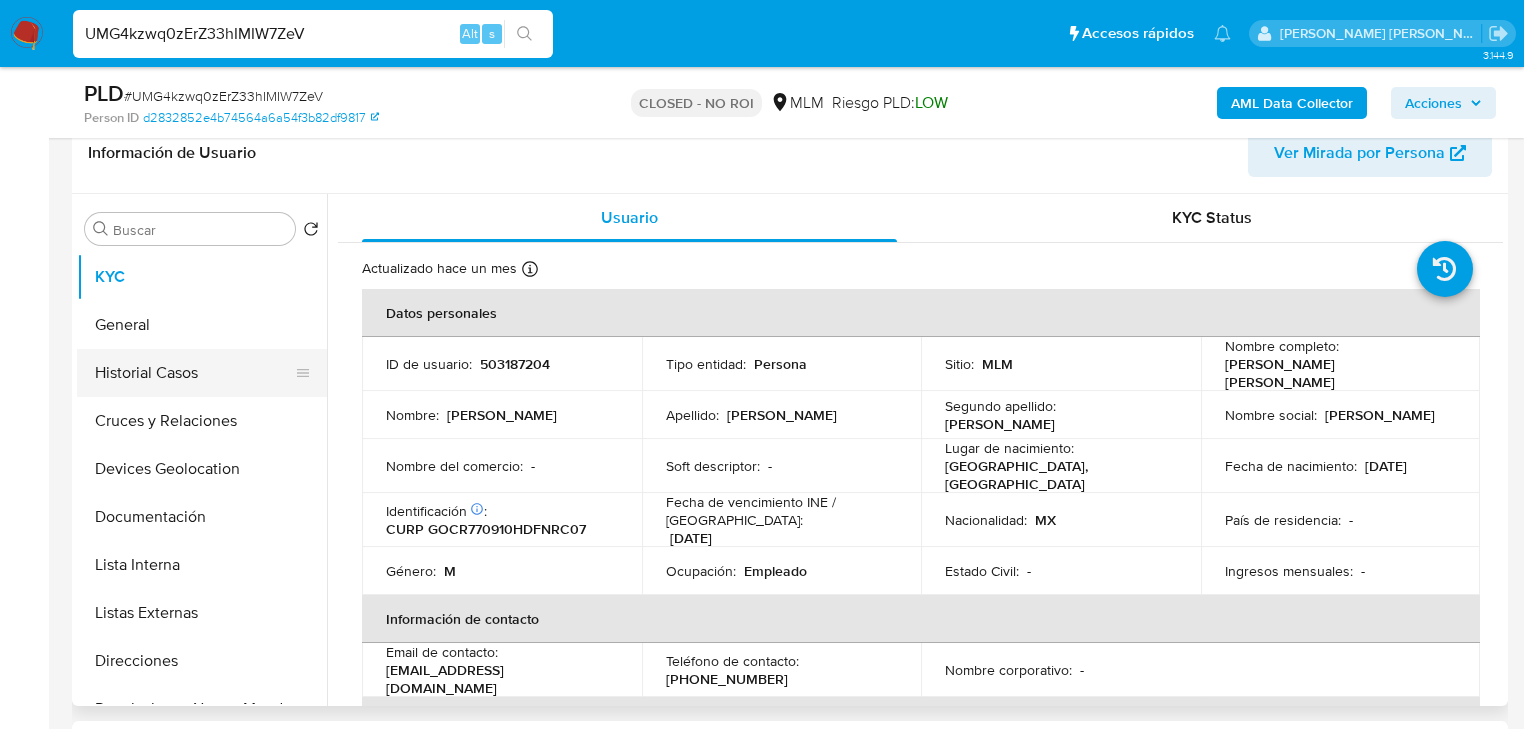 select on "10" 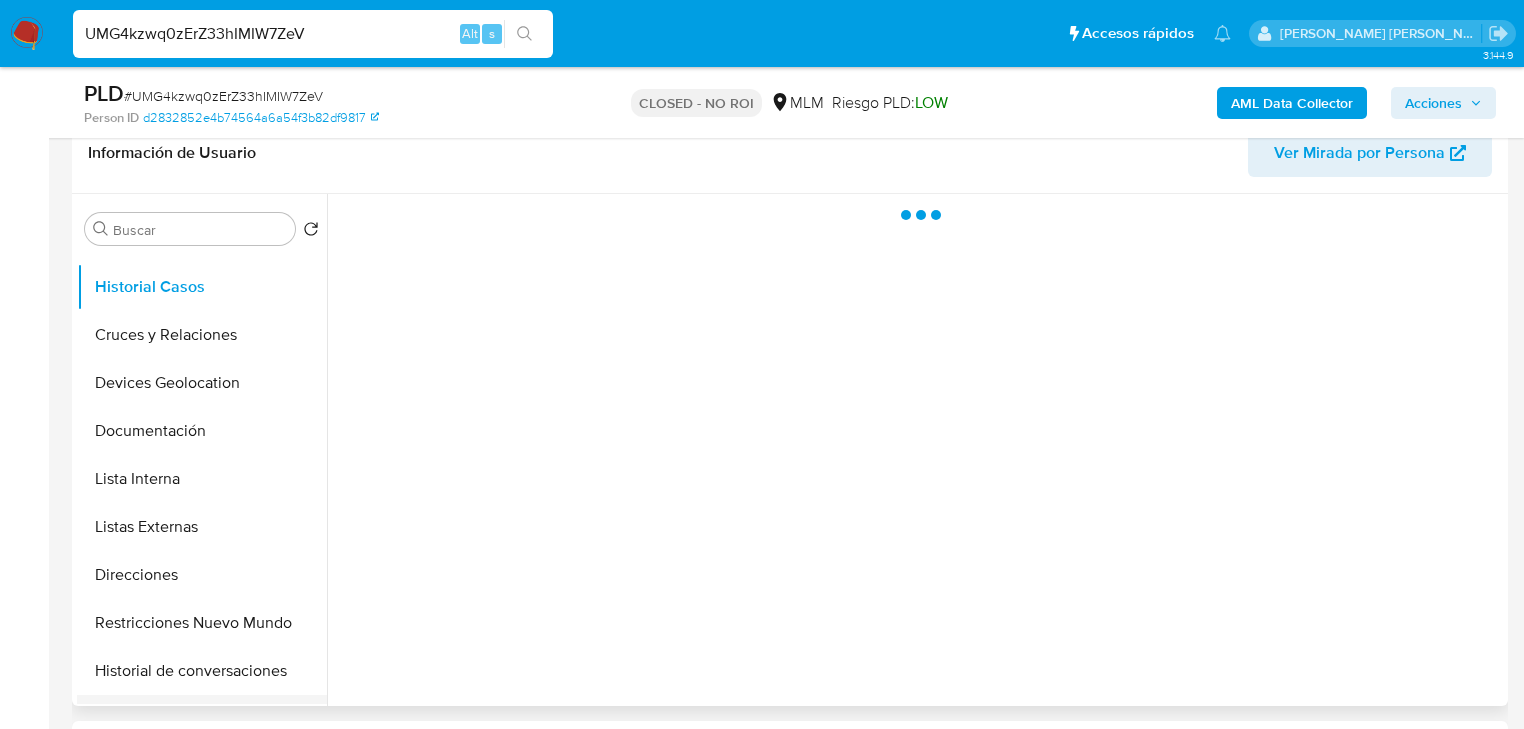 scroll, scrollTop: 240, scrollLeft: 0, axis: vertical 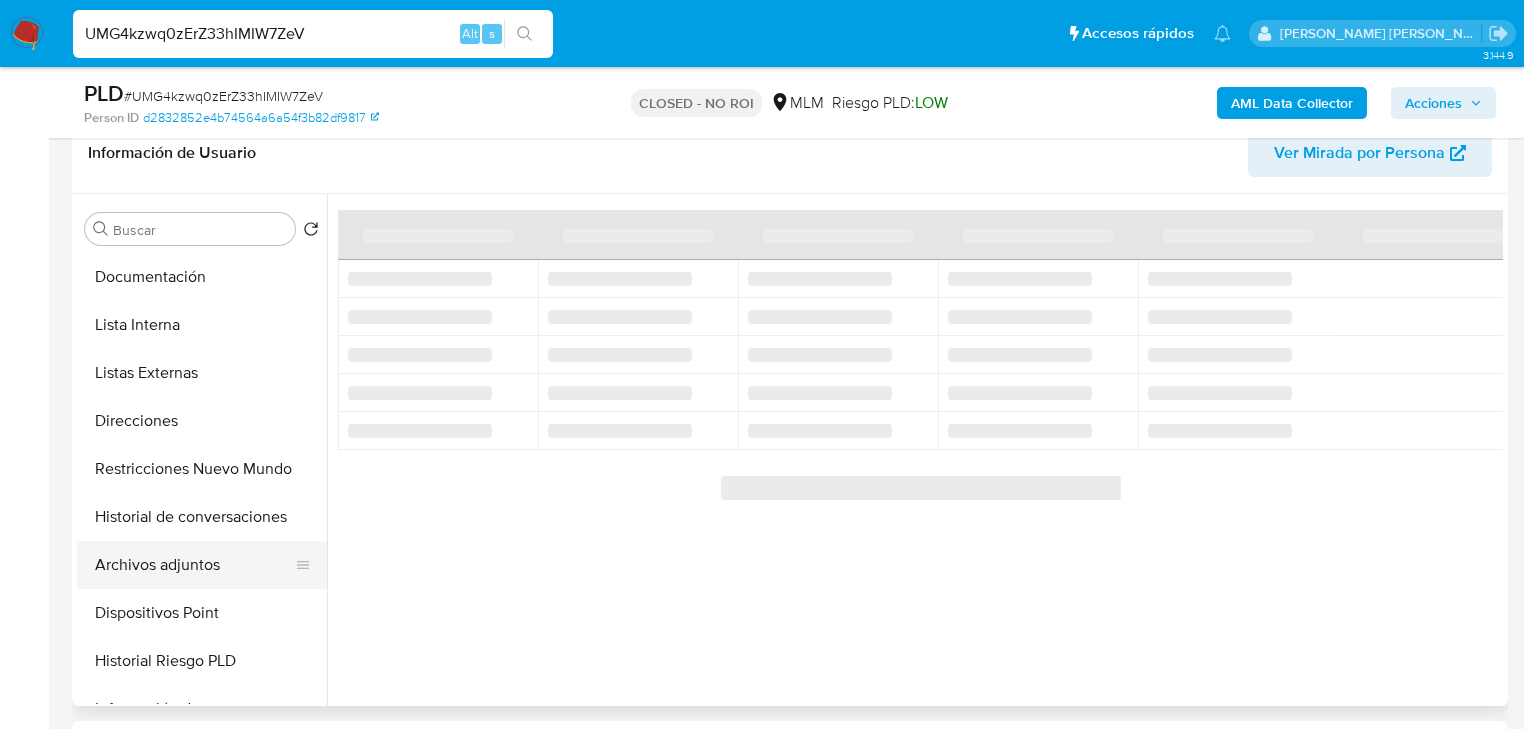 click on "Archivos adjuntos" at bounding box center [194, 565] 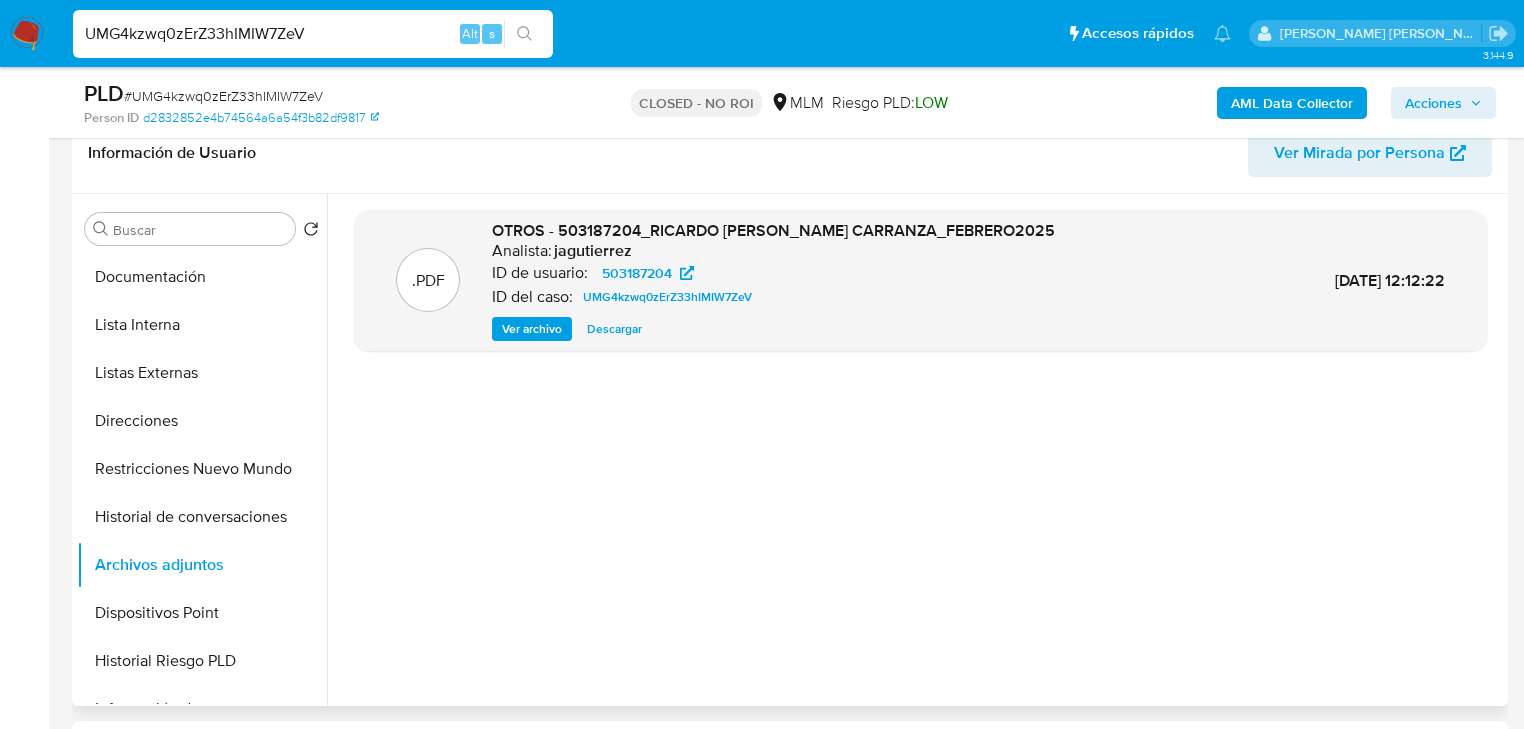 click on "Descargar" at bounding box center (614, 329) 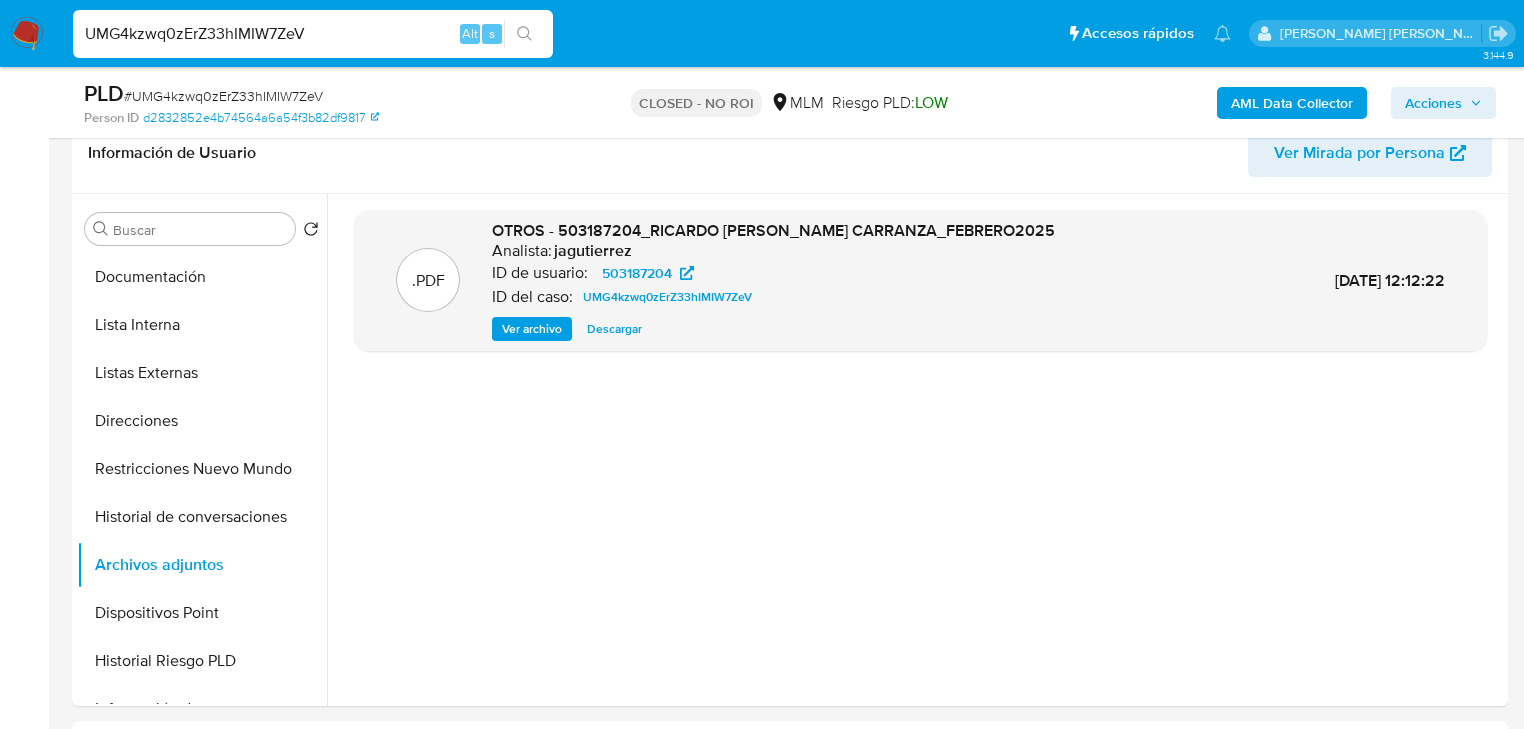 click on "UMG4kzwq0zErZ33hIMIW7ZeV" at bounding box center (313, 34) 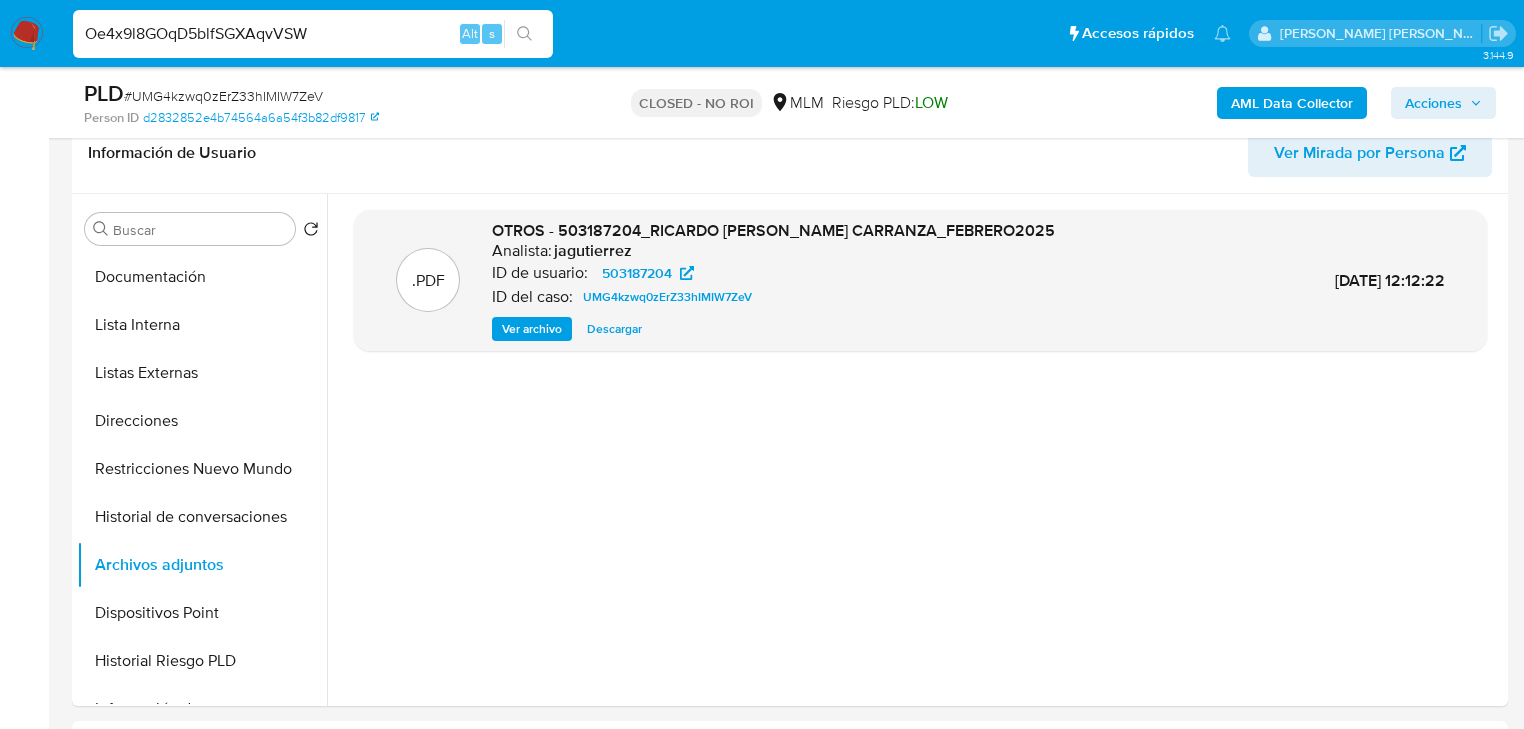 type on "Oe4x9l8GOqD5blfSGXAqvVSW" 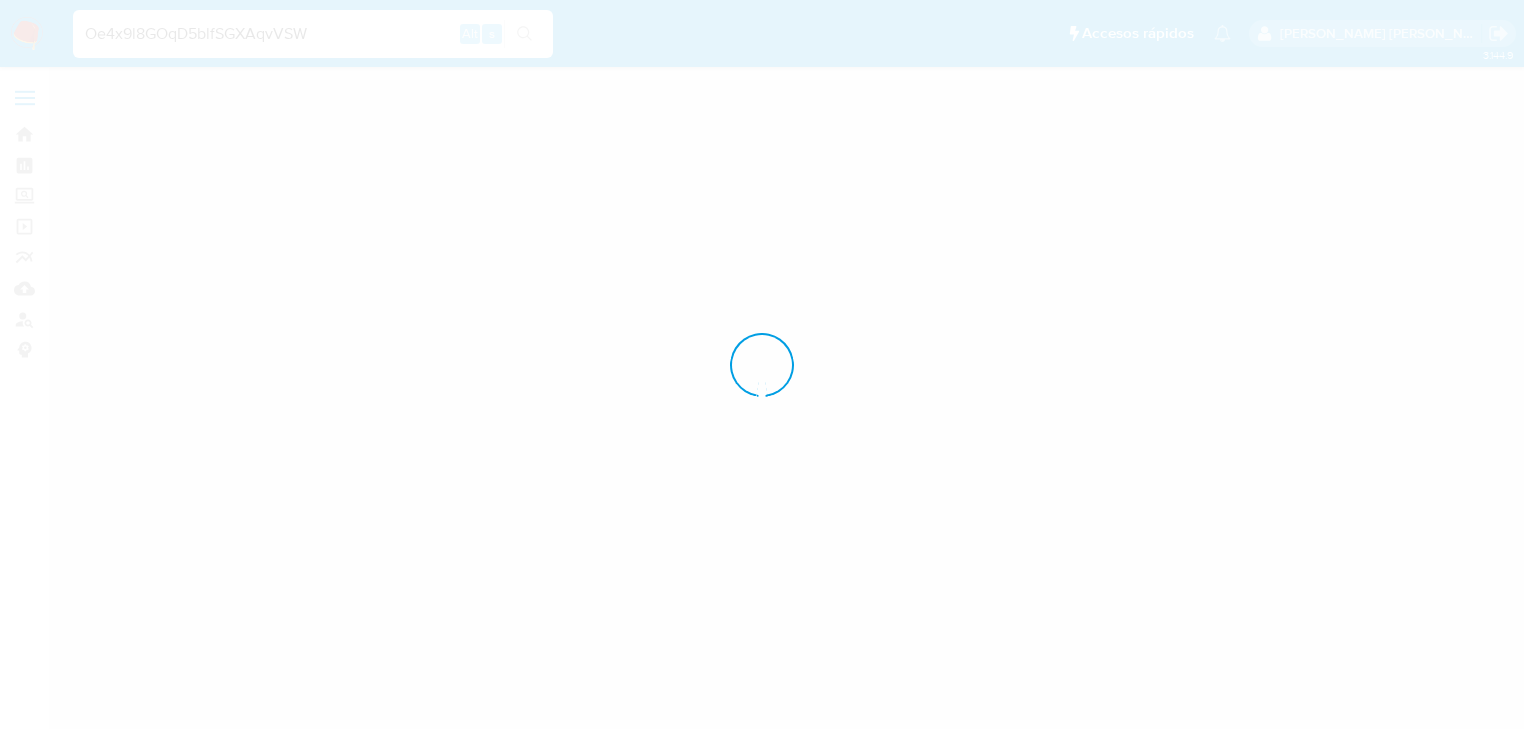 scroll, scrollTop: 0, scrollLeft: 0, axis: both 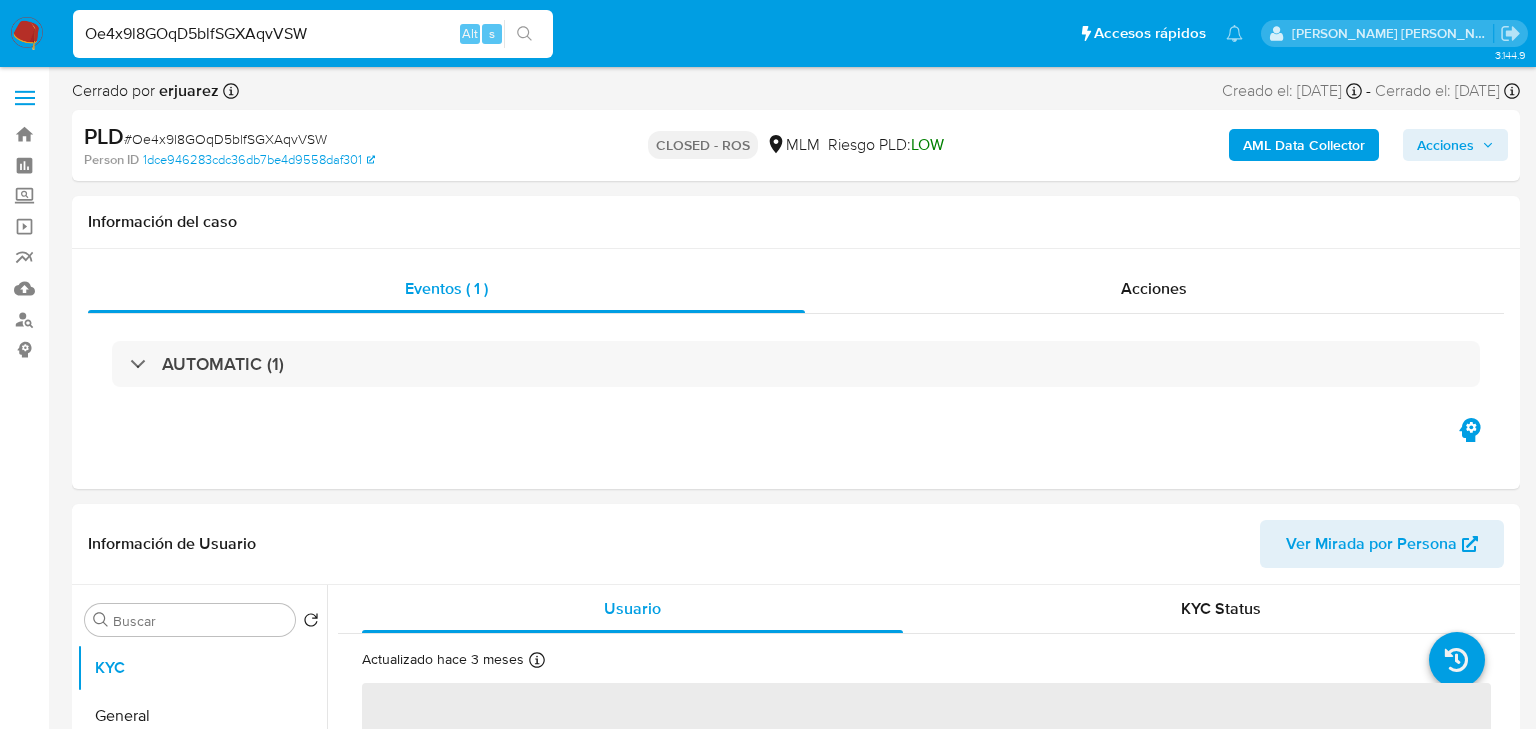 select on "10" 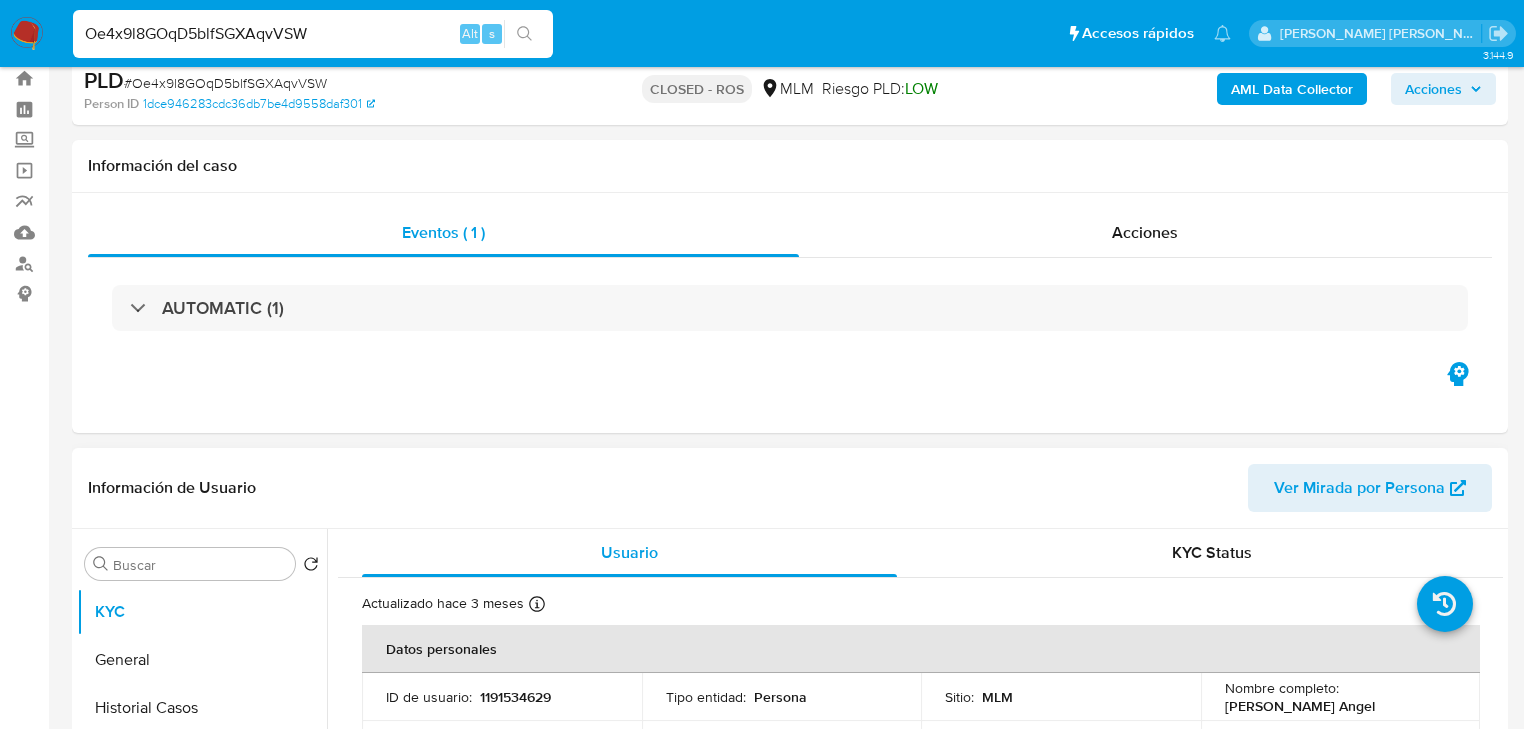 scroll, scrollTop: 320, scrollLeft: 0, axis: vertical 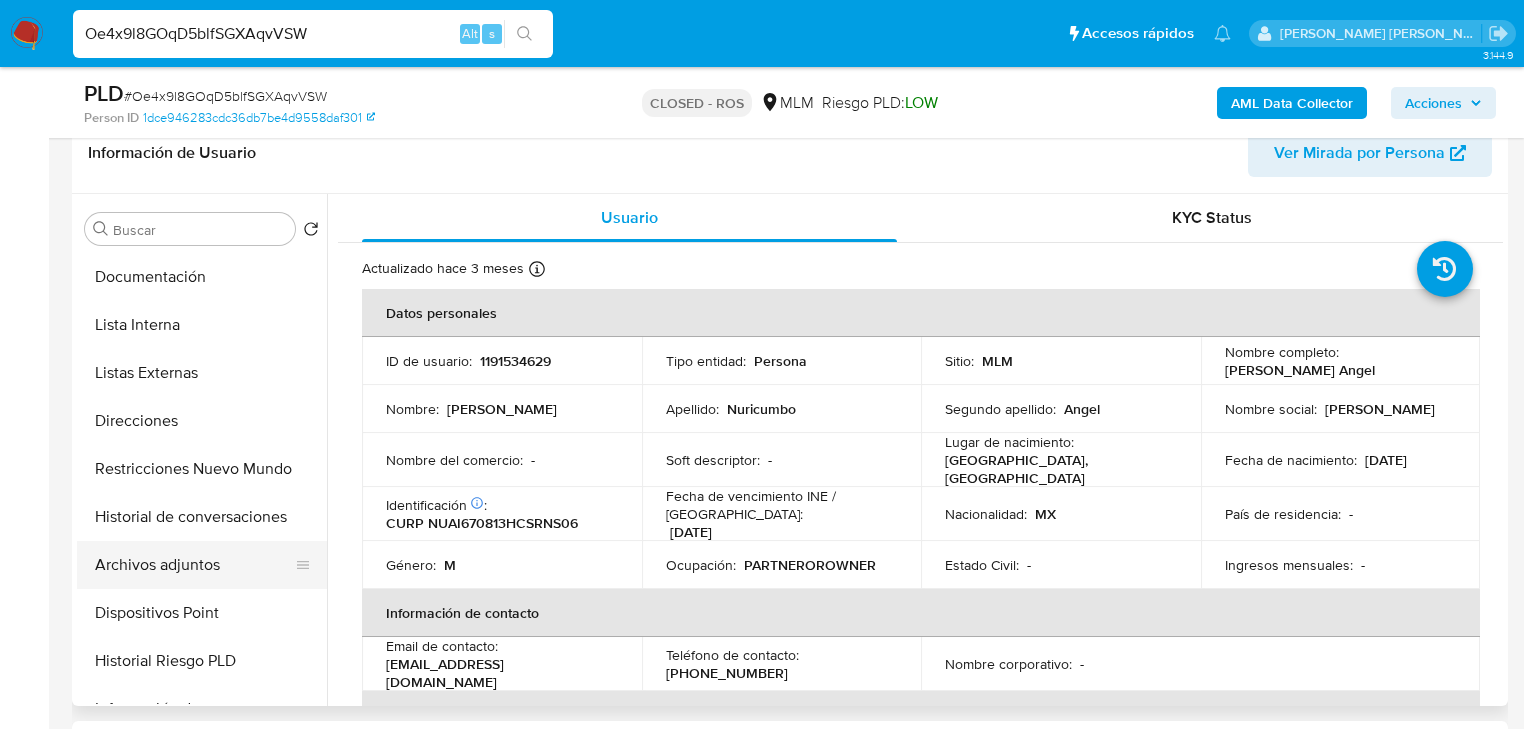 drag, startPoint x: 193, startPoint y: 572, endPoint x: 220, endPoint y: 568, distance: 27.294687 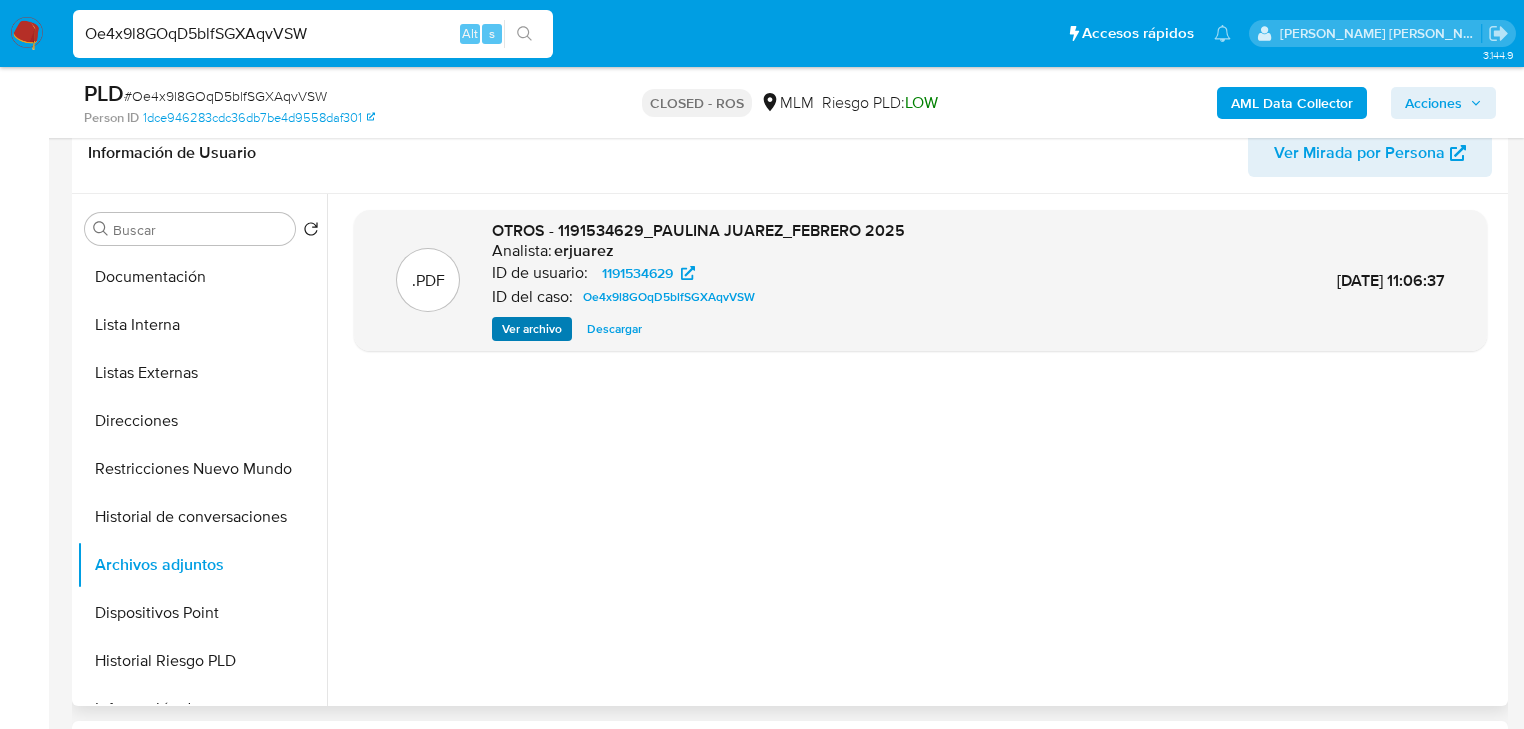 type 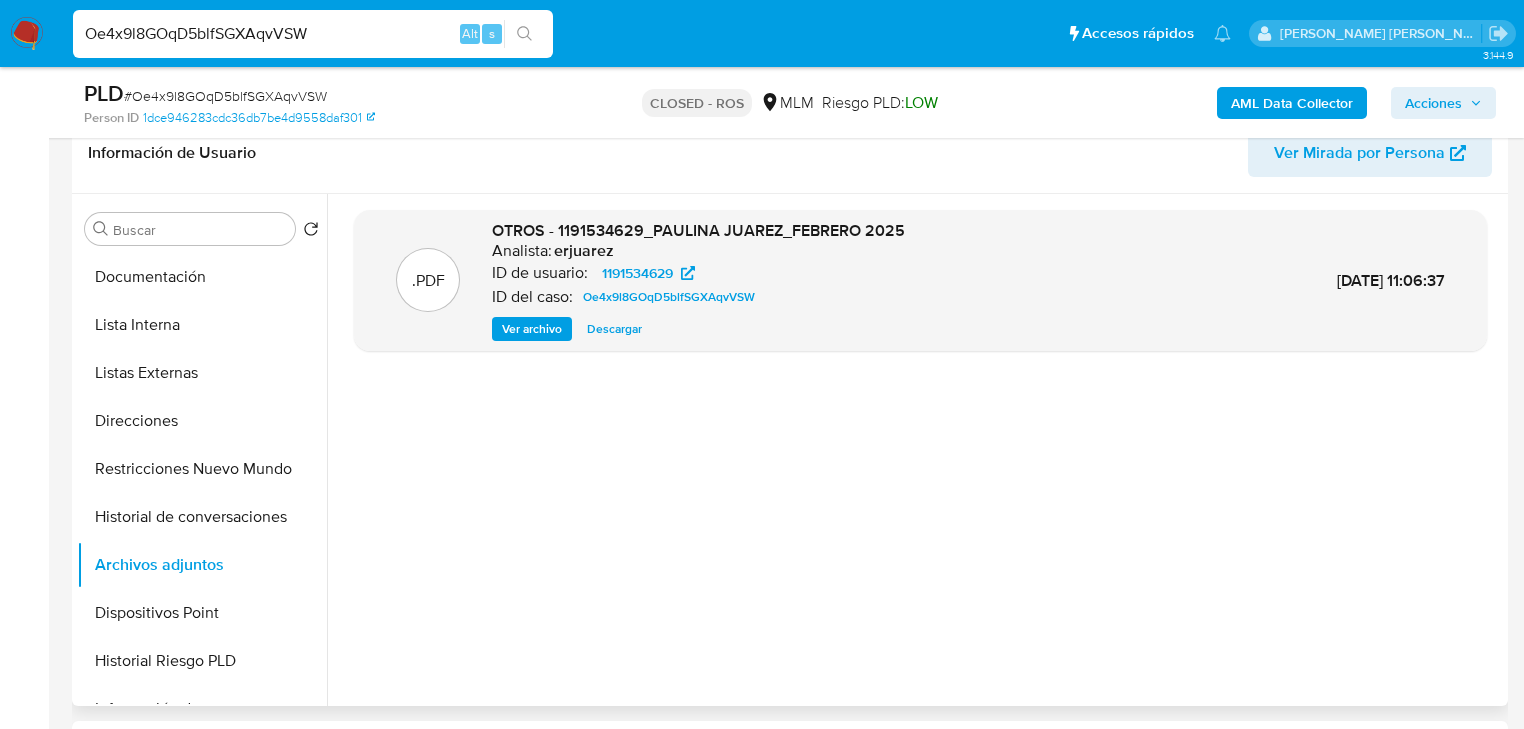 type 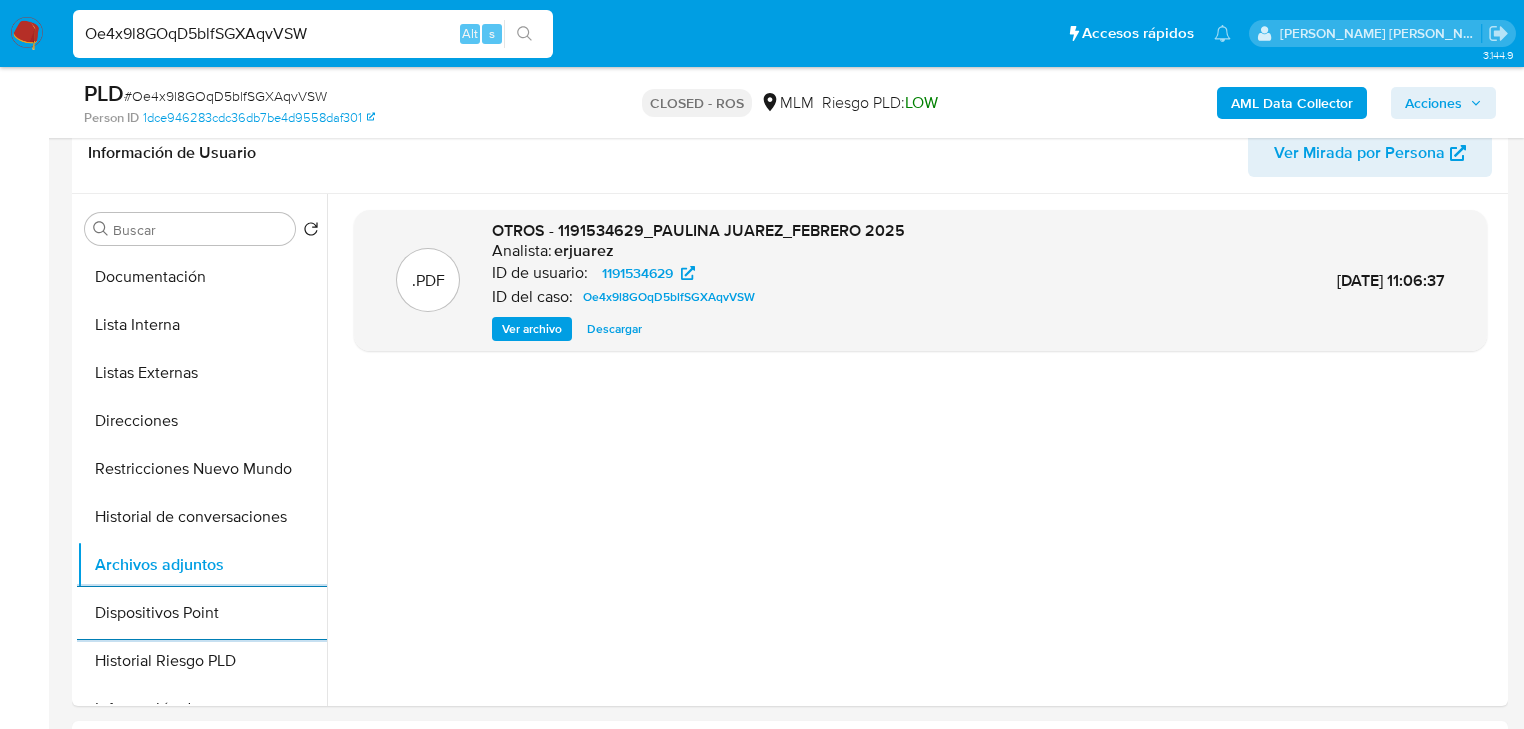 click on "Oe4x9l8GOqD5blfSGXAqvVSW Alt s" at bounding box center (313, 34) 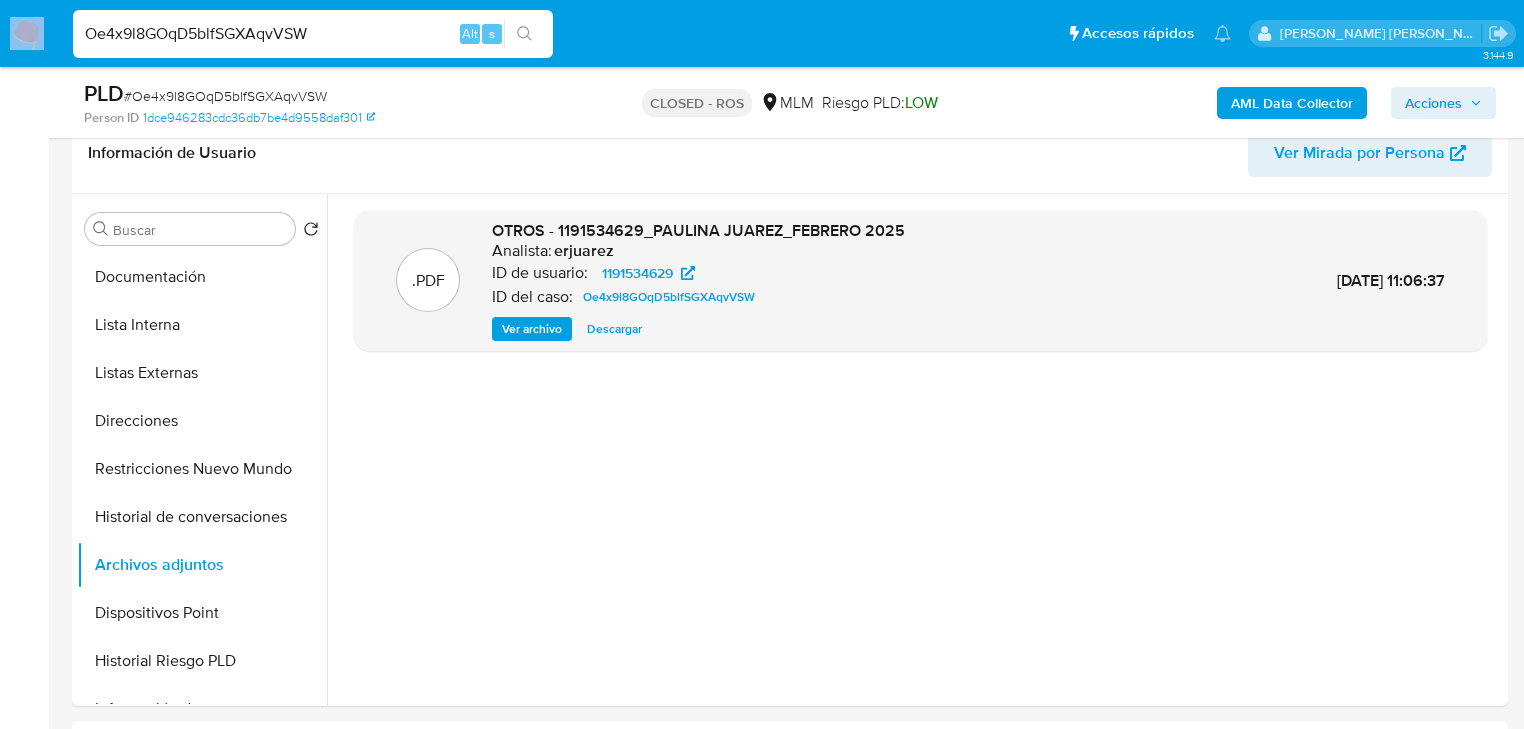 click on "Oe4x9l8GOqD5blfSGXAqvVSW Alt s" at bounding box center (313, 34) 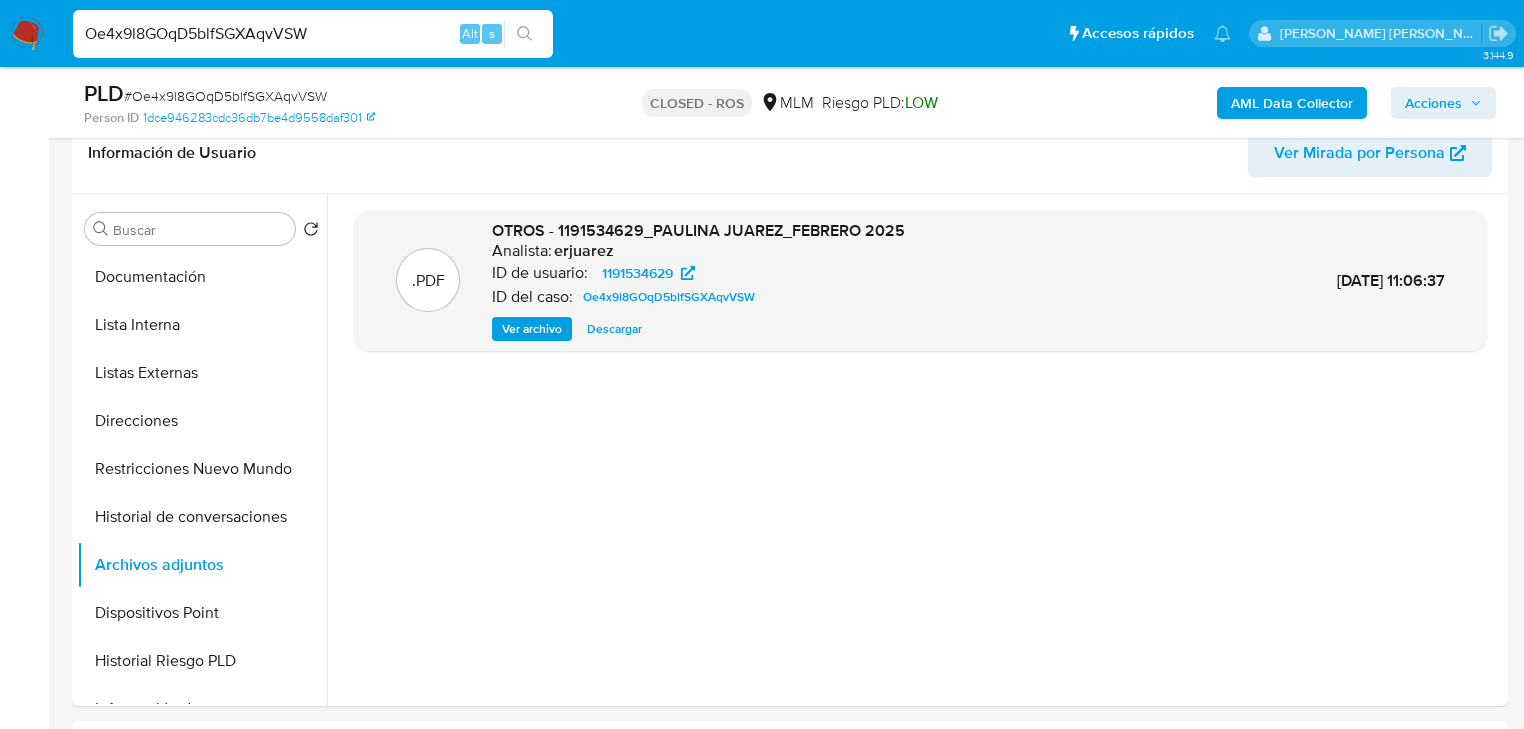 click on "Oe4x9l8GOqD5blfSGXAqvVSW" at bounding box center [313, 34] 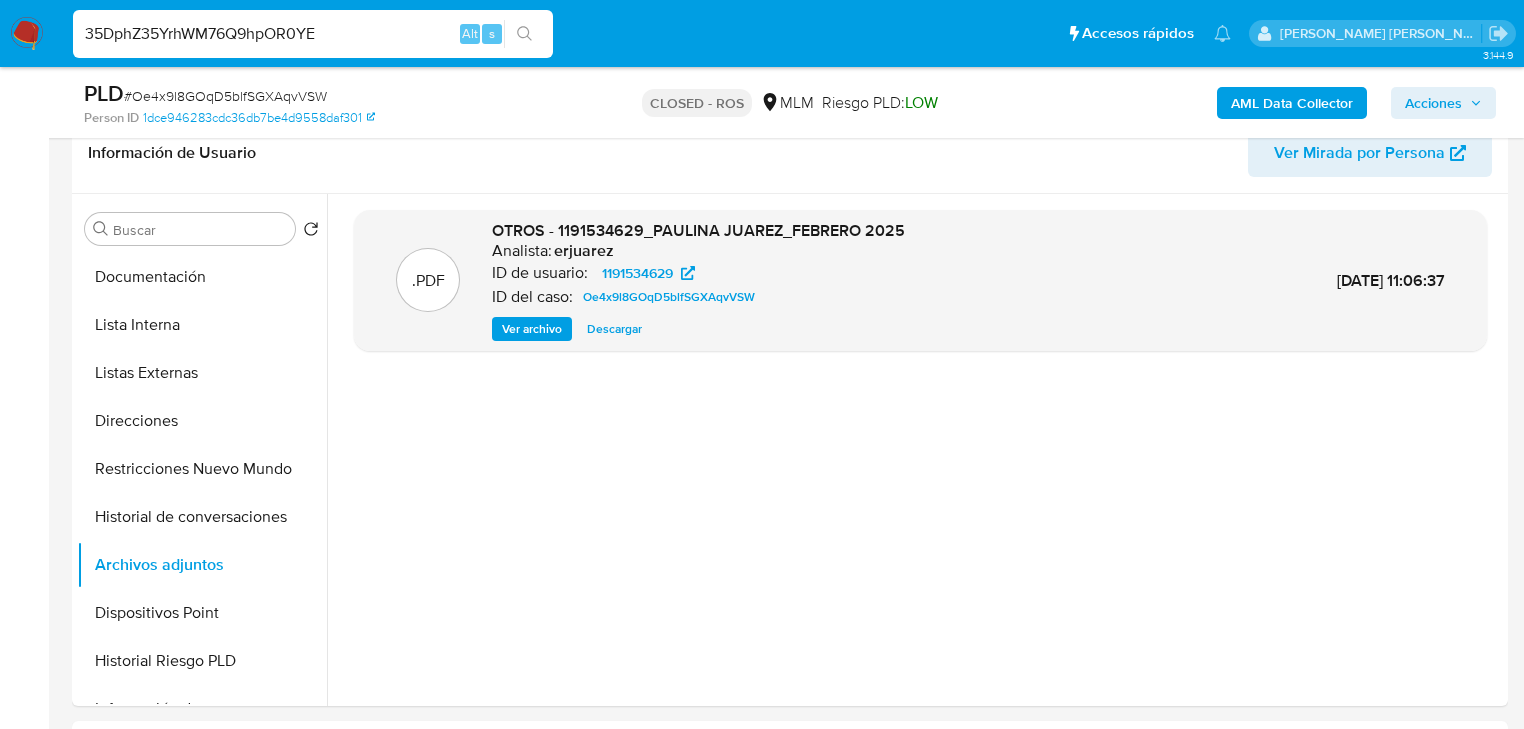type on "35DphZ35YrhWM76Q9hpOR0YE" 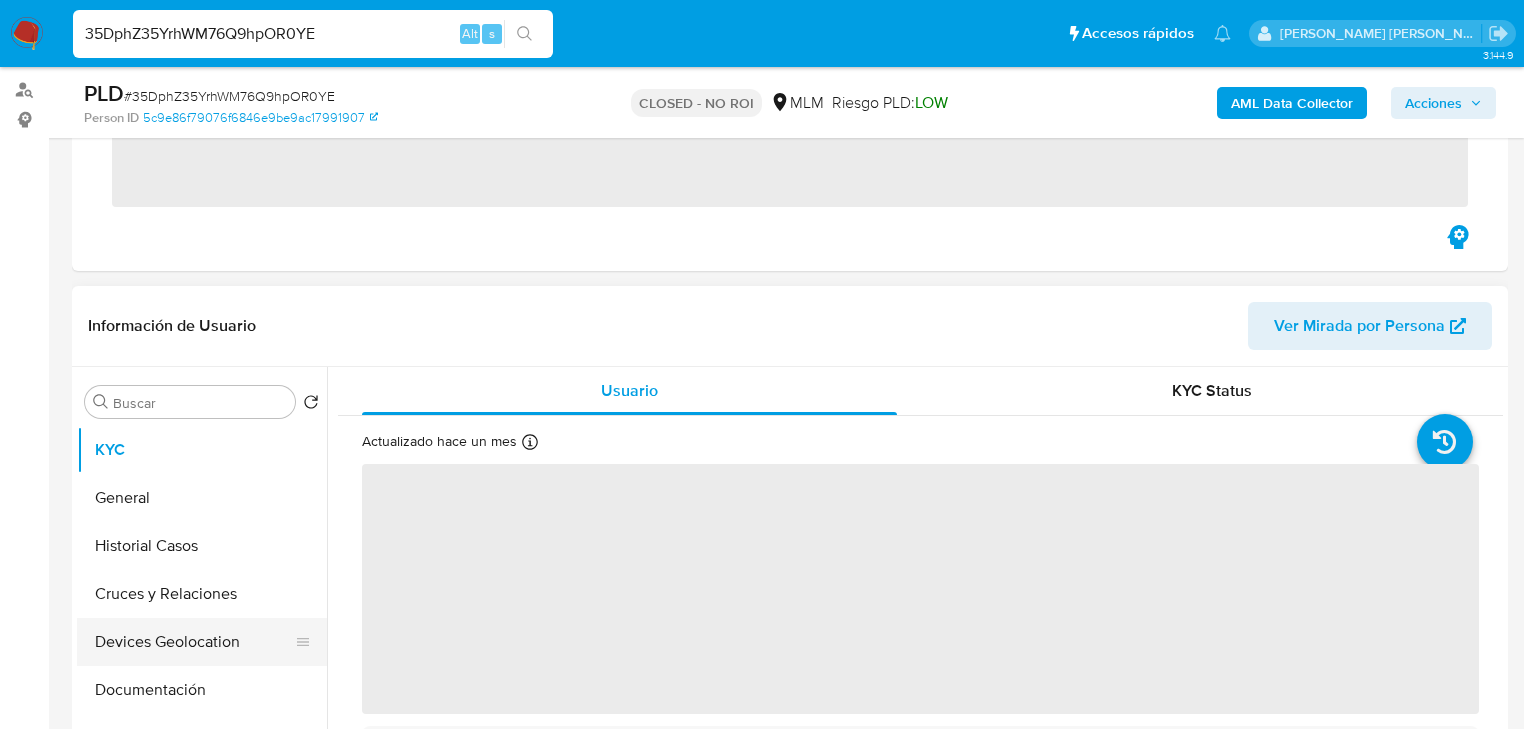 scroll, scrollTop: 240, scrollLeft: 0, axis: vertical 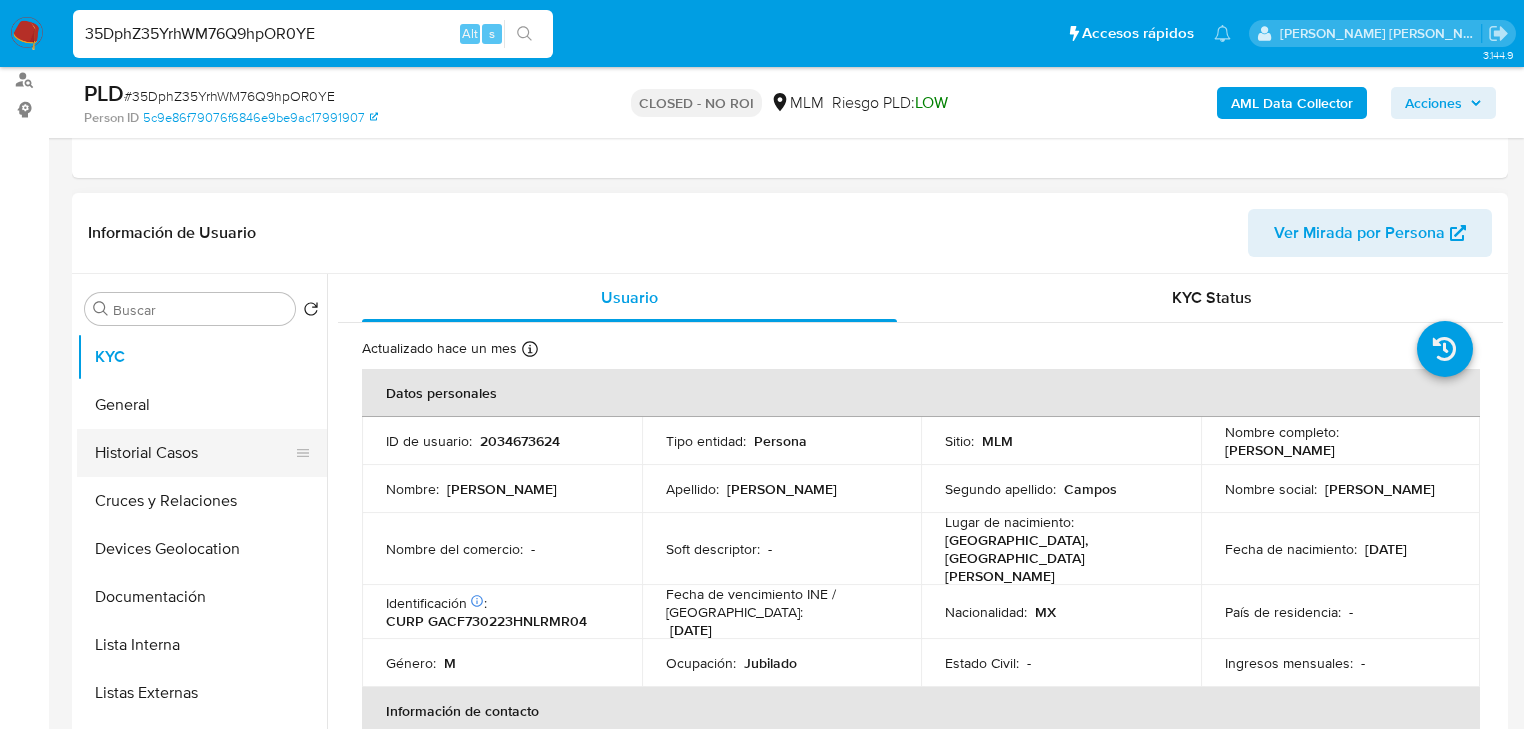 select on "10" 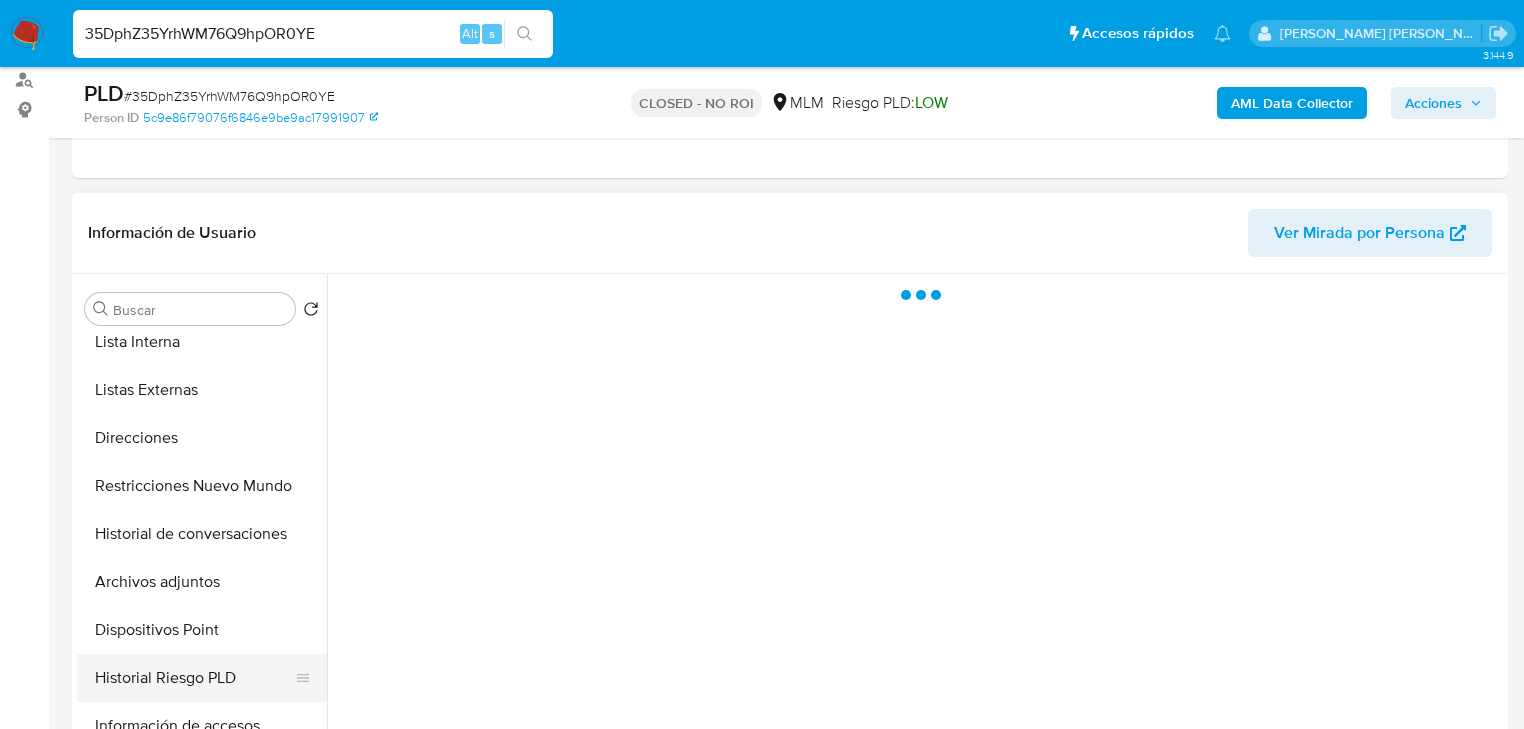 scroll, scrollTop: 400, scrollLeft: 0, axis: vertical 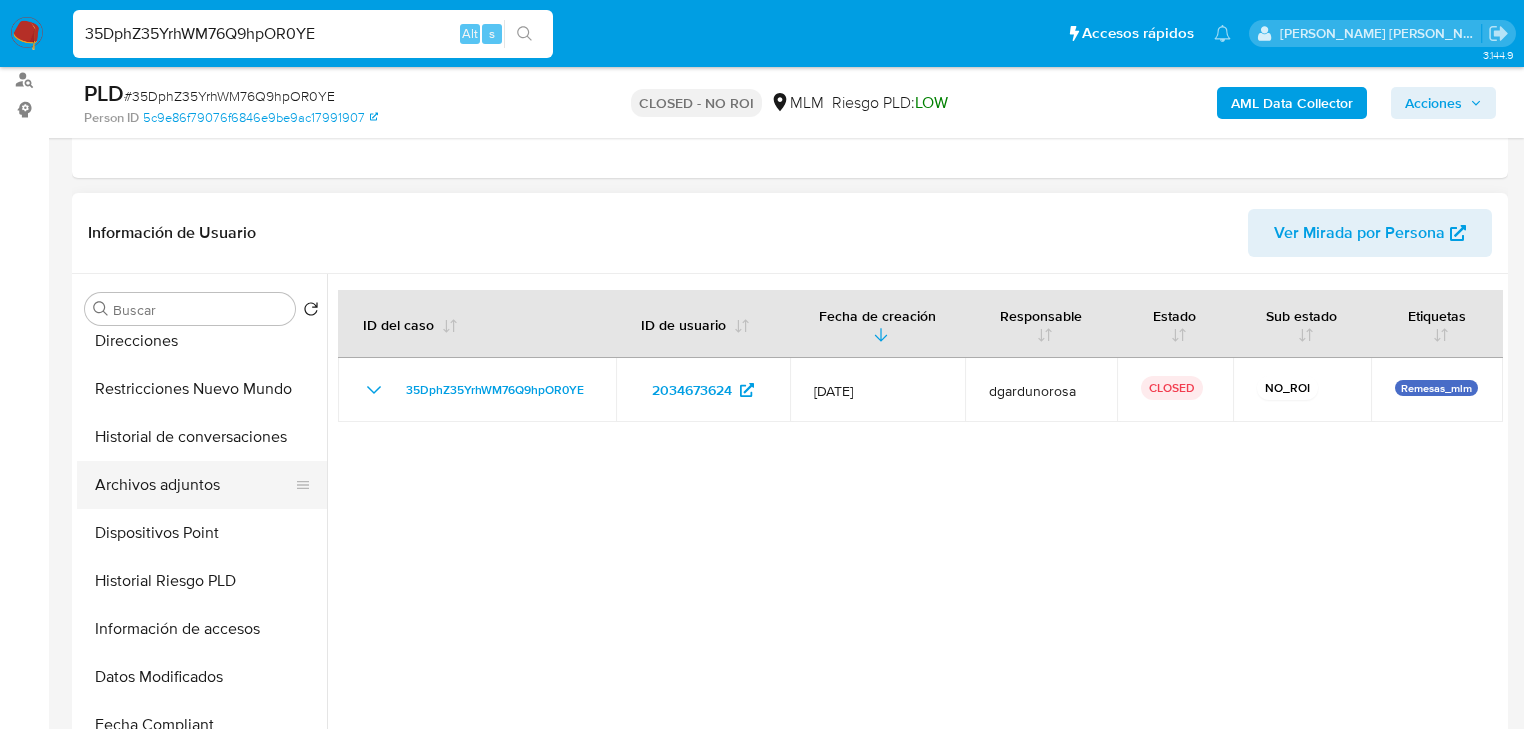 click on "Archivos adjuntos" at bounding box center (194, 485) 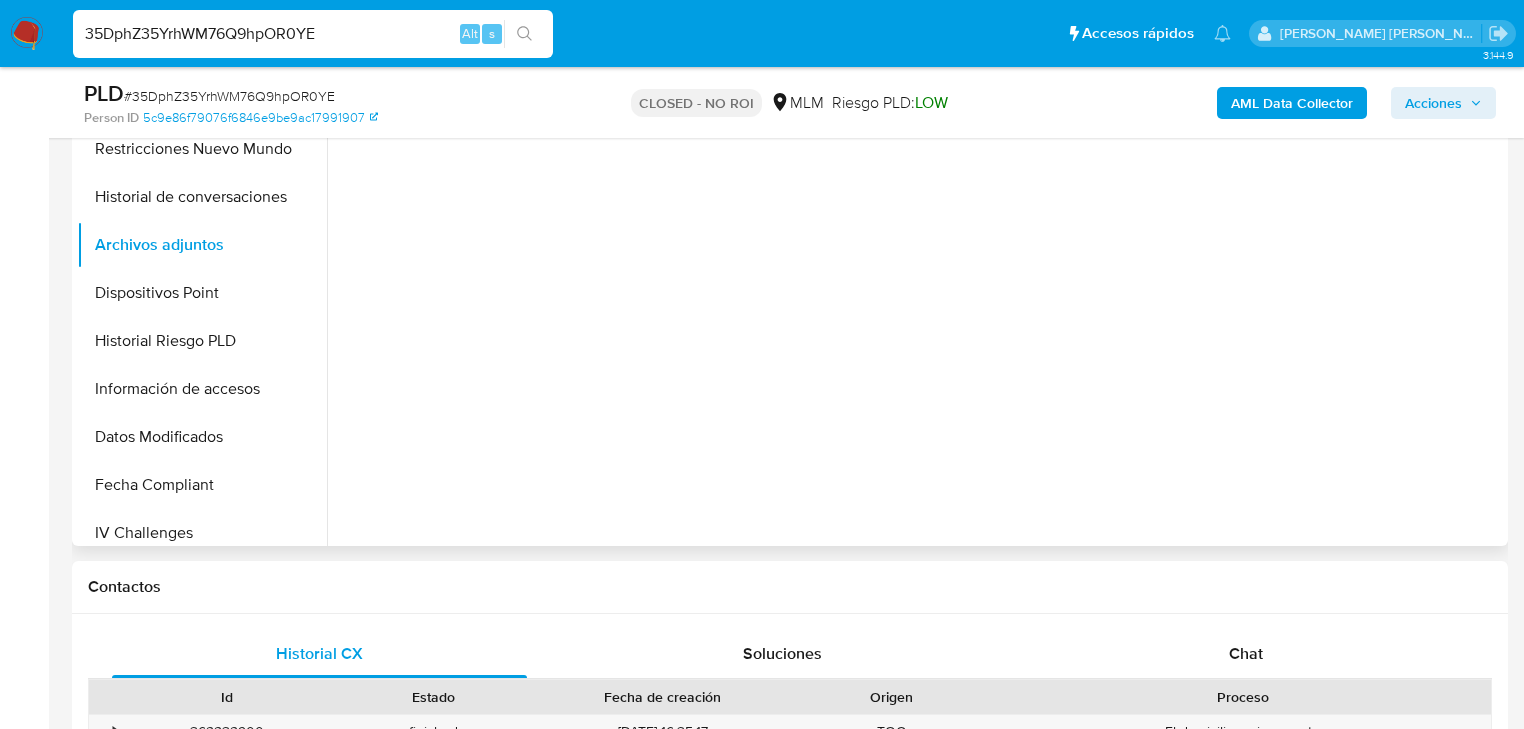 scroll, scrollTop: 400, scrollLeft: 0, axis: vertical 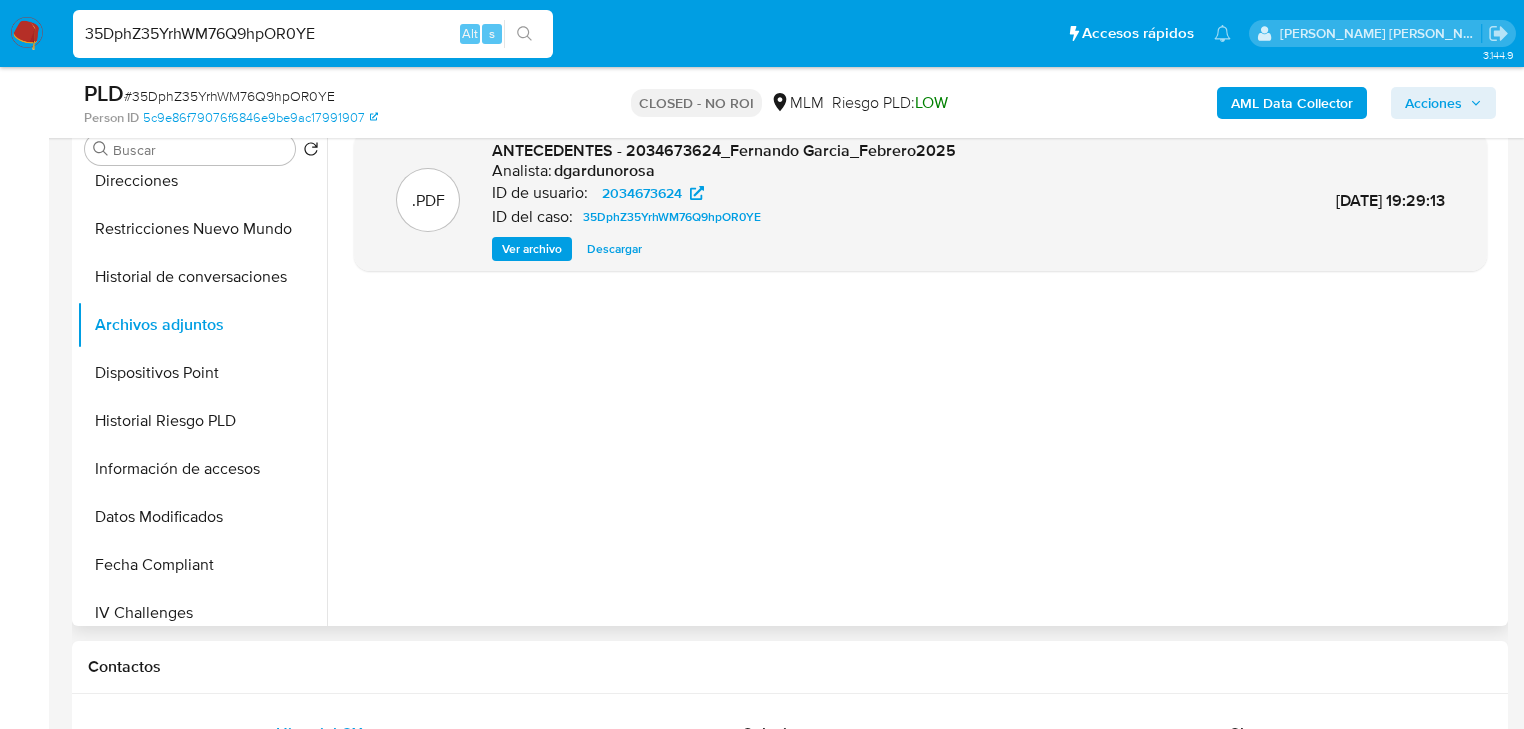 click on "Descargar" at bounding box center (614, 249) 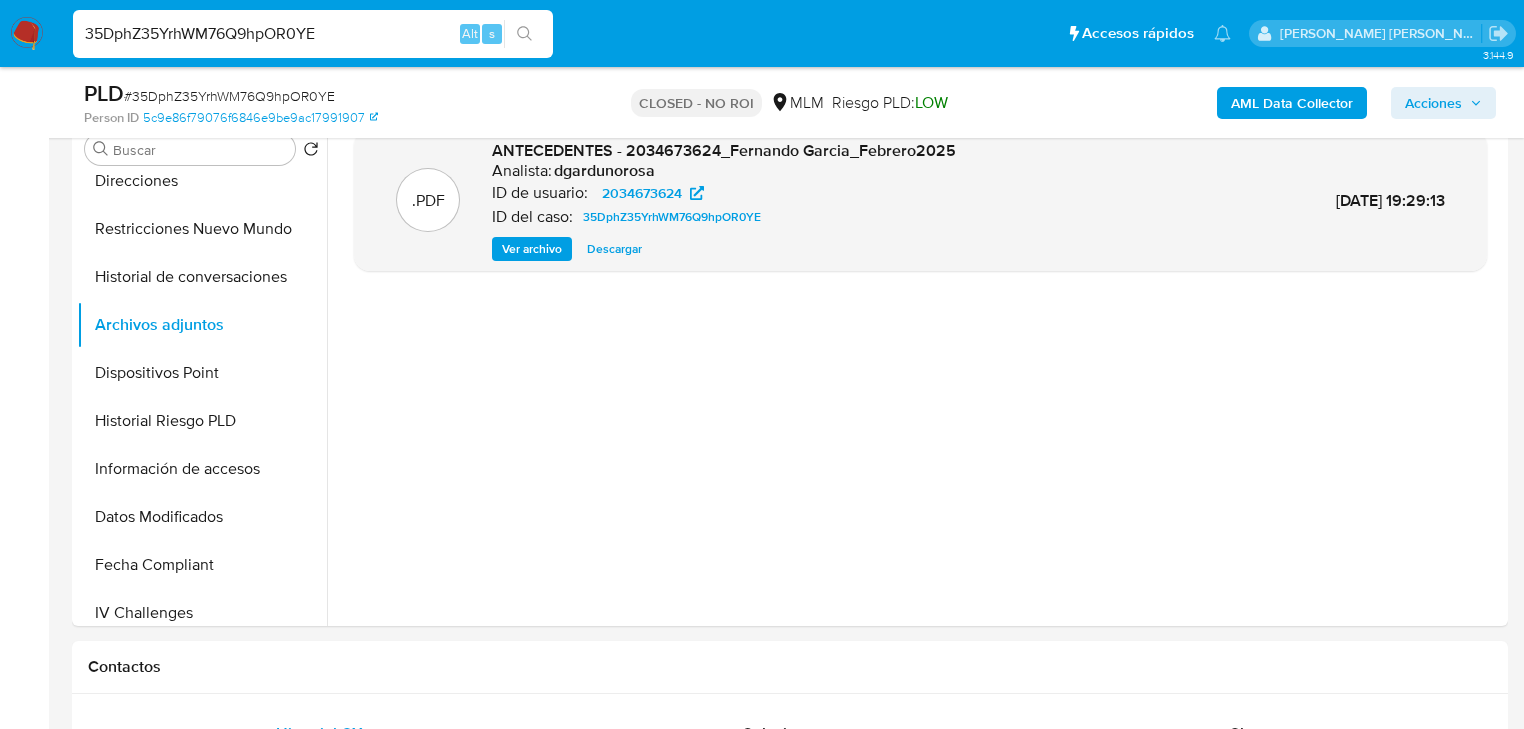 click on "35DphZ35YrhWM76Q9hpOR0YE Alt s" at bounding box center [313, 34] 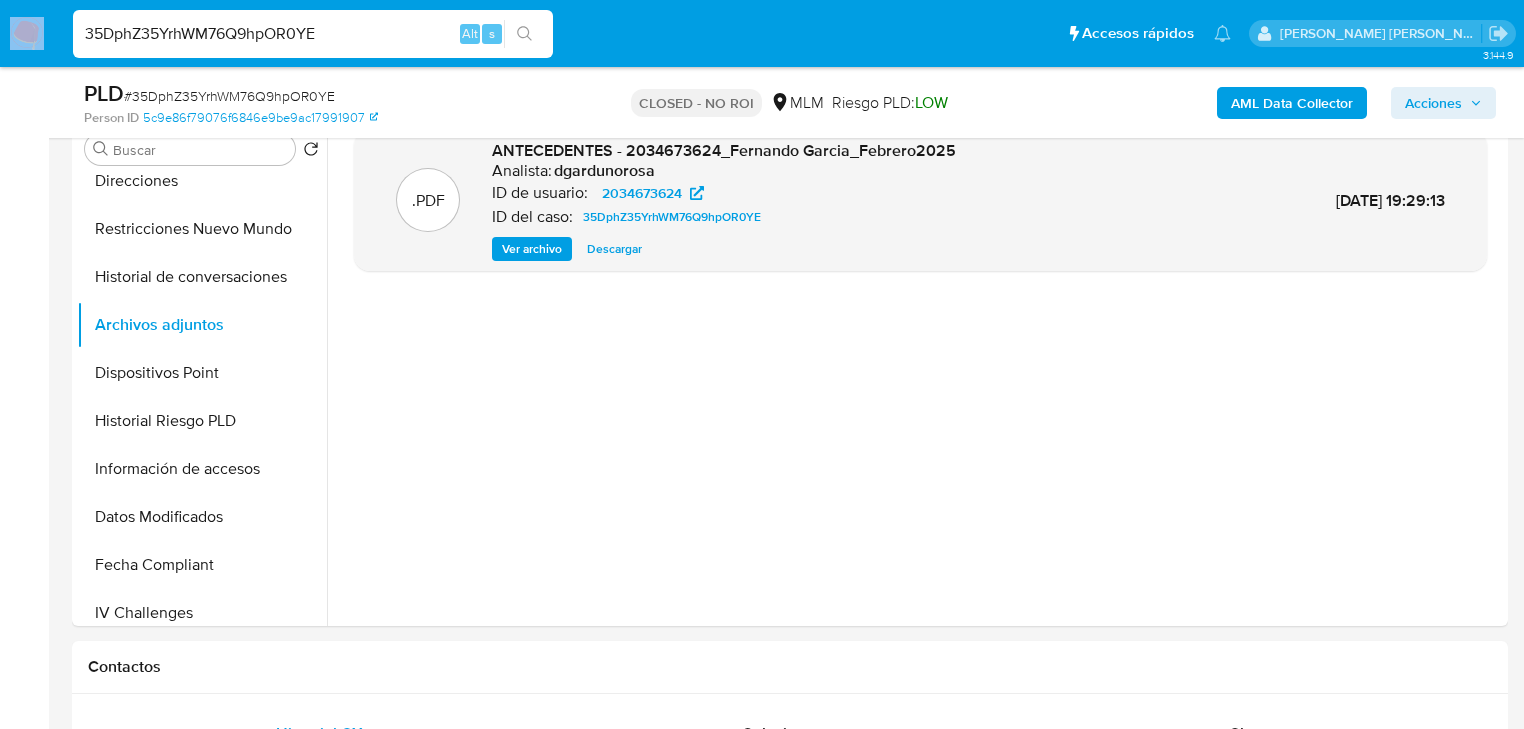 click on "35DphZ35YrhWM76Q9hpOR0YE Alt s" at bounding box center [313, 34] 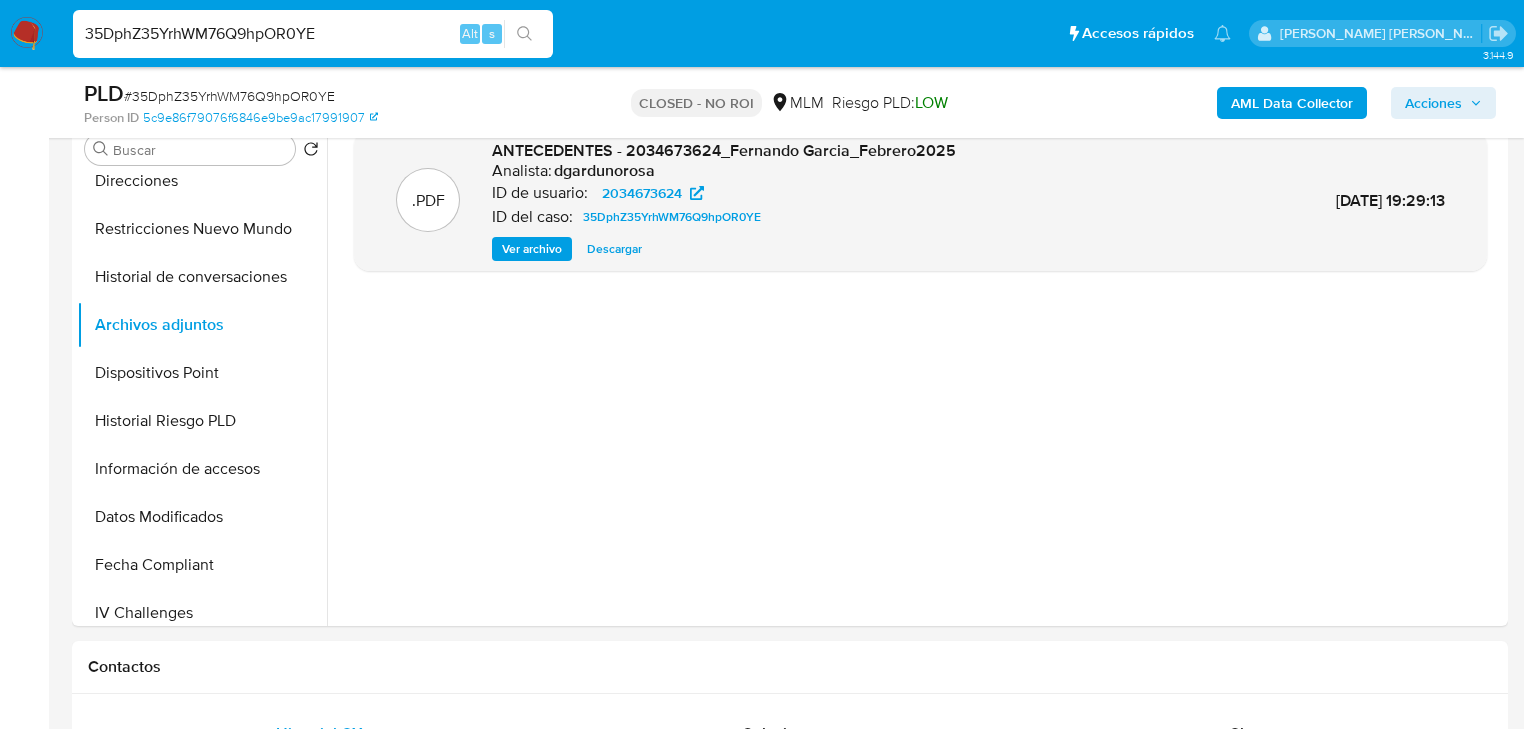 click on "35DphZ35YrhWM76Q9hpOR0YE" at bounding box center [313, 34] 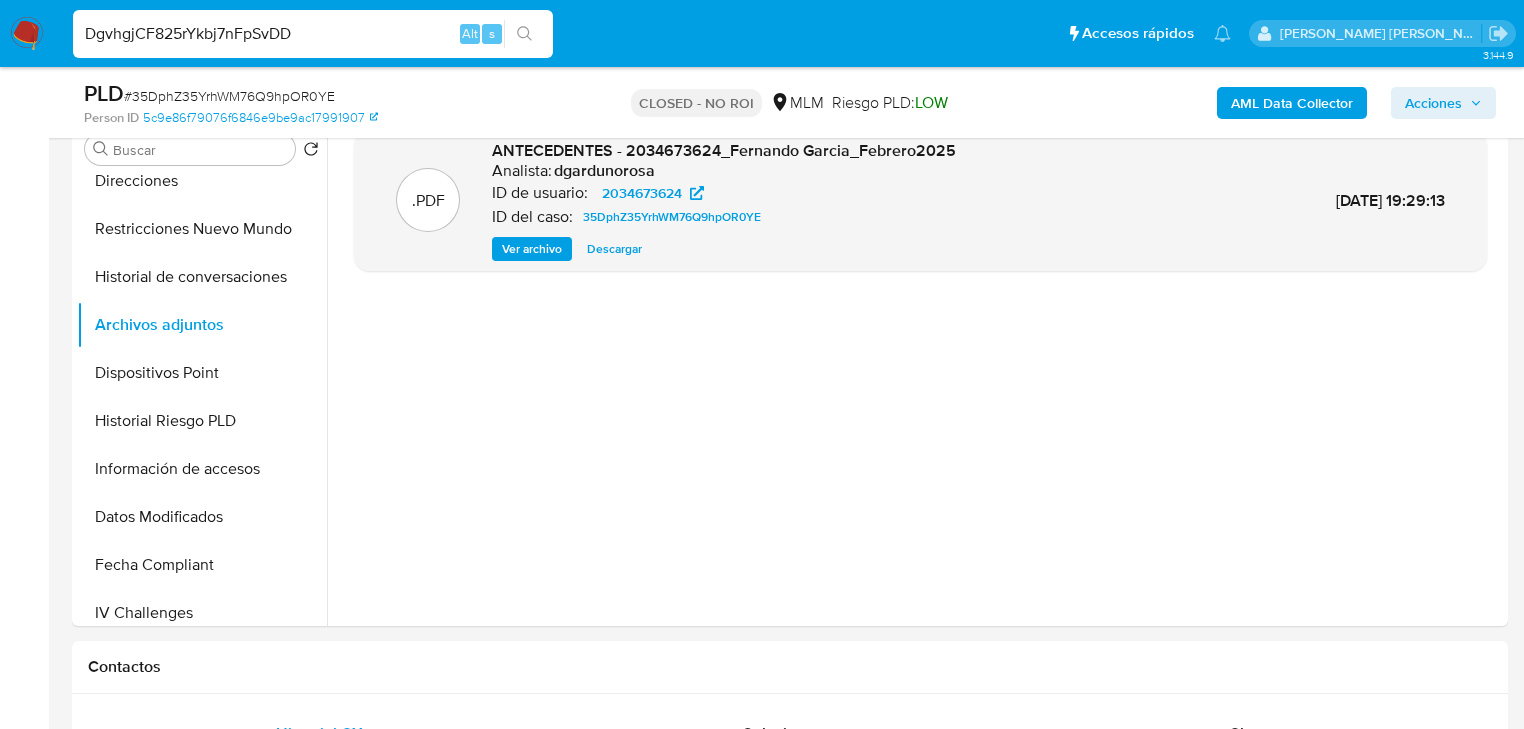 type on "DgvhgjCF825rYkbj7nFpSvDD" 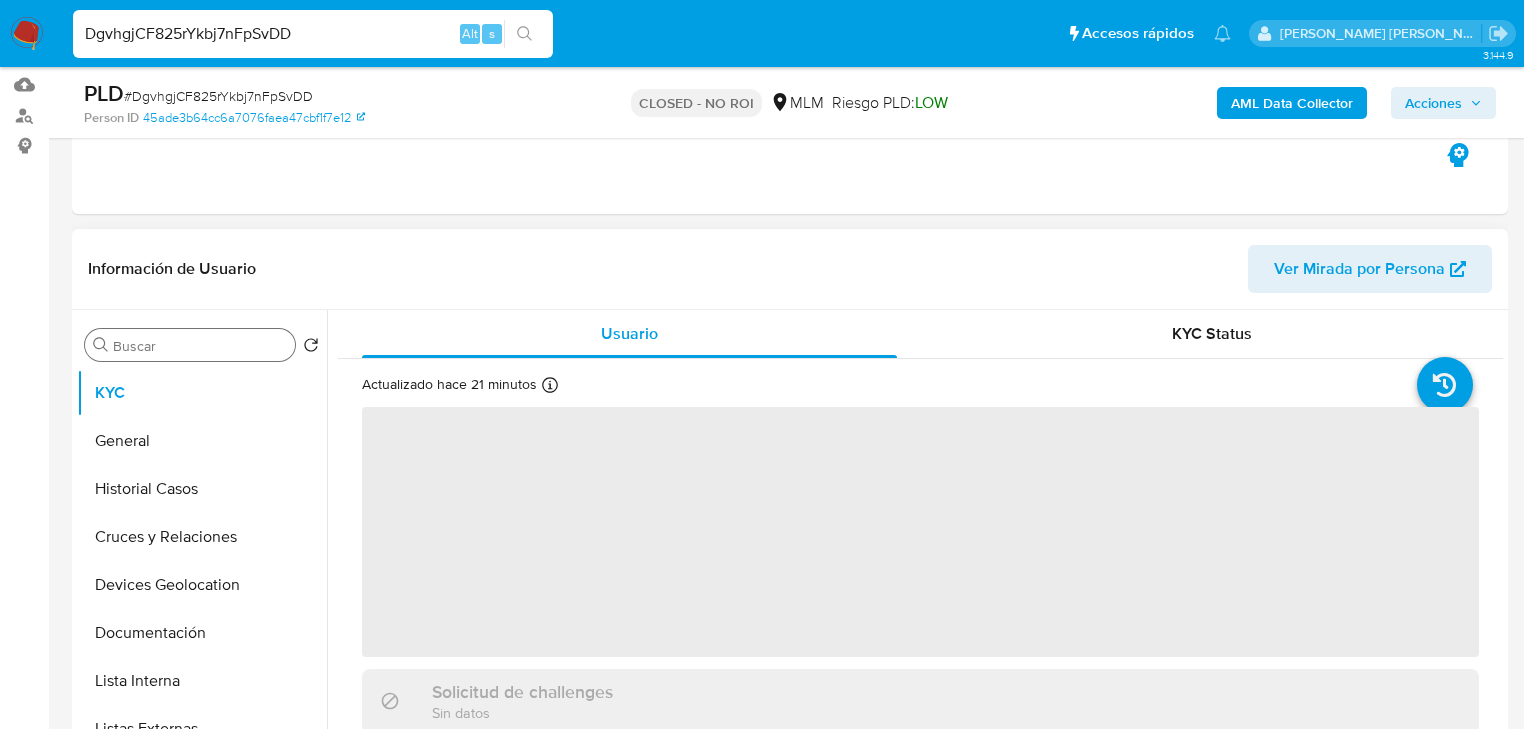 scroll, scrollTop: 320, scrollLeft: 0, axis: vertical 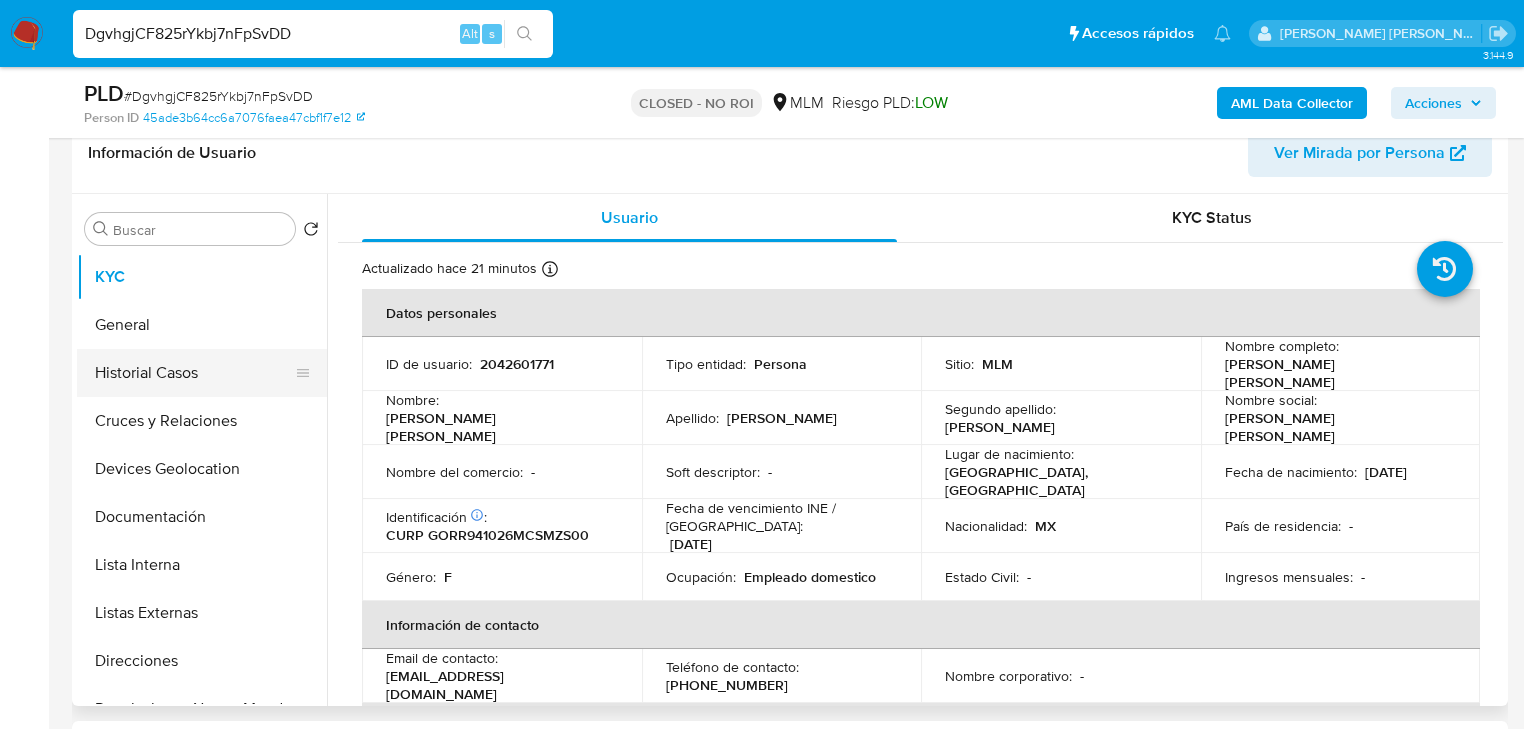 select on "10" 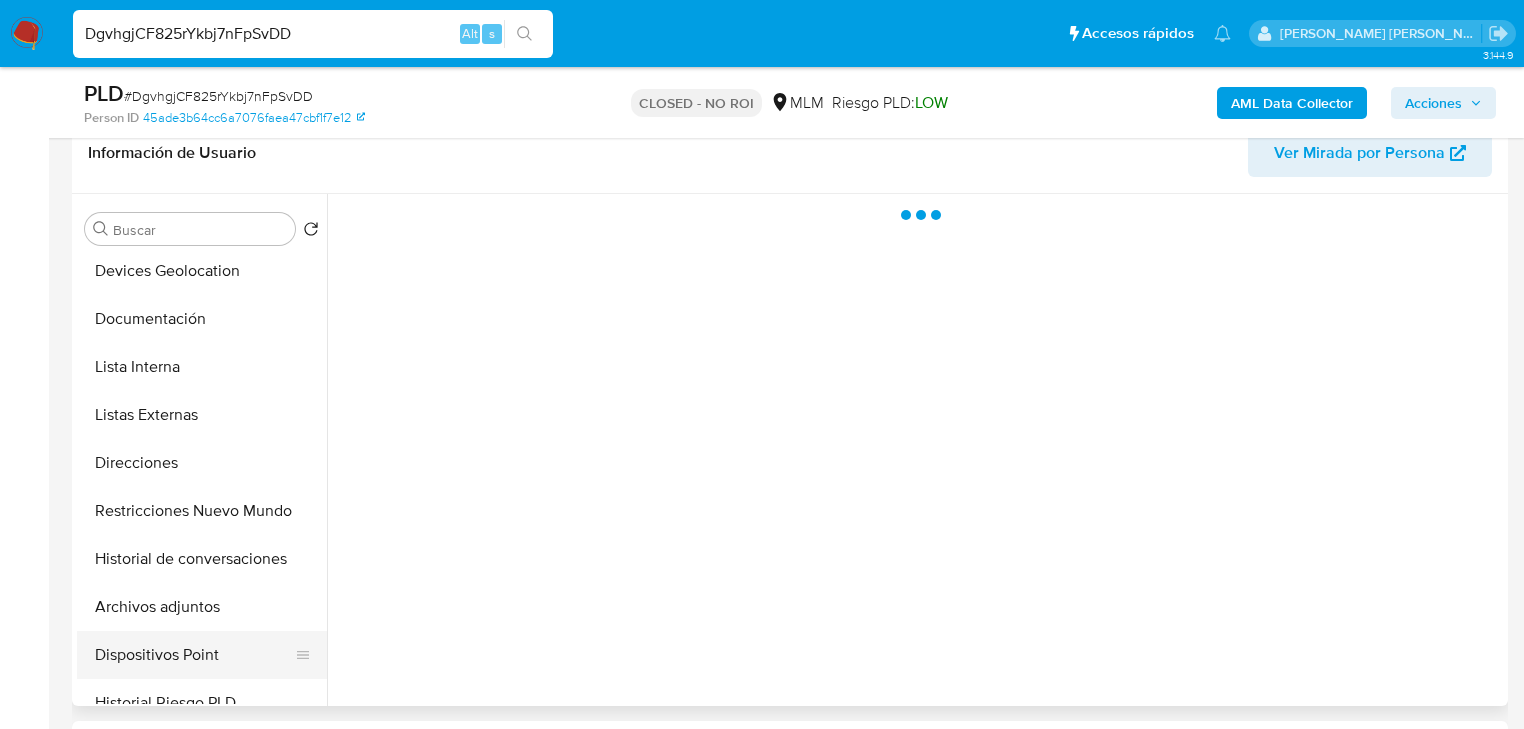 scroll, scrollTop: 320, scrollLeft: 0, axis: vertical 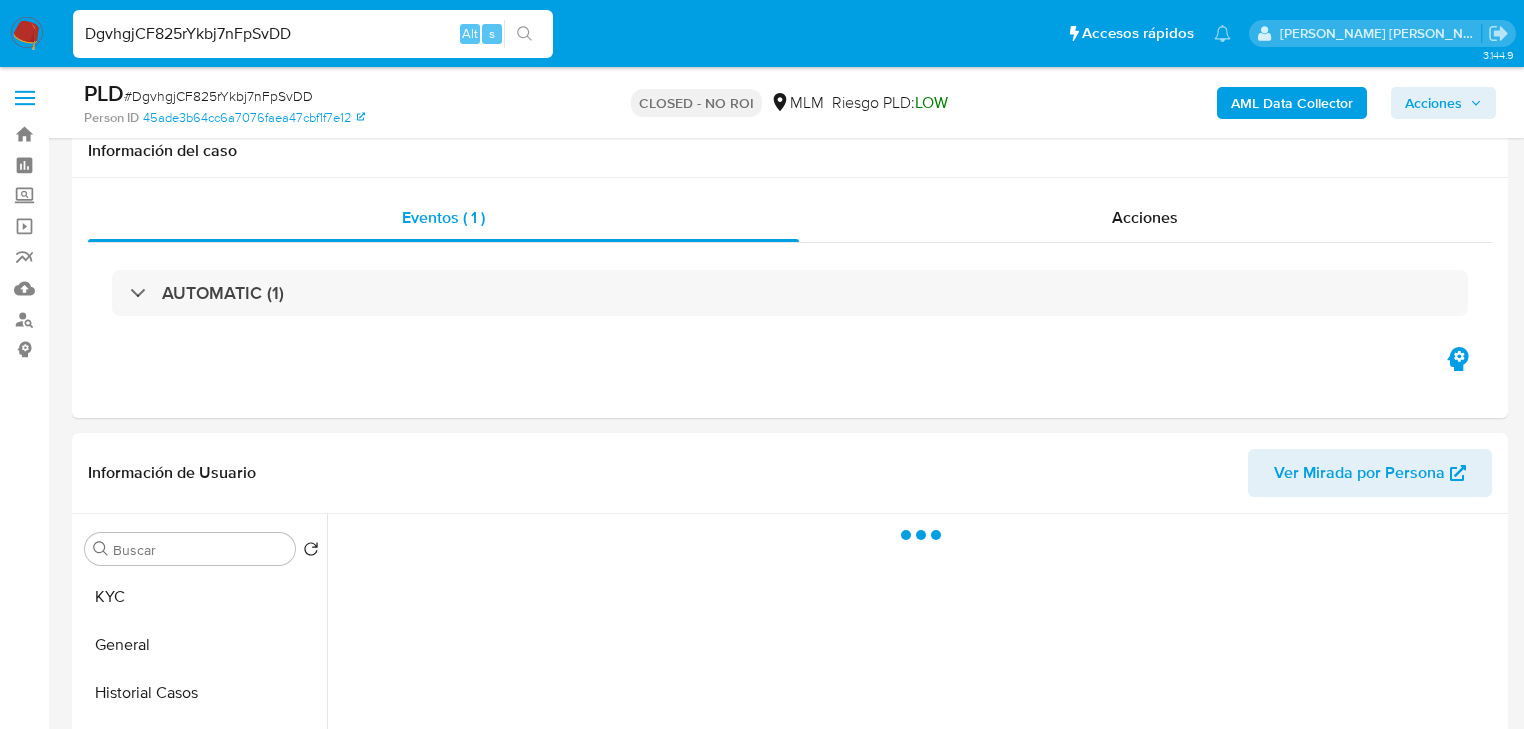 select on "10" 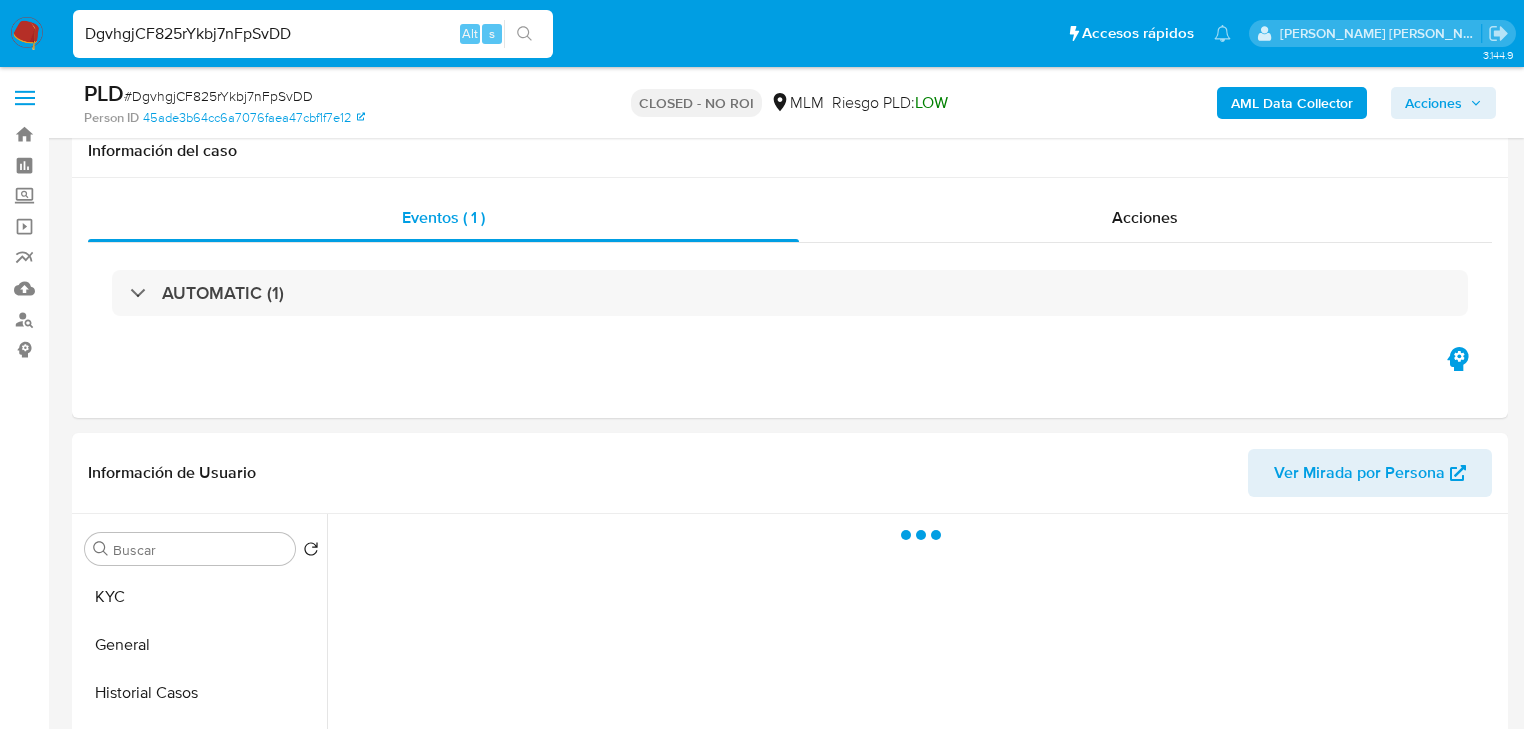 scroll, scrollTop: 320, scrollLeft: 0, axis: vertical 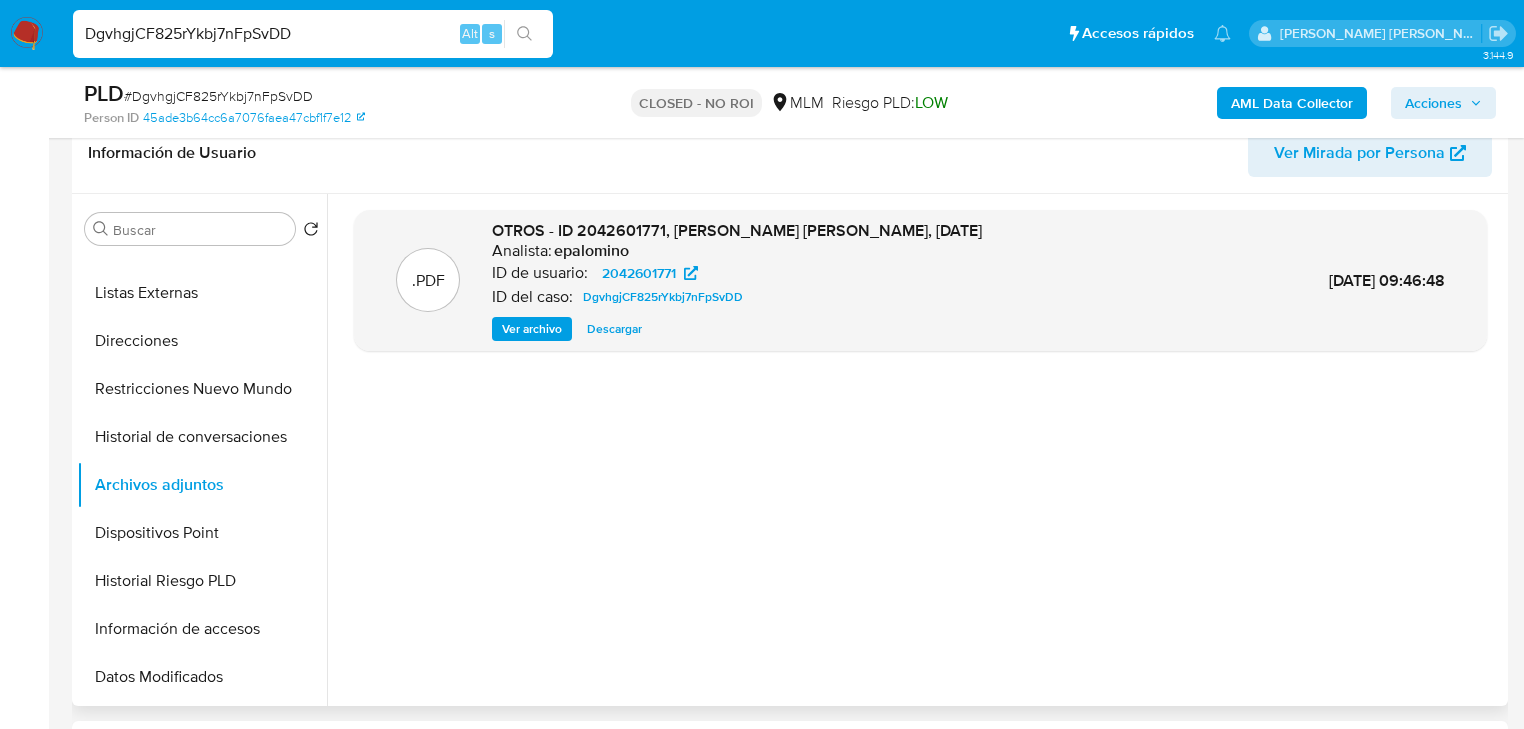 click on "Descargar" at bounding box center (614, 329) 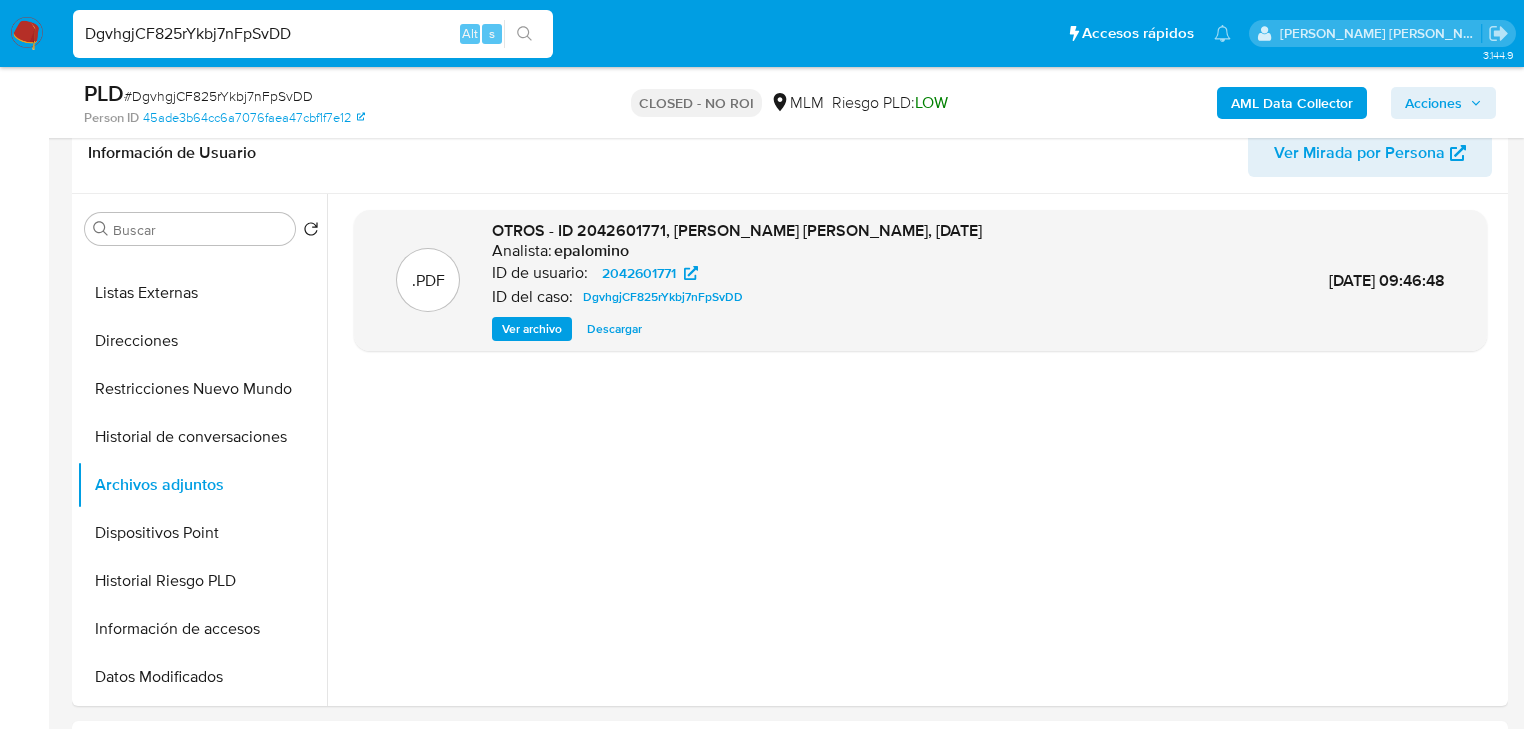 click on "DgvhgjCF825rYkbj7nFpSvDD" at bounding box center [313, 34] 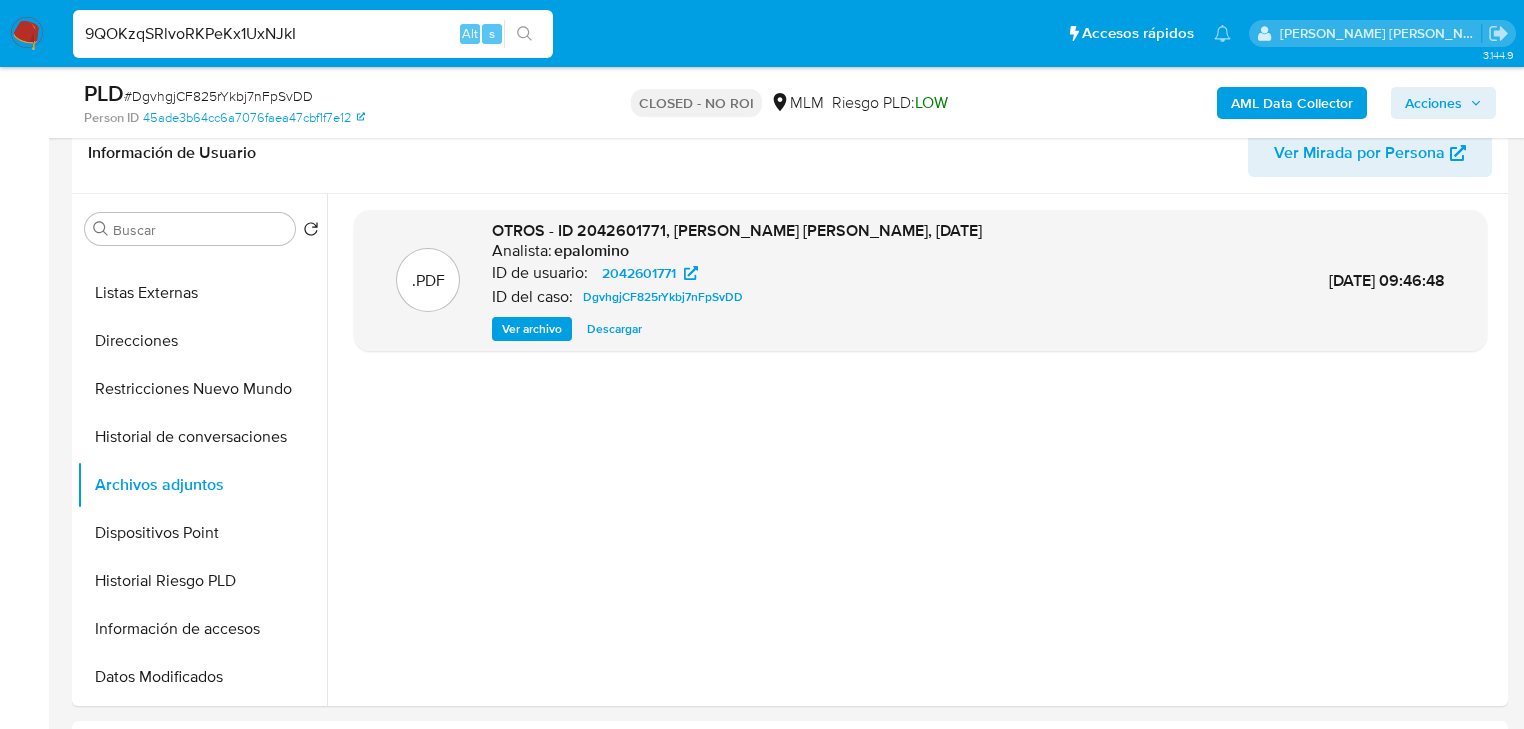 type on "9QOKzqSRlvoRKPeKx1UxNJkI" 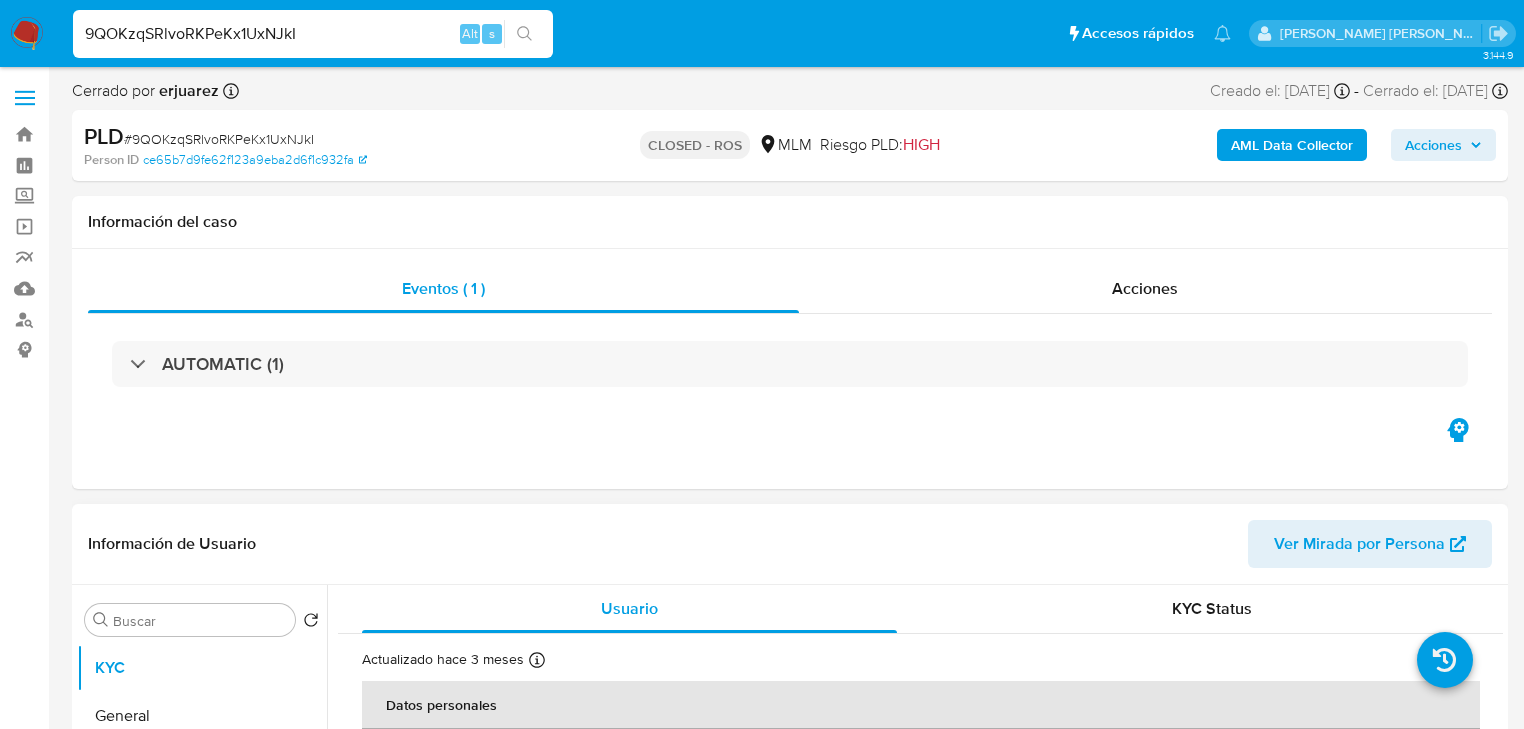 scroll, scrollTop: 320, scrollLeft: 0, axis: vertical 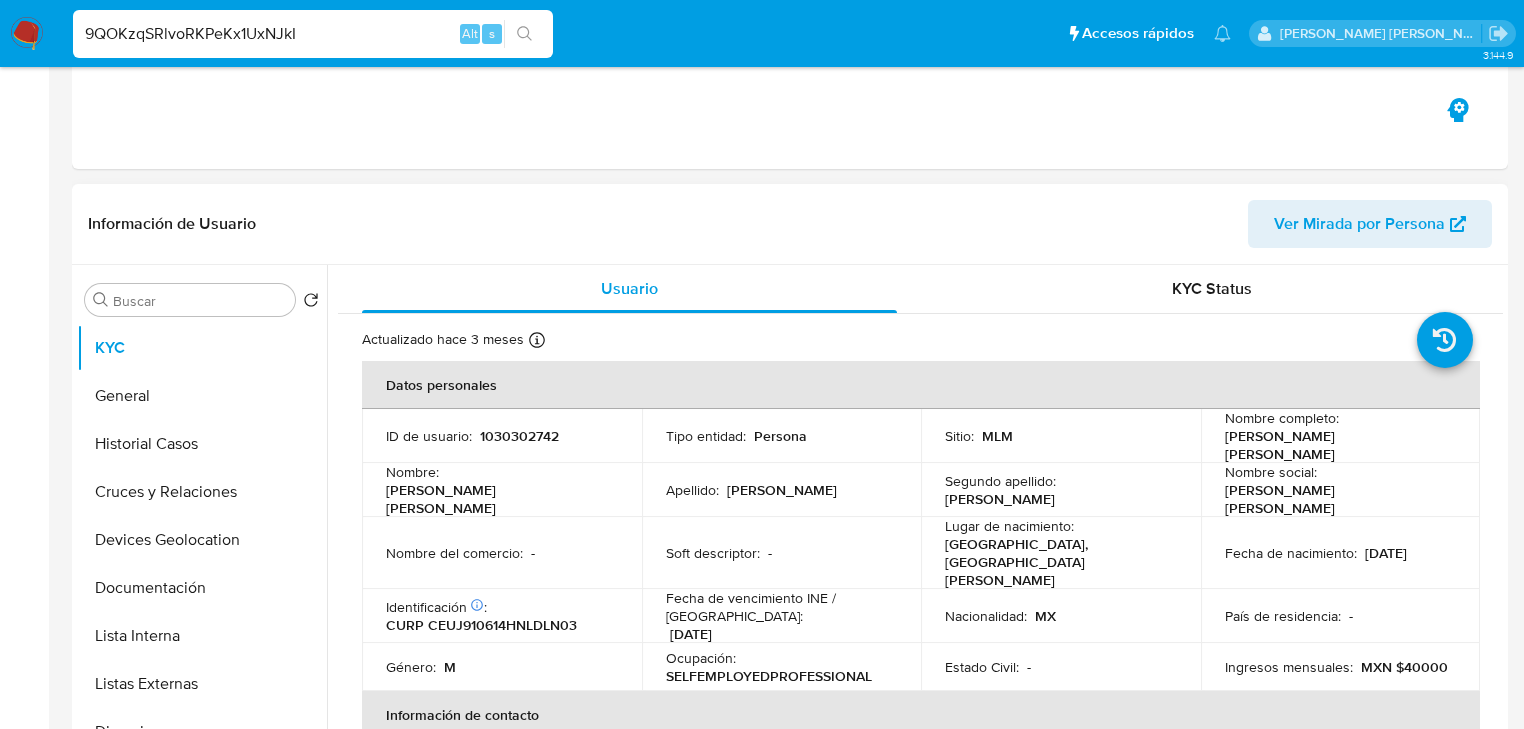 select on "10" 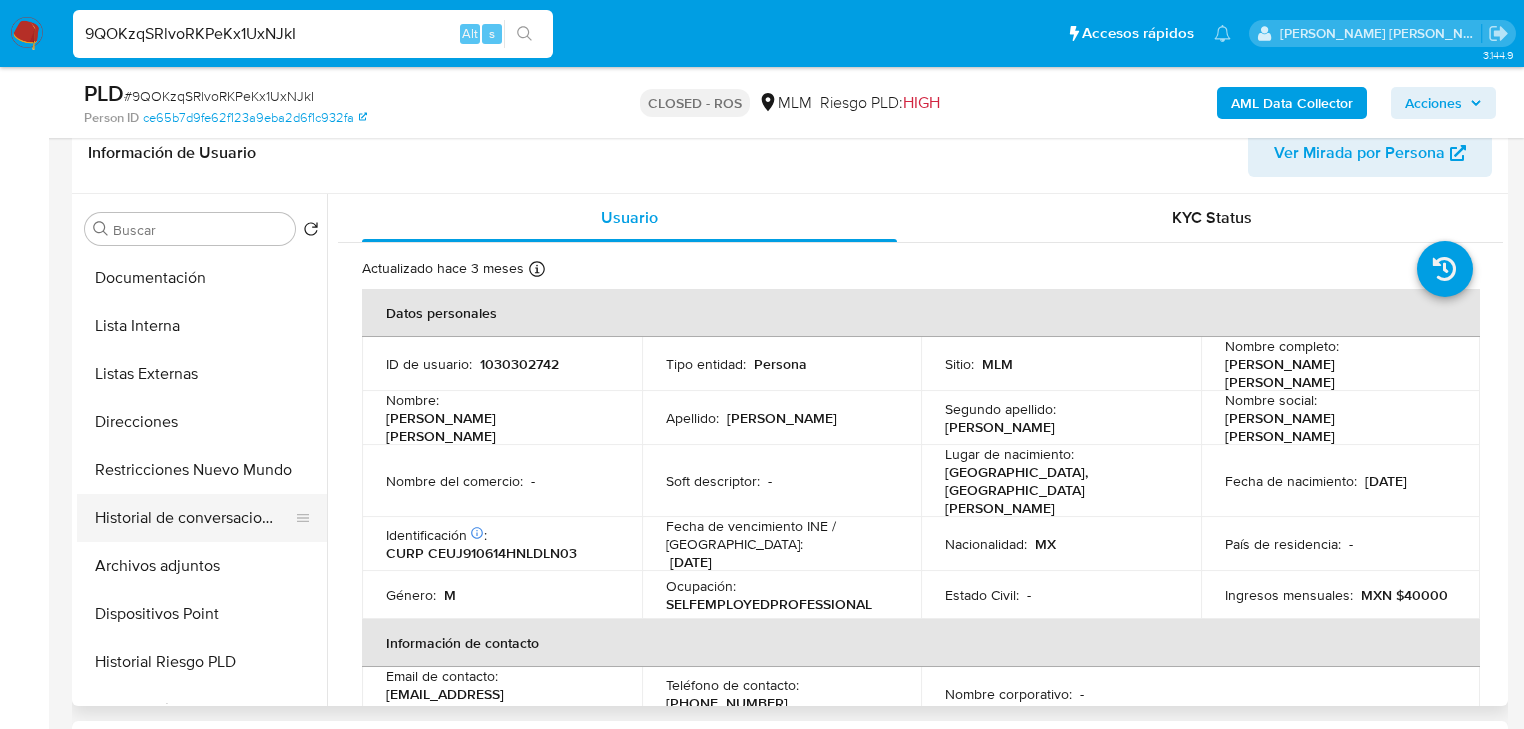 scroll, scrollTop: 240, scrollLeft: 0, axis: vertical 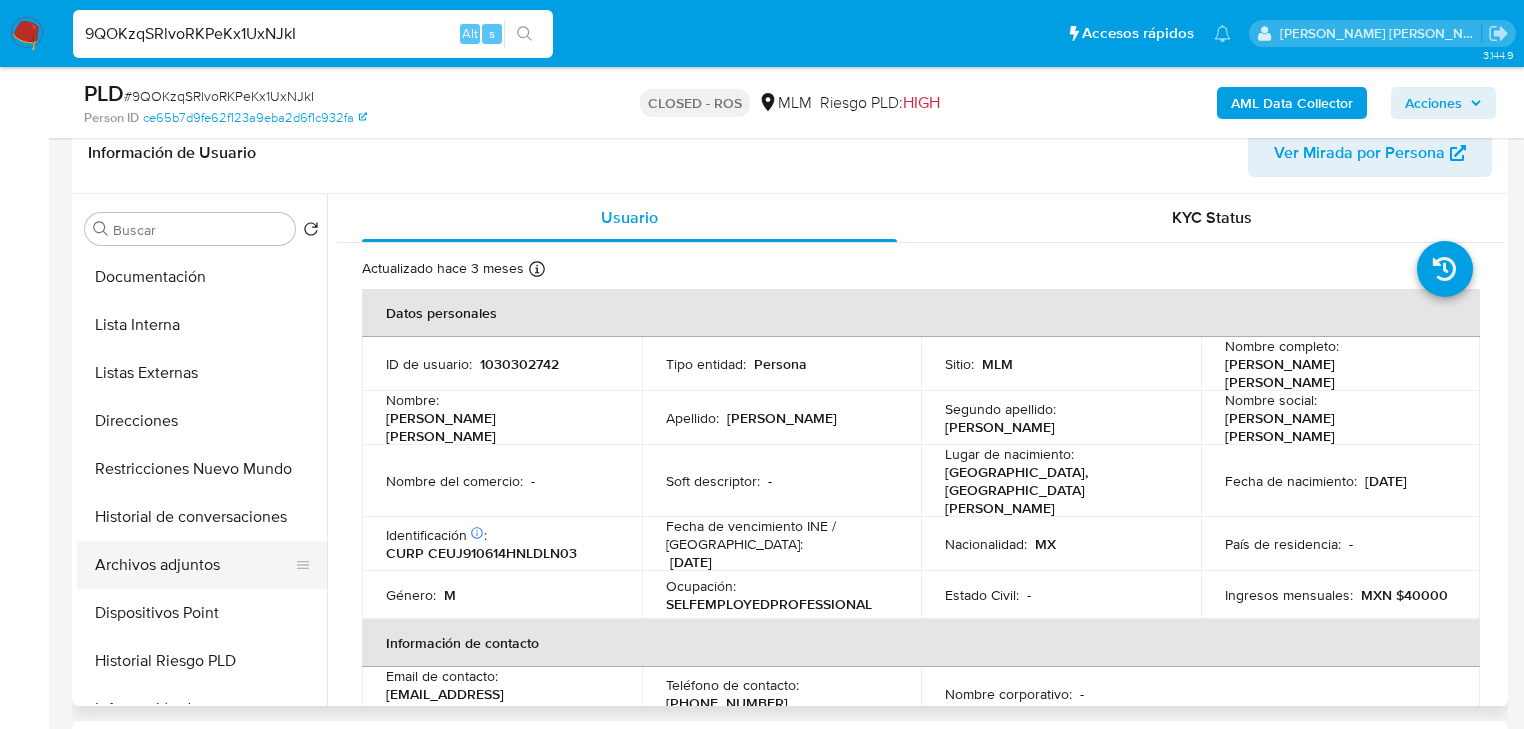 click on "Archivos adjuntos" at bounding box center (194, 565) 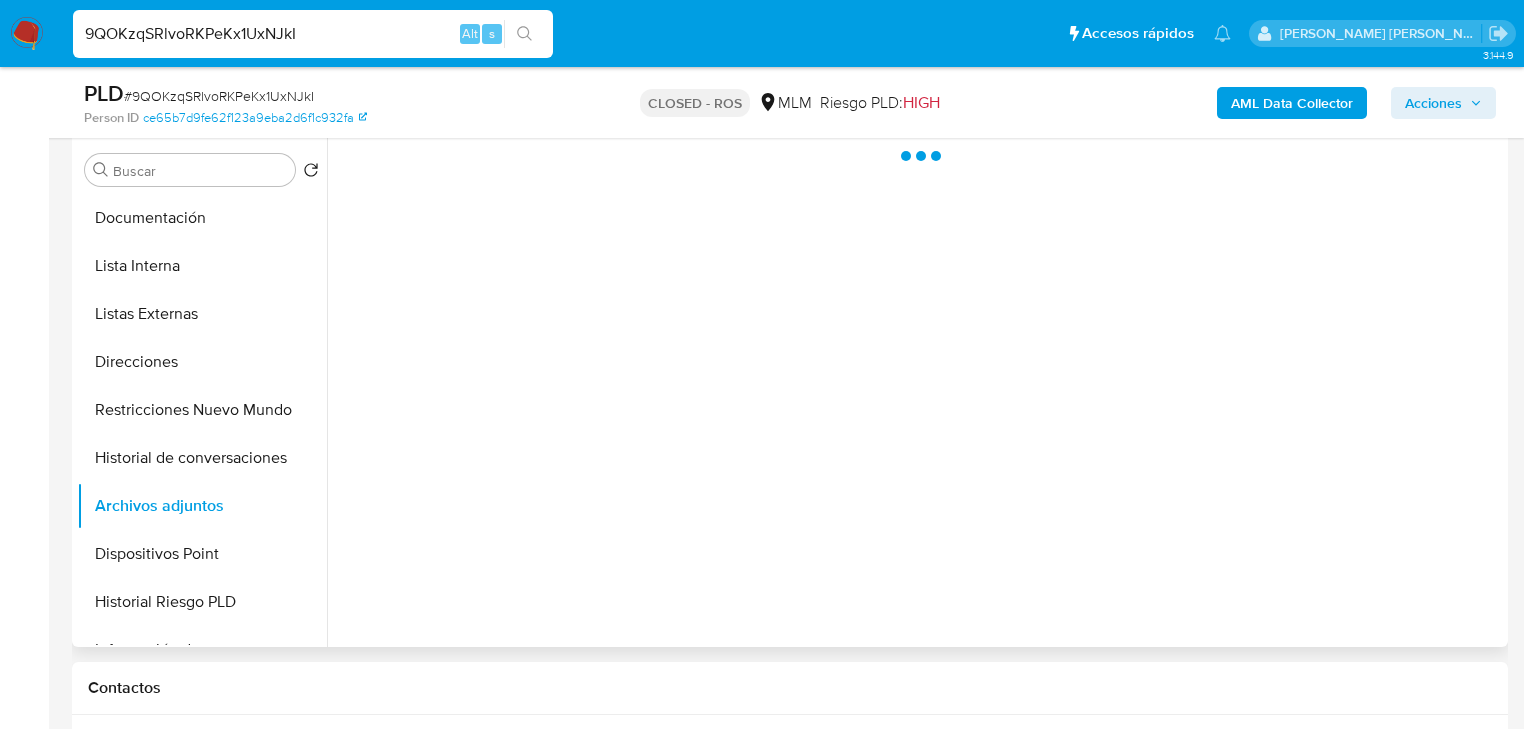 scroll, scrollTop: 320, scrollLeft: 0, axis: vertical 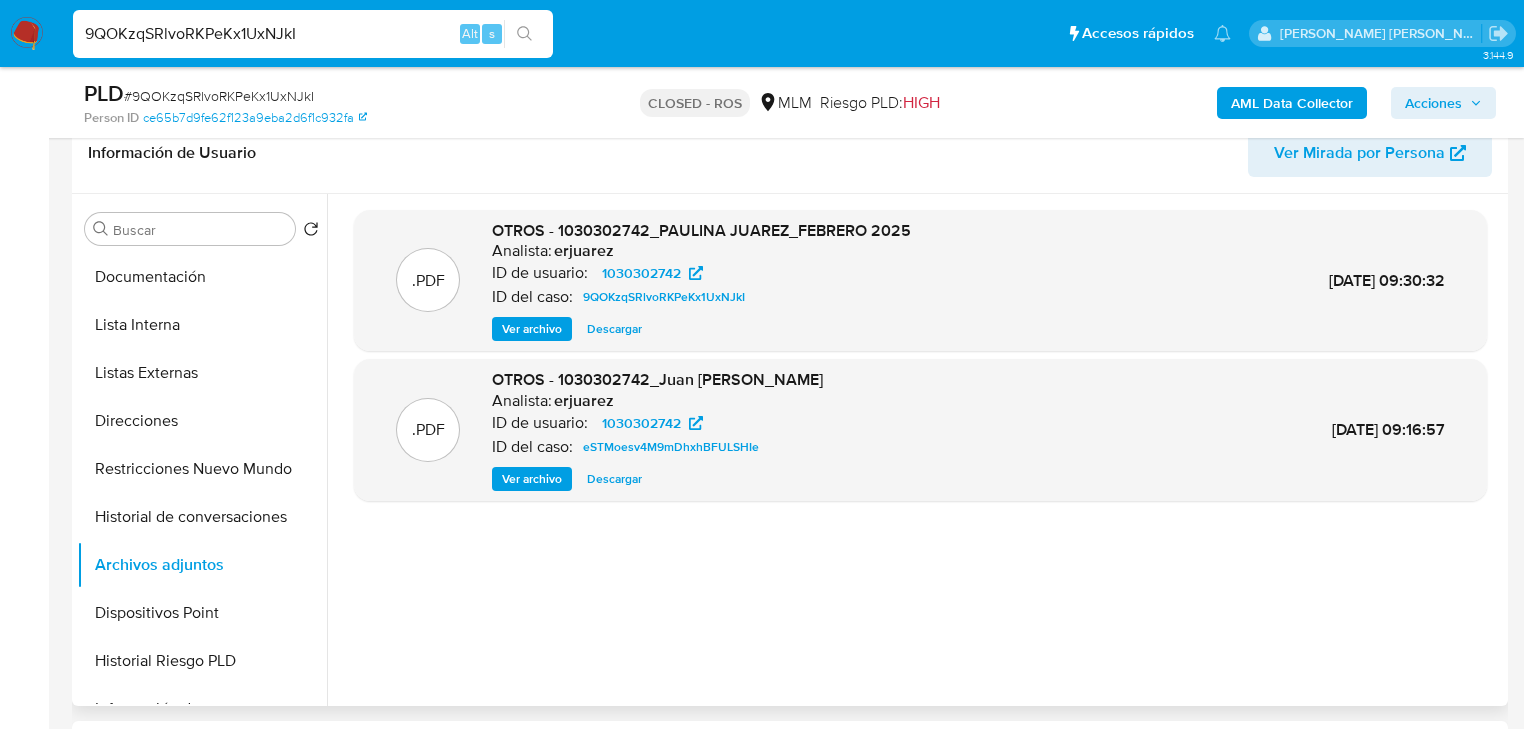 click on "Descargar" at bounding box center [614, 329] 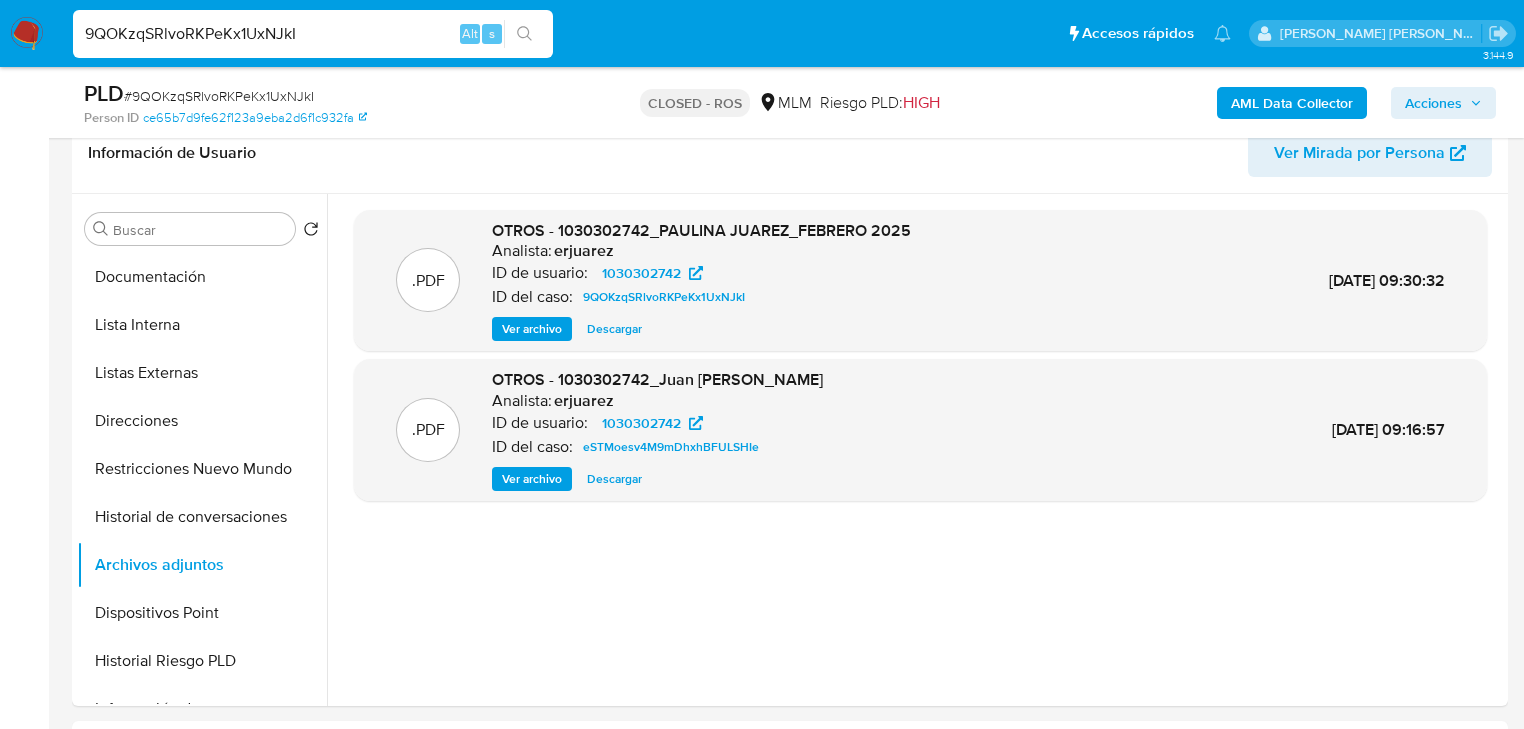click on "9QOKzqSRlvoRKPeKx1UxNJkI" at bounding box center (313, 34) 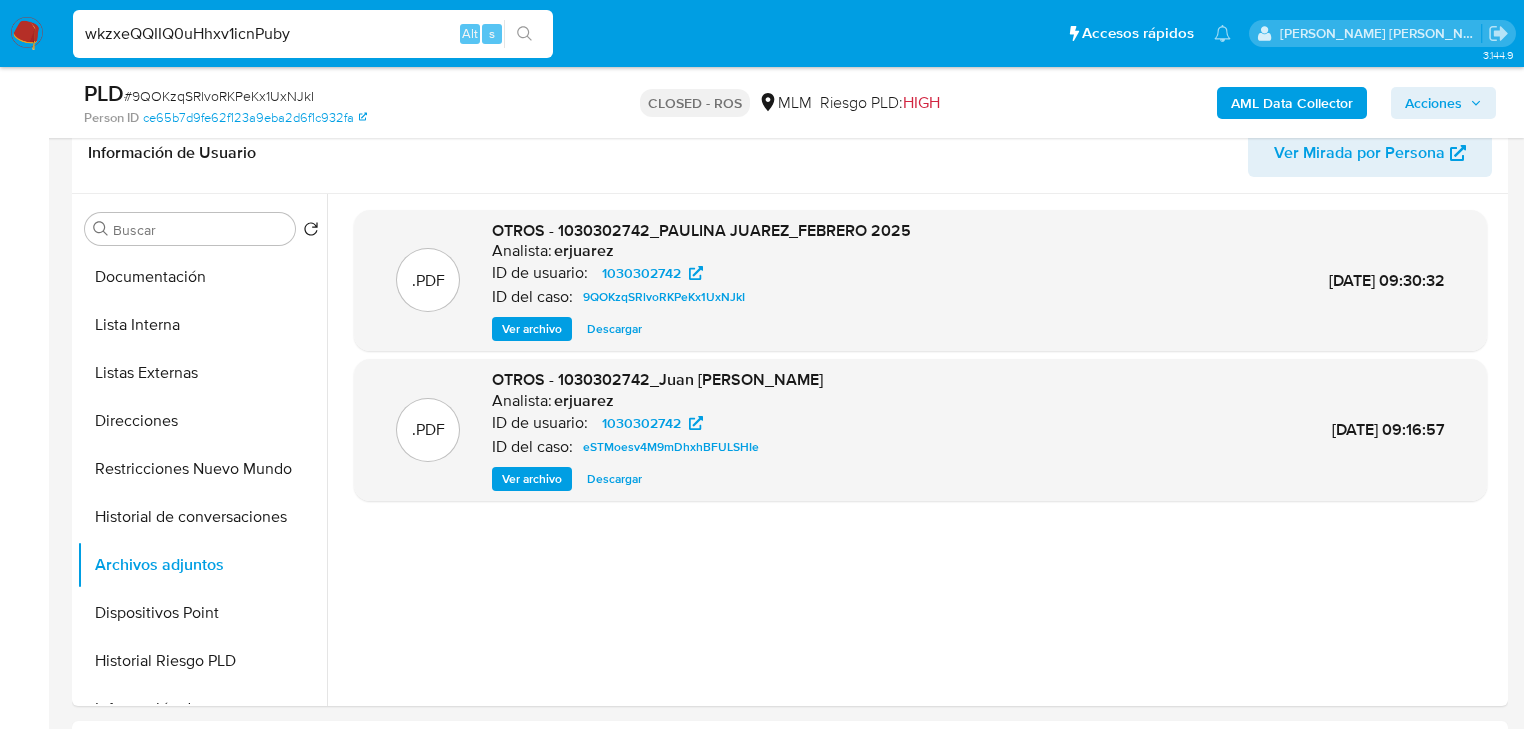 type on "wkzxeQQIIQ0uHhxv1icnPuby" 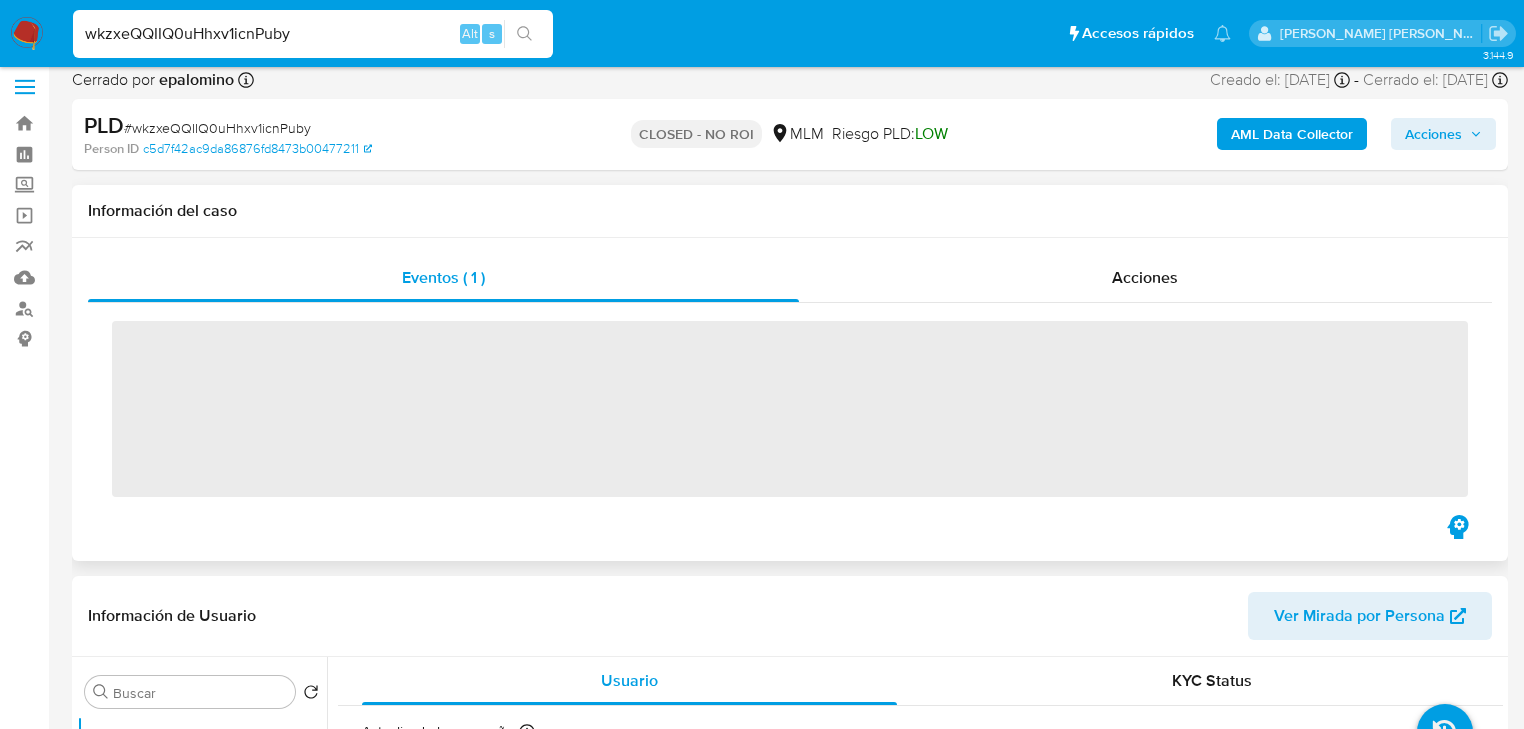 scroll, scrollTop: 400, scrollLeft: 0, axis: vertical 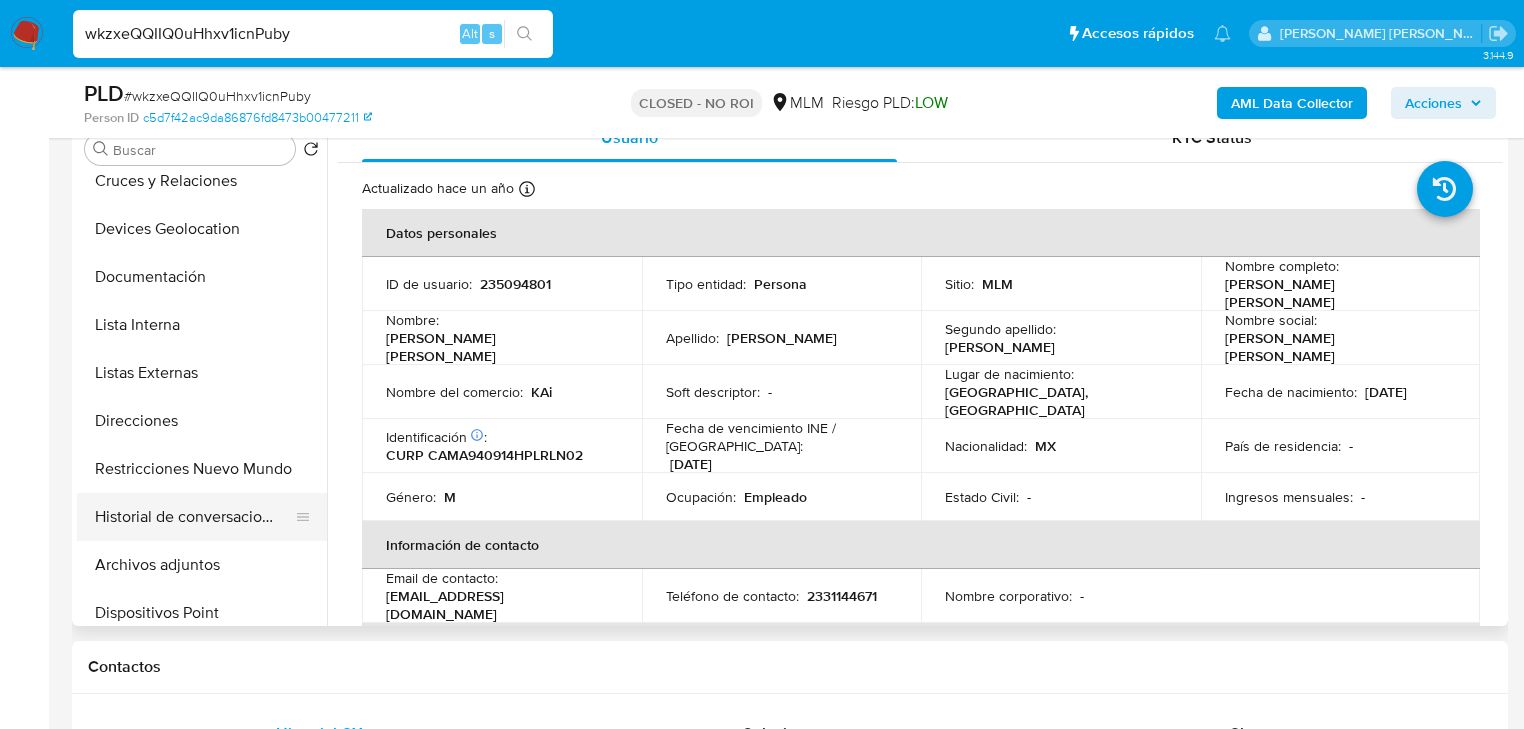 select on "10" 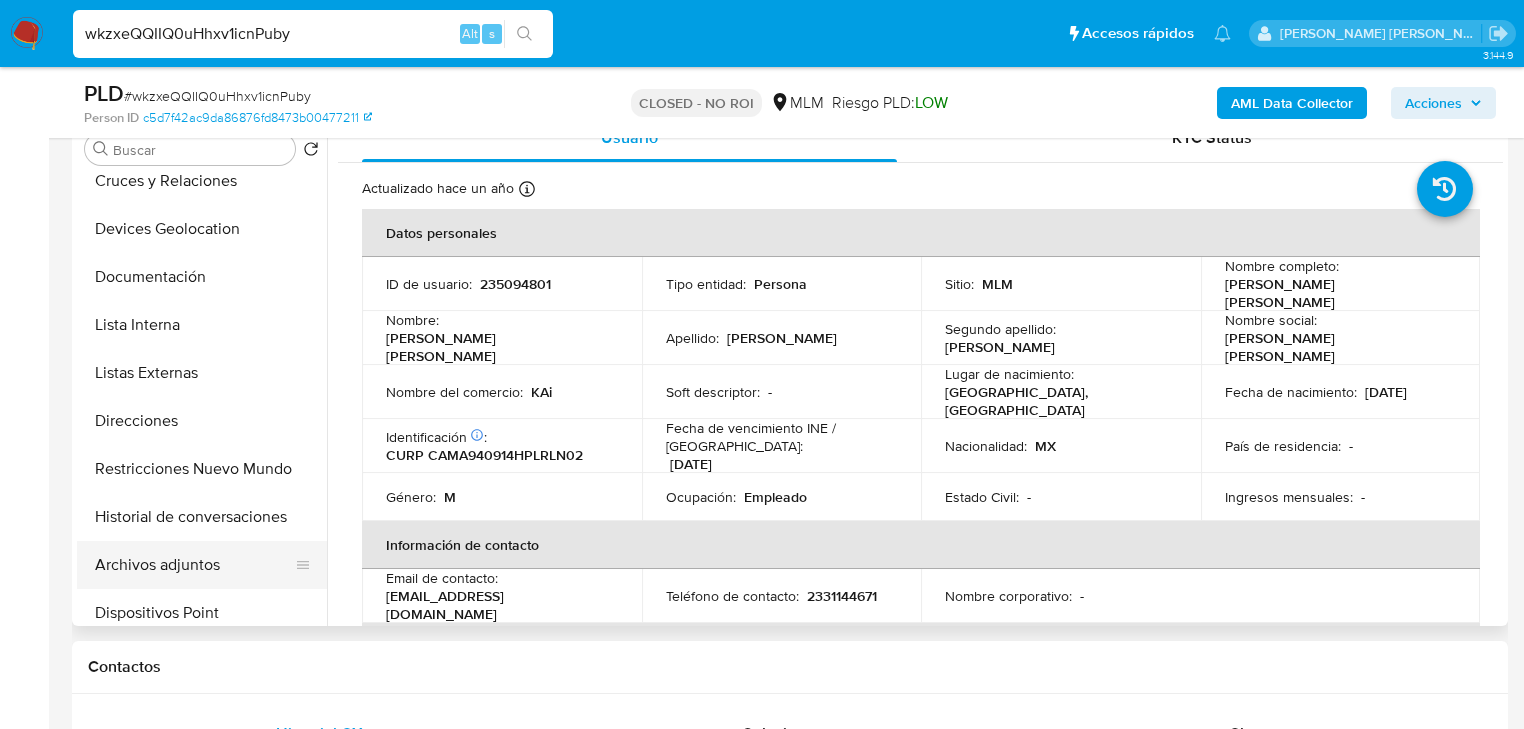 click on "Archivos adjuntos" at bounding box center (194, 565) 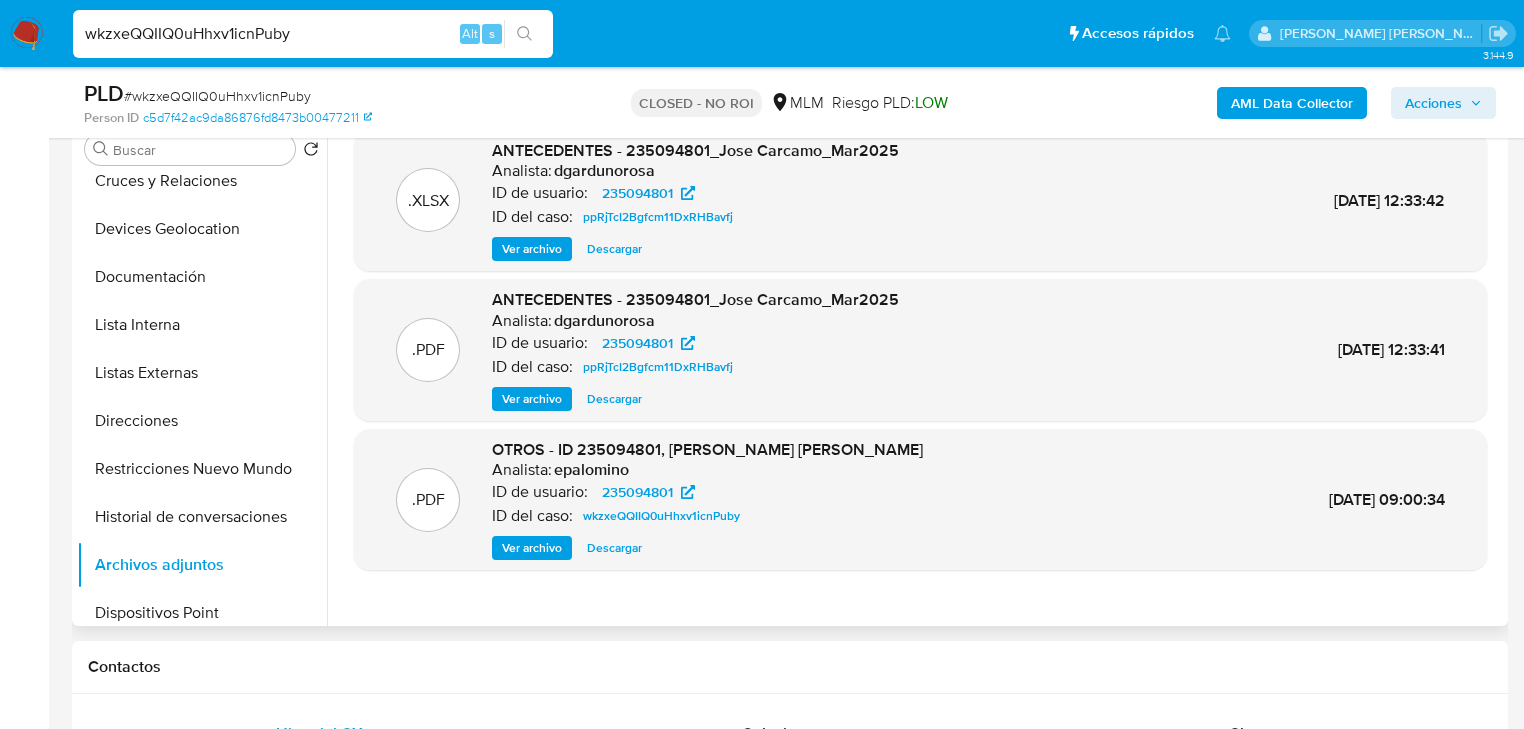 click on "Descargar" at bounding box center [614, 548] 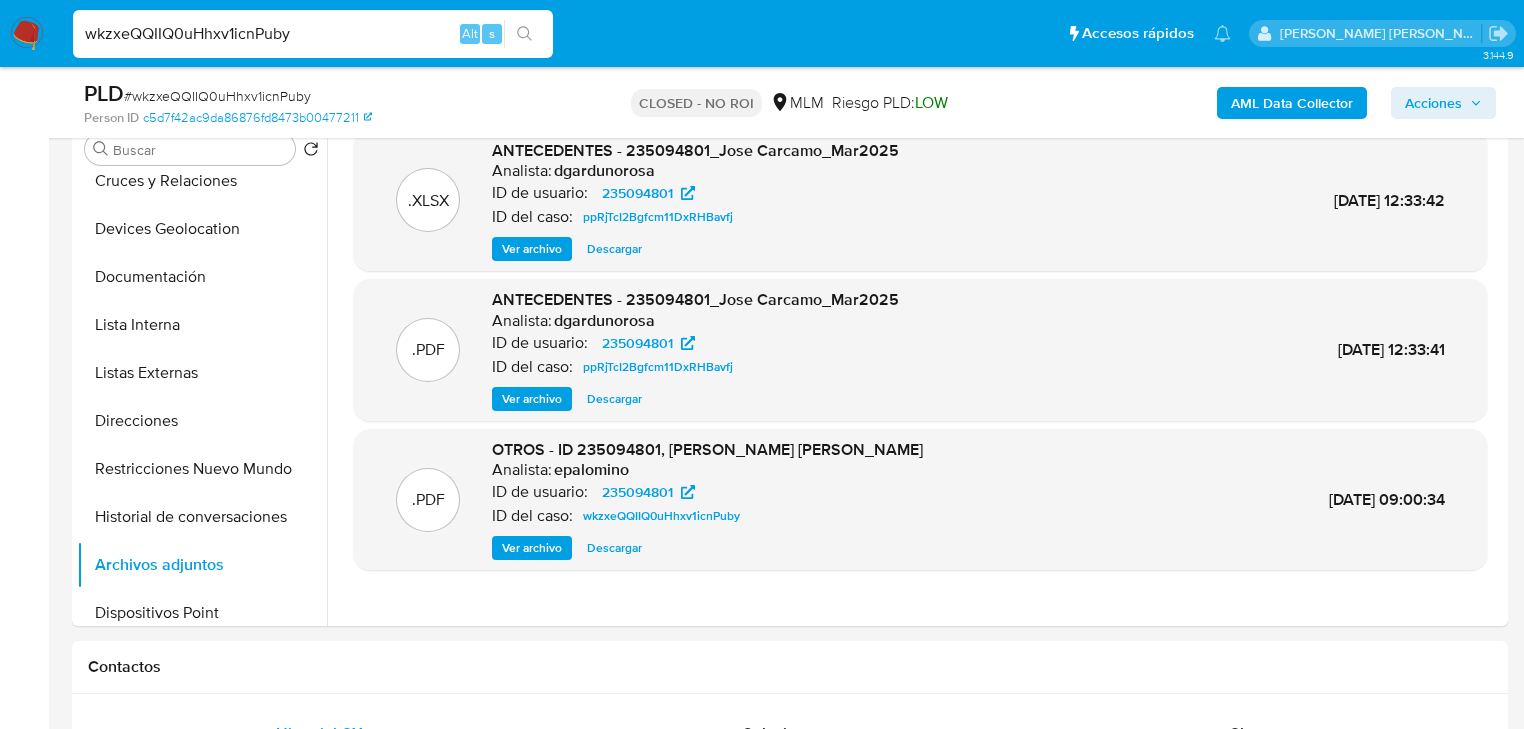 click on "wkzxeQQIIQ0uHhxv1icnPuby" at bounding box center (313, 34) 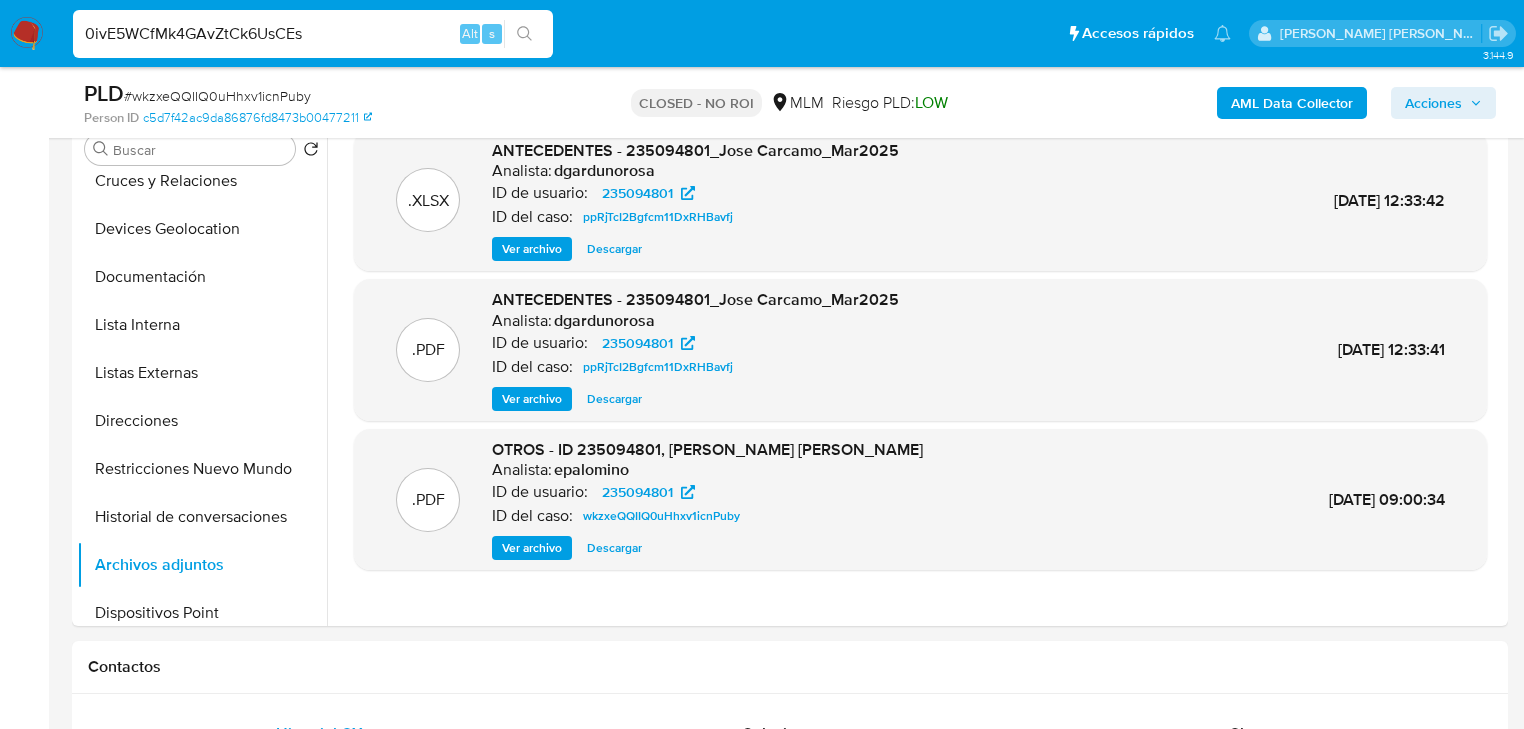 type on "0ivE5WCfMk4GAvZtCk6UsCEs" 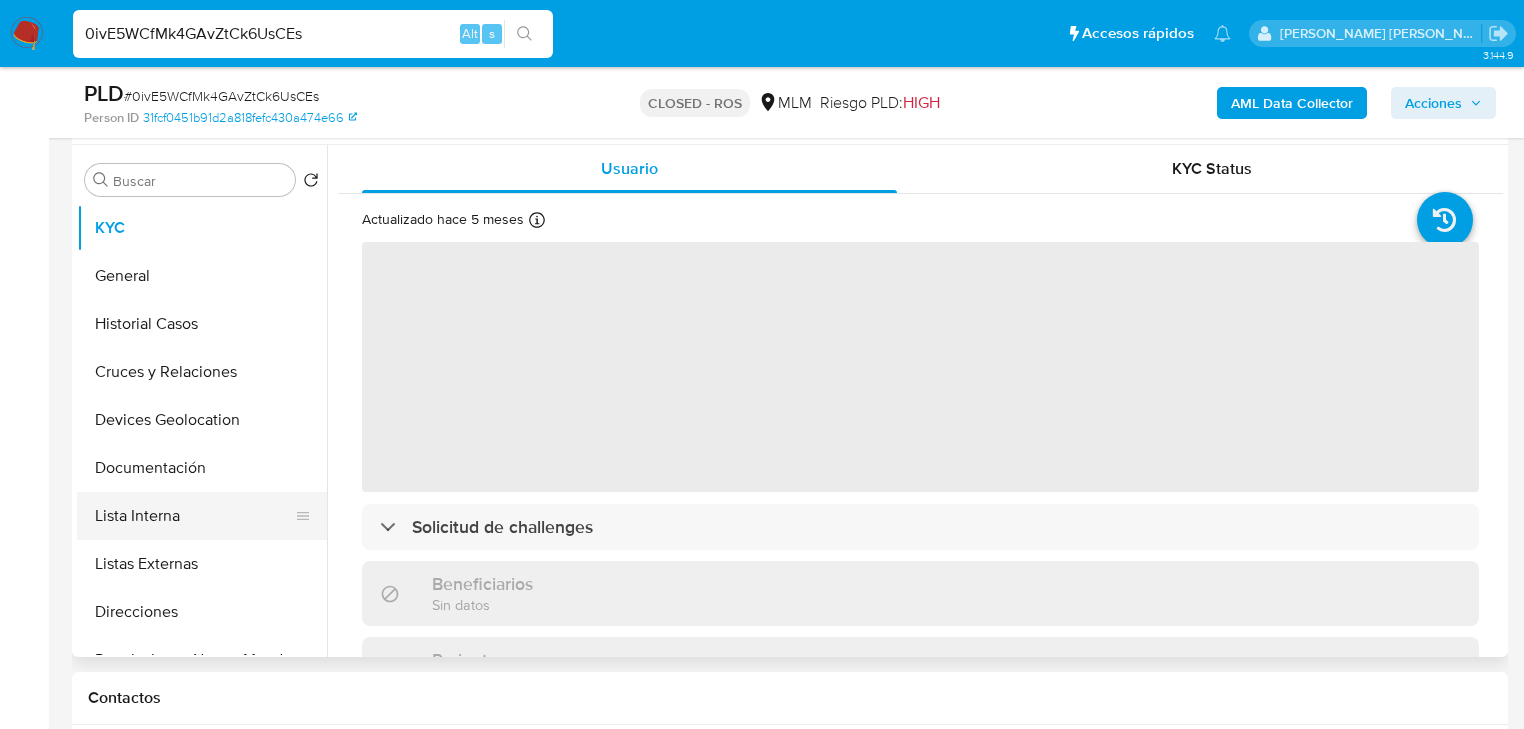 scroll, scrollTop: 400, scrollLeft: 0, axis: vertical 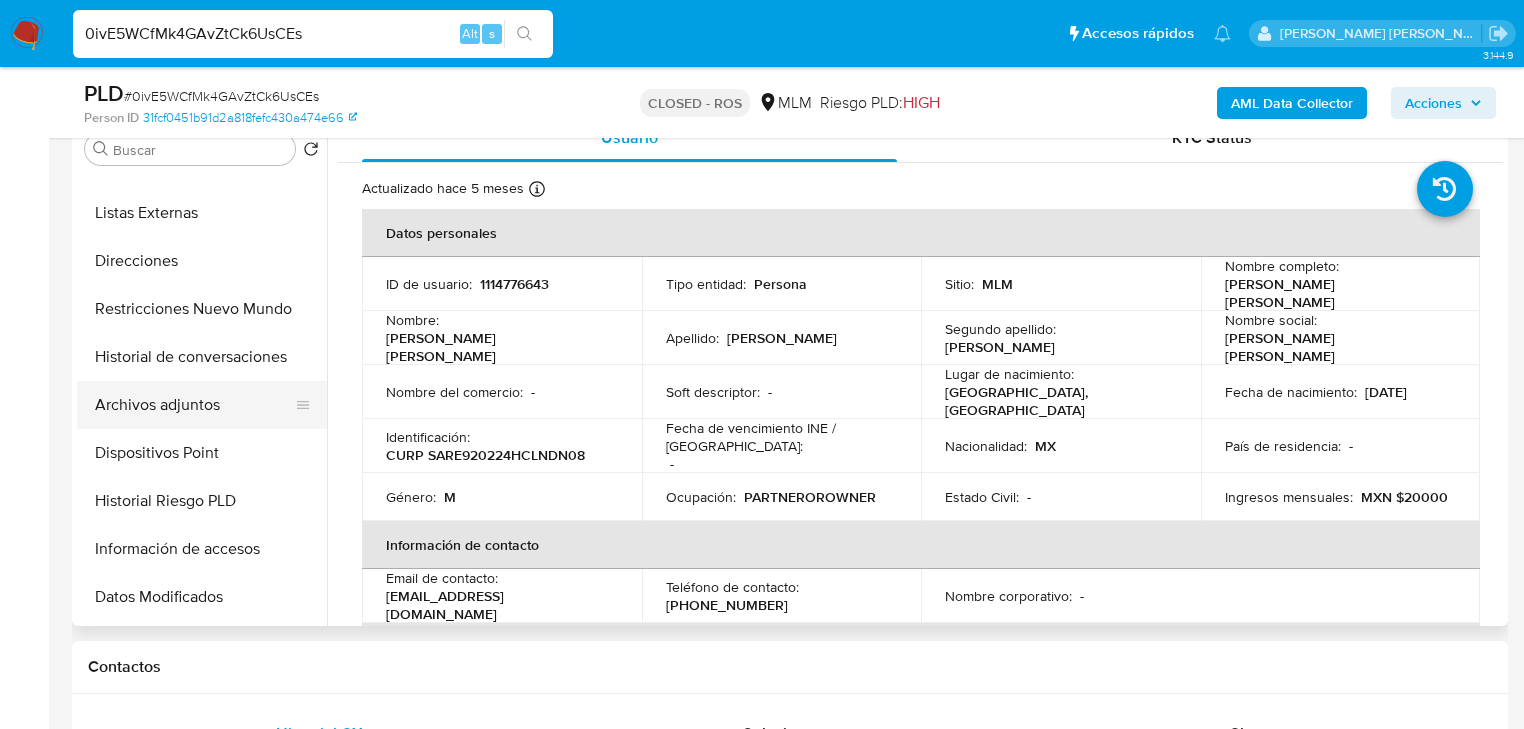 select on "10" 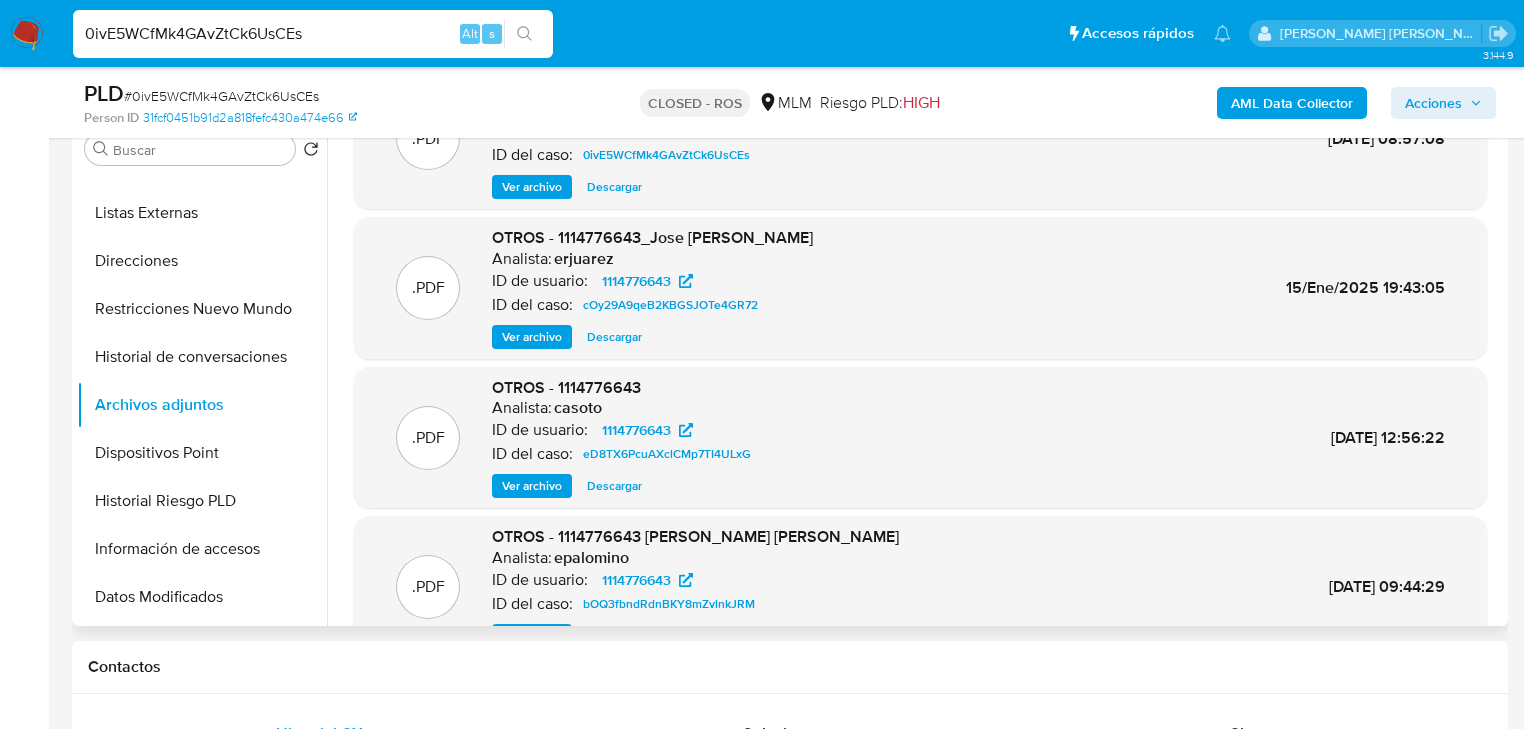 scroll, scrollTop: 160, scrollLeft: 0, axis: vertical 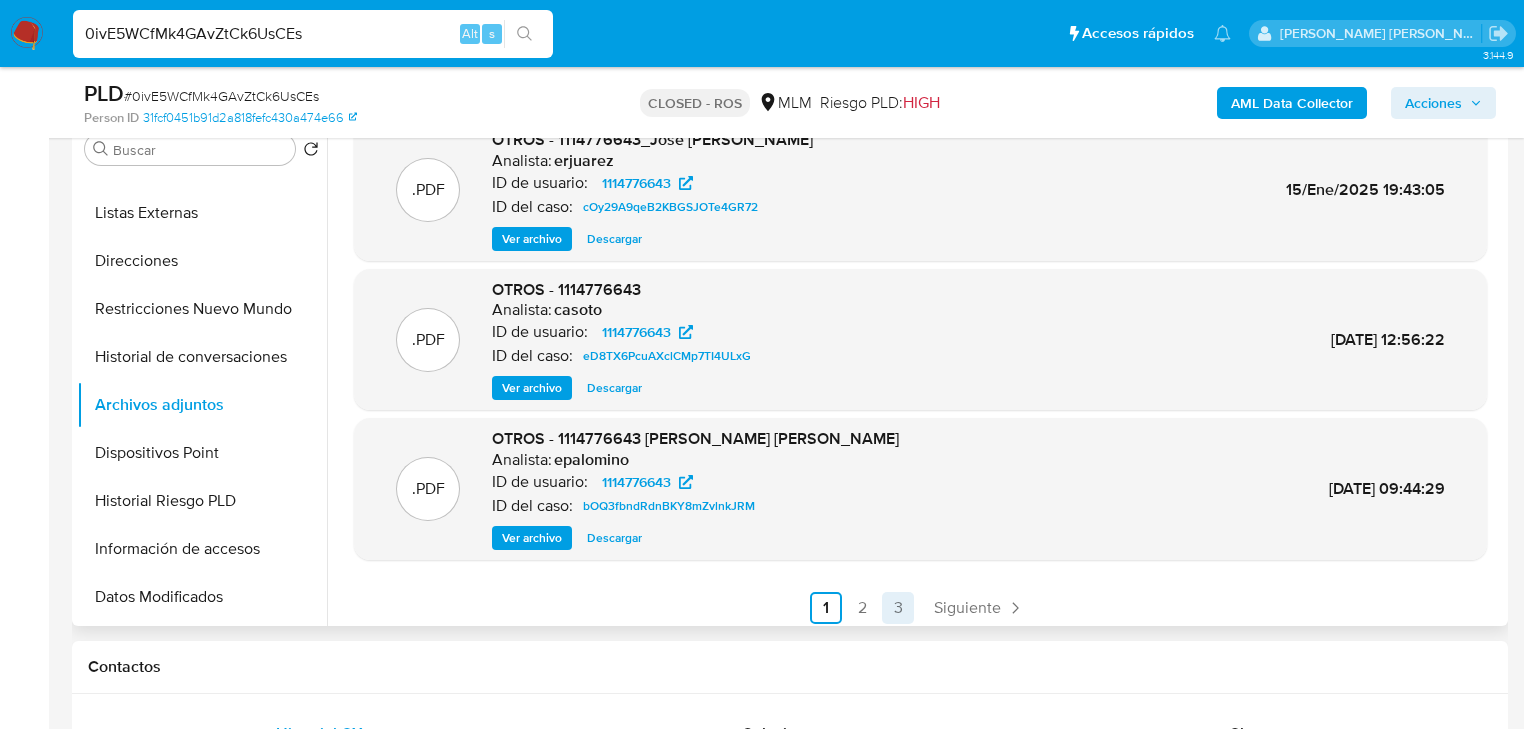 click on "Siguiente" at bounding box center (967, 608) 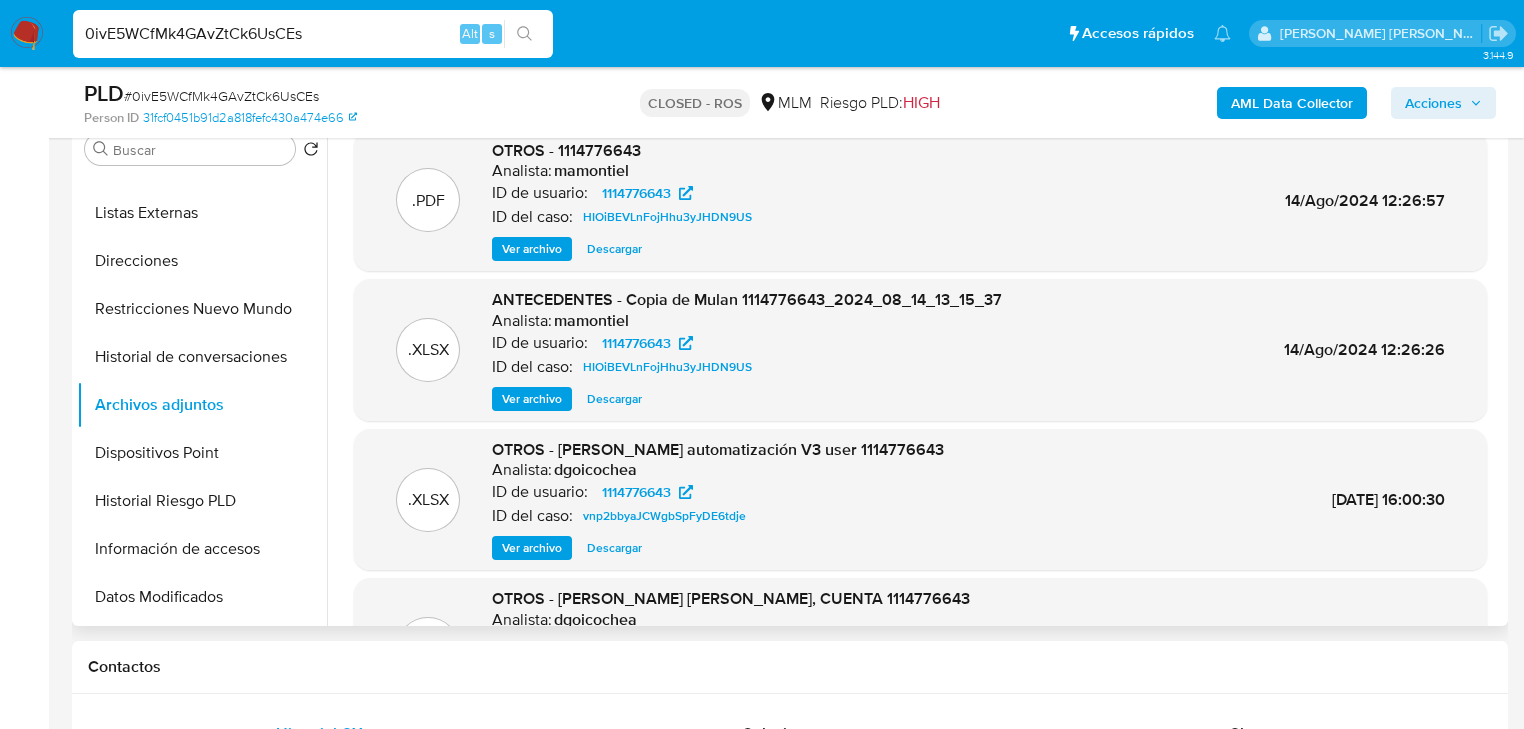 scroll, scrollTop: 168, scrollLeft: 0, axis: vertical 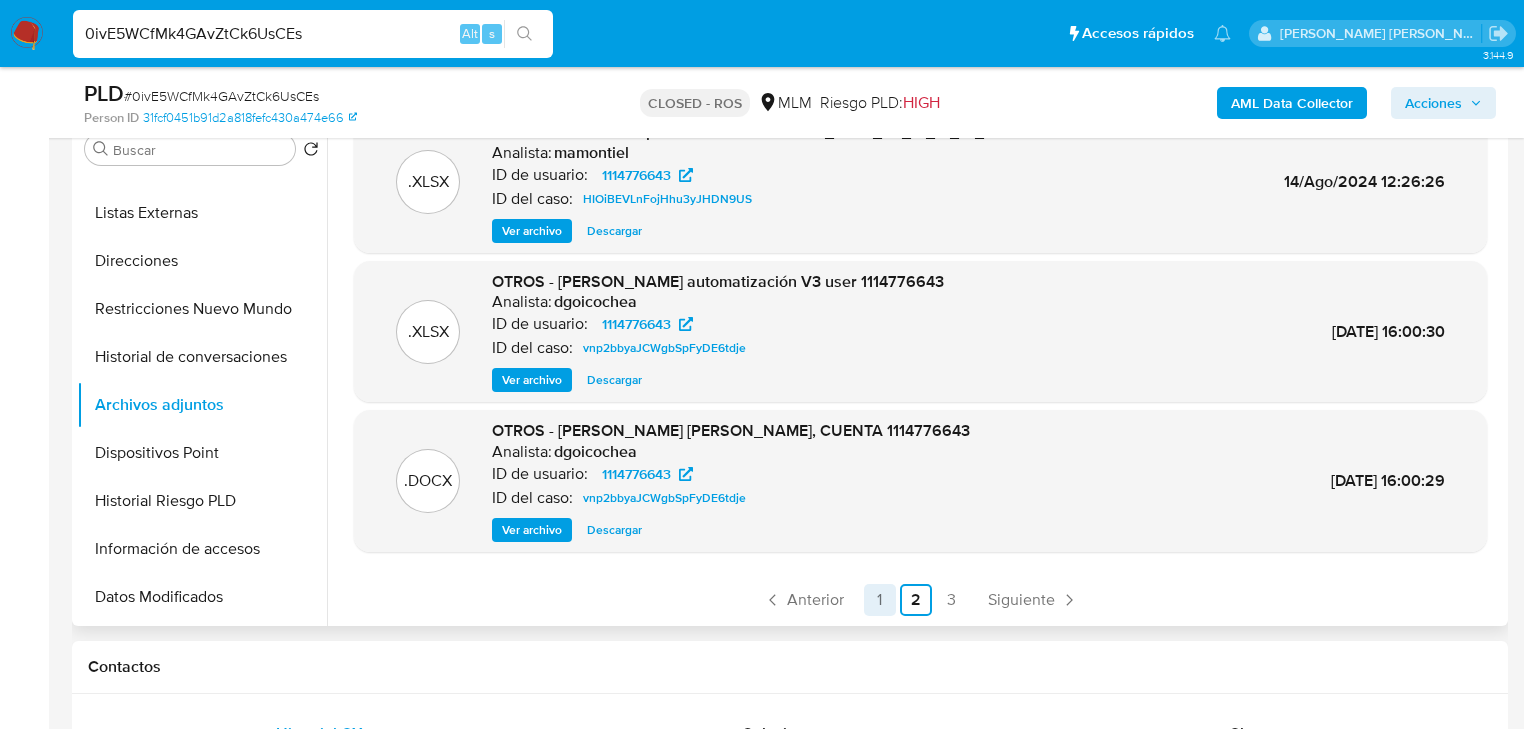 click on "1" at bounding box center (880, 600) 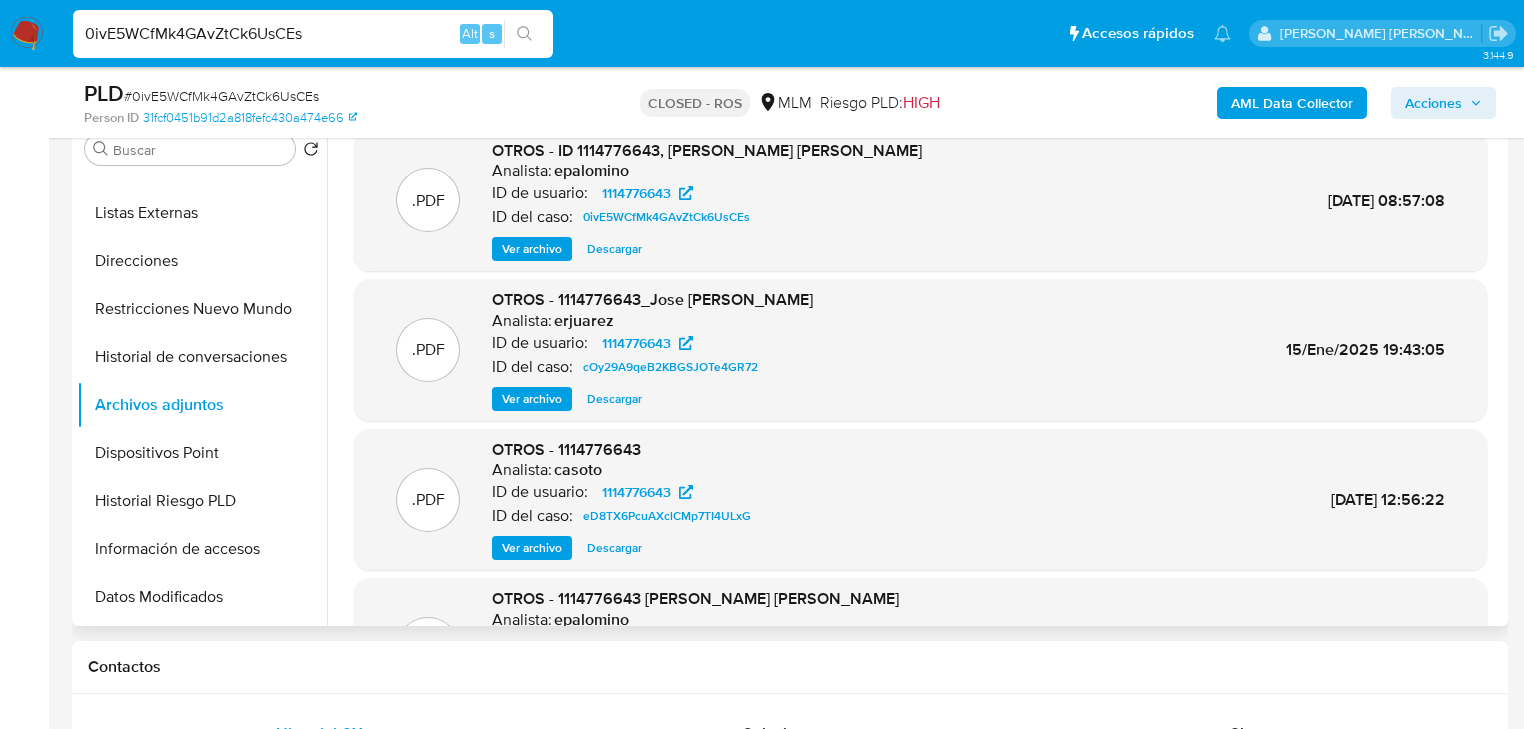 click on "Descargar" at bounding box center (614, 249) 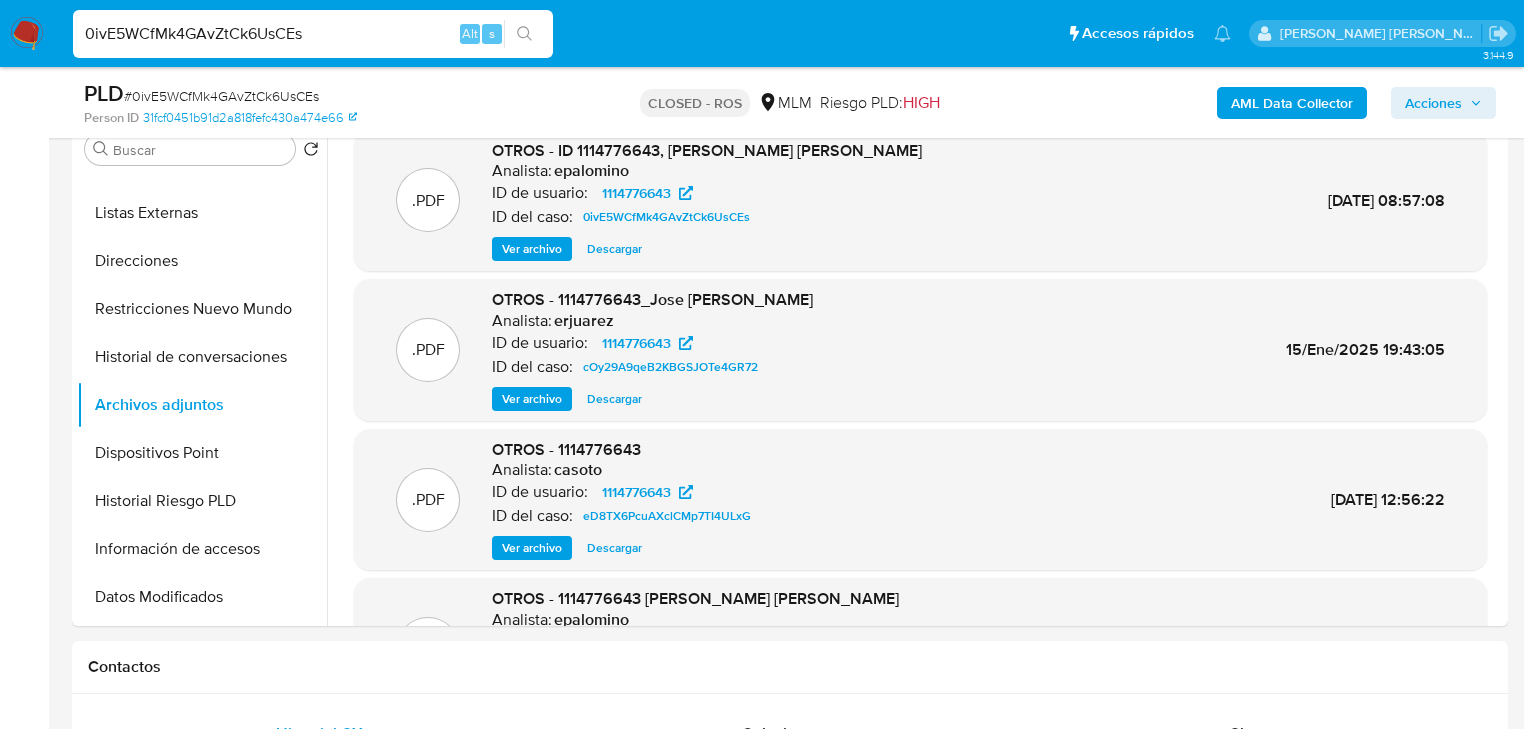 click on "0ivE5WCfMk4GAvZtCk6UsCEs" at bounding box center (313, 34) 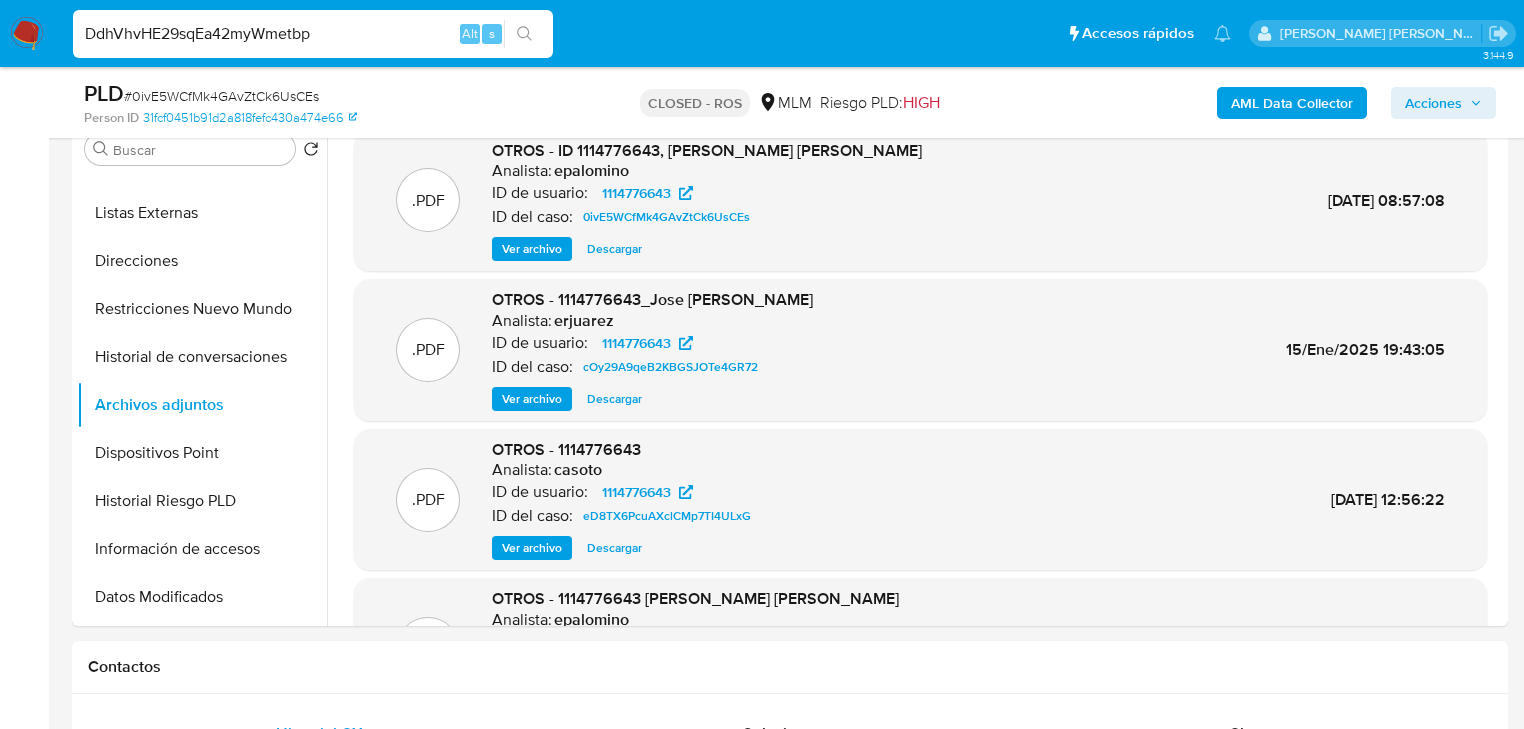 type on "DdhVhvHE29sqEa42myWmetbp" 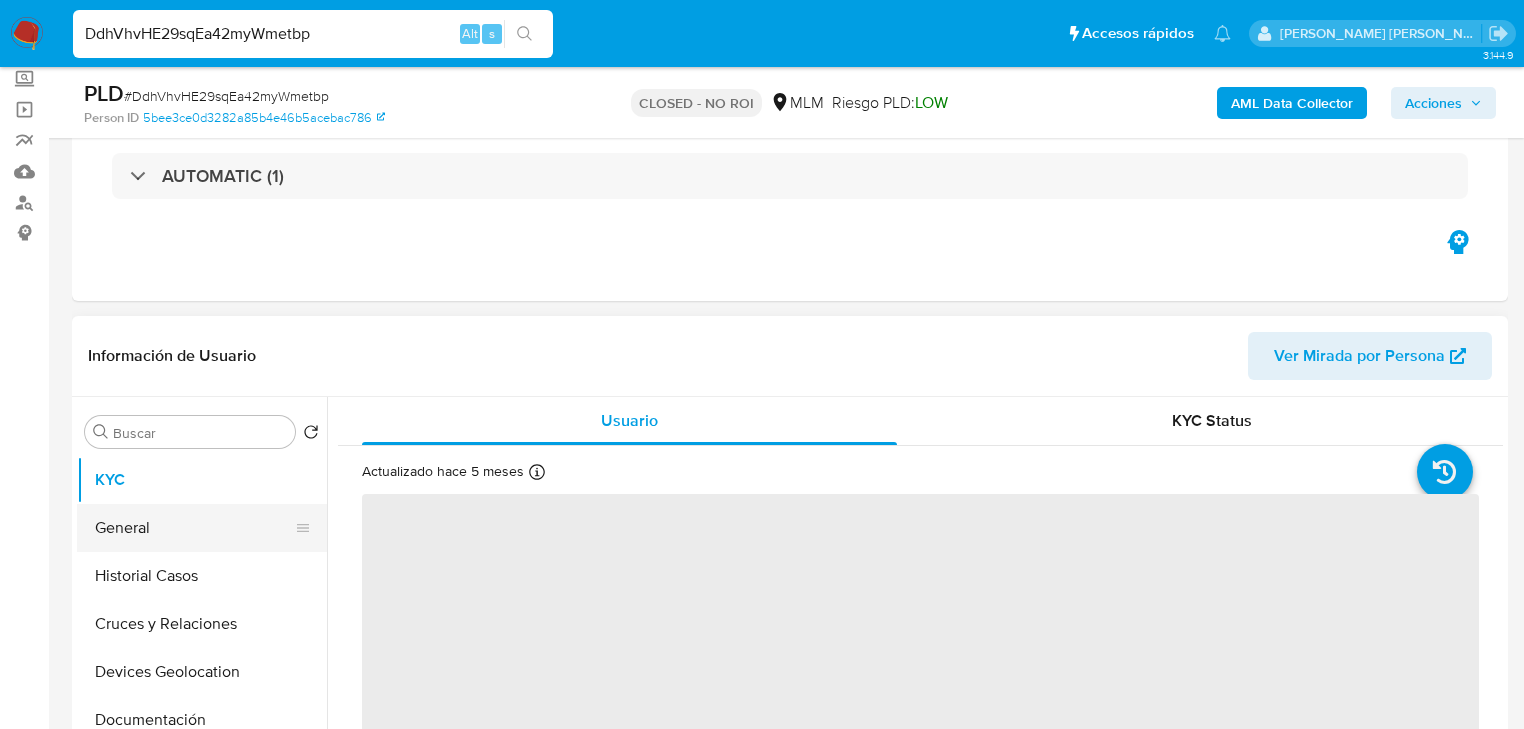 scroll, scrollTop: 240, scrollLeft: 0, axis: vertical 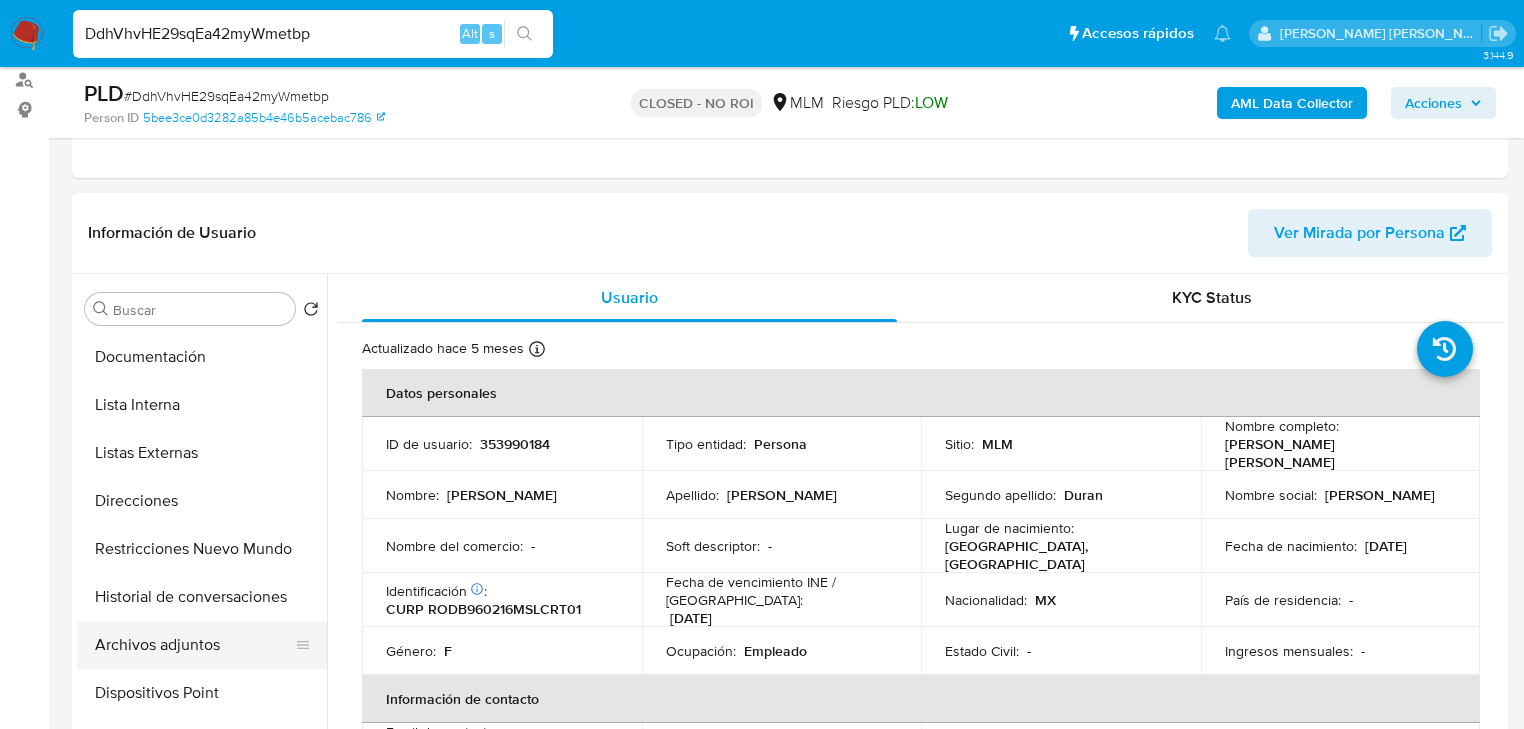 select on "10" 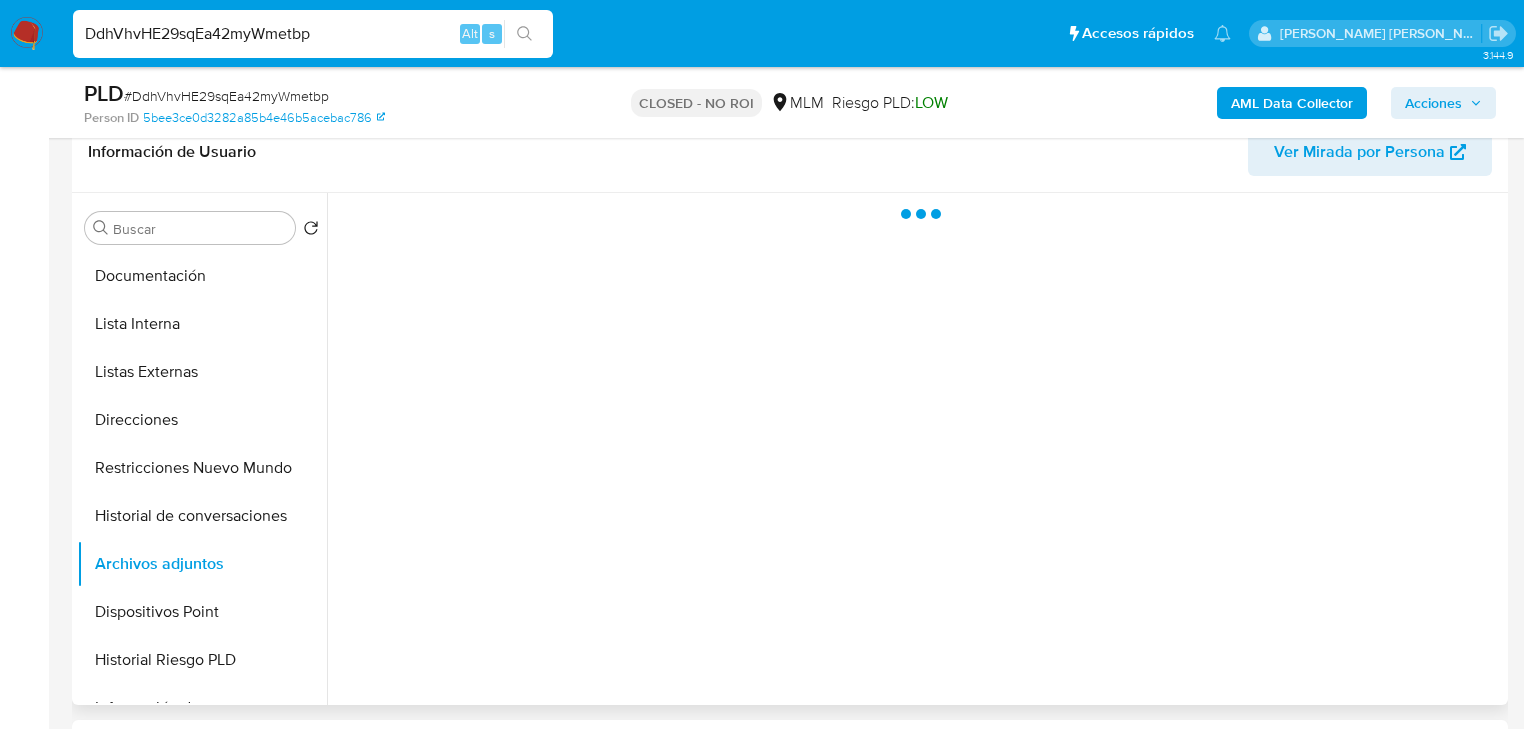 scroll, scrollTop: 400, scrollLeft: 0, axis: vertical 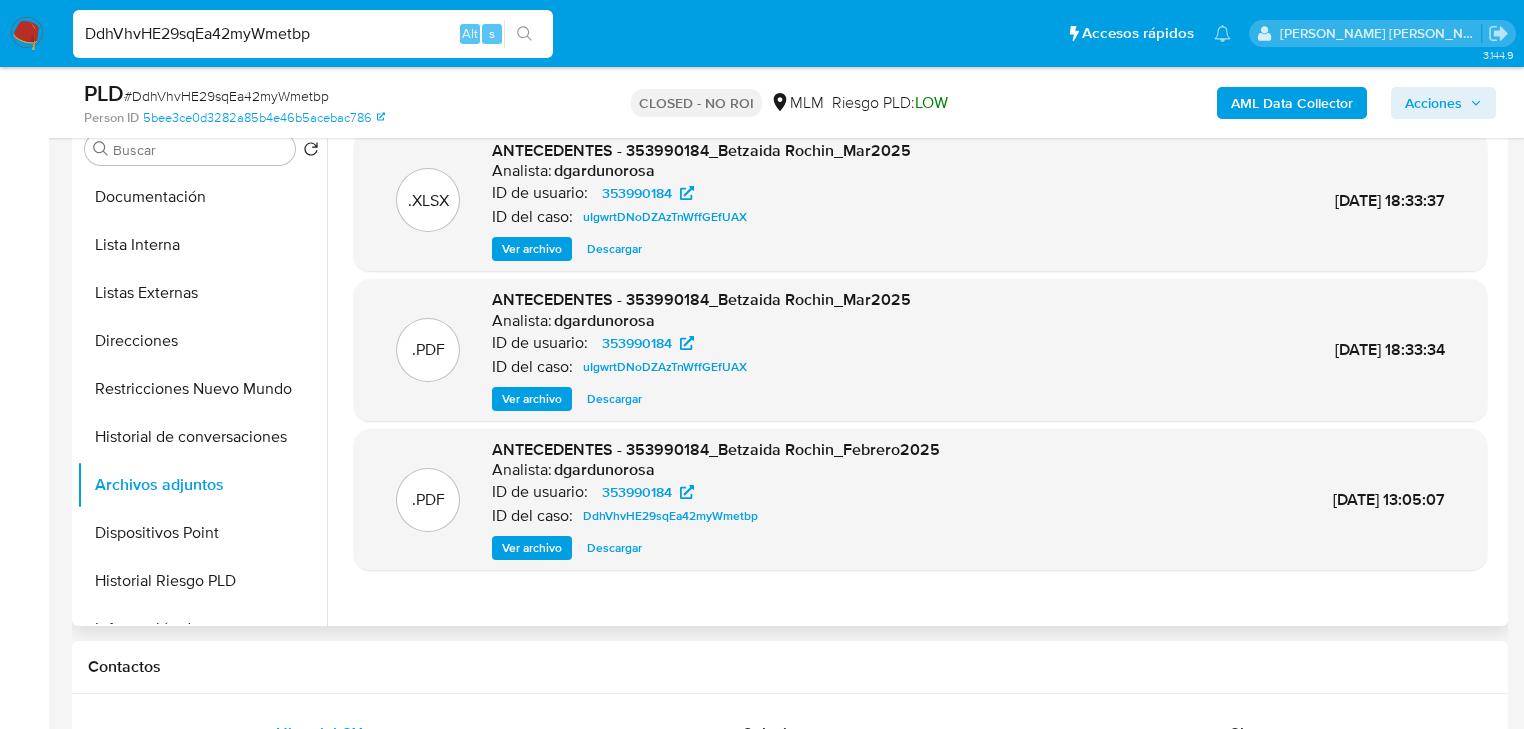 click on "Descargar" at bounding box center (614, 548) 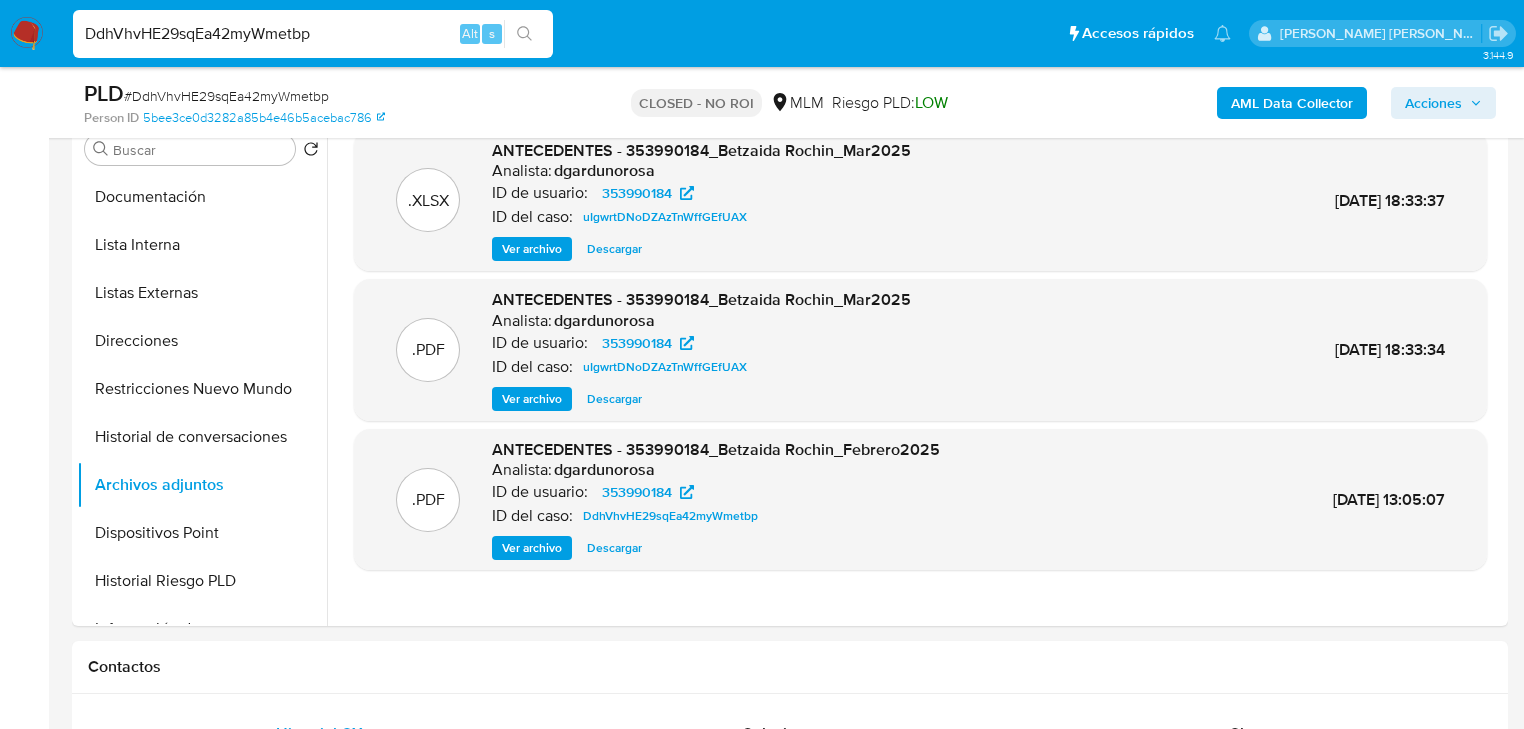 click on "DdhVhvHE29sqEa42myWmetbp" at bounding box center [313, 34] 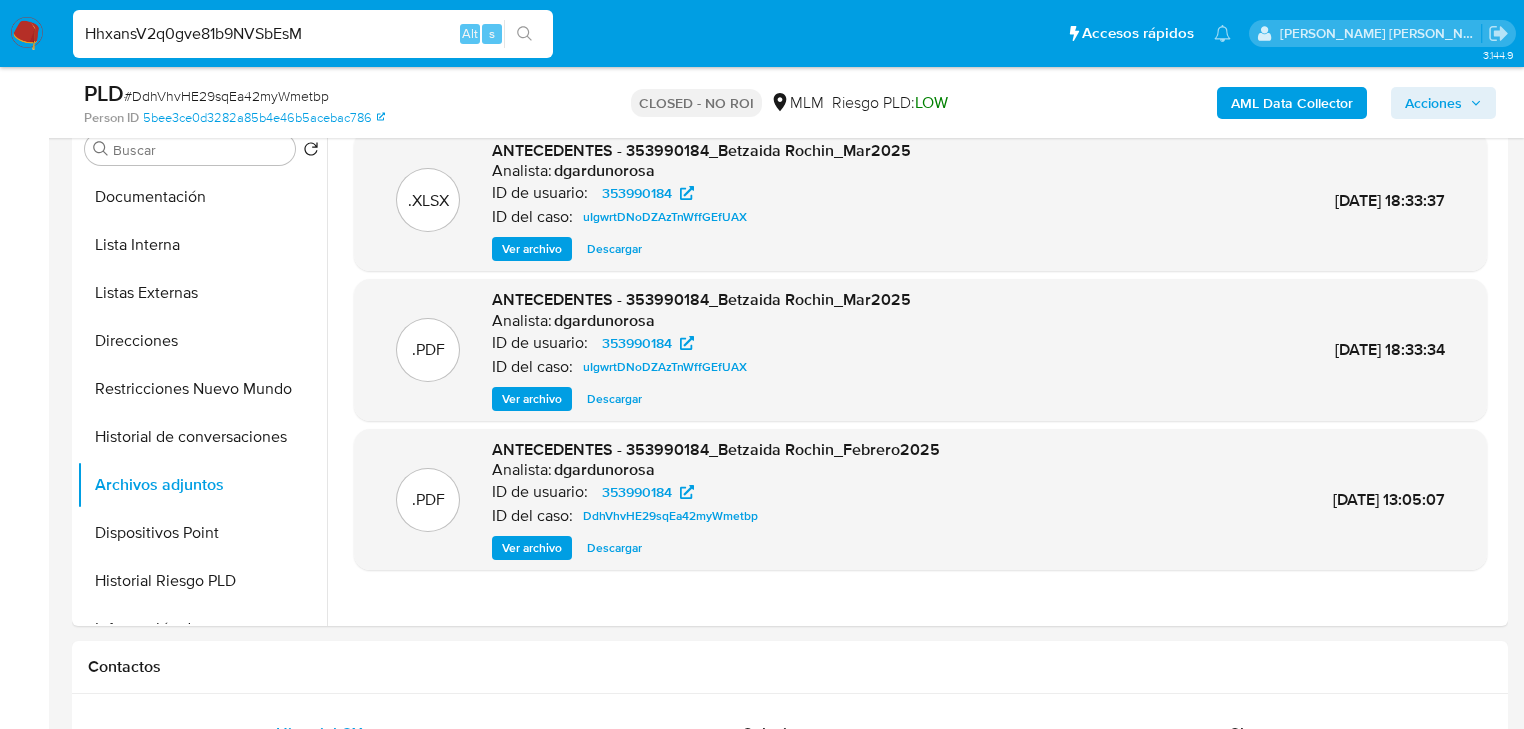 type on "HhxansV2q0gve81b9NVSbEsM" 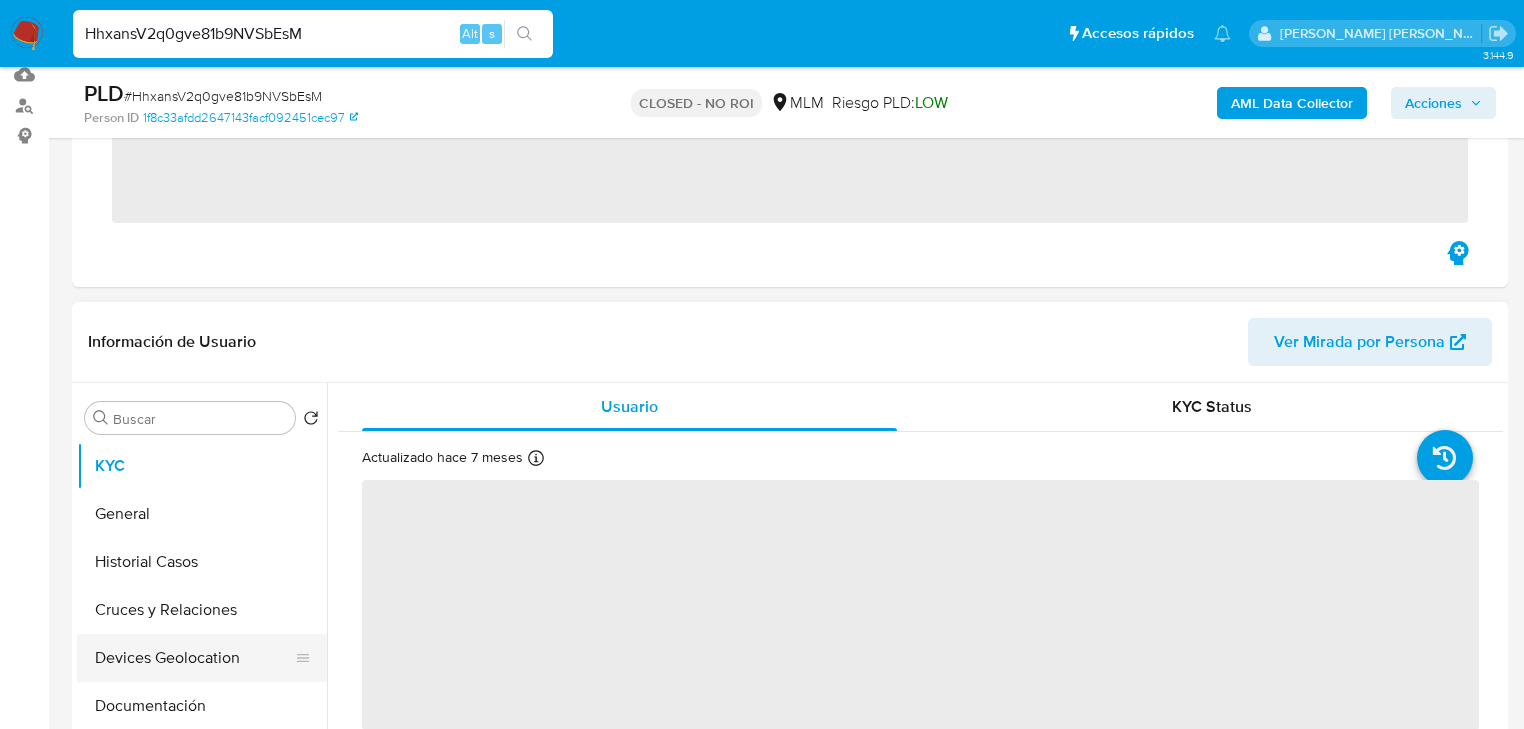 scroll, scrollTop: 320, scrollLeft: 0, axis: vertical 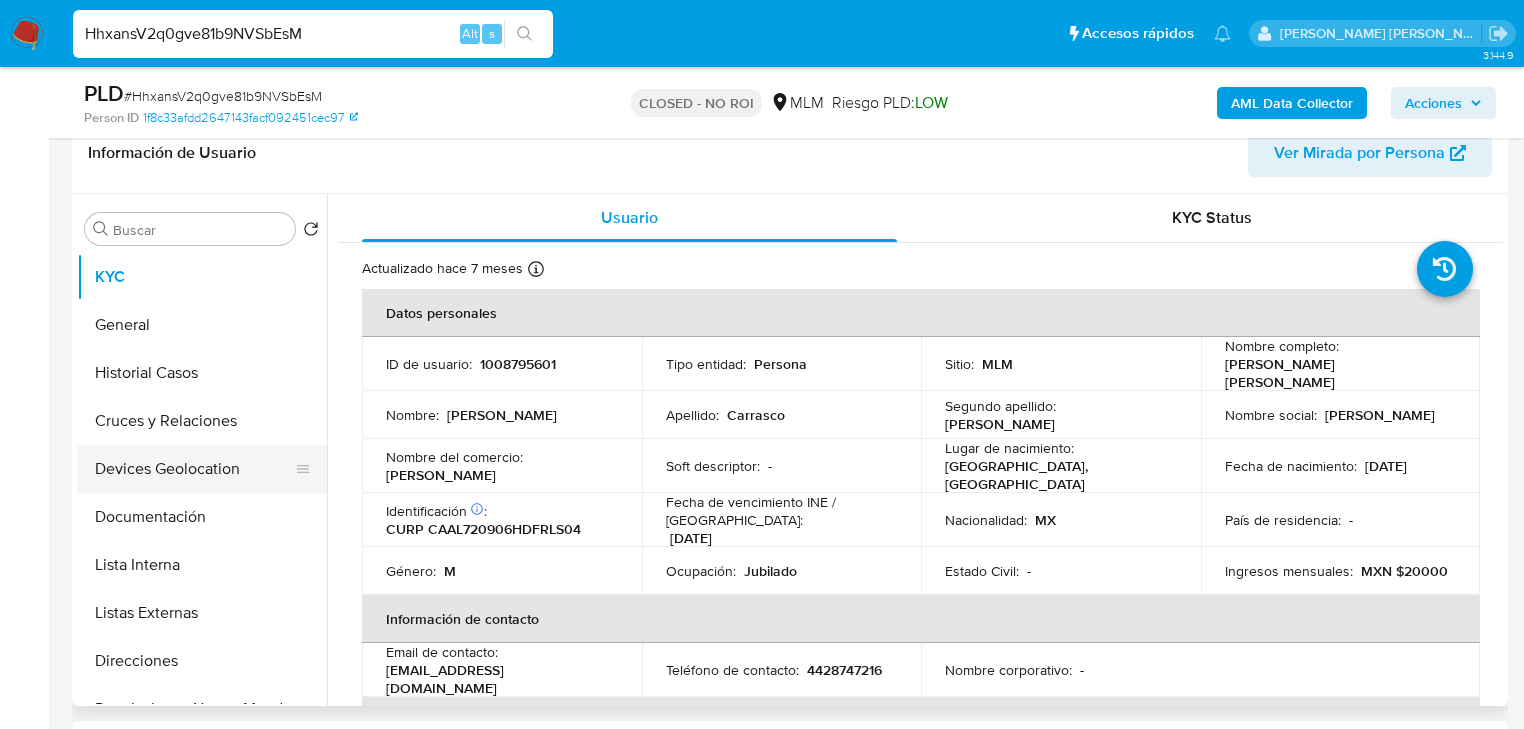 select on "10" 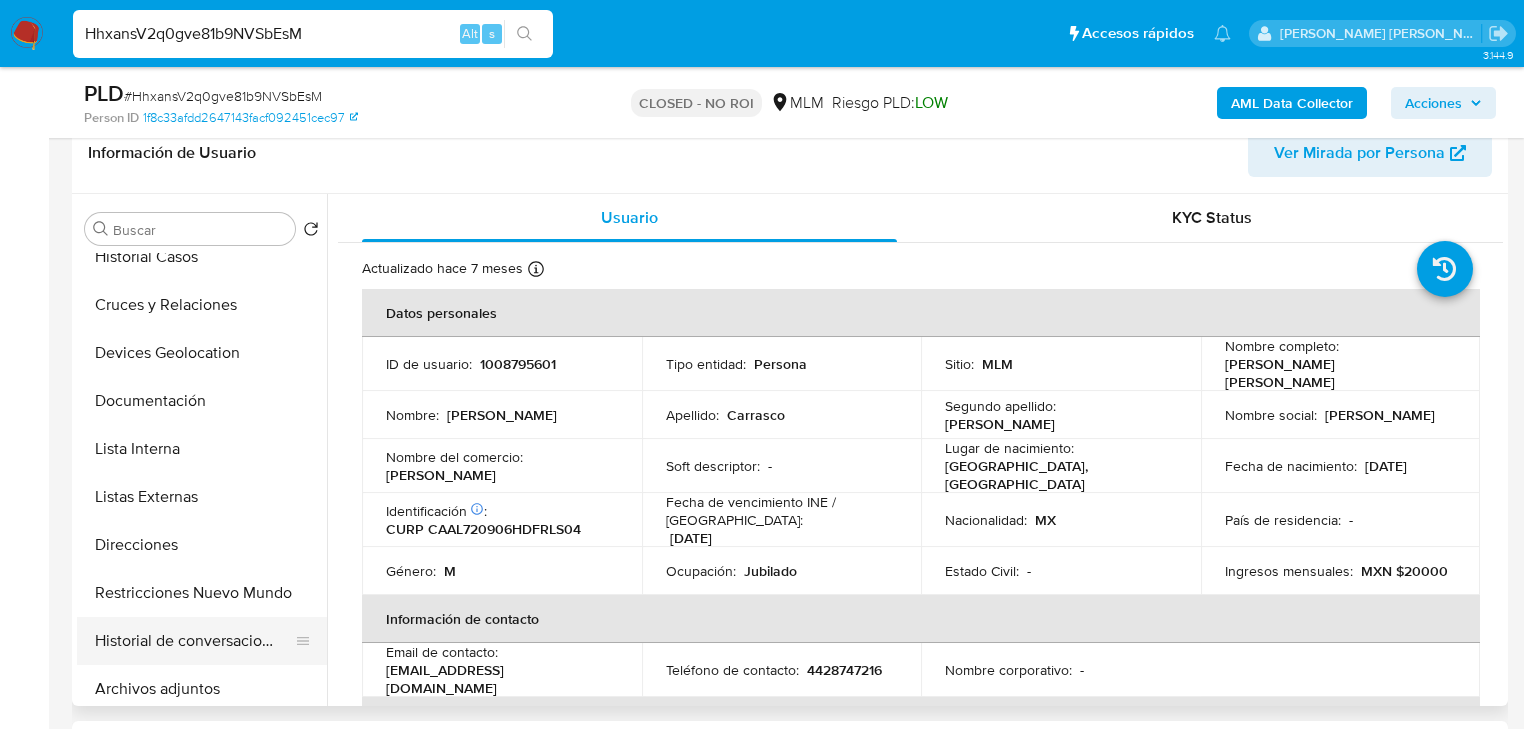 scroll, scrollTop: 160, scrollLeft: 0, axis: vertical 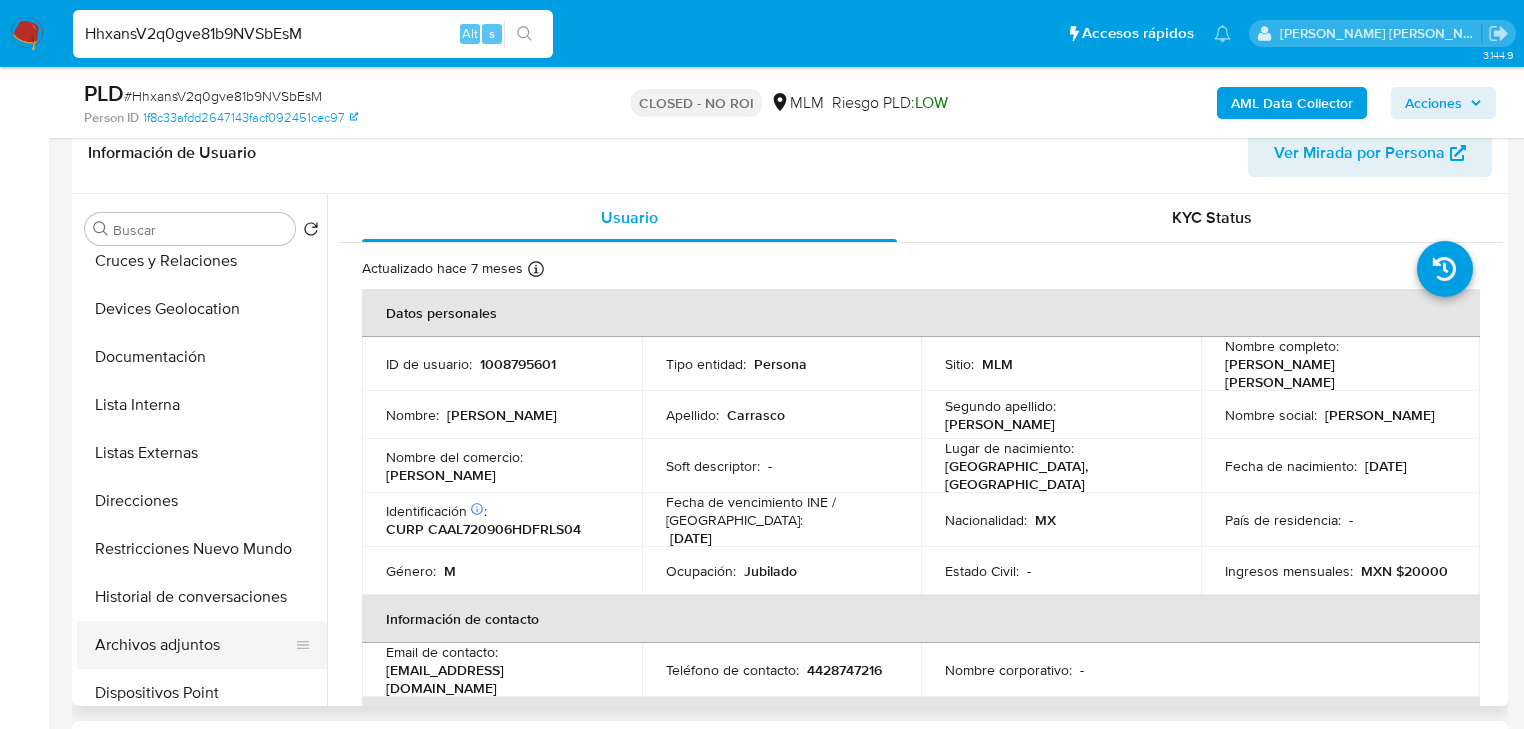 click on "Archivos adjuntos" at bounding box center [194, 645] 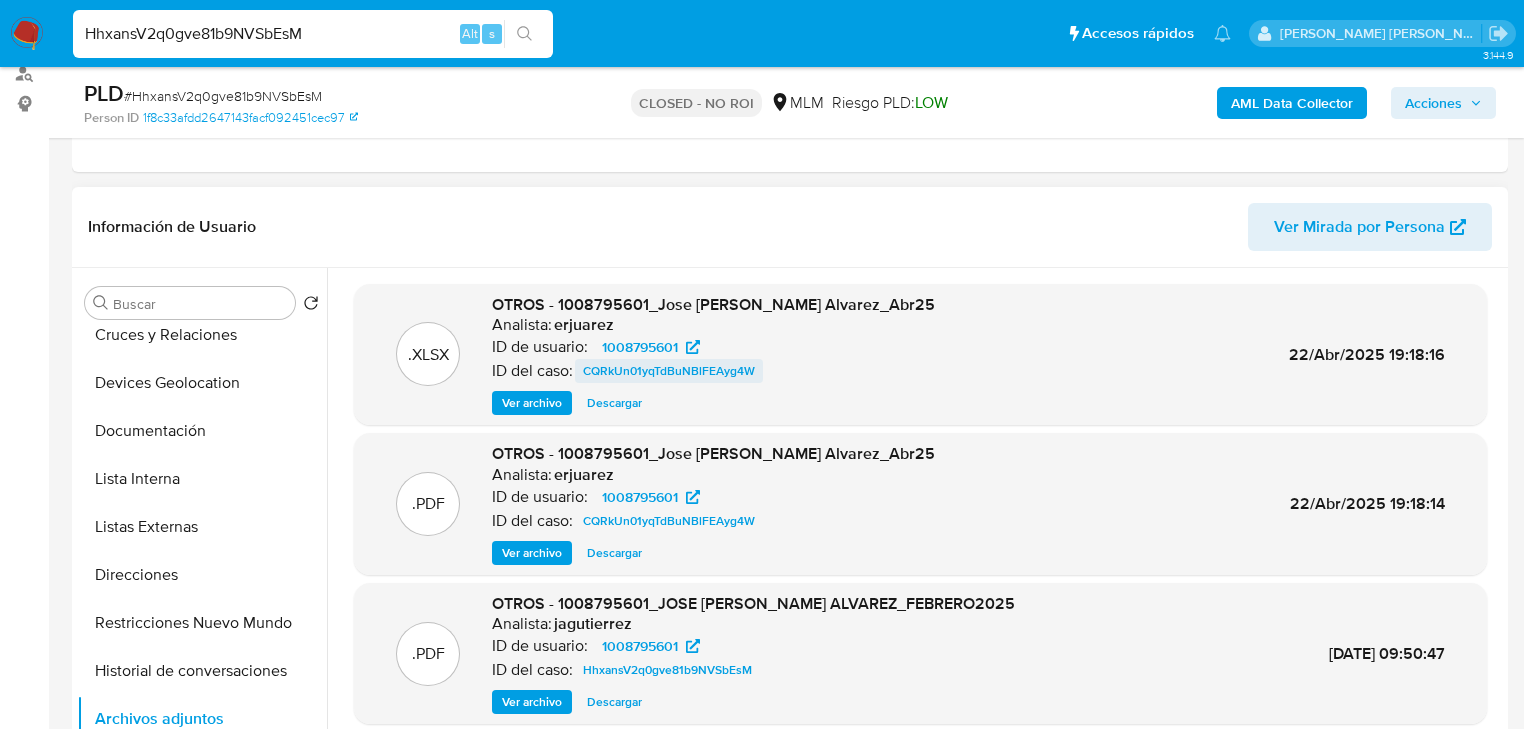 scroll, scrollTop: 240, scrollLeft: 0, axis: vertical 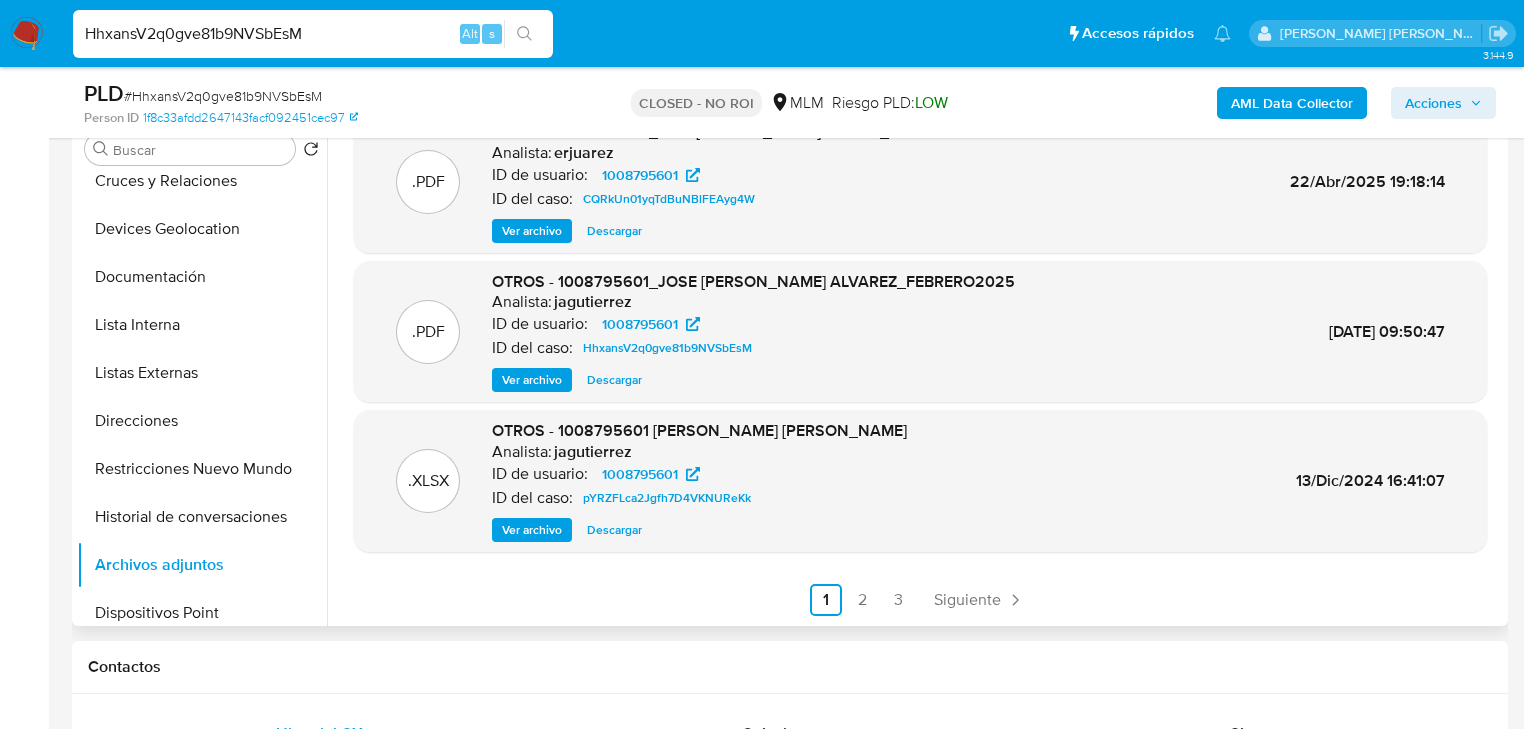 click on "Descargar" at bounding box center (614, 380) 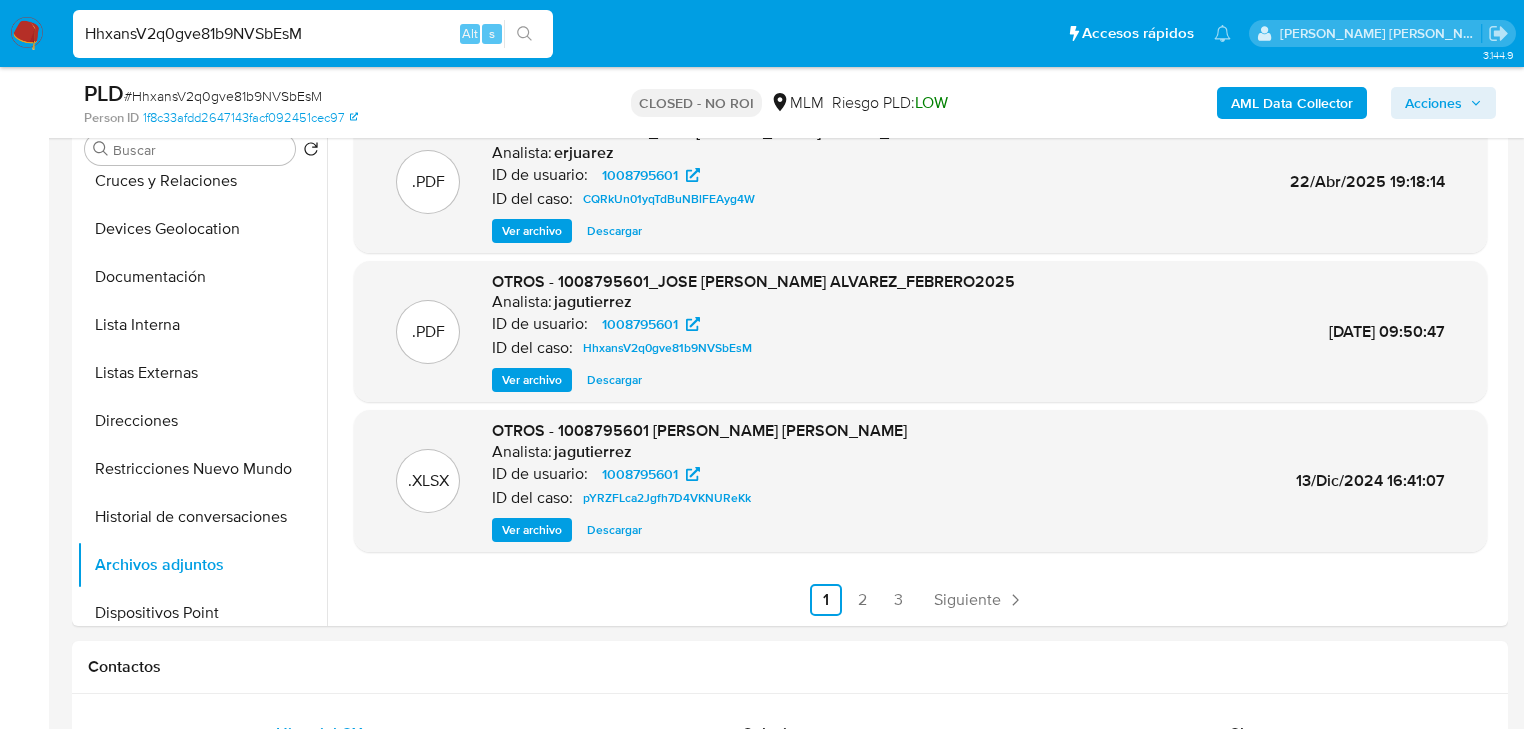 click on "HhxansV2q0gve81b9NVSbEsM" at bounding box center (313, 34) 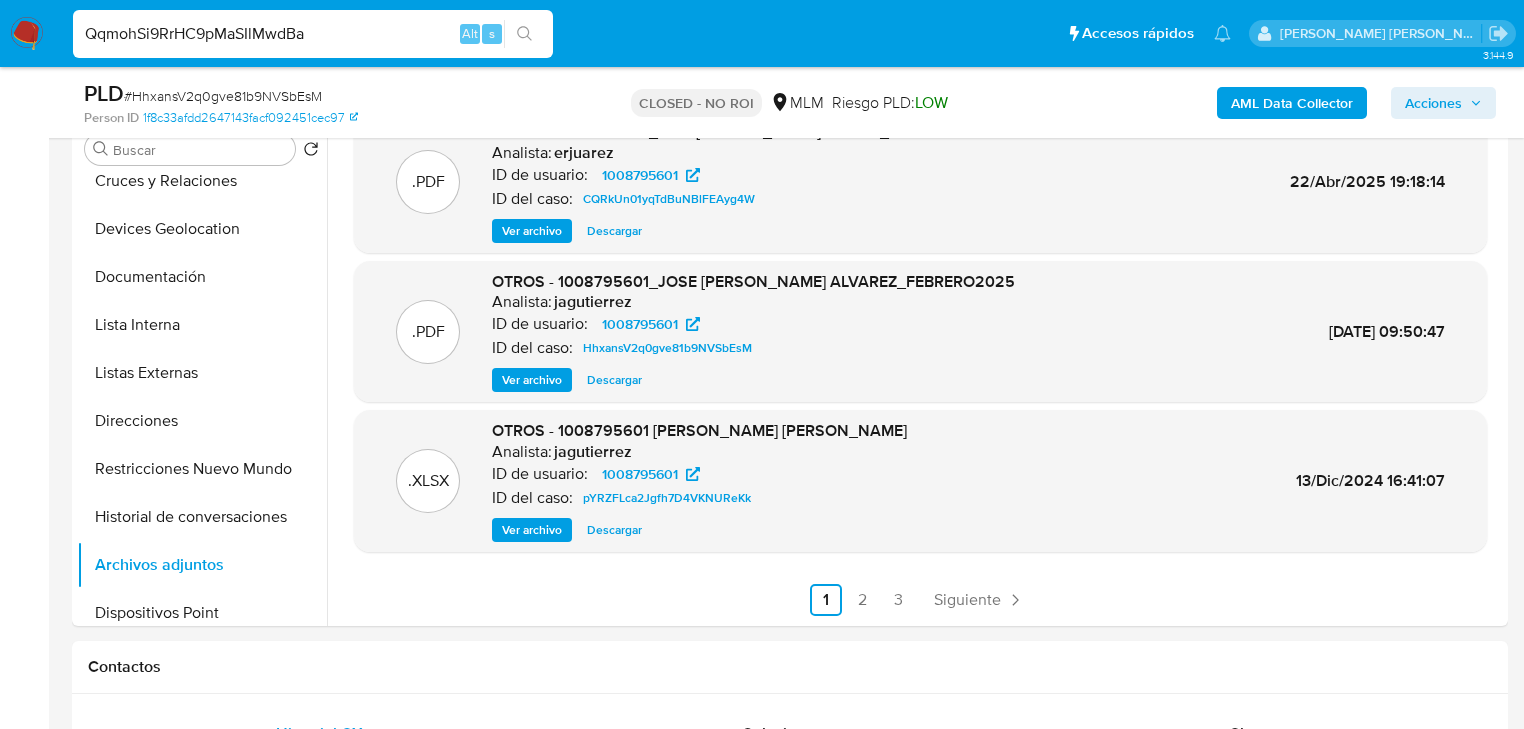 type on "QqmohSi9RrHC9pMaSIlMwdBa" 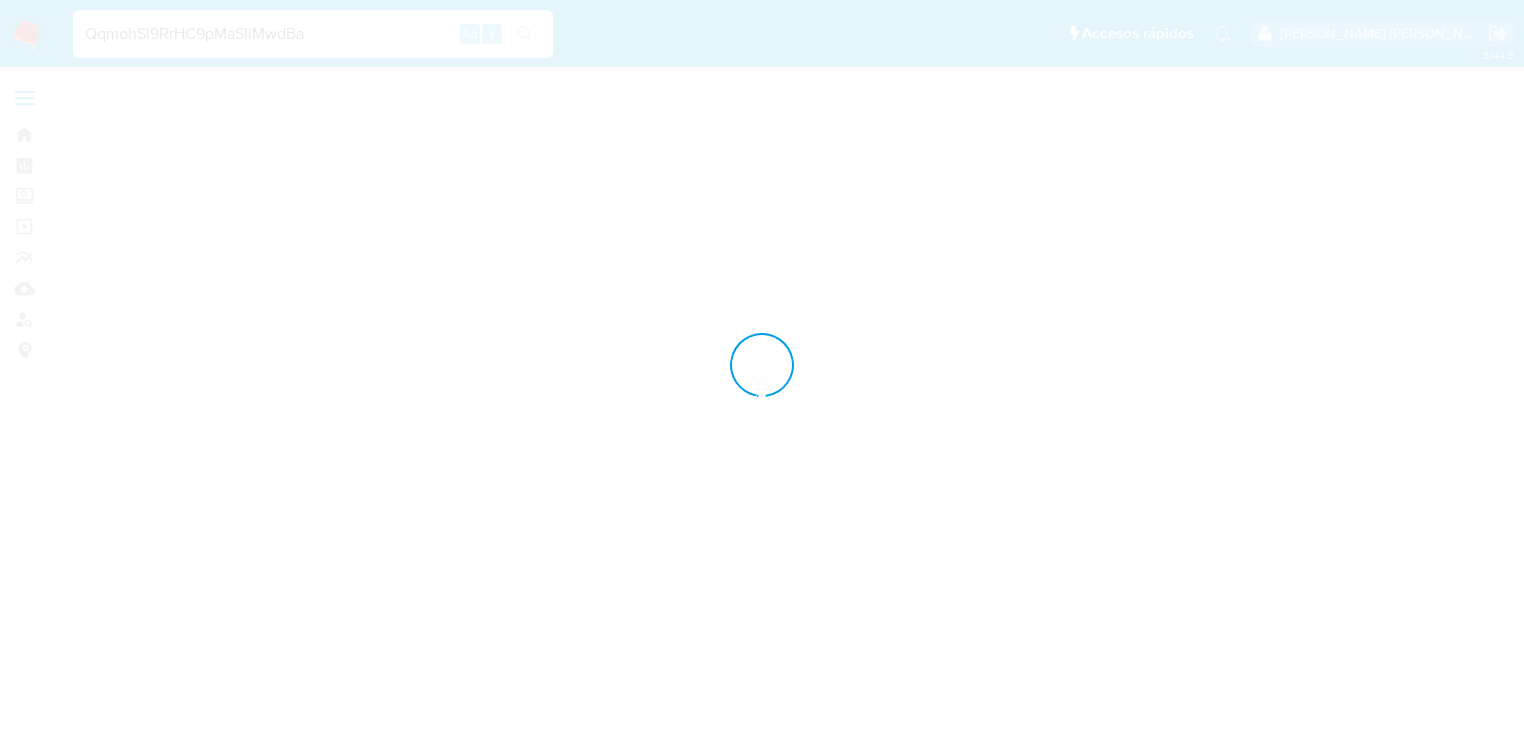 scroll, scrollTop: 0, scrollLeft: 0, axis: both 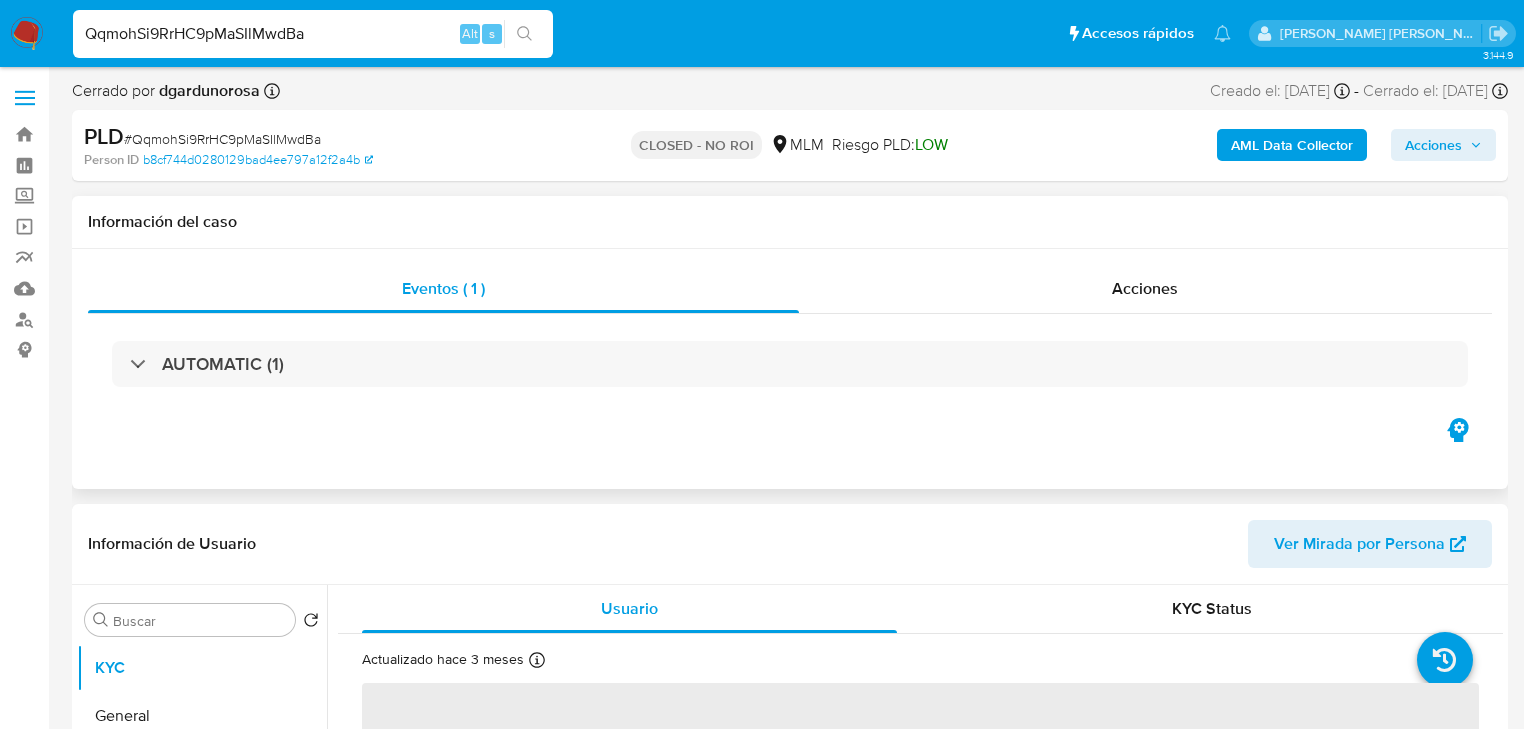 select on "10" 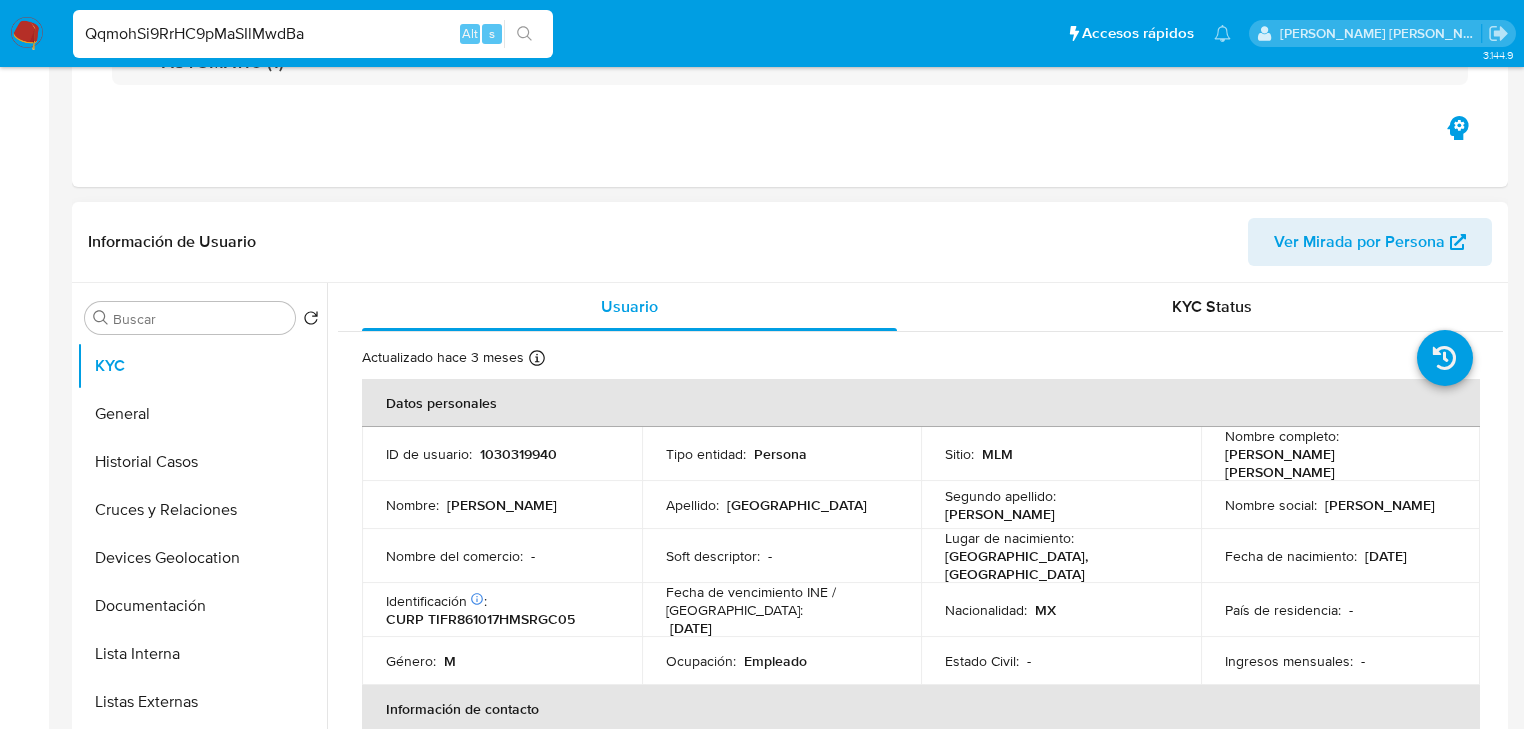 scroll, scrollTop: 320, scrollLeft: 0, axis: vertical 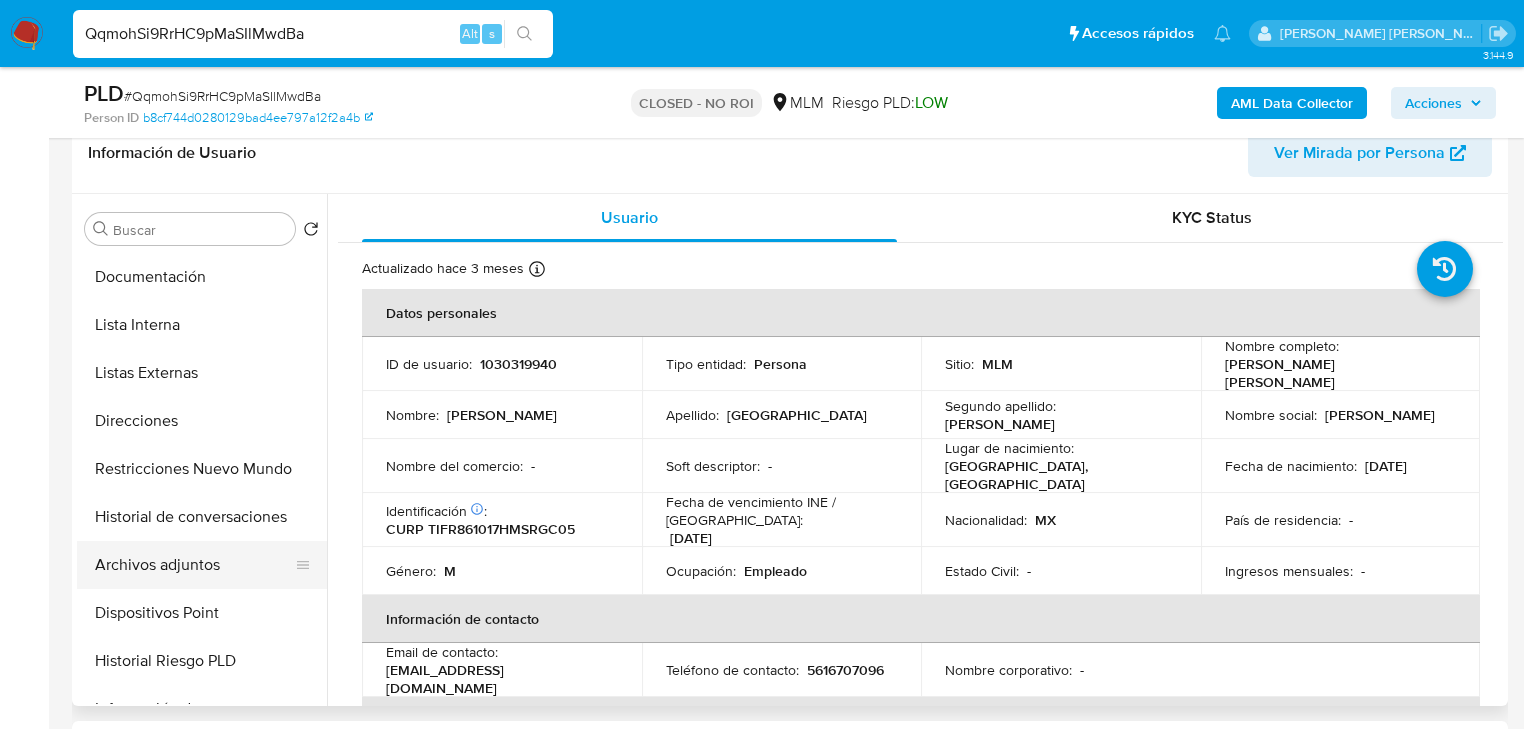 click on "Archivos adjuntos" at bounding box center (194, 565) 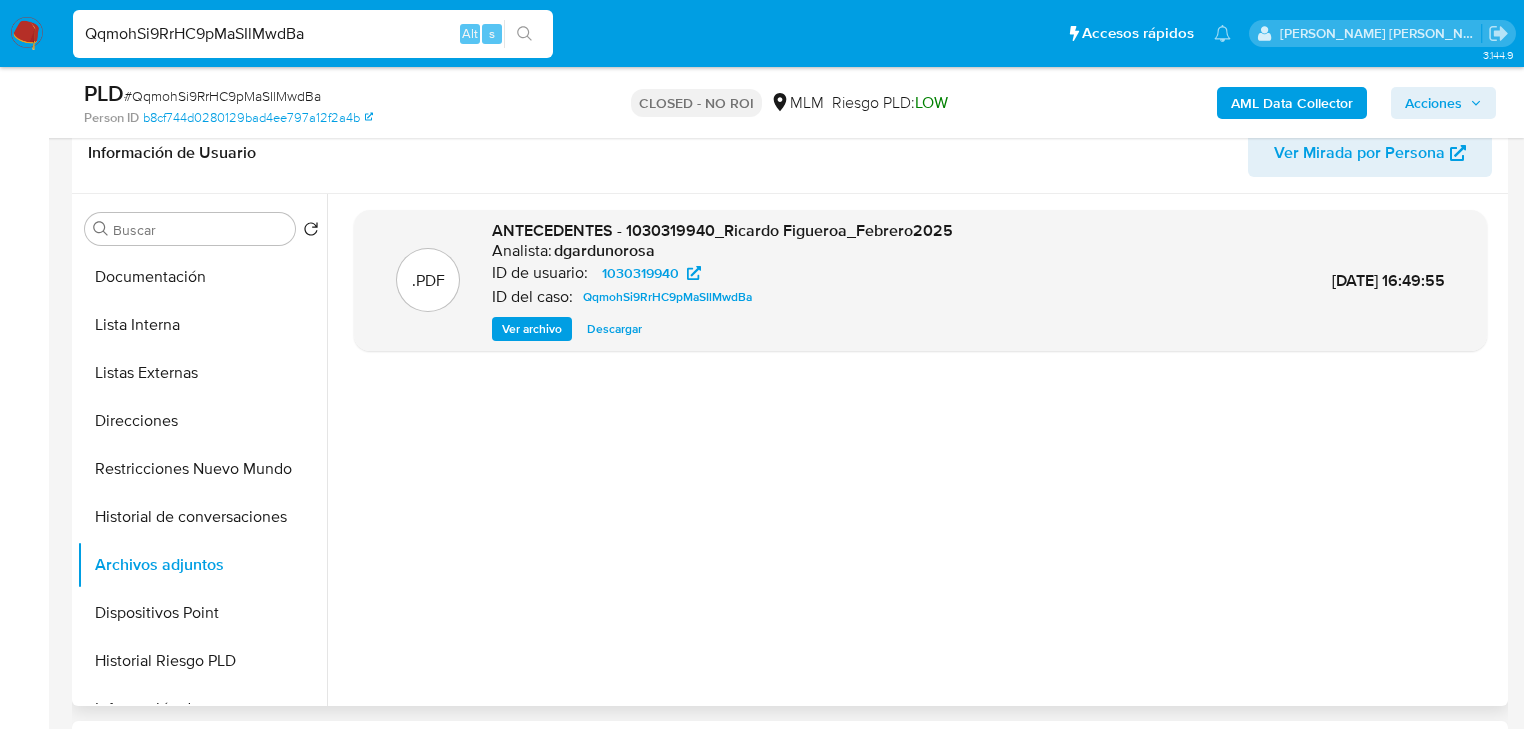 click on "Descargar" at bounding box center (614, 329) 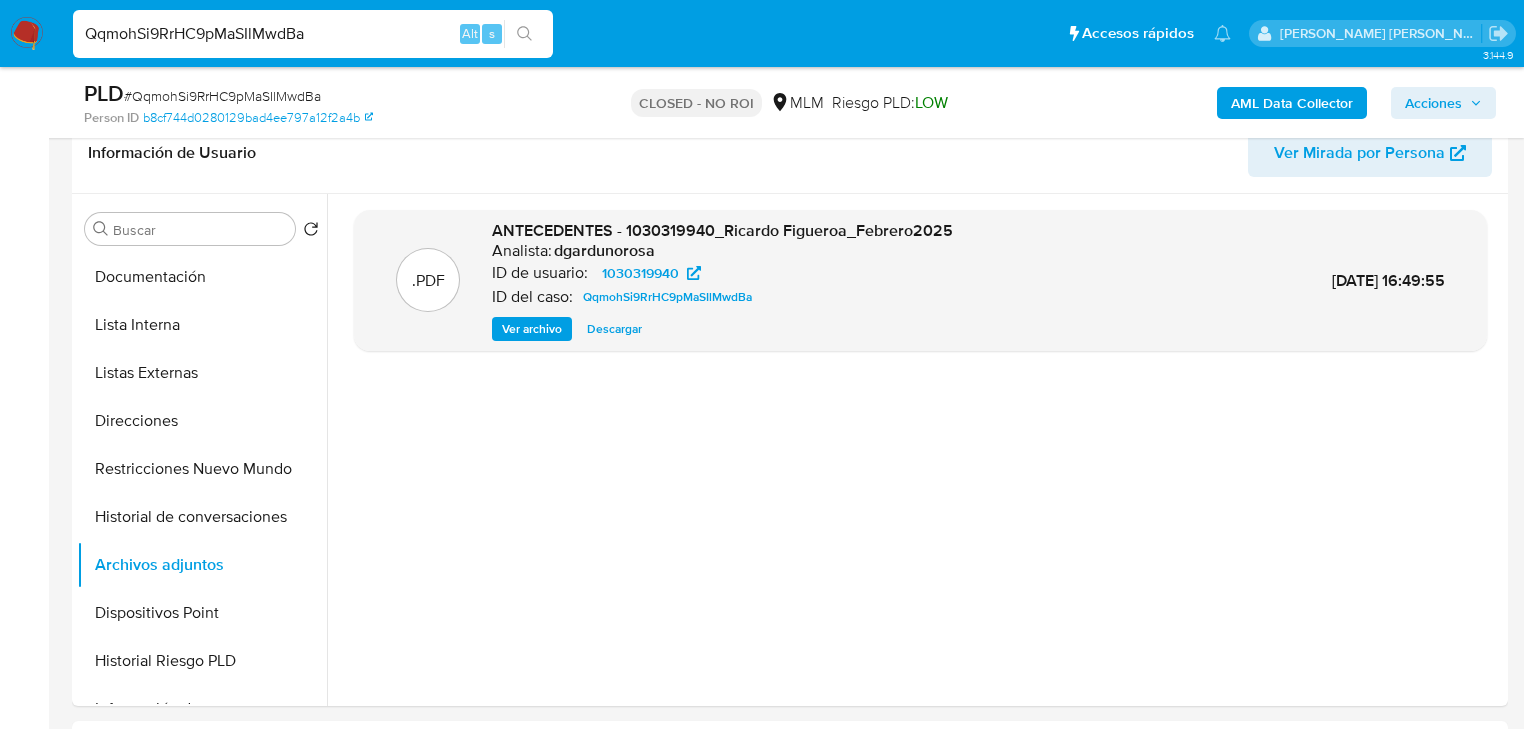 click on "QqmohSi9RrHC9pMaSIlMwdBa" at bounding box center [313, 34] 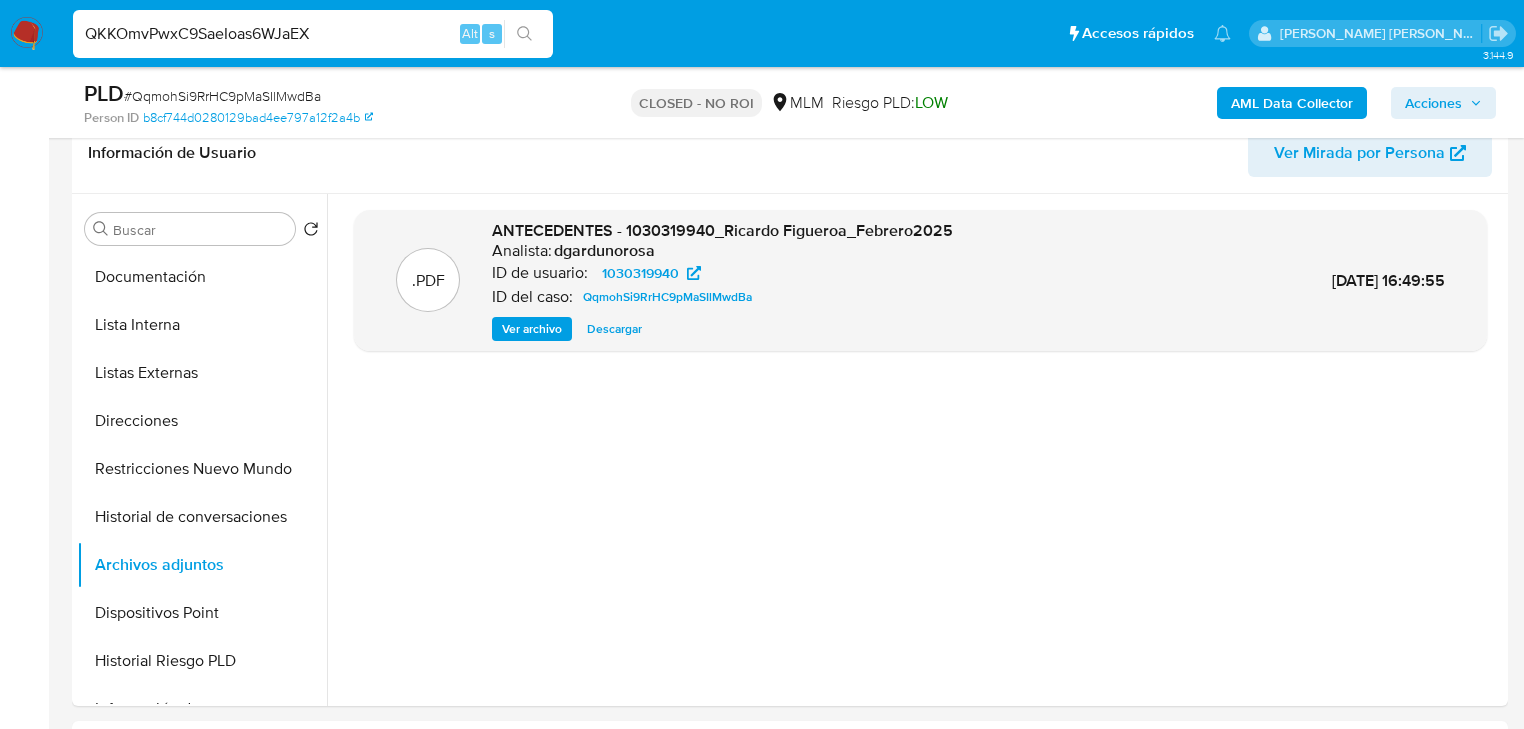 type on "QKKOmvPwxC9SaeIoas6WJaEX" 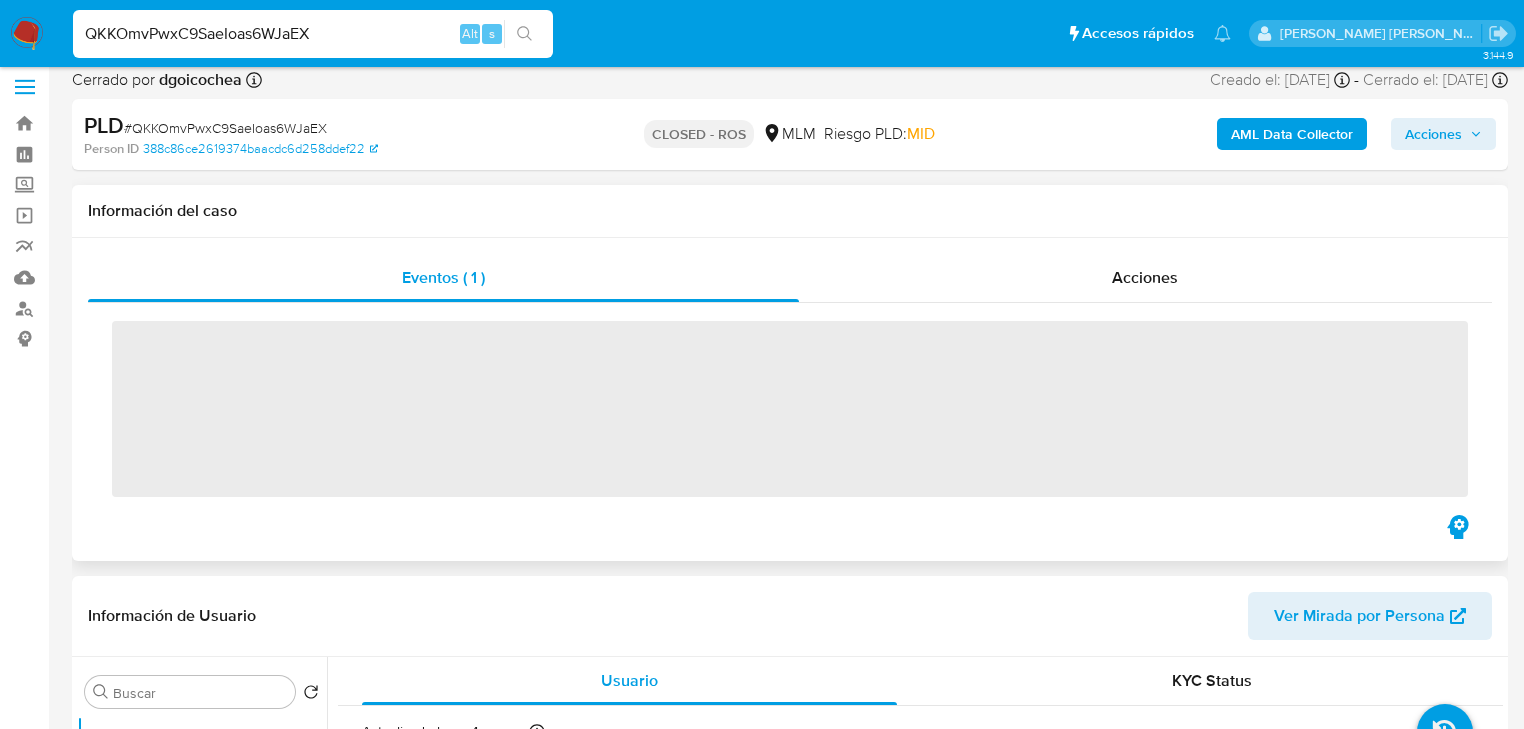 scroll, scrollTop: 240, scrollLeft: 0, axis: vertical 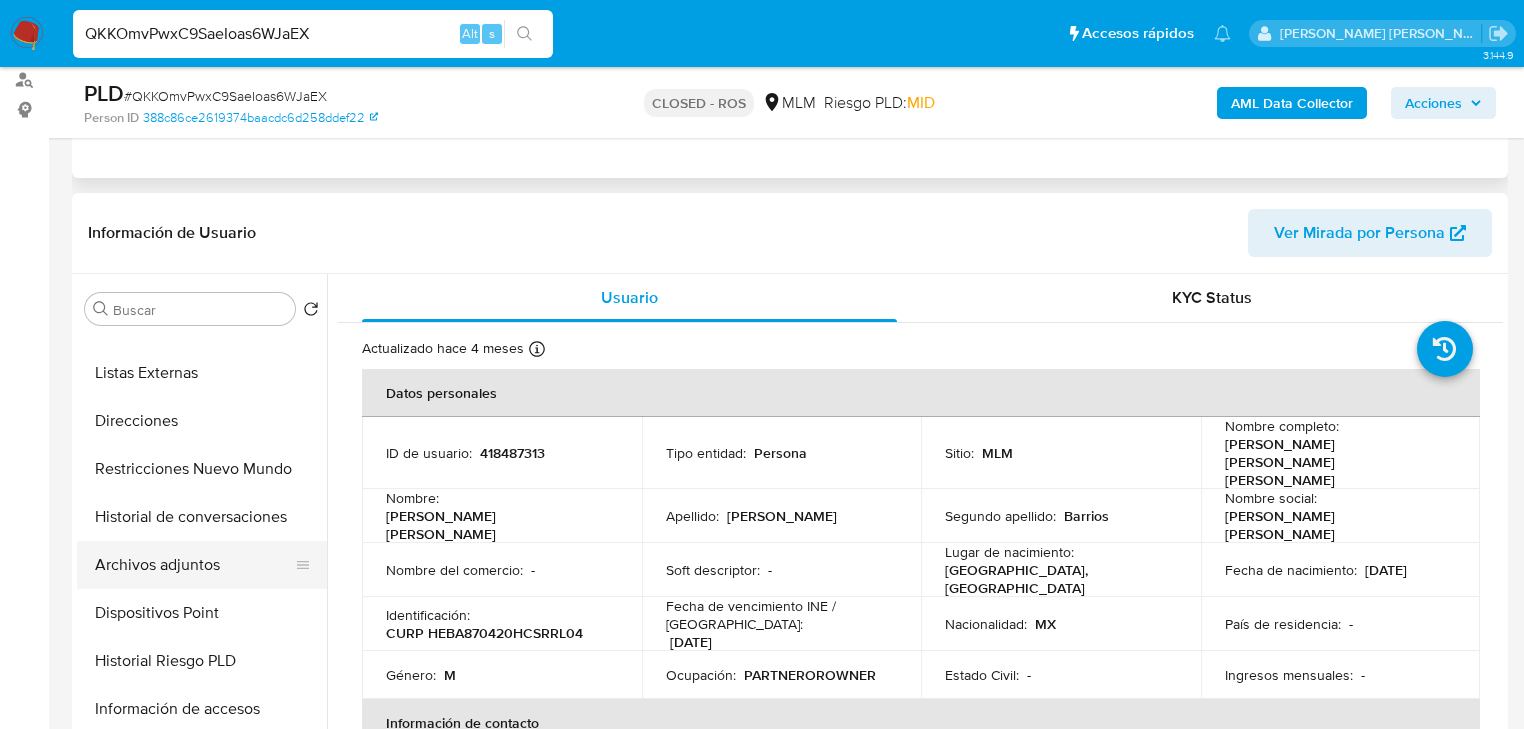select on "10" 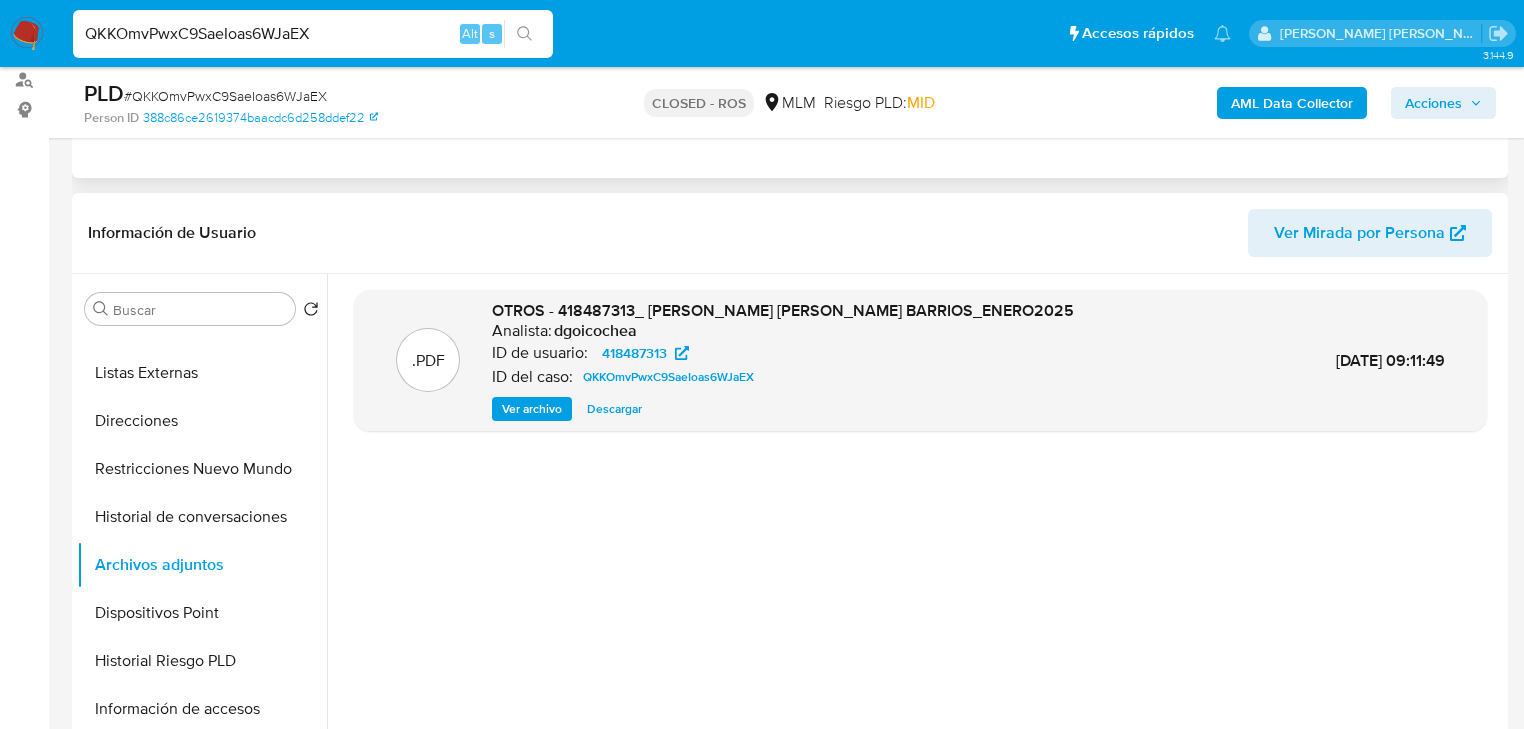 click on "Descargar" at bounding box center (614, 409) 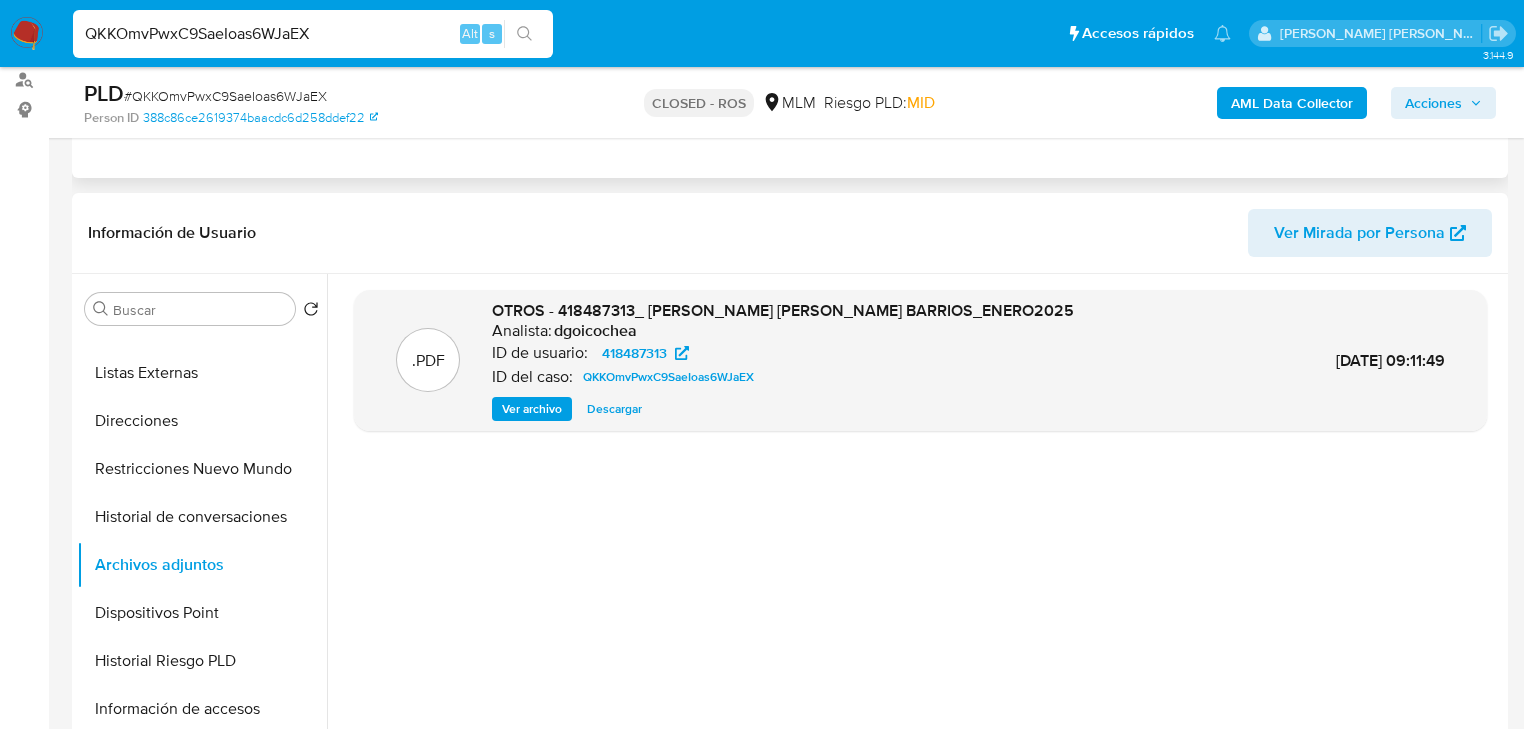 click on "QKKOmvPwxC9SaeIoas6WJaEX" at bounding box center (313, 34) 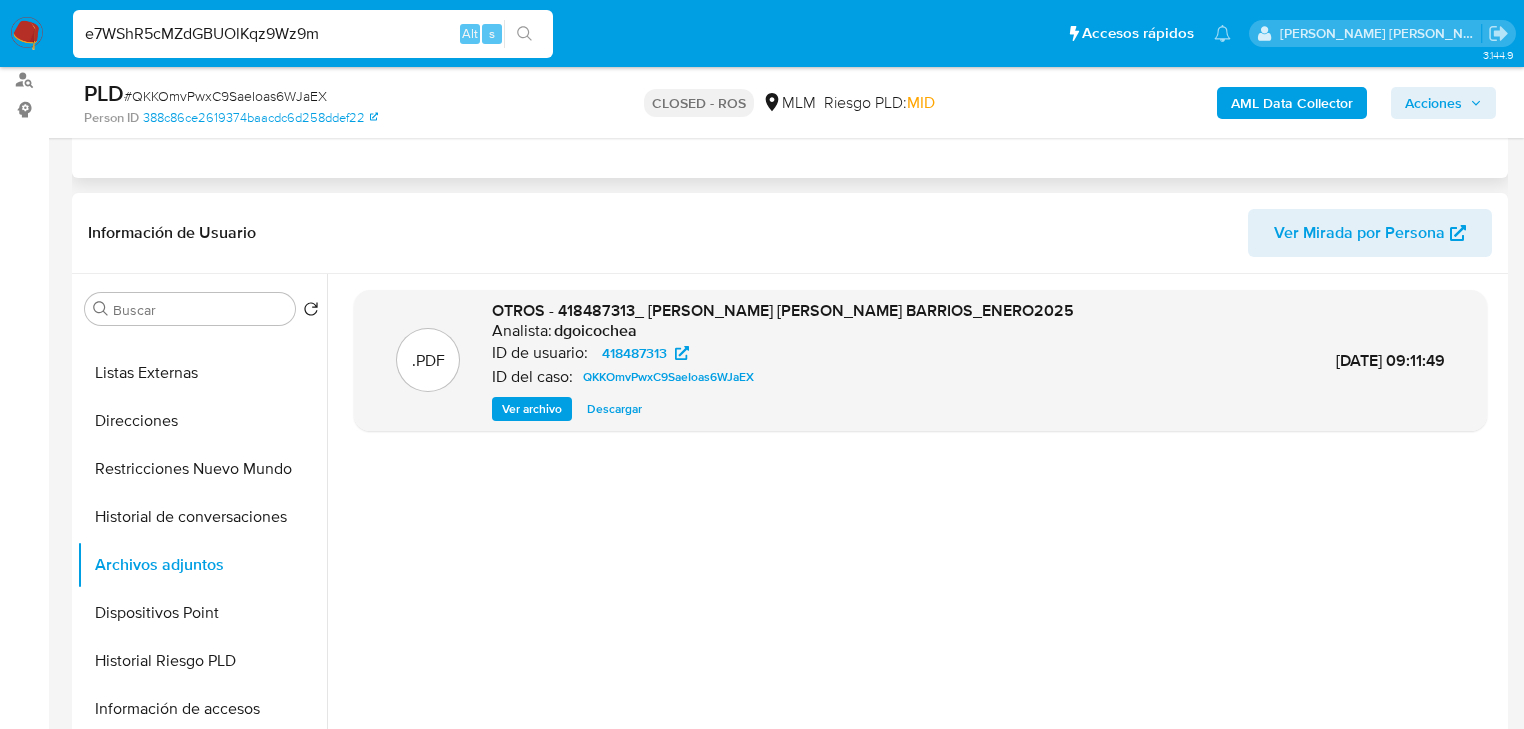 type on "e7WShR5cMZdGBUOlKqz9Wz9m" 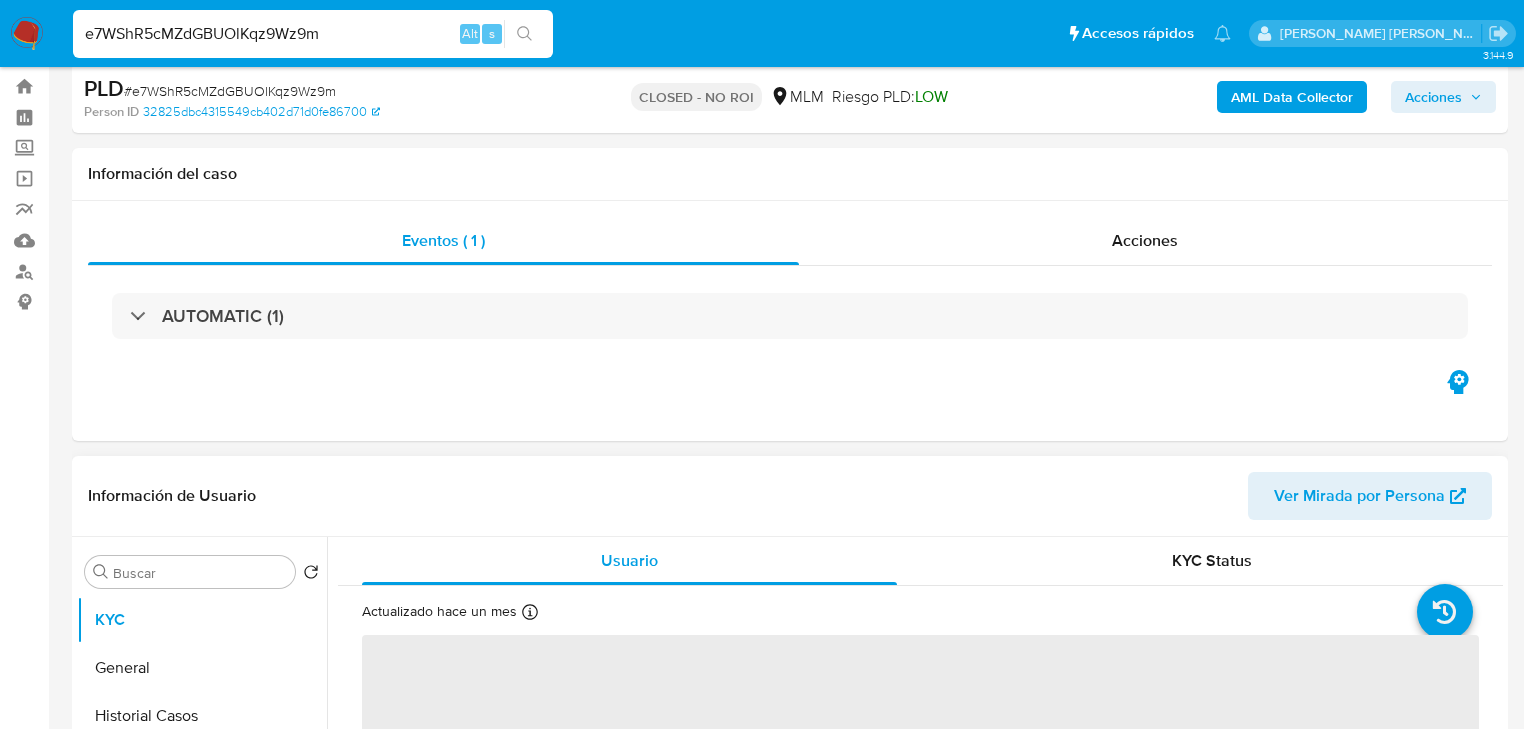 scroll, scrollTop: 240, scrollLeft: 0, axis: vertical 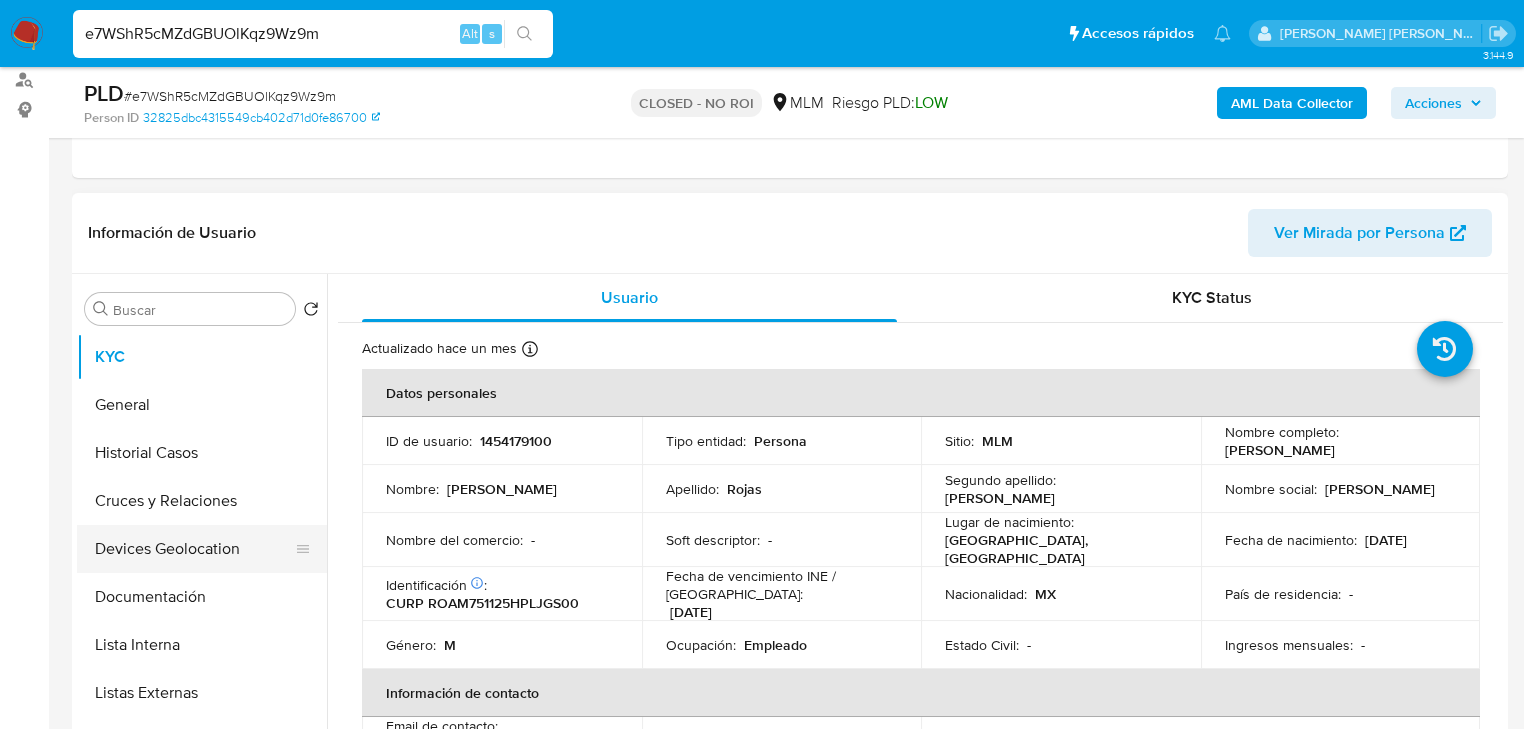 select on "10" 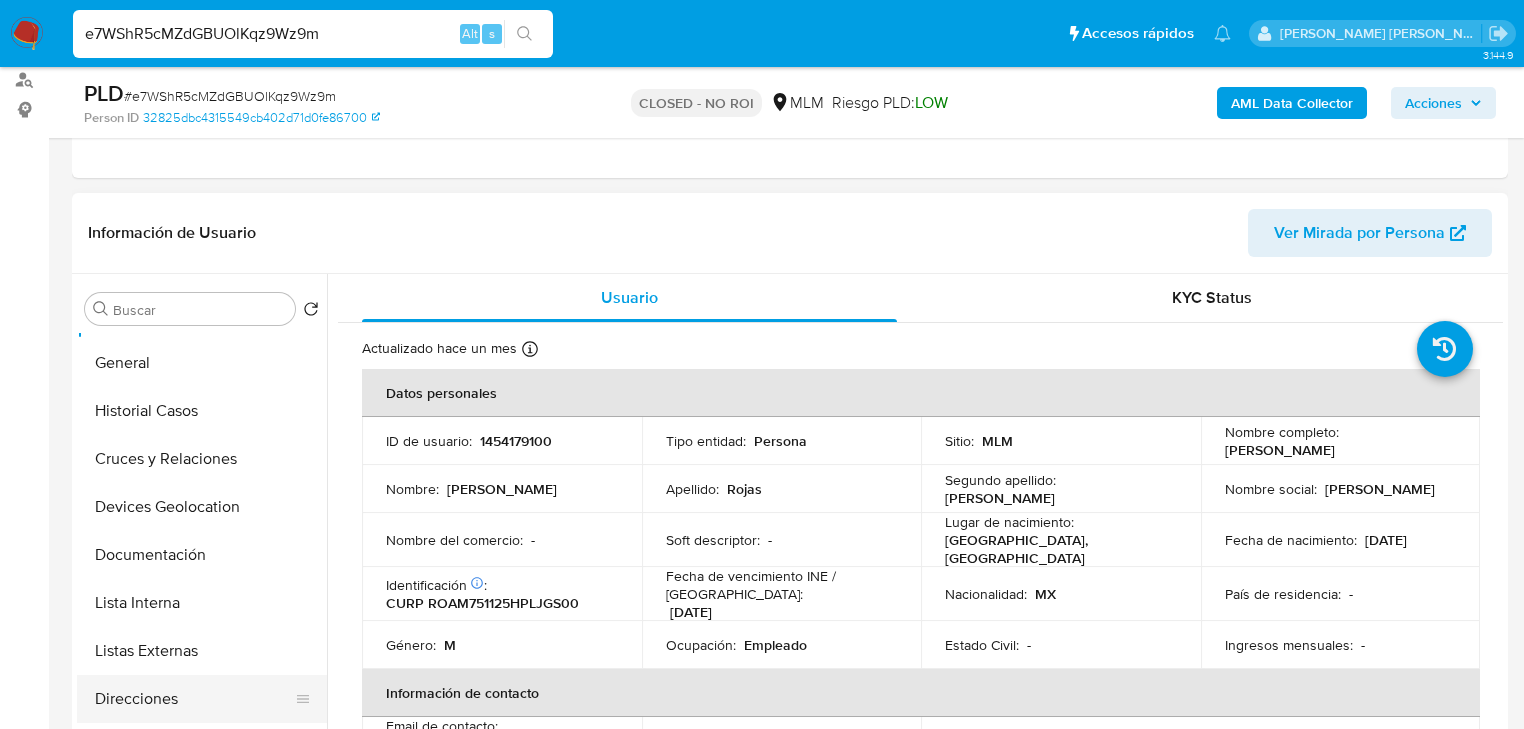 scroll, scrollTop: 160, scrollLeft: 0, axis: vertical 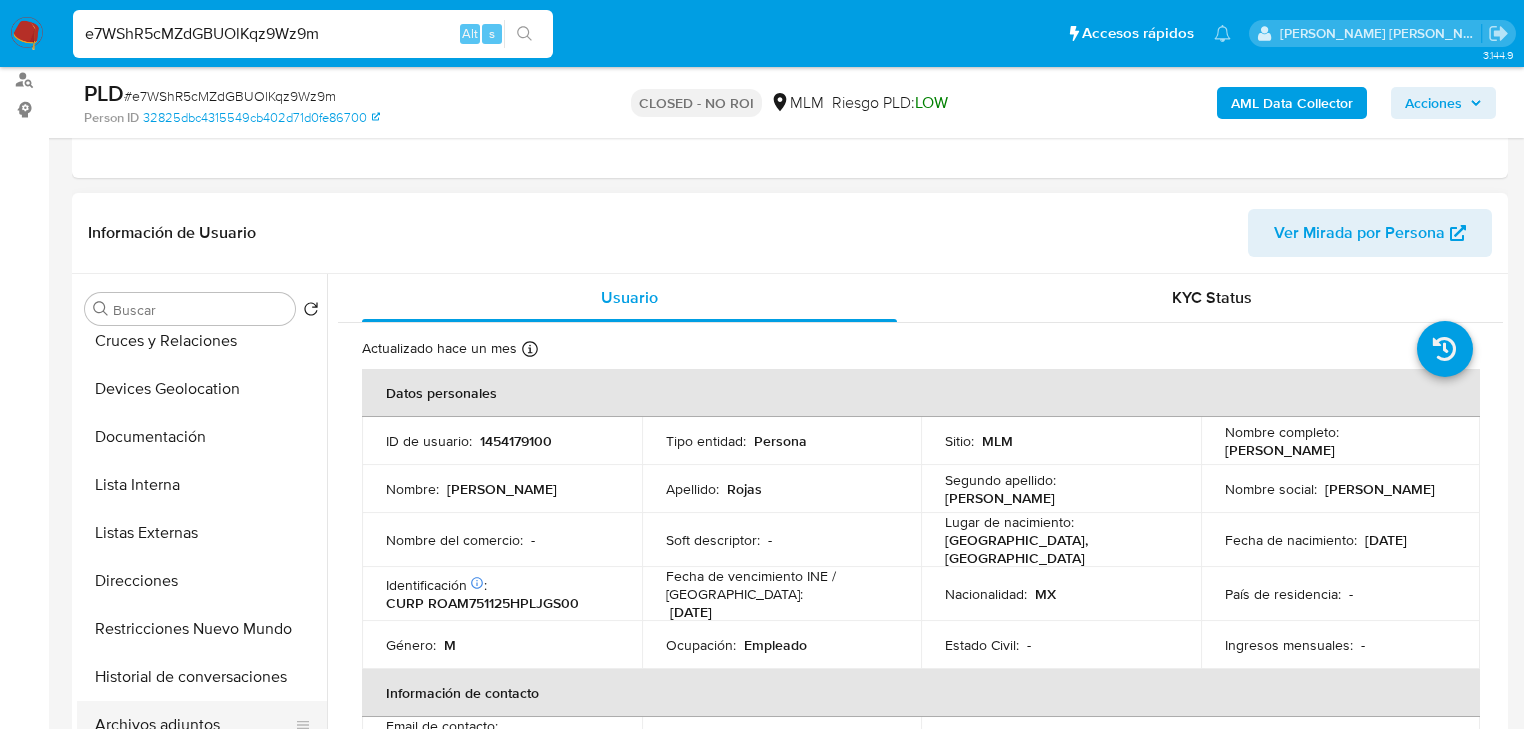 click on "Archivos adjuntos" at bounding box center (194, 725) 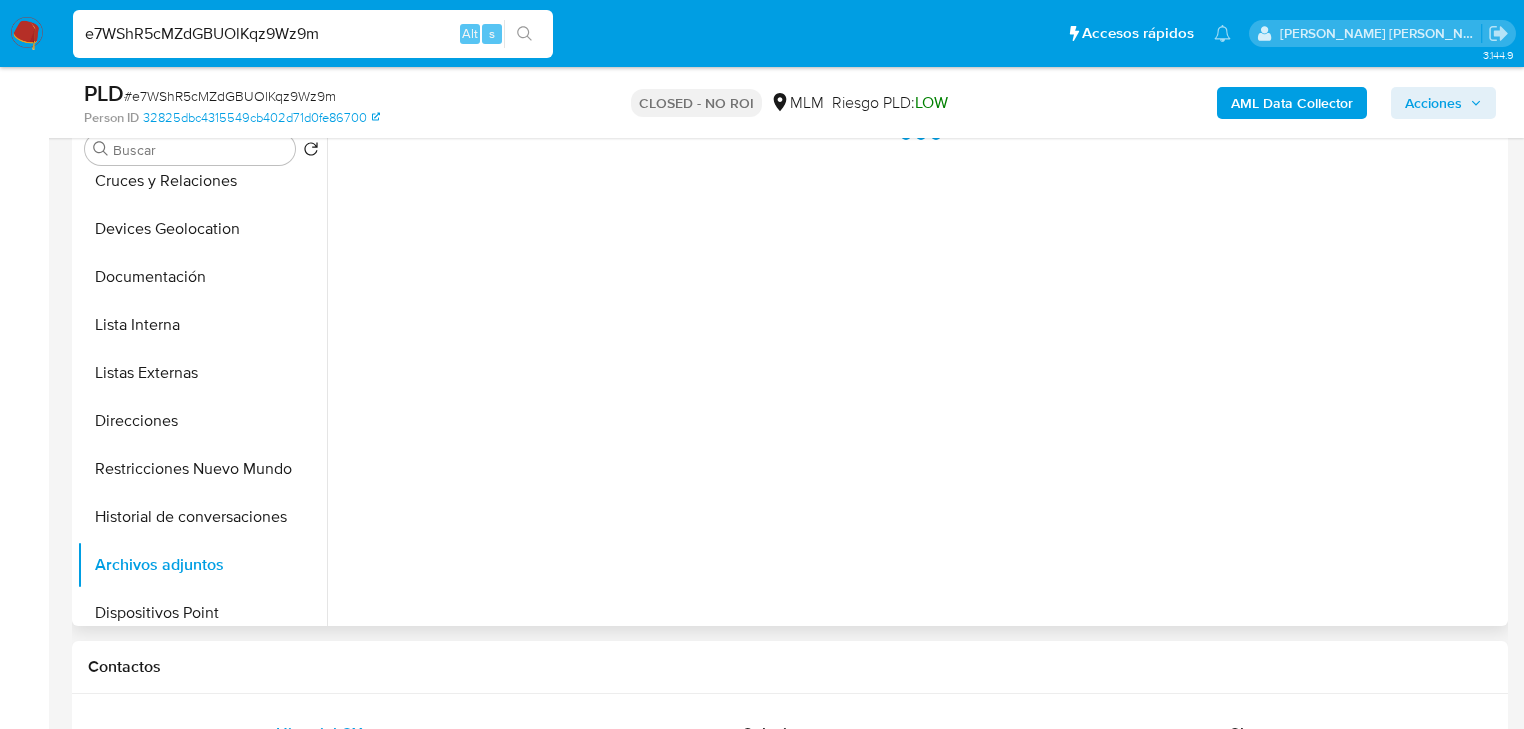 scroll, scrollTop: 320, scrollLeft: 0, axis: vertical 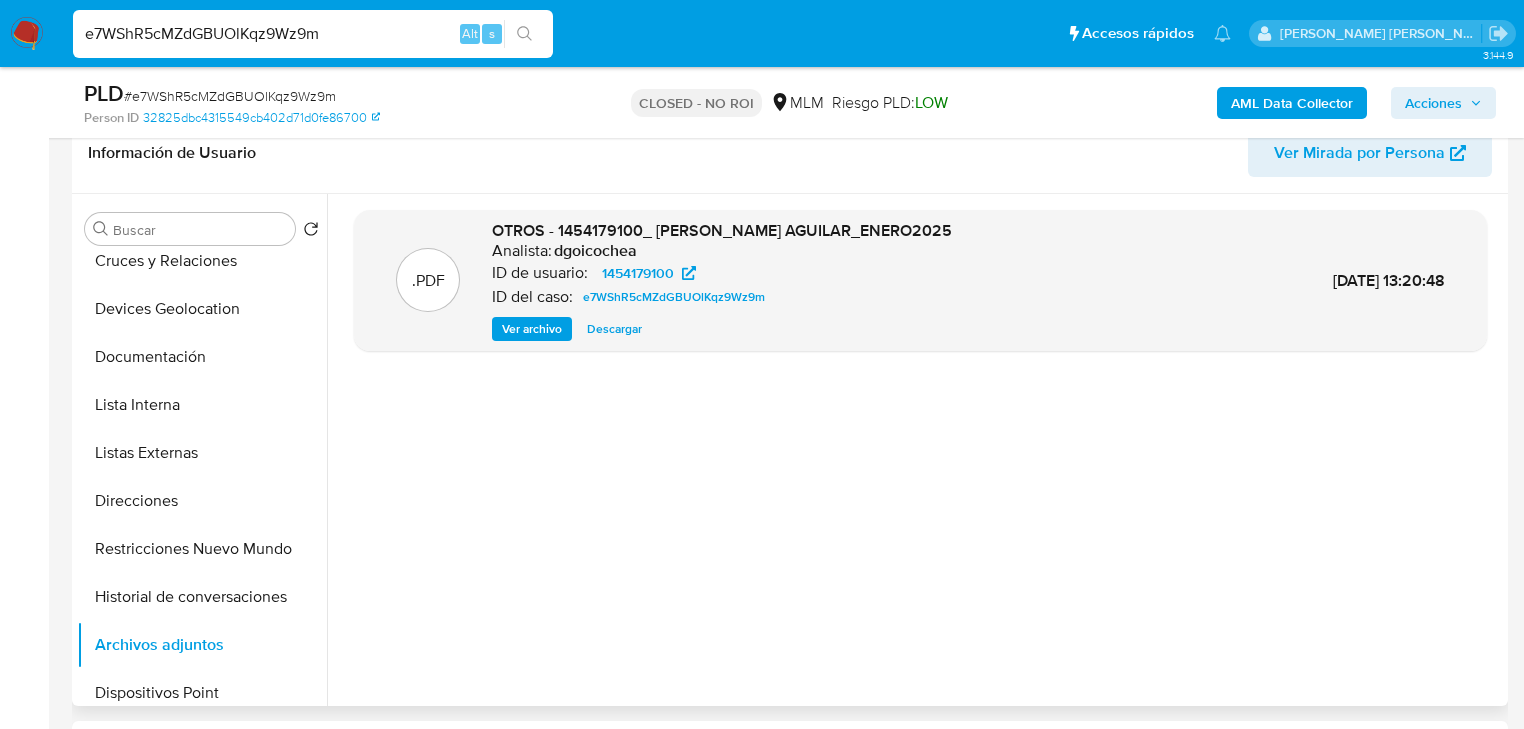 click on "Descargar" at bounding box center (614, 329) 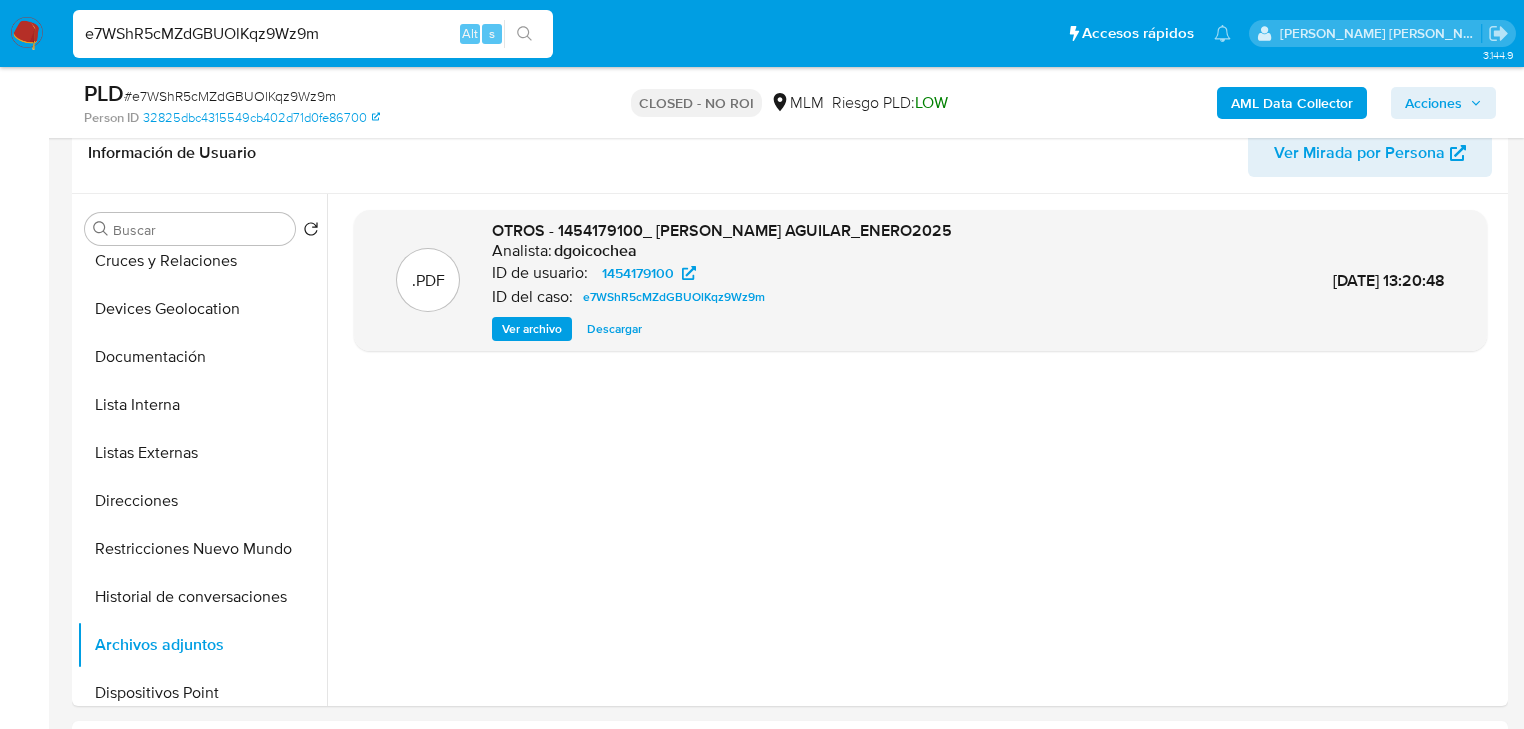 click on "e7WShR5cMZdGBUOlKqz9Wz9m" at bounding box center [313, 34] 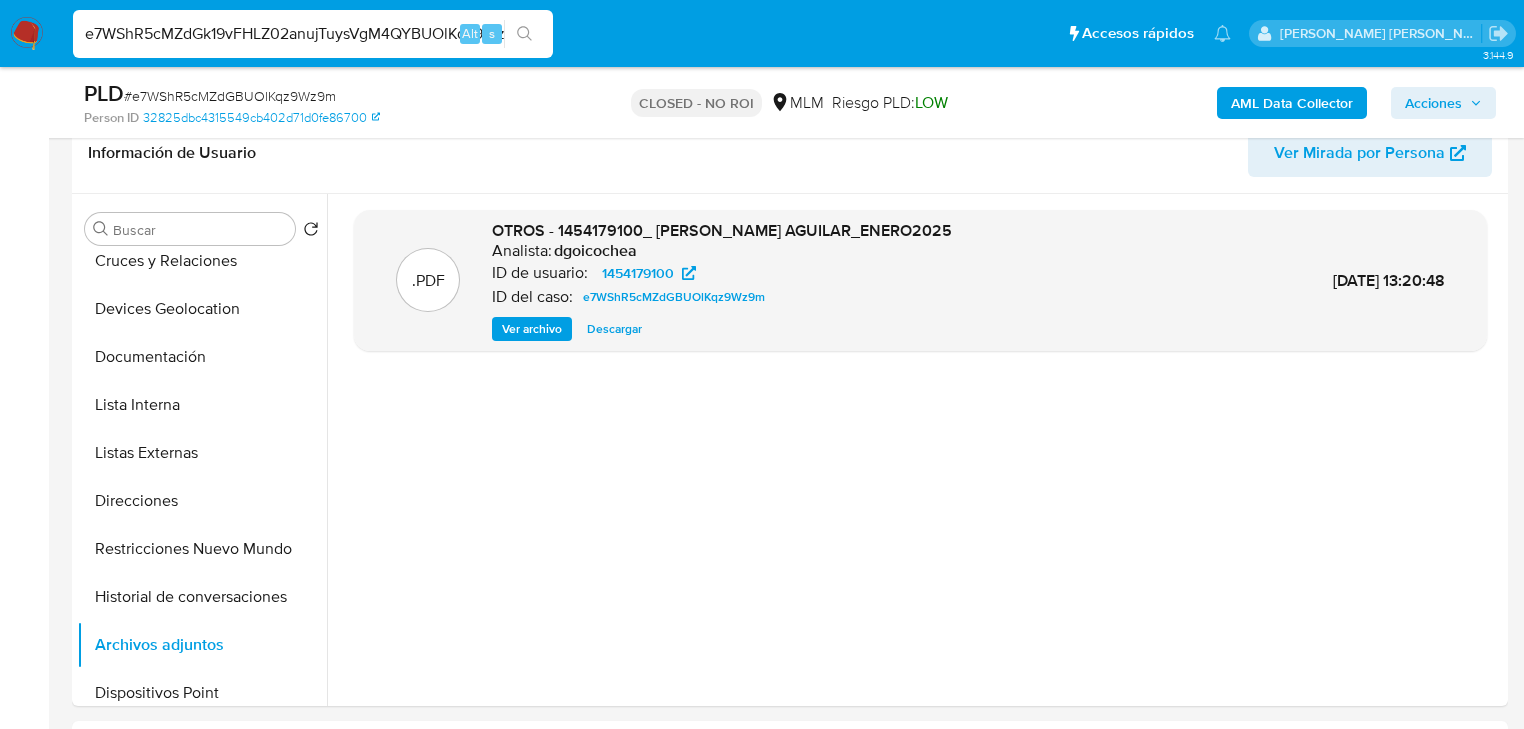 click on "e7WShR5cMZdGk19vFHLZ02anujTuysVgM4QYBUOlKqz9Wz9m" at bounding box center (313, 34) 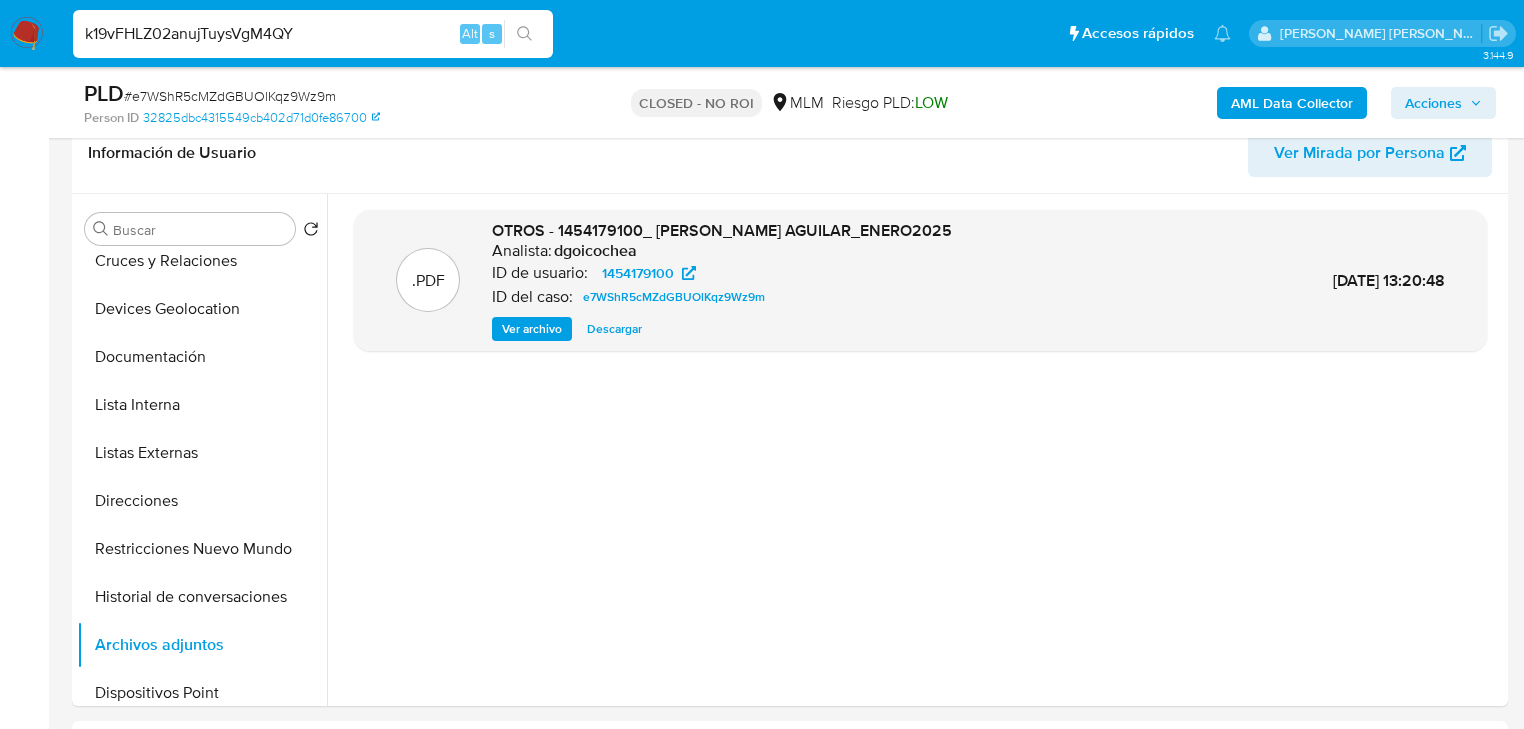 type on "k19vFHLZ02anujTuysVgM4QY" 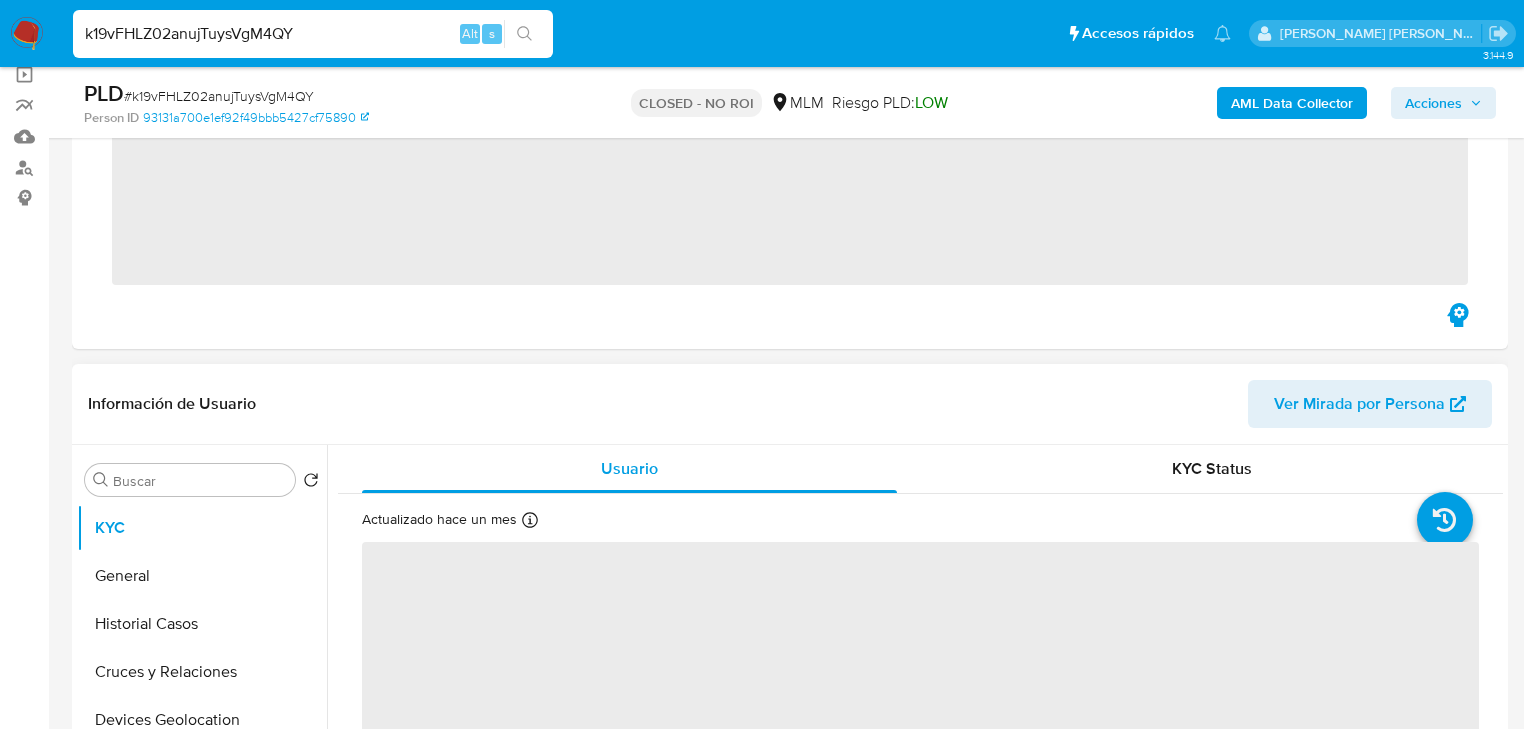 scroll, scrollTop: 240, scrollLeft: 0, axis: vertical 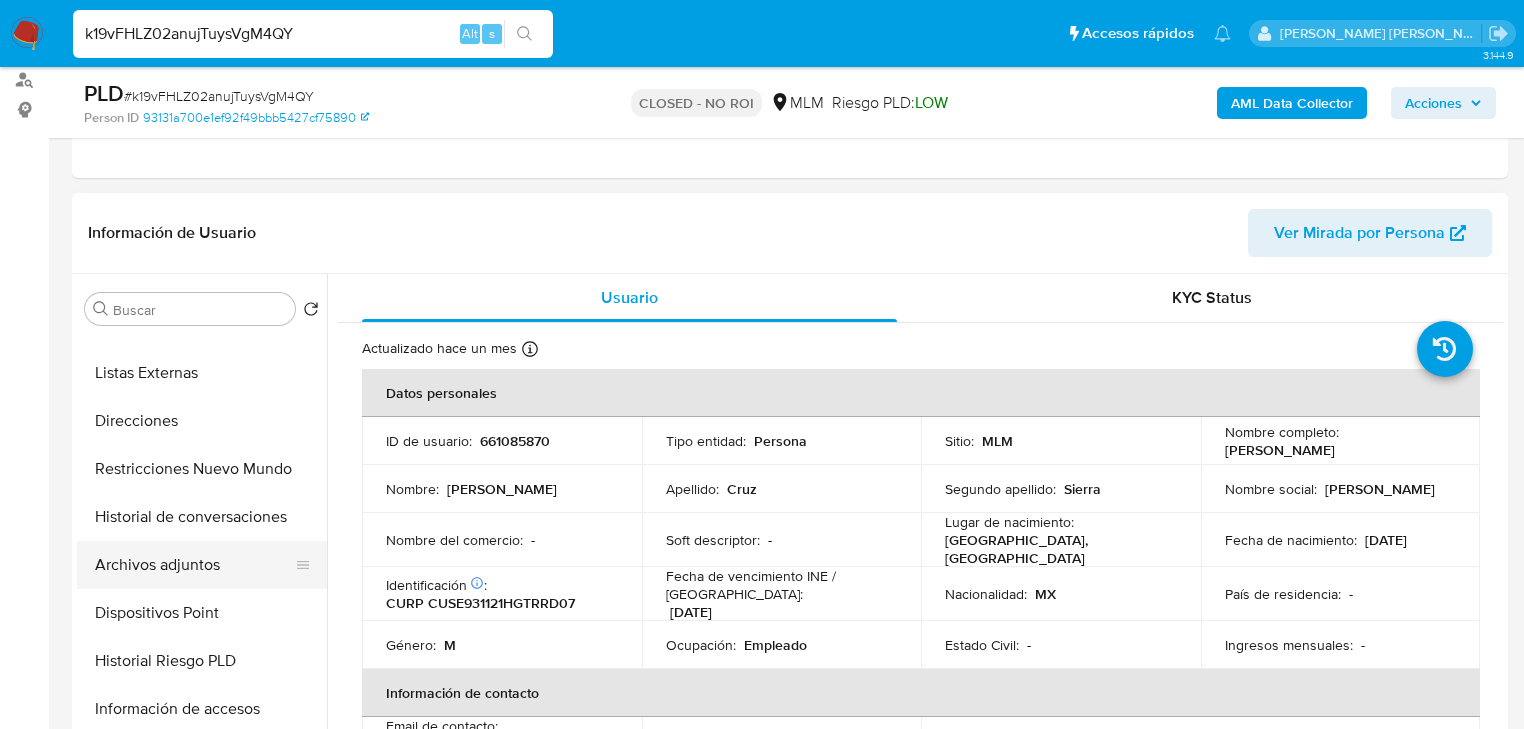 select on "10" 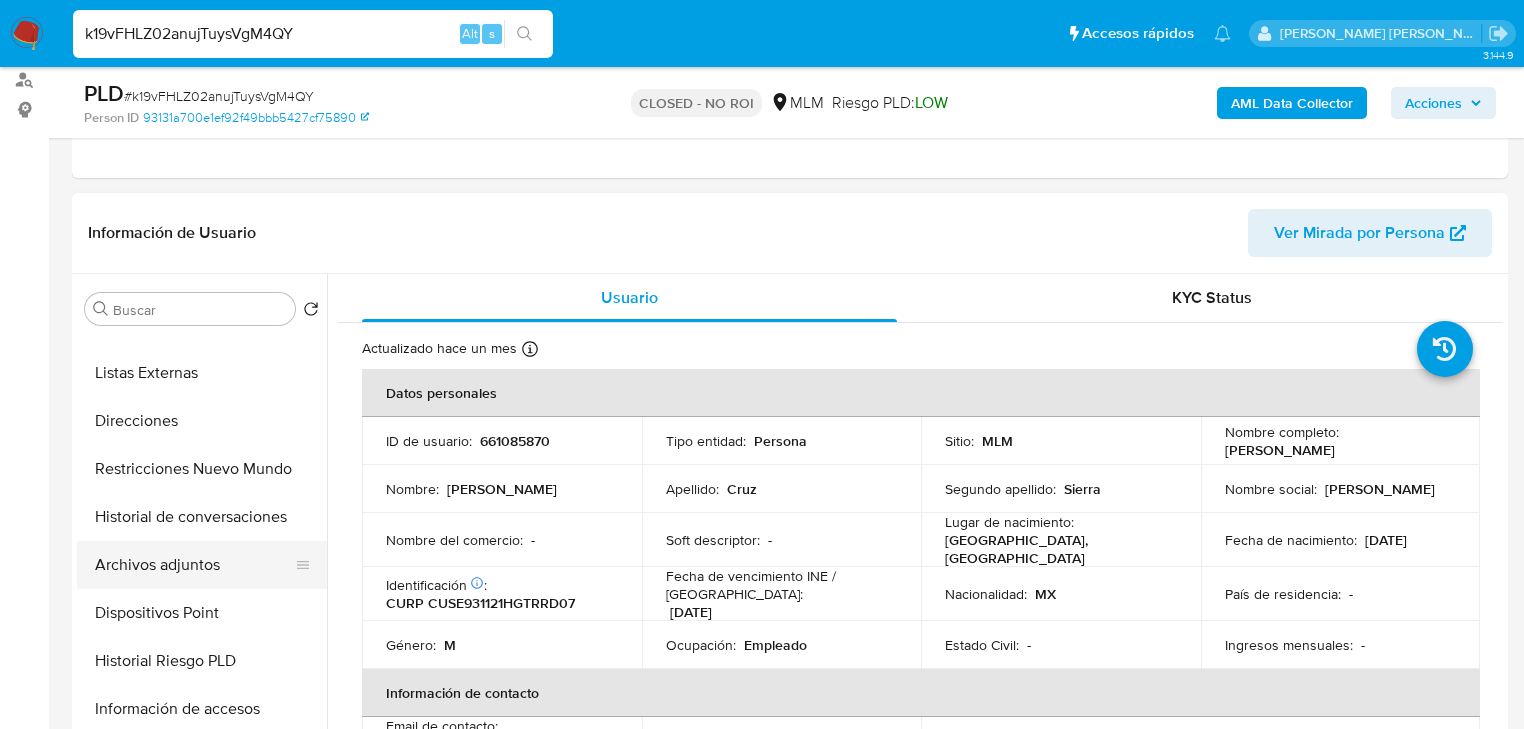 click on "Archivos adjuntos" at bounding box center [194, 565] 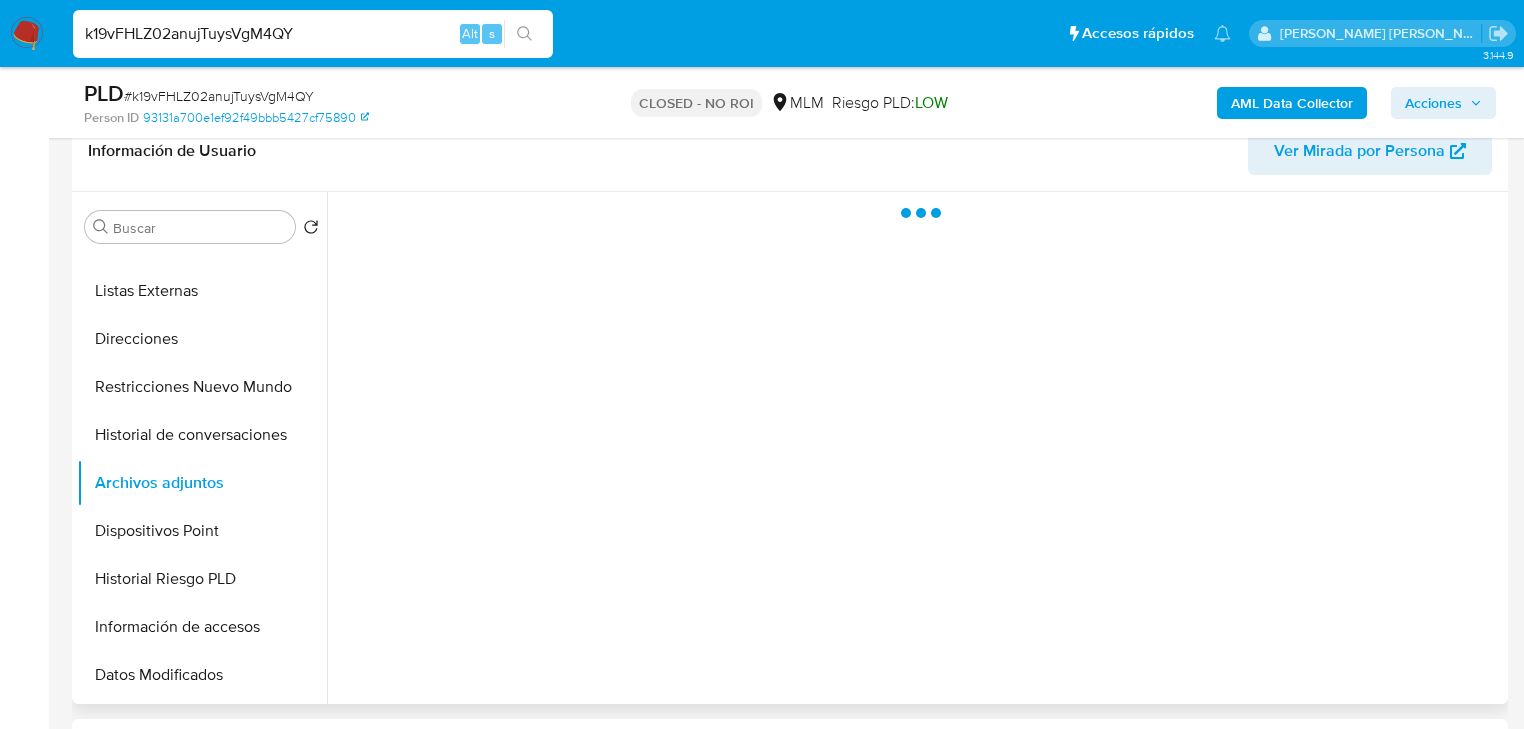 scroll, scrollTop: 400, scrollLeft: 0, axis: vertical 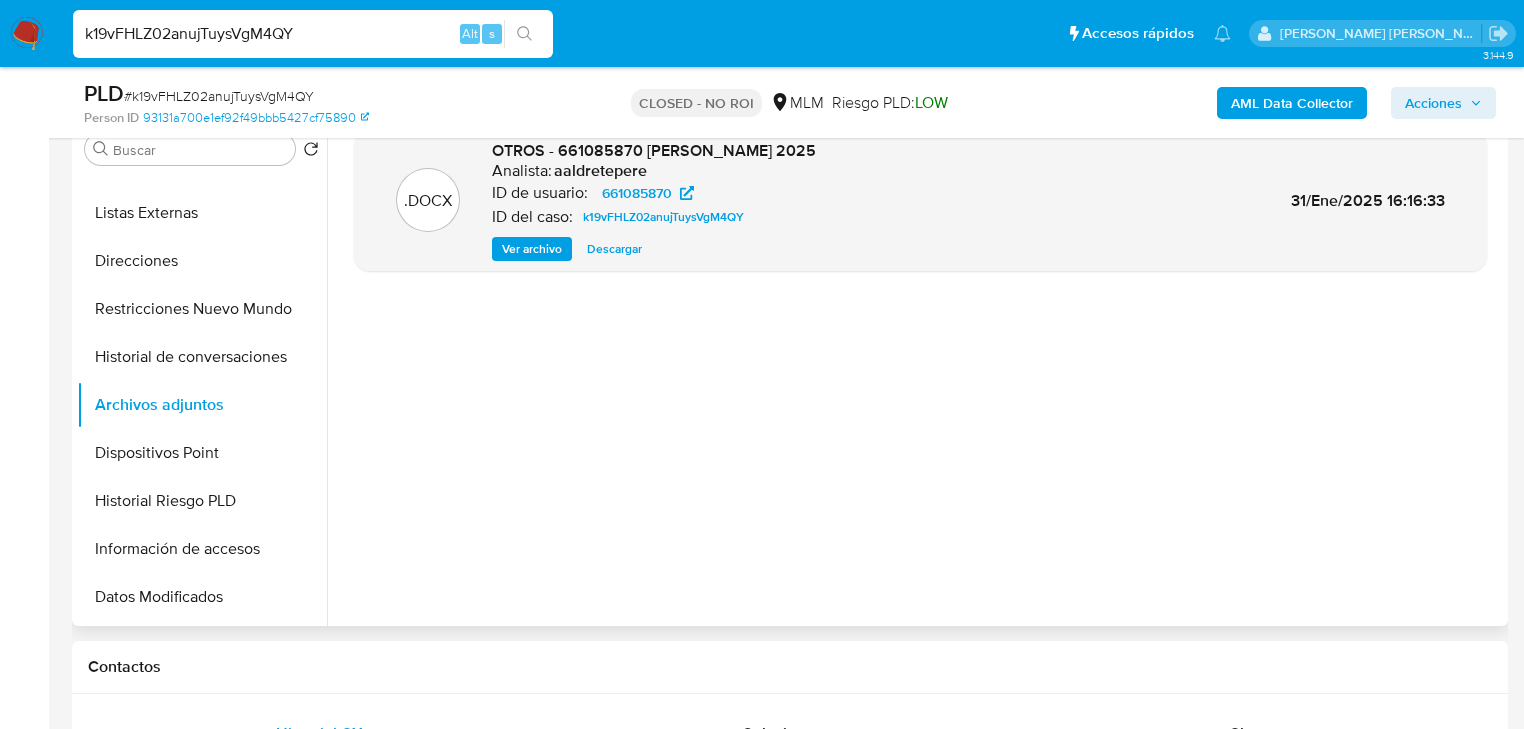 click on "Descargar" at bounding box center [614, 249] 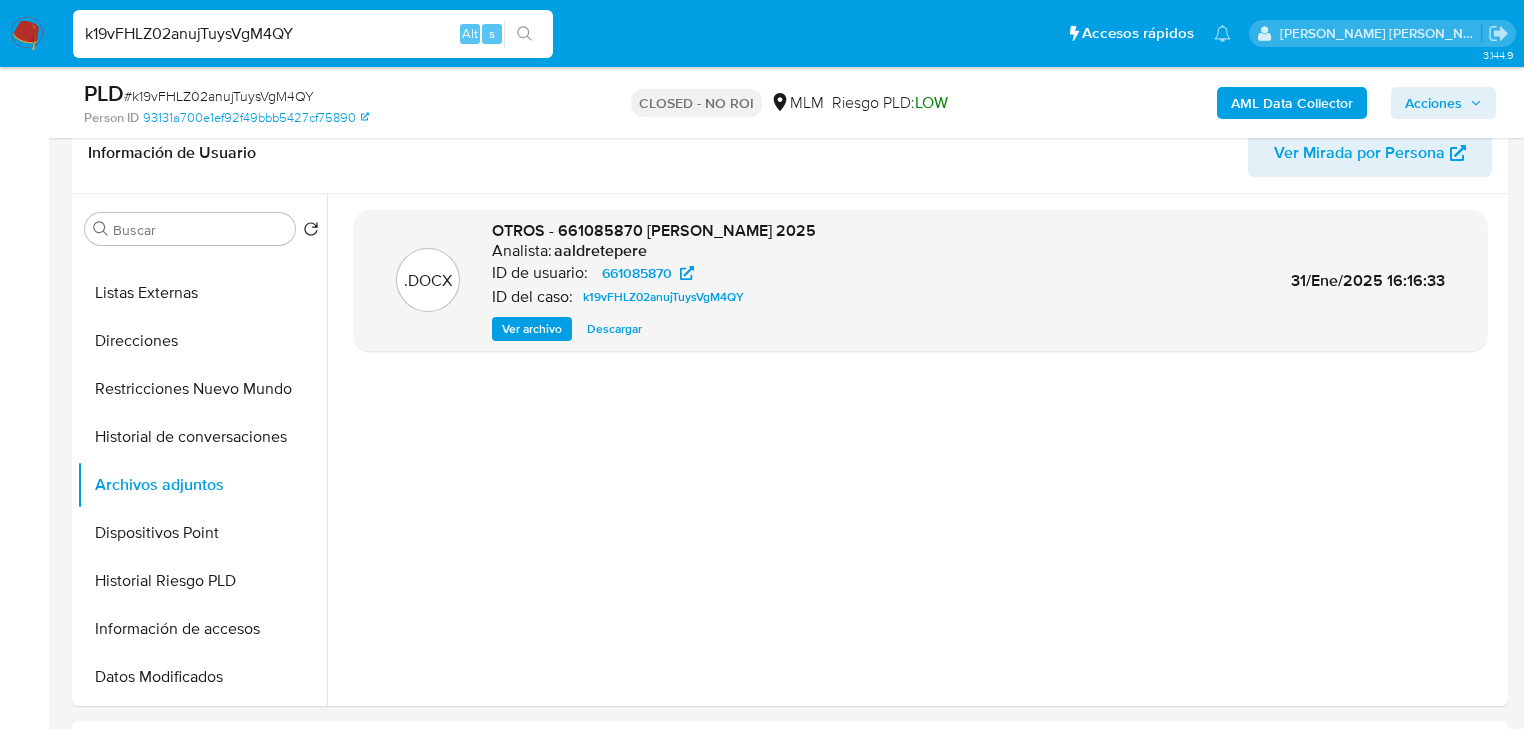 click on "k19vFHLZ02anujTuysVgM4QY" at bounding box center (313, 34) 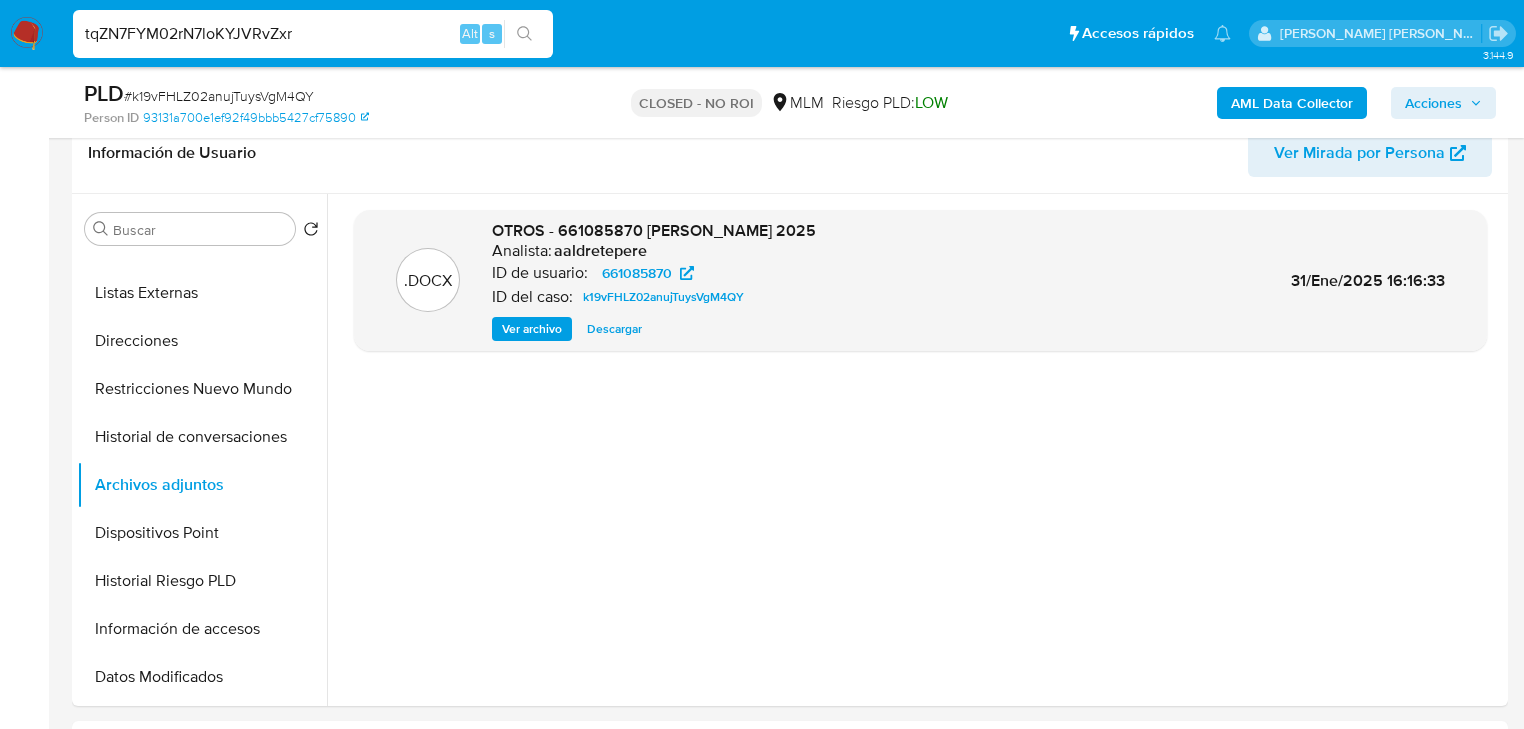 type on "tqZN7FYM02rN7loKYJVRvZxr" 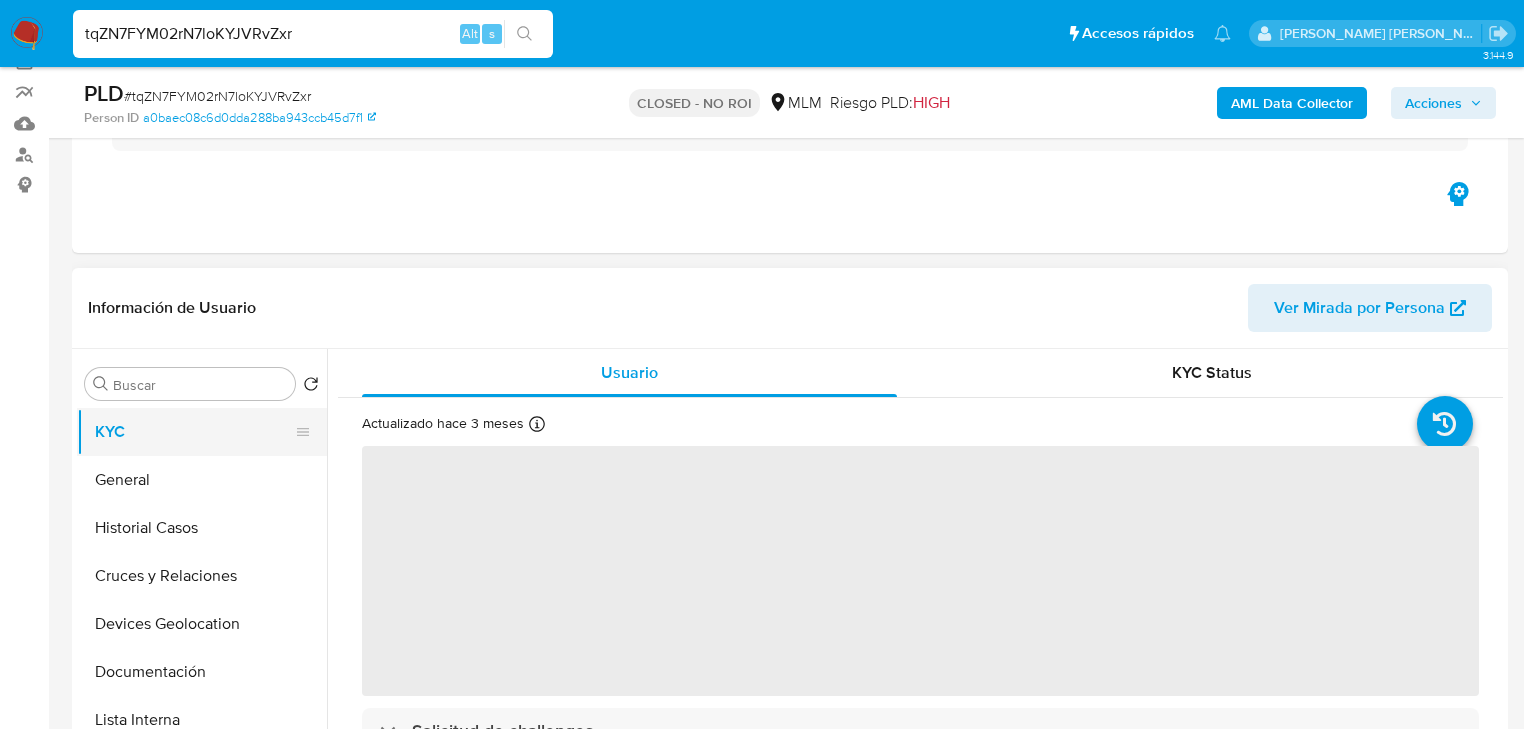 scroll, scrollTop: 240, scrollLeft: 0, axis: vertical 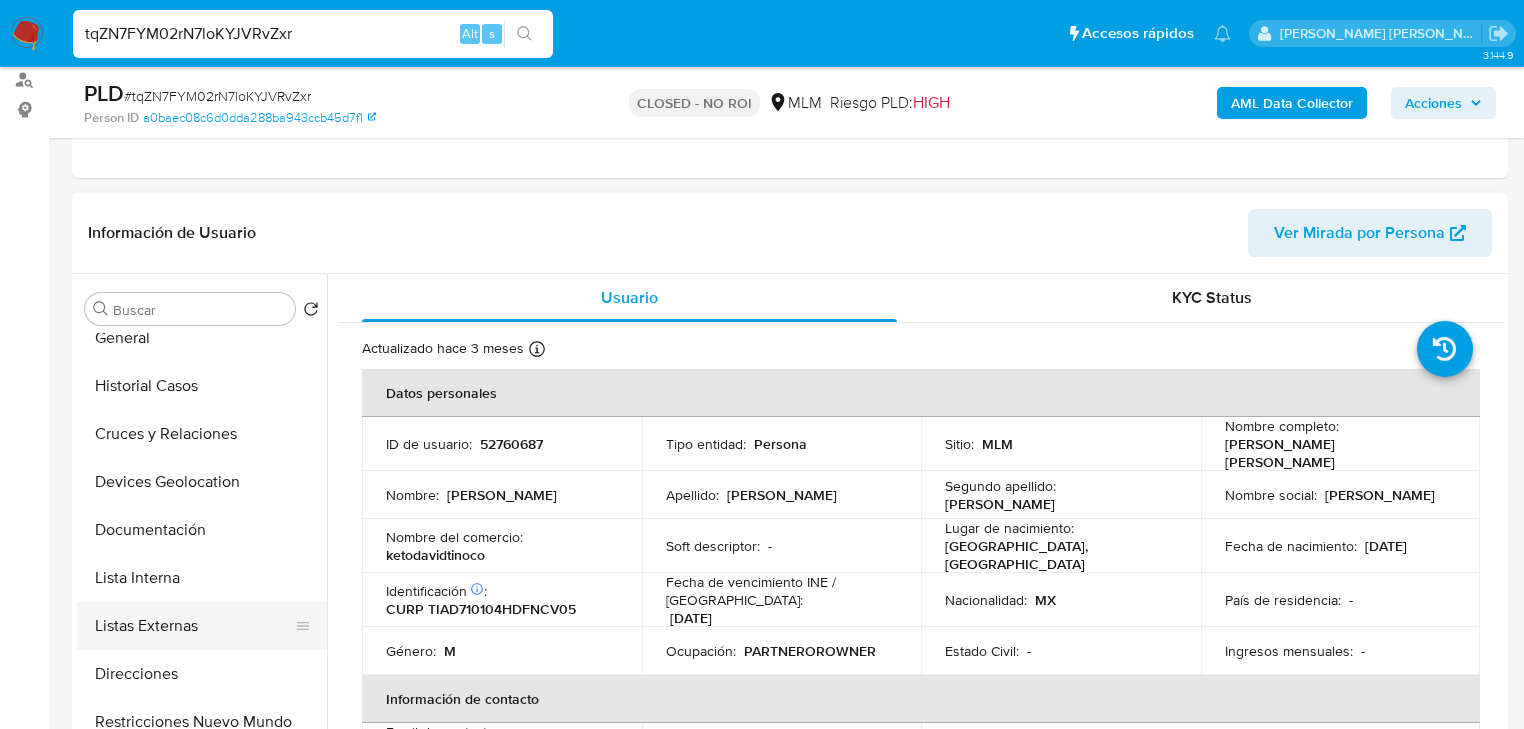 select on "10" 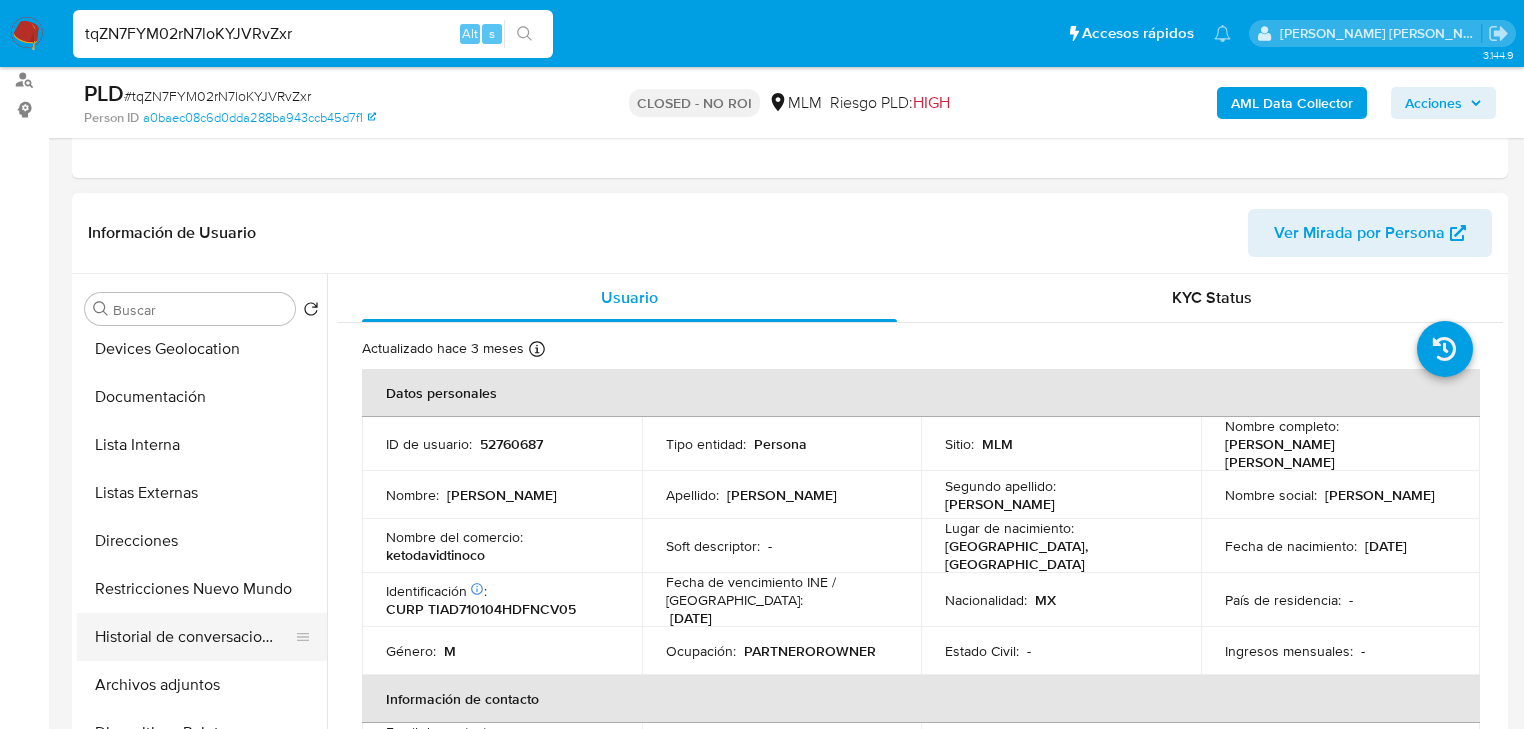 scroll, scrollTop: 240, scrollLeft: 0, axis: vertical 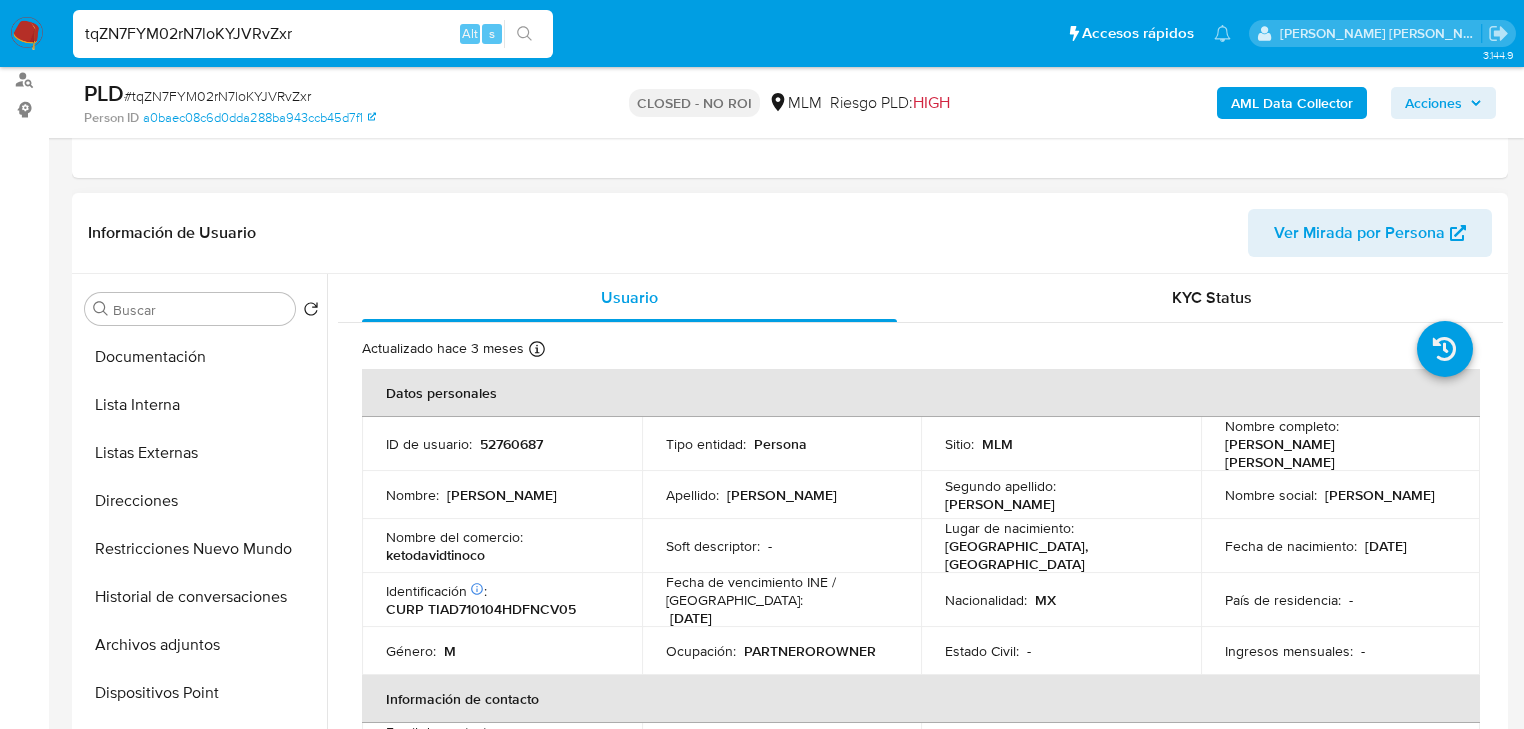 drag, startPoint x: 217, startPoint y: 644, endPoint x: 319, endPoint y: 616, distance: 105.773346 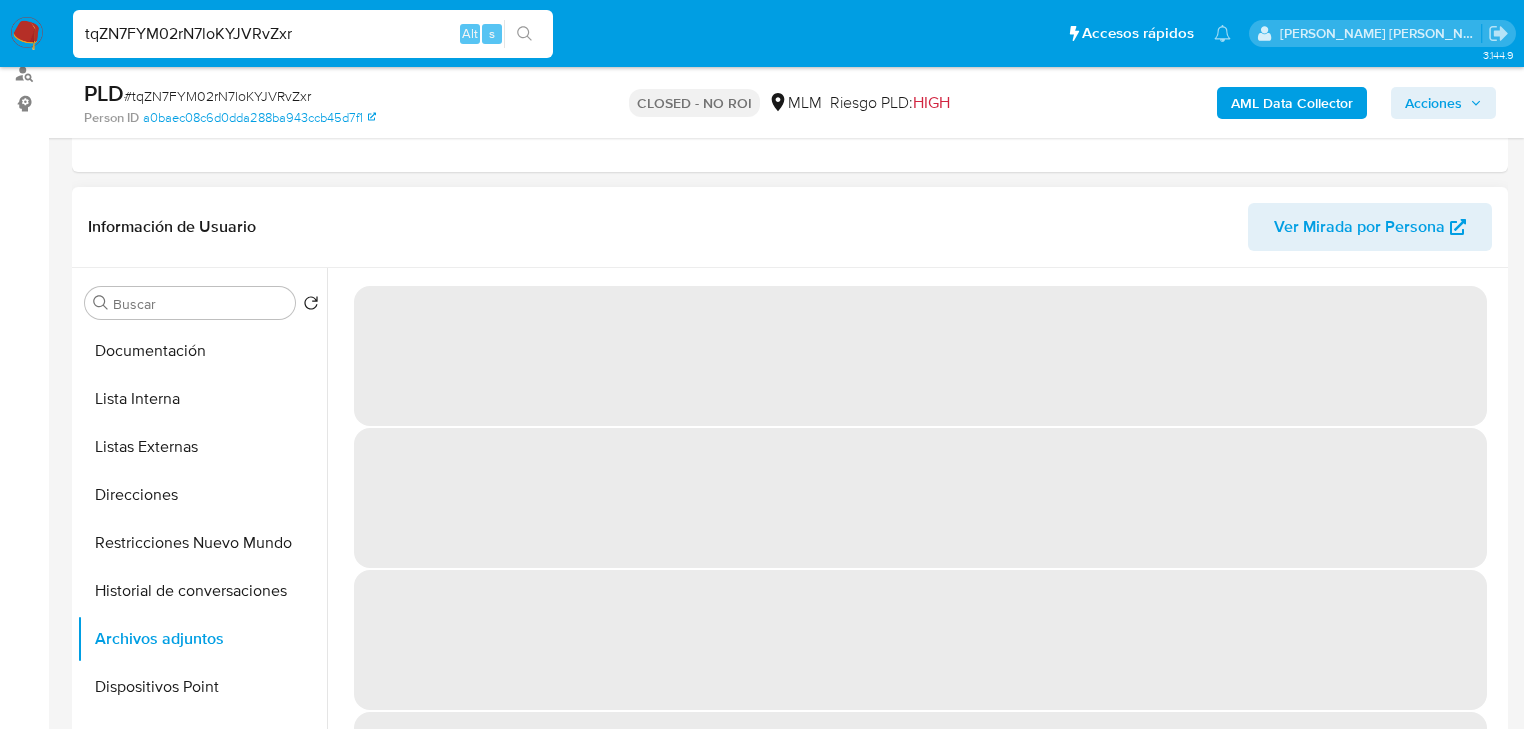 scroll, scrollTop: 240, scrollLeft: 0, axis: vertical 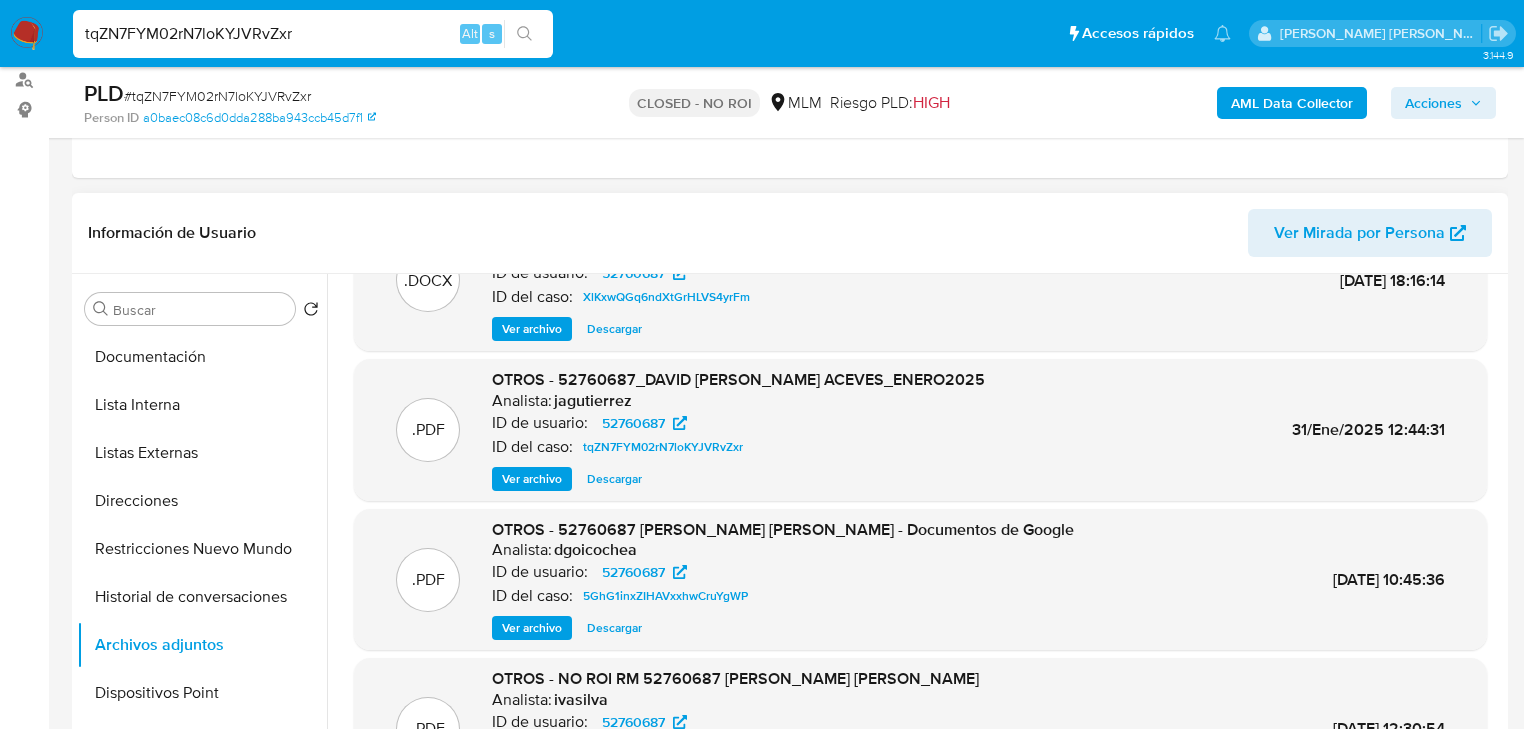 click on "Descargar" at bounding box center (614, 479) 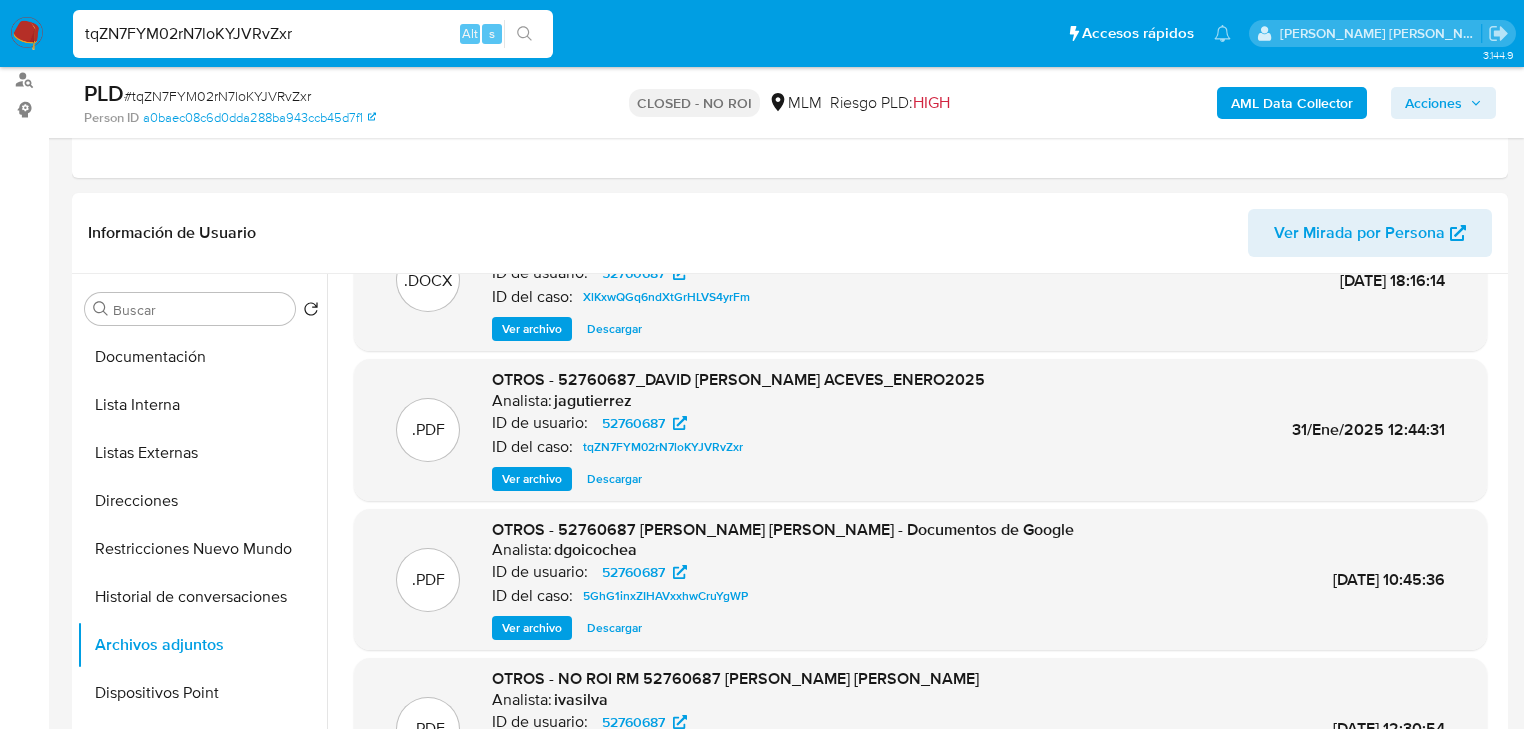 click on "tqZN7FYM02rN7loKYJVRvZxr" at bounding box center (313, 34) 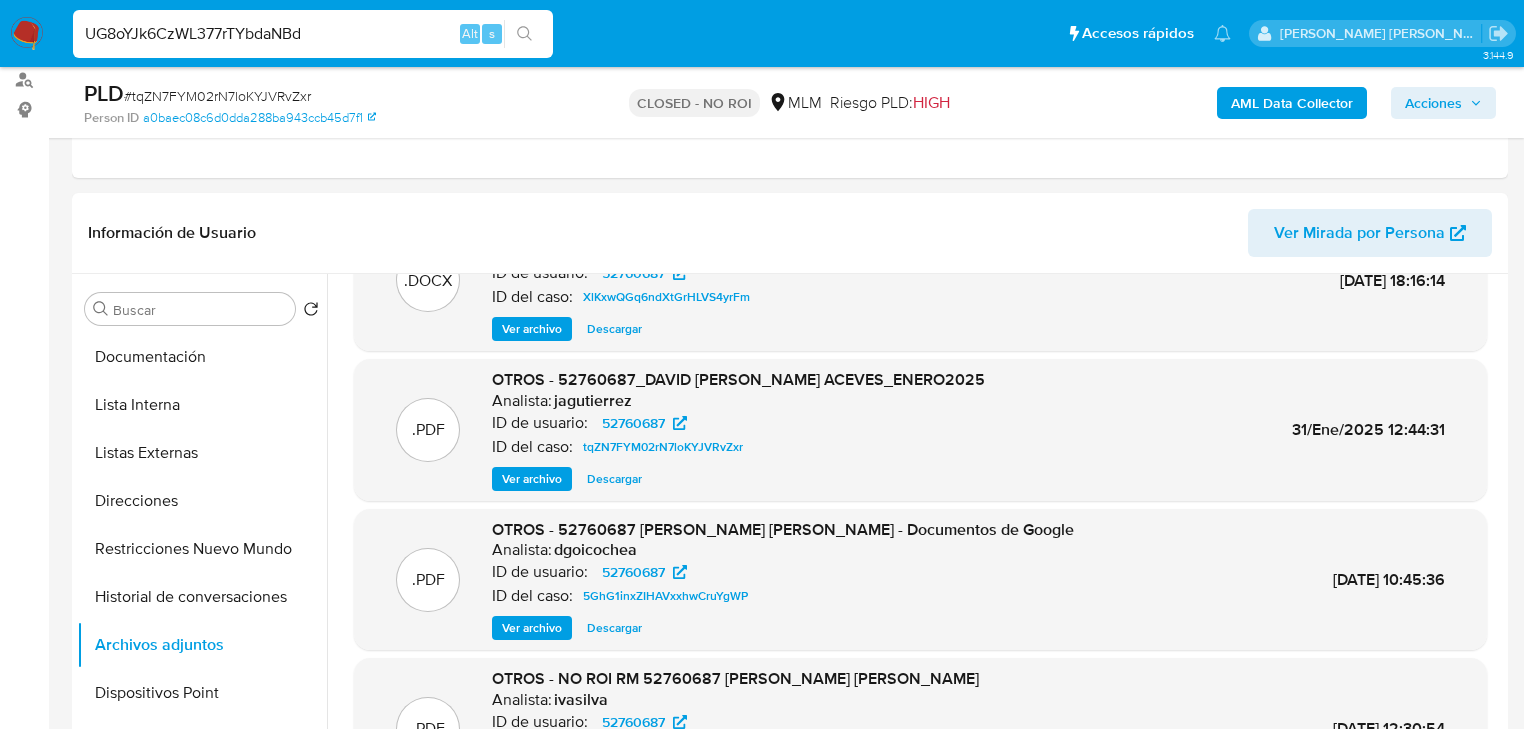 type on "UG8oYJk6CzWL377rTYbdaNBd" 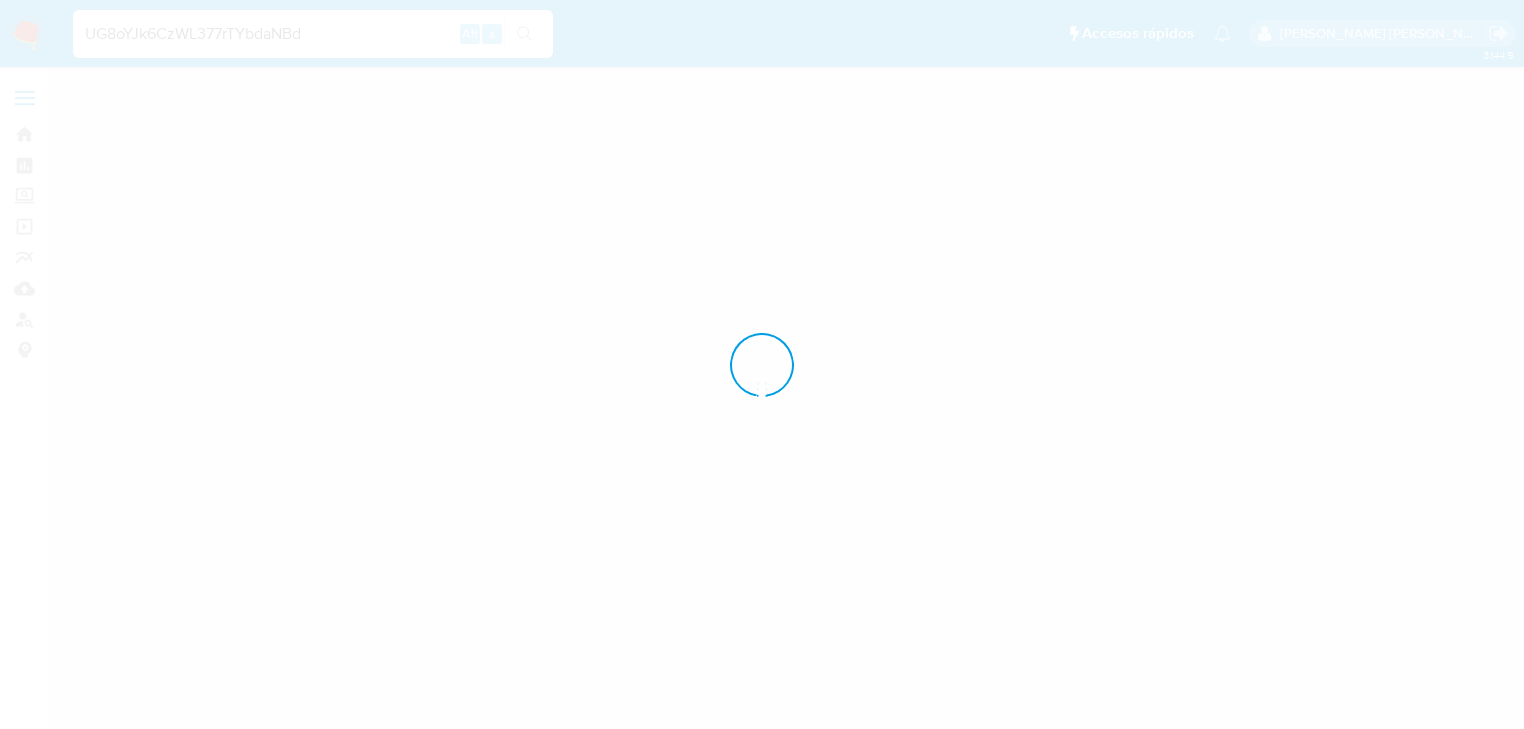 scroll, scrollTop: 0, scrollLeft: 0, axis: both 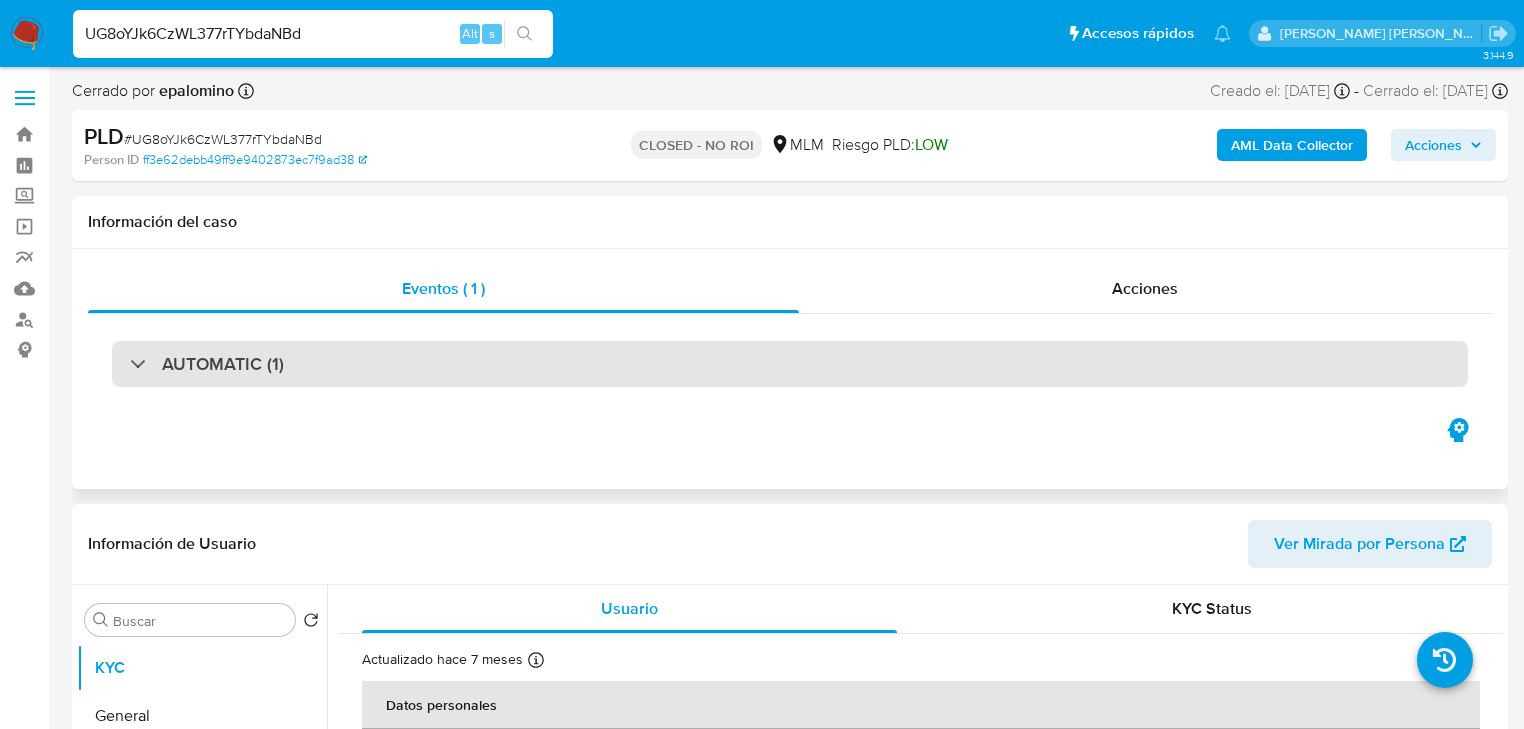select on "10" 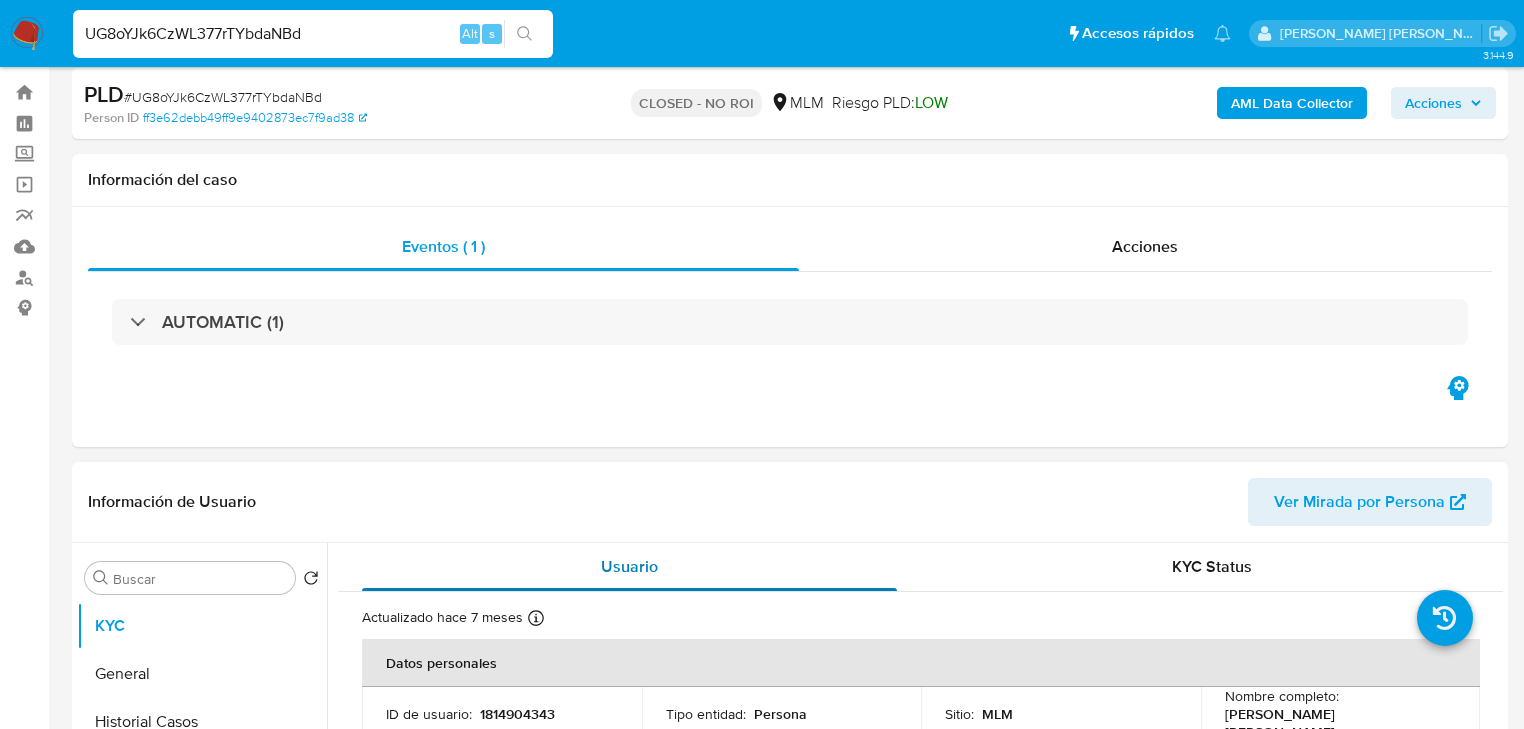 scroll, scrollTop: 160, scrollLeft: 0, axis: vertical 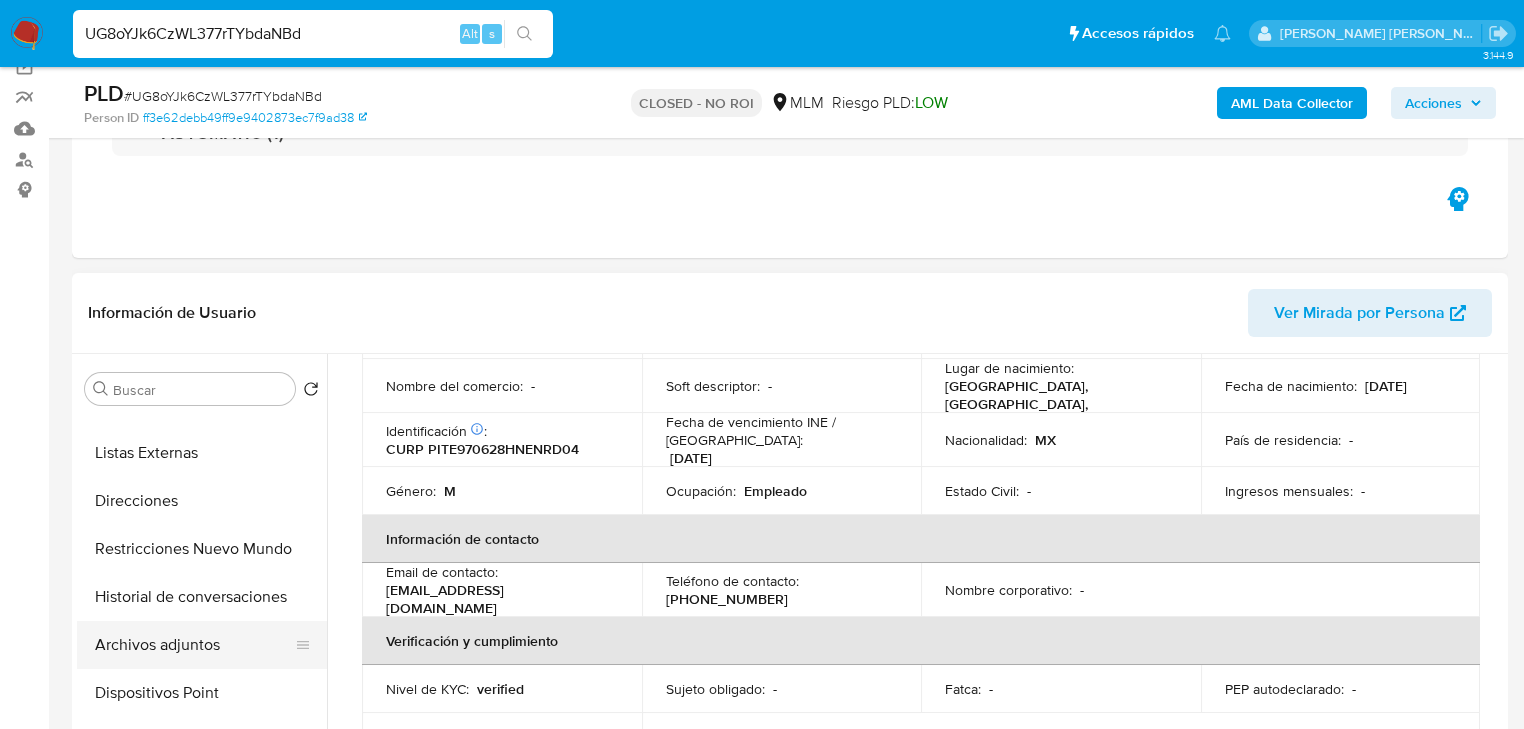 click on "Archivos adjuntos" at bounding box center (194, 645) 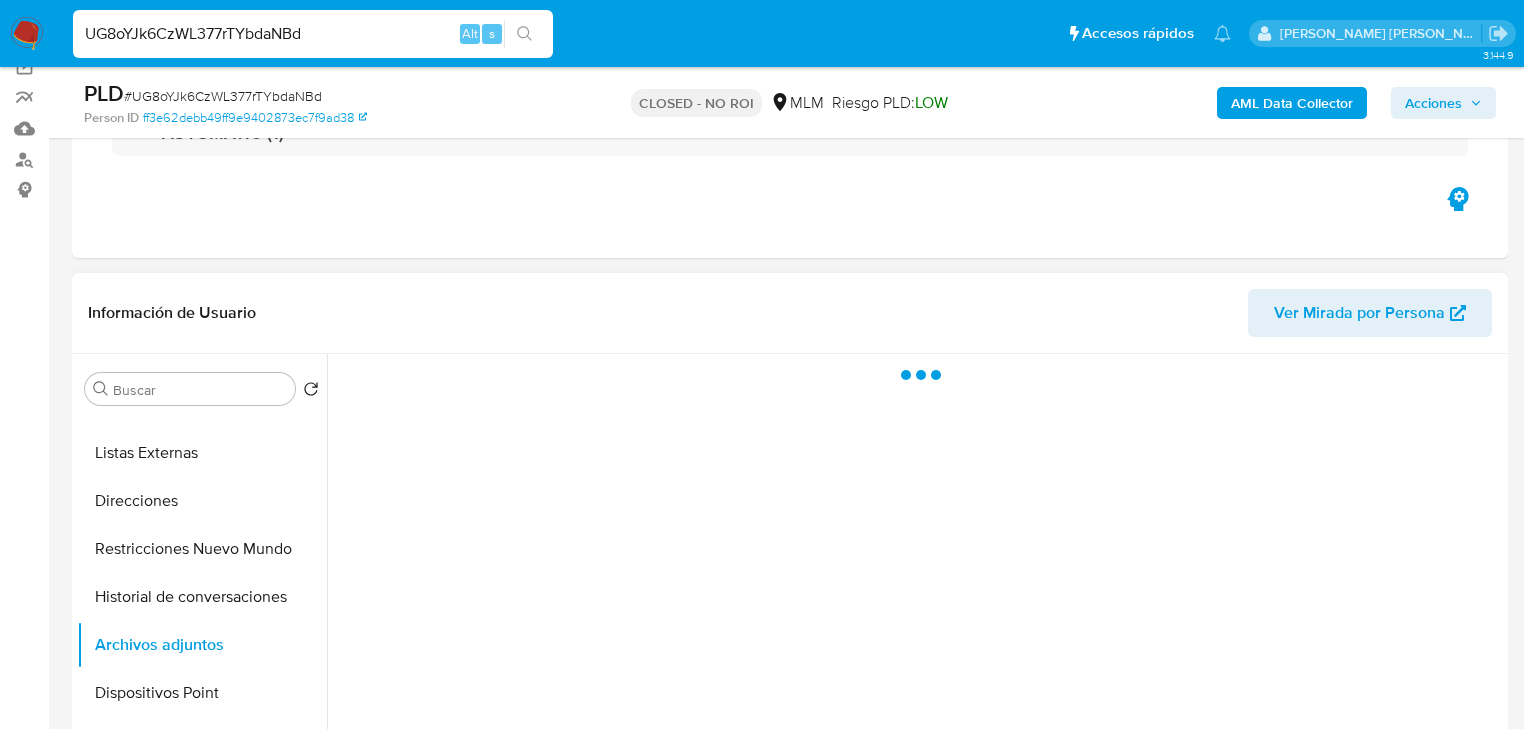 scroll, scrollTop: 0, scrollLeft: 0, axis: both 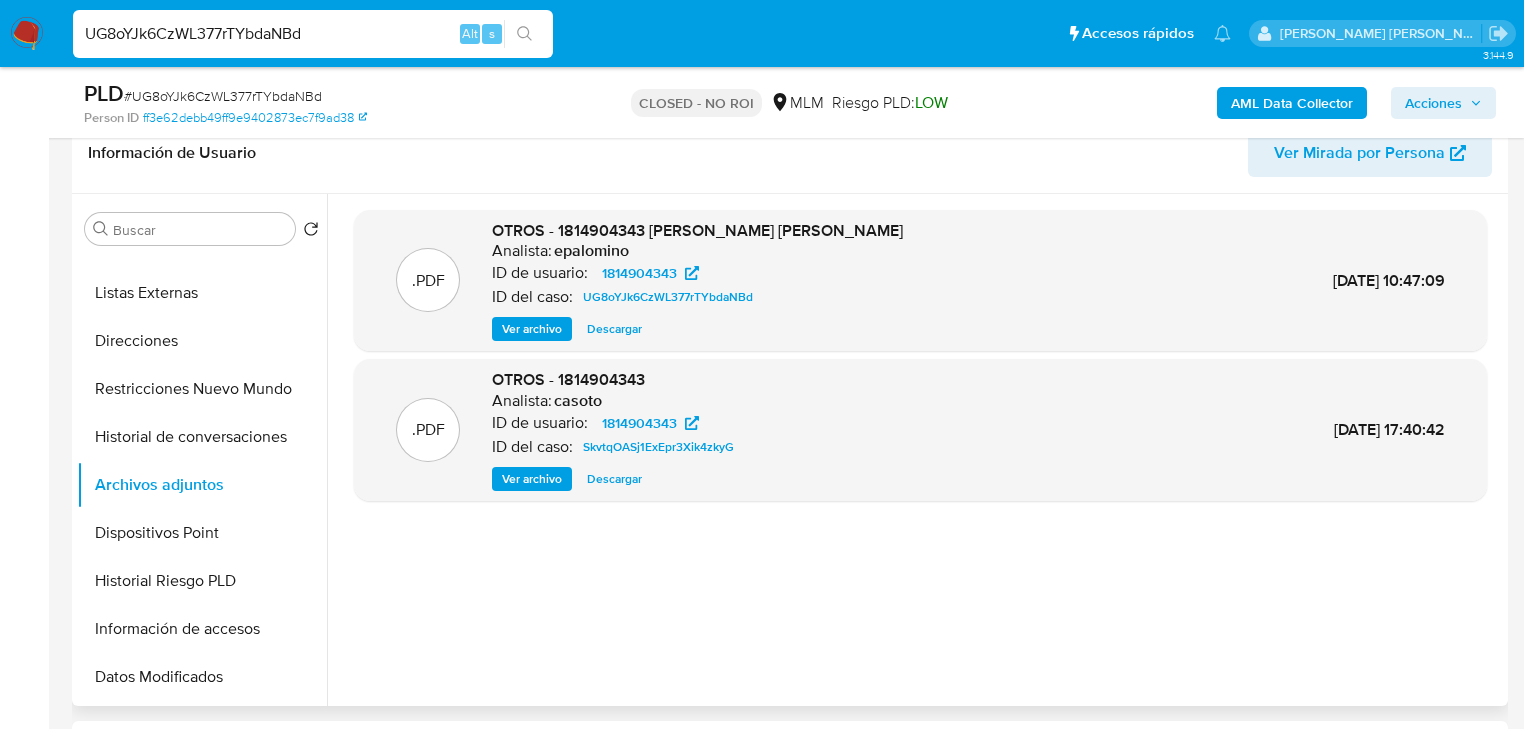 click on "Descargar" at bounding box center (614, 329) 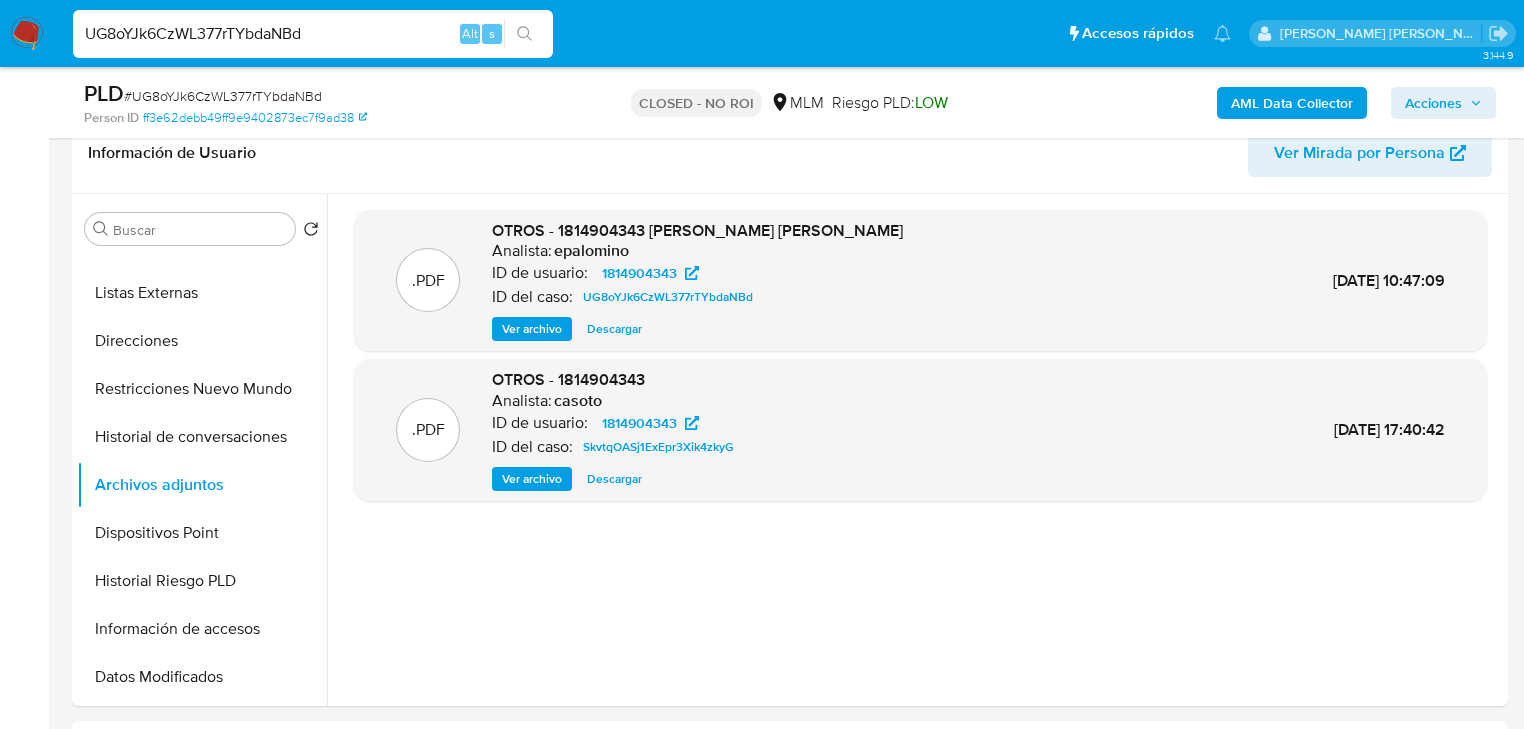 click on "UG8oYJk6CzWL377rTYbdaNBd" at bounding box center (313, 34) 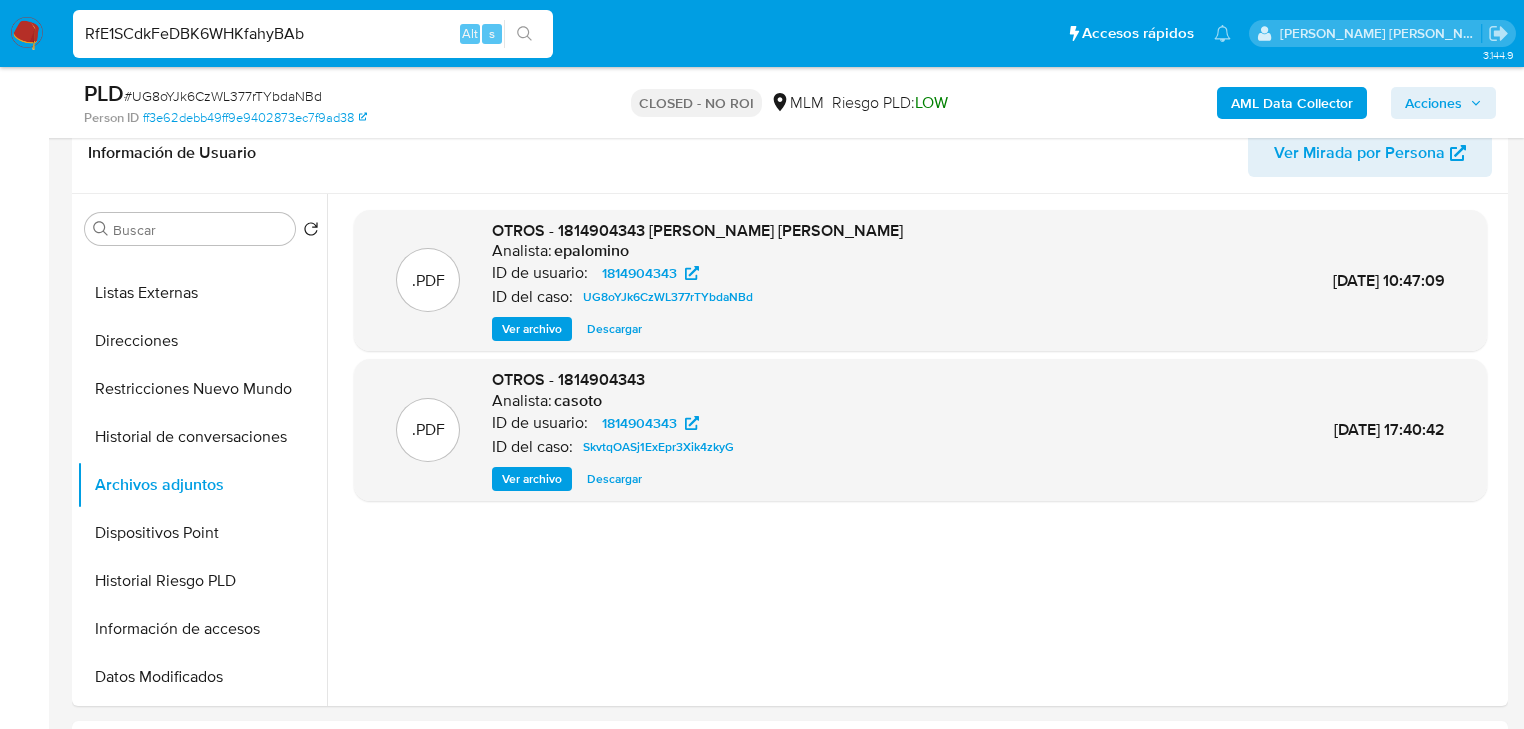 type on "RfE1SCdkFeDBK6WHKfahyBAb" 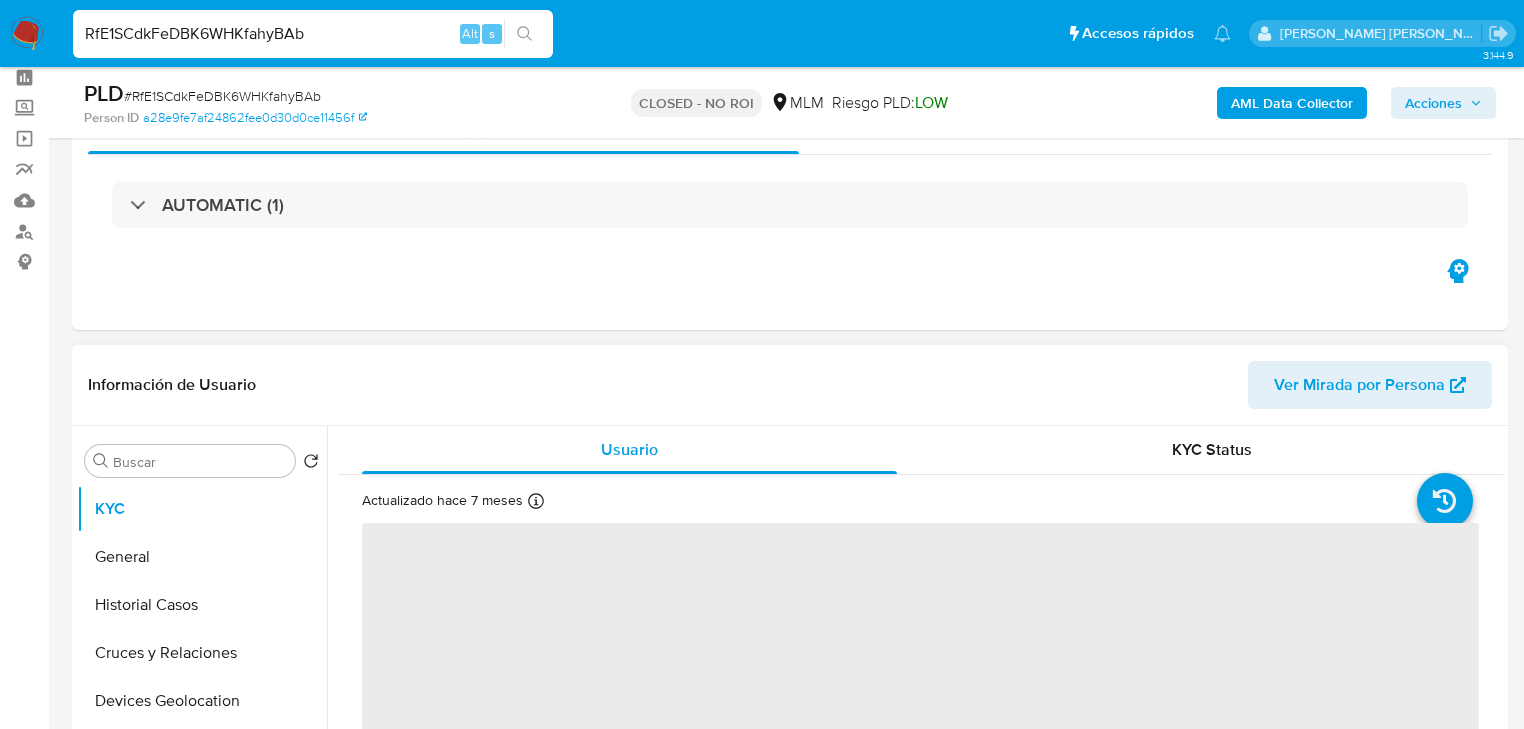 scroll, scrollTop: 160, scrollLeft: 0, axis: vertical 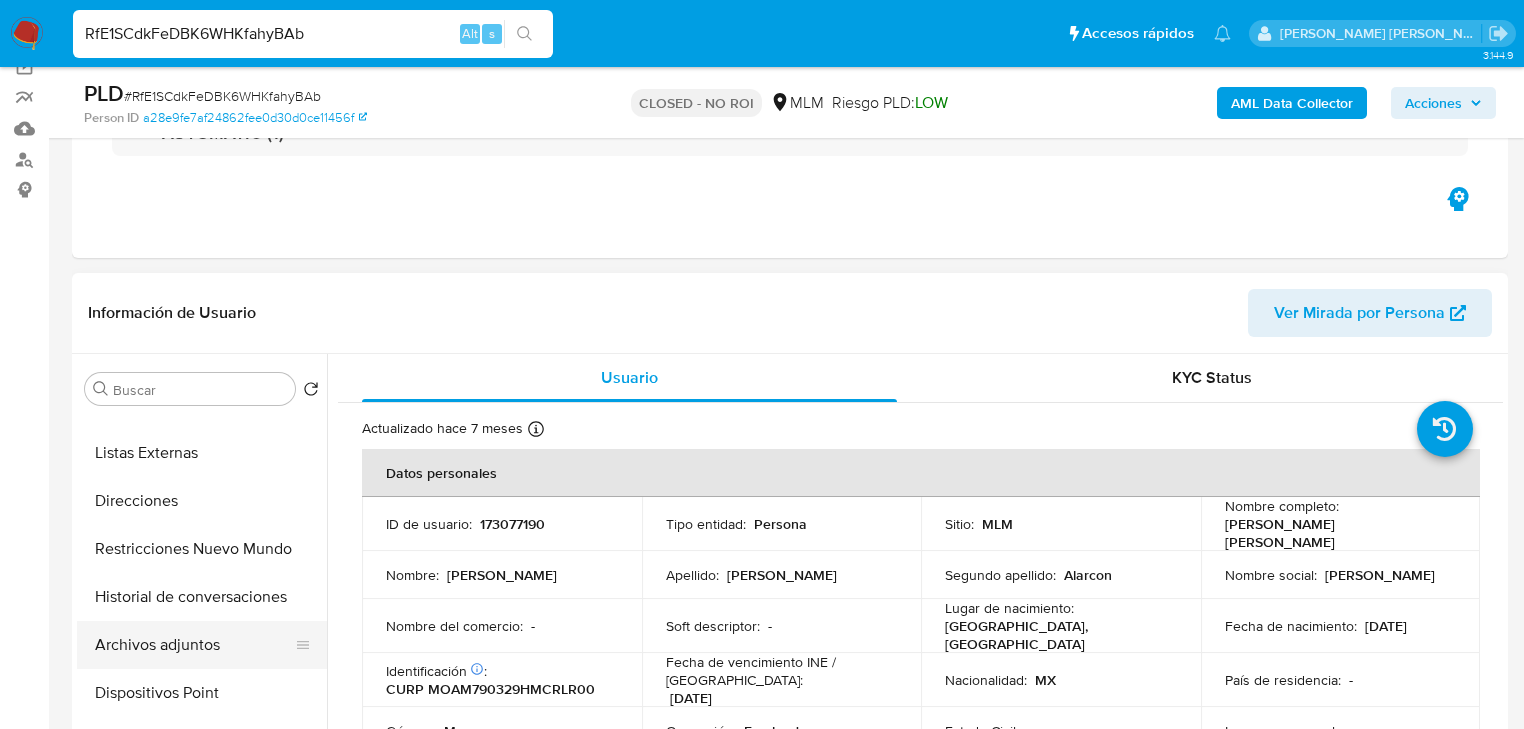 select on "10" 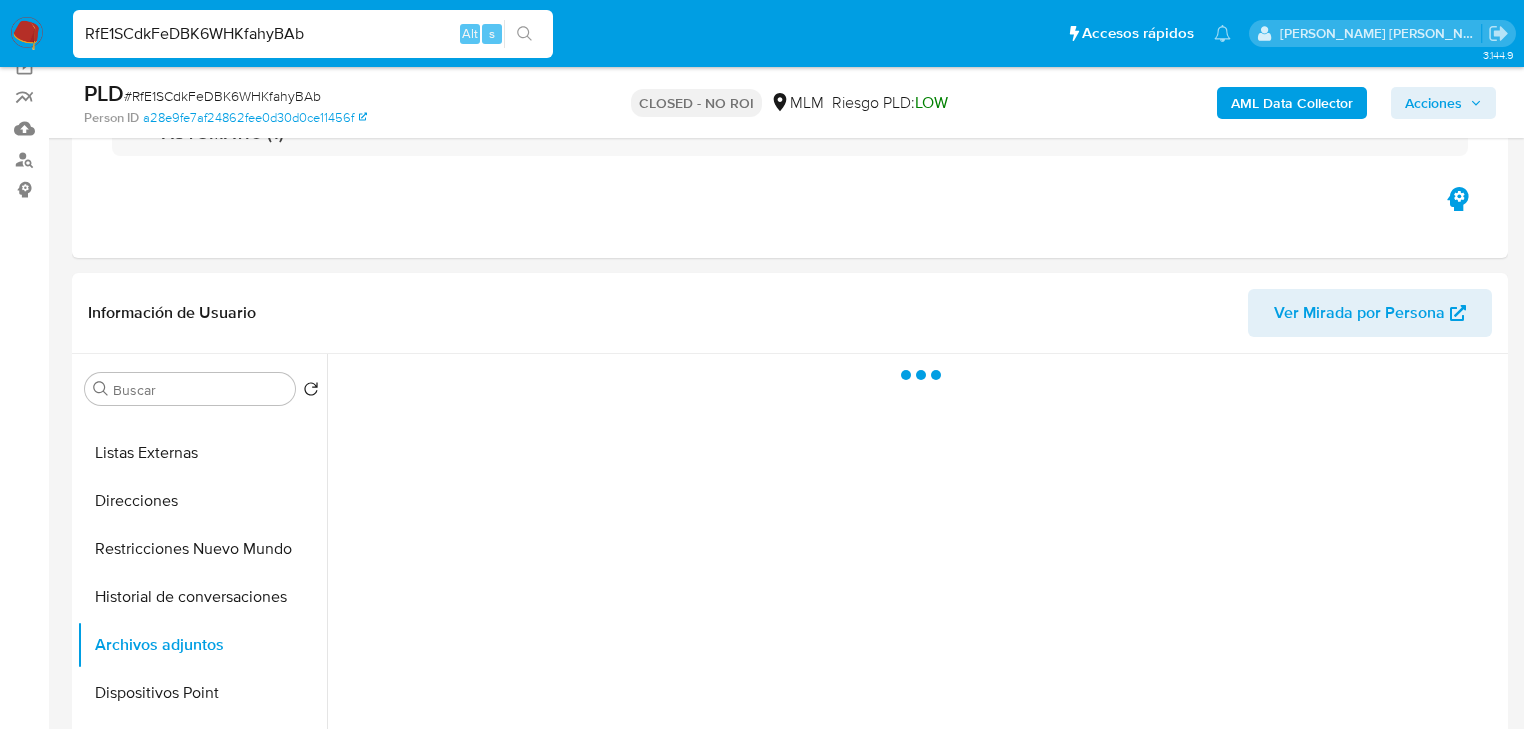 scroll, scrollTop: 240, scrollLeft: 0, axis: vertical 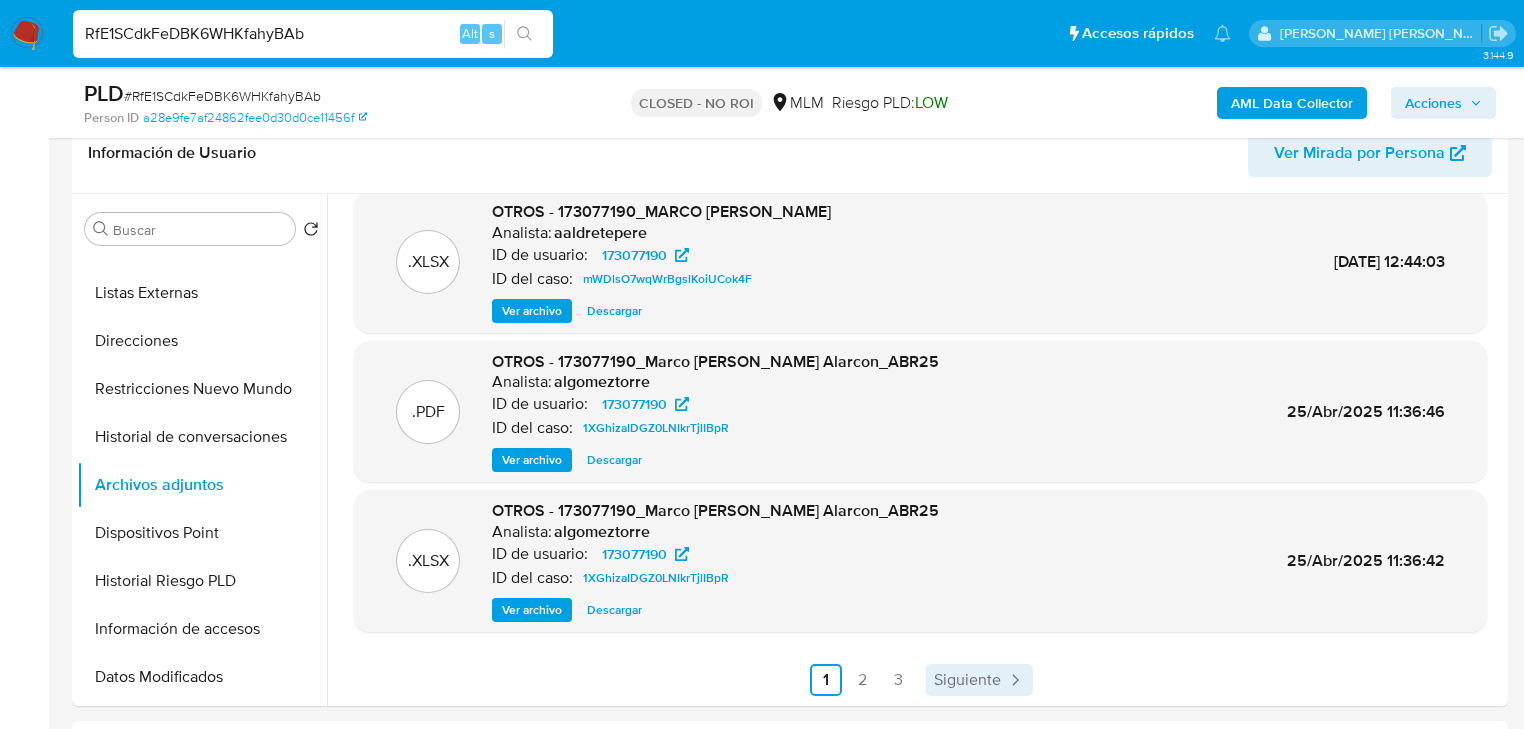 click on "Siguiente" at bounding box center (967, 680) 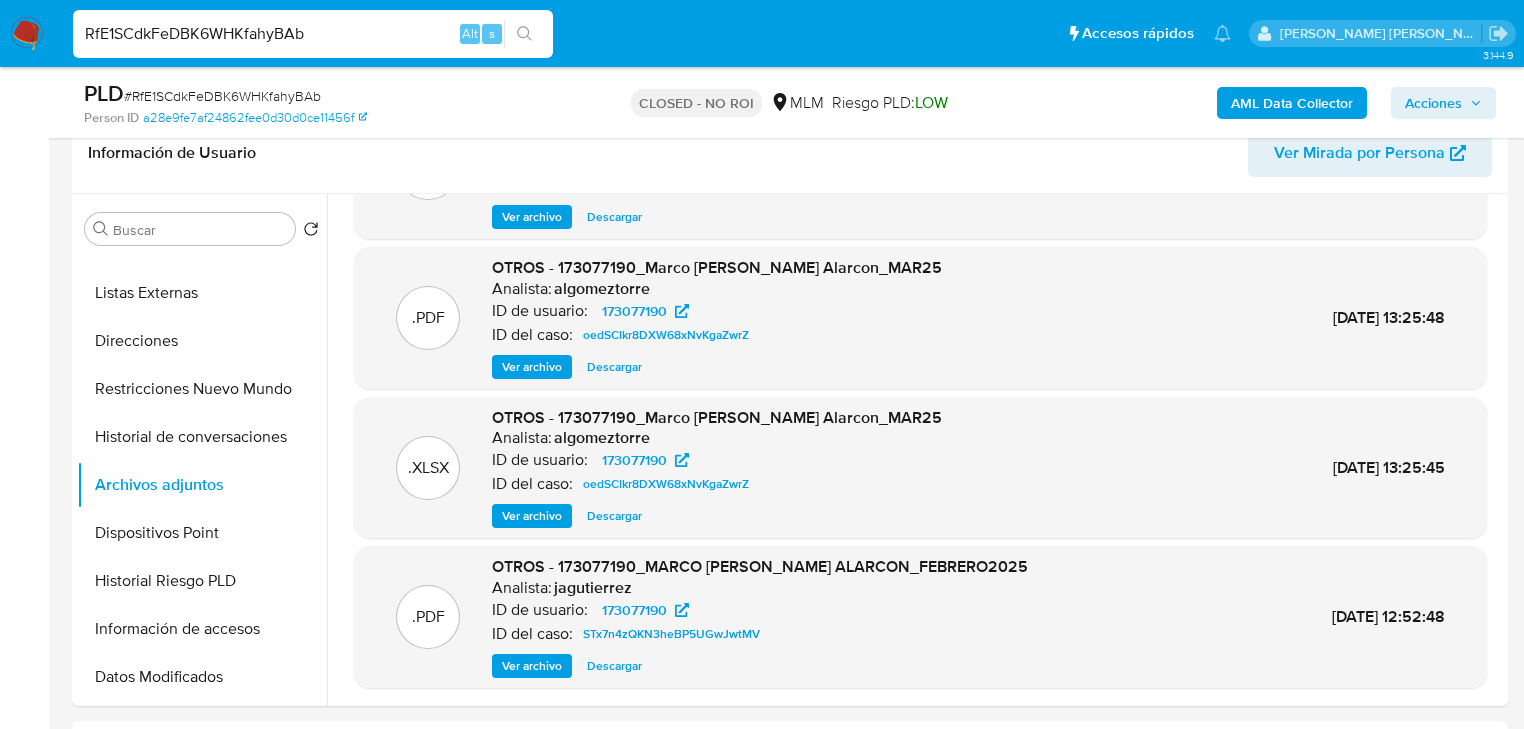 scroll, scrollTop: 160, scrollLeft: 0, axis: vertical 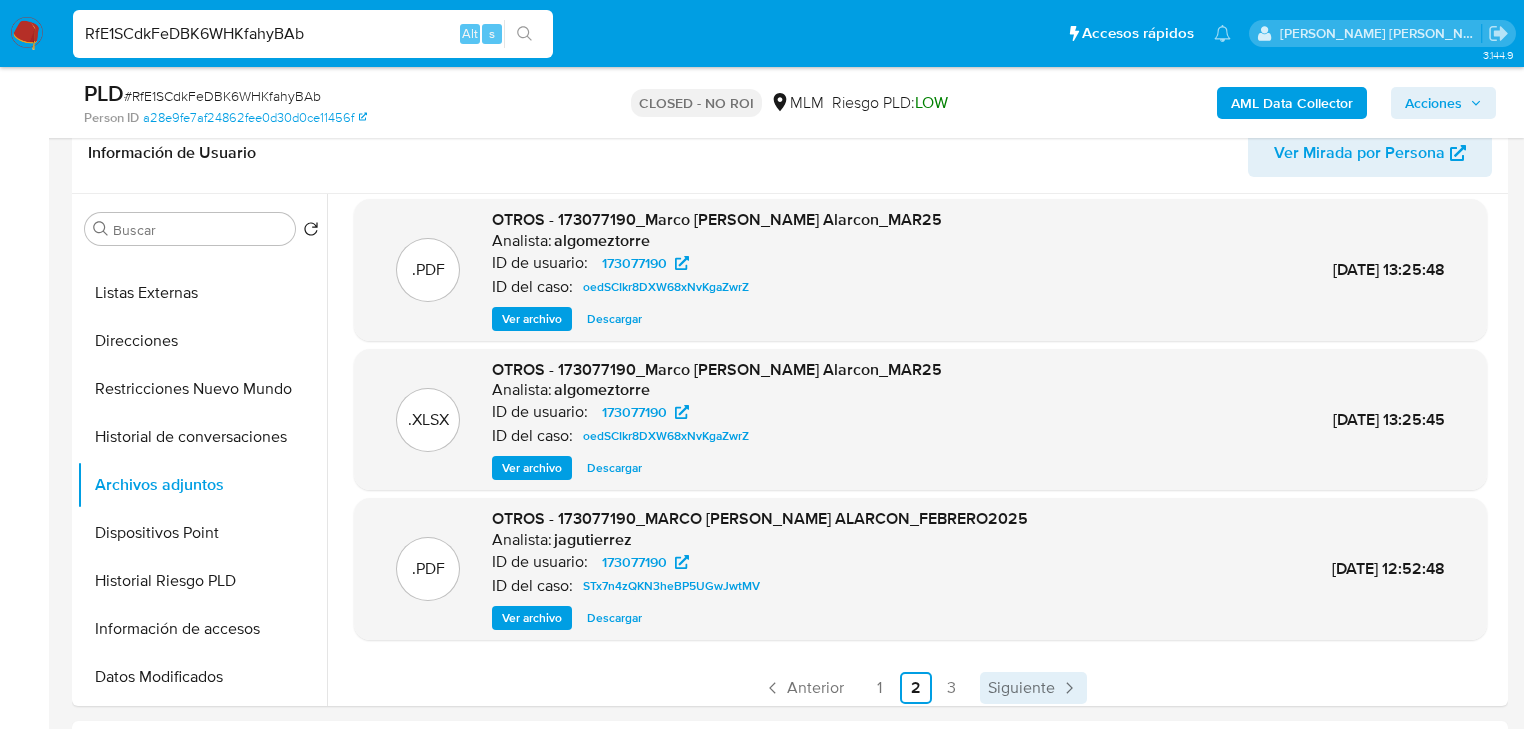 click on "Siguiente" at bounding box center [1021, 688] 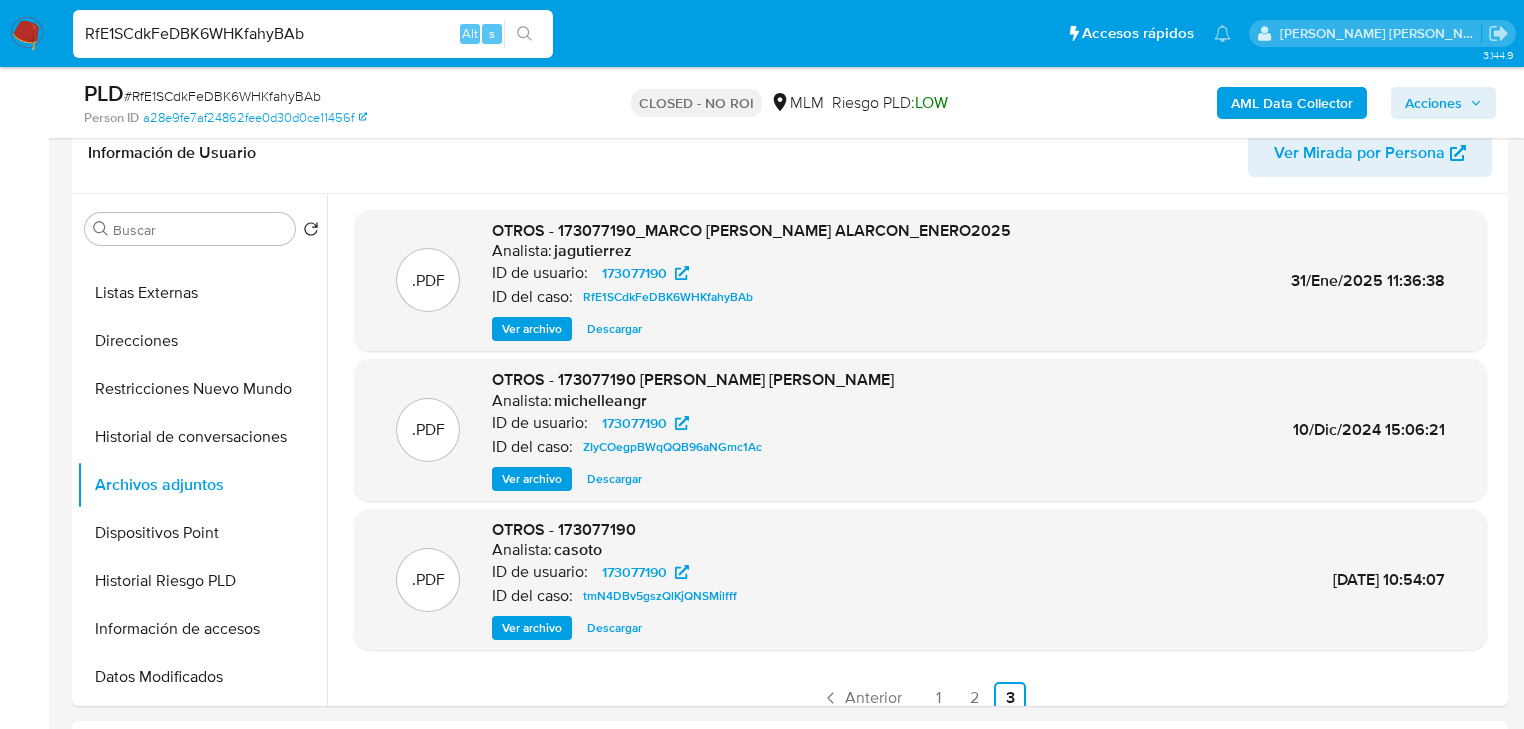 click on "Descargar" at bounding box center [614, 329] 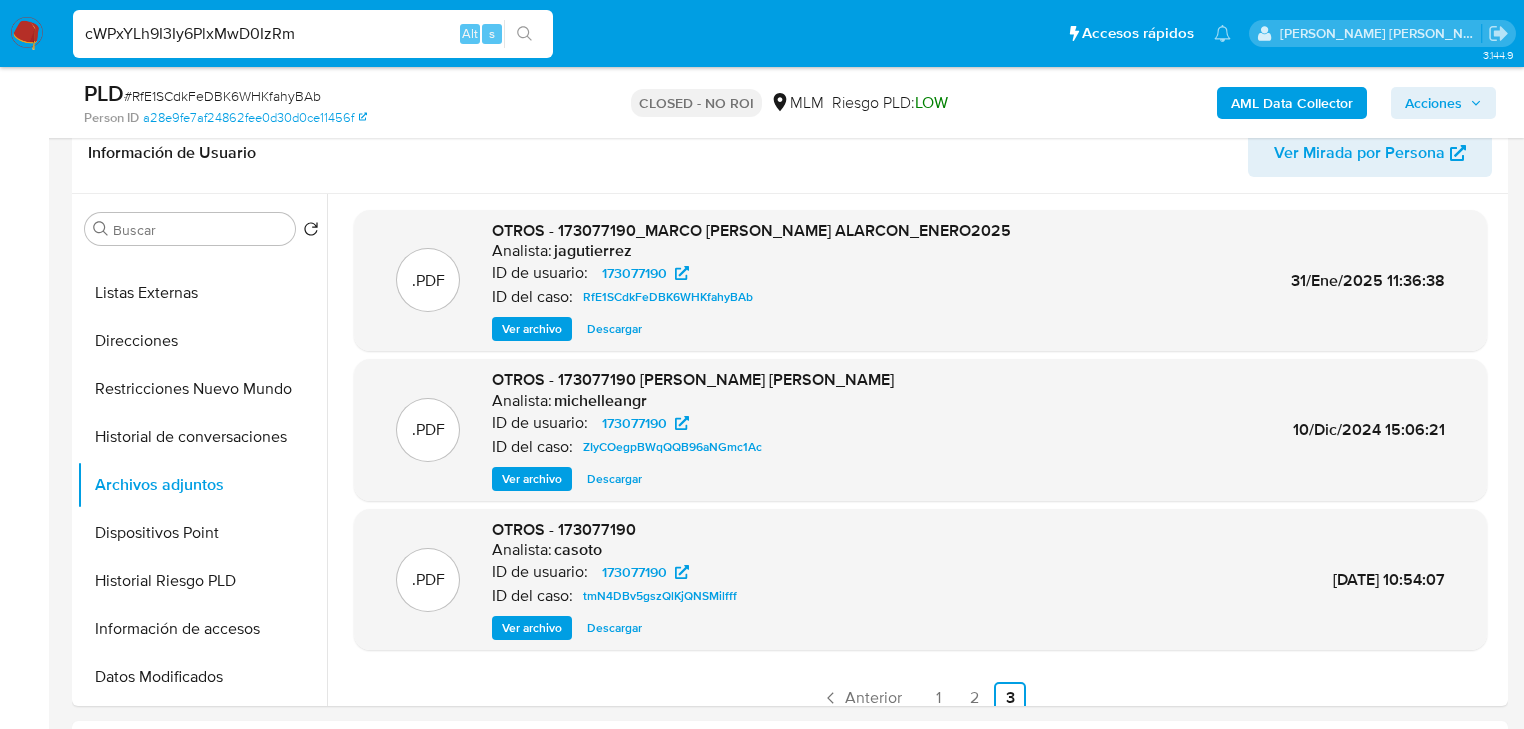 type on "cWPxYLh9I3Iy6PlxMwD0IzRm" 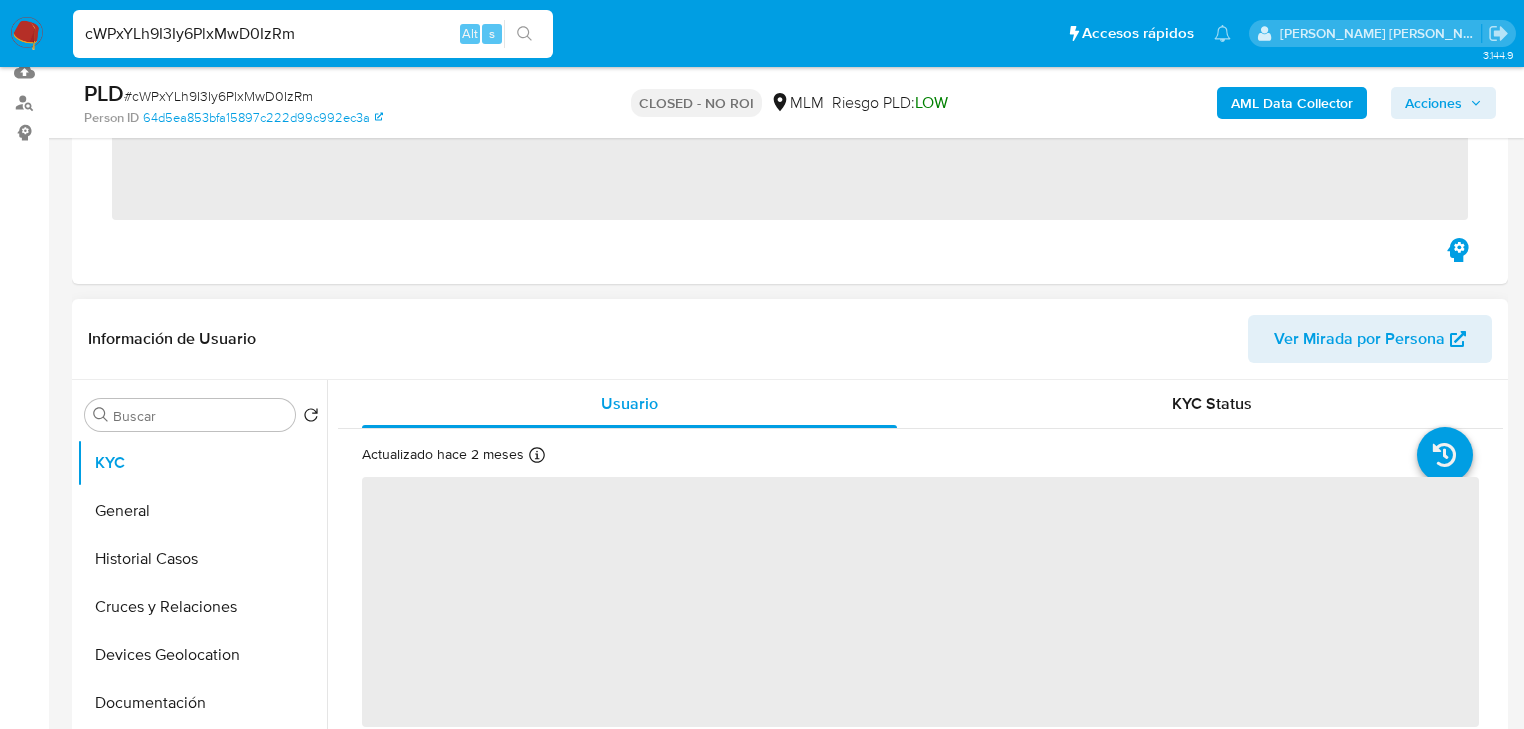 scroll, scrollTop: 240, scrollLeft: 0, axis: vertical 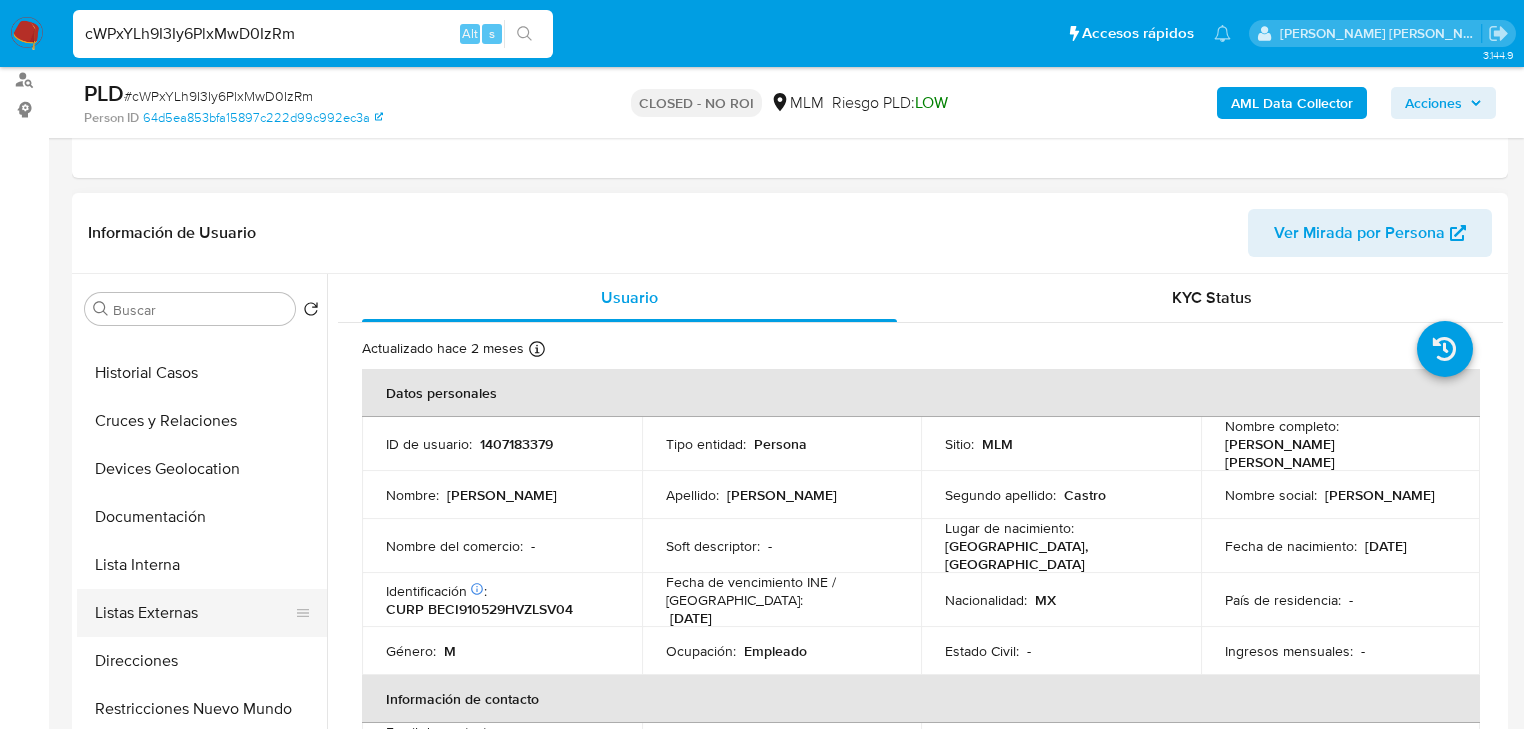 select on "10" 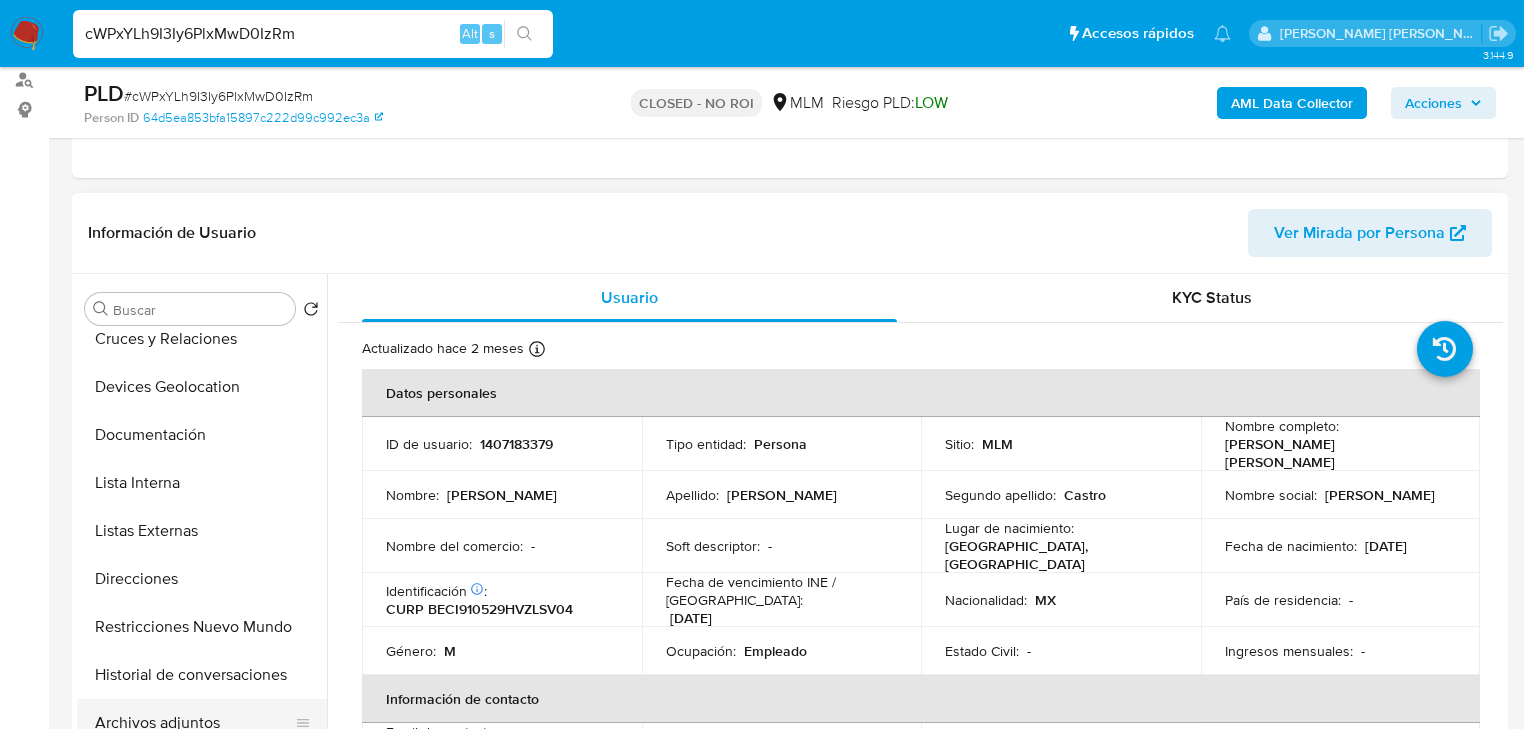 scroll, scrollTop: 240, scrollLeft: 0, axis: vertical 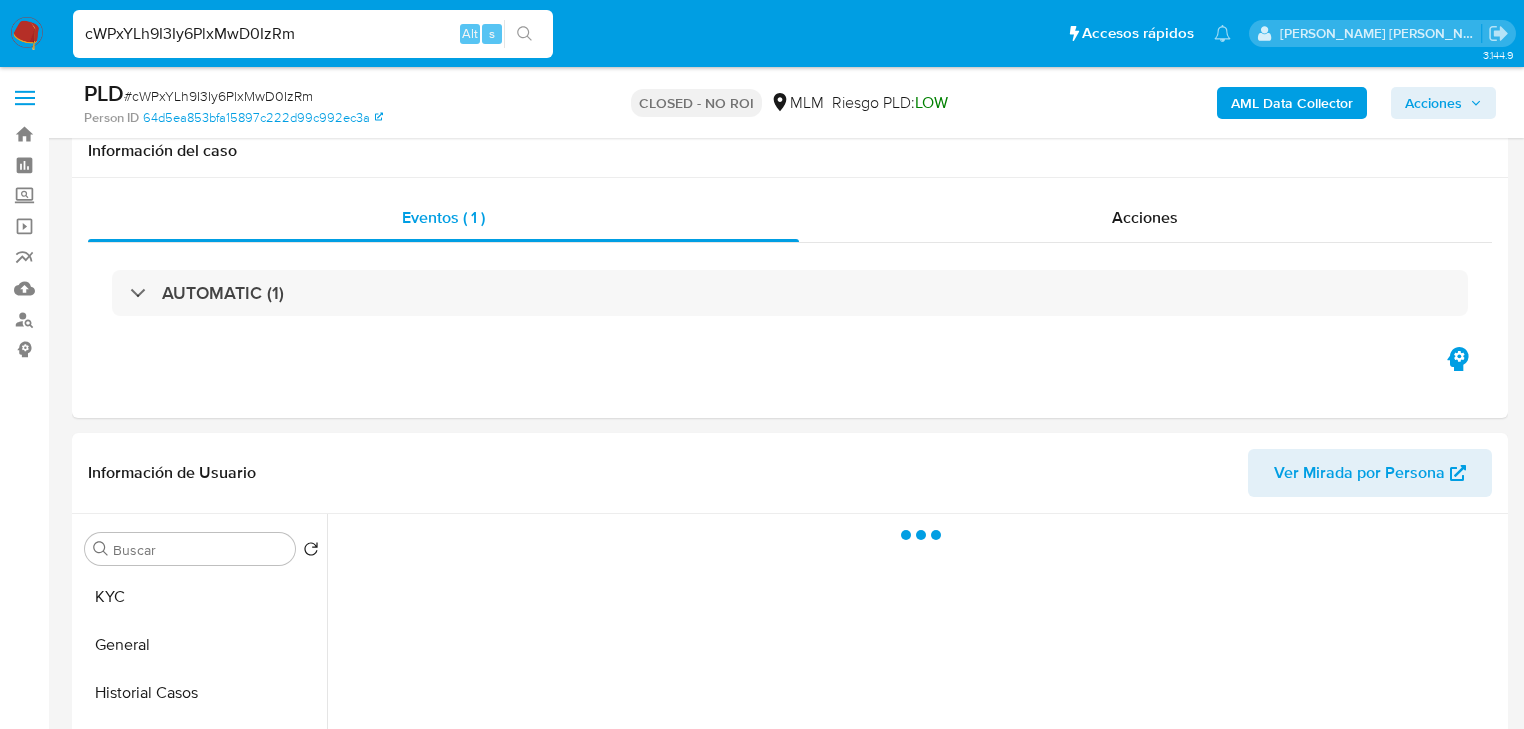 select on "10" 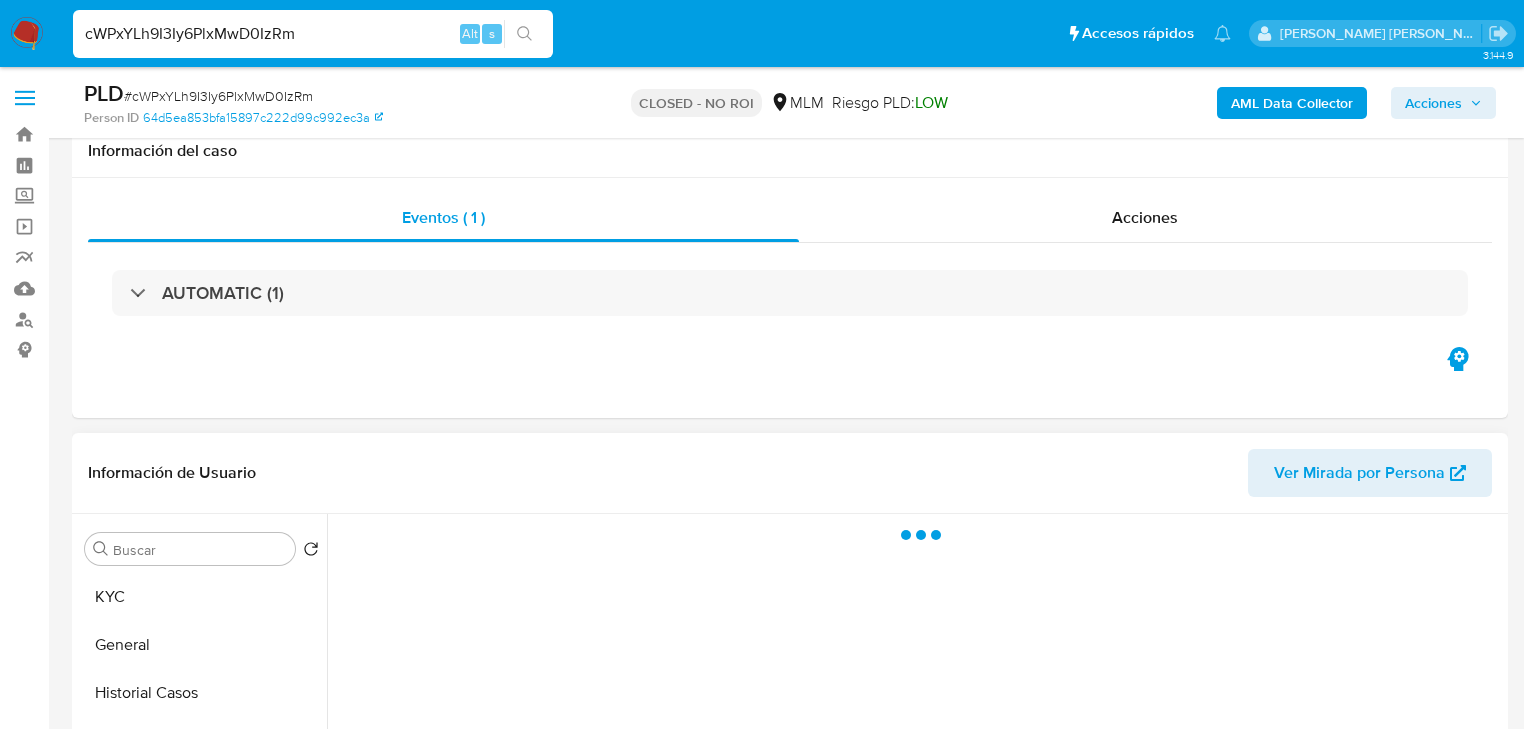 scroll, scrollTop: 240, scrollLeft: 0, axis: vertical 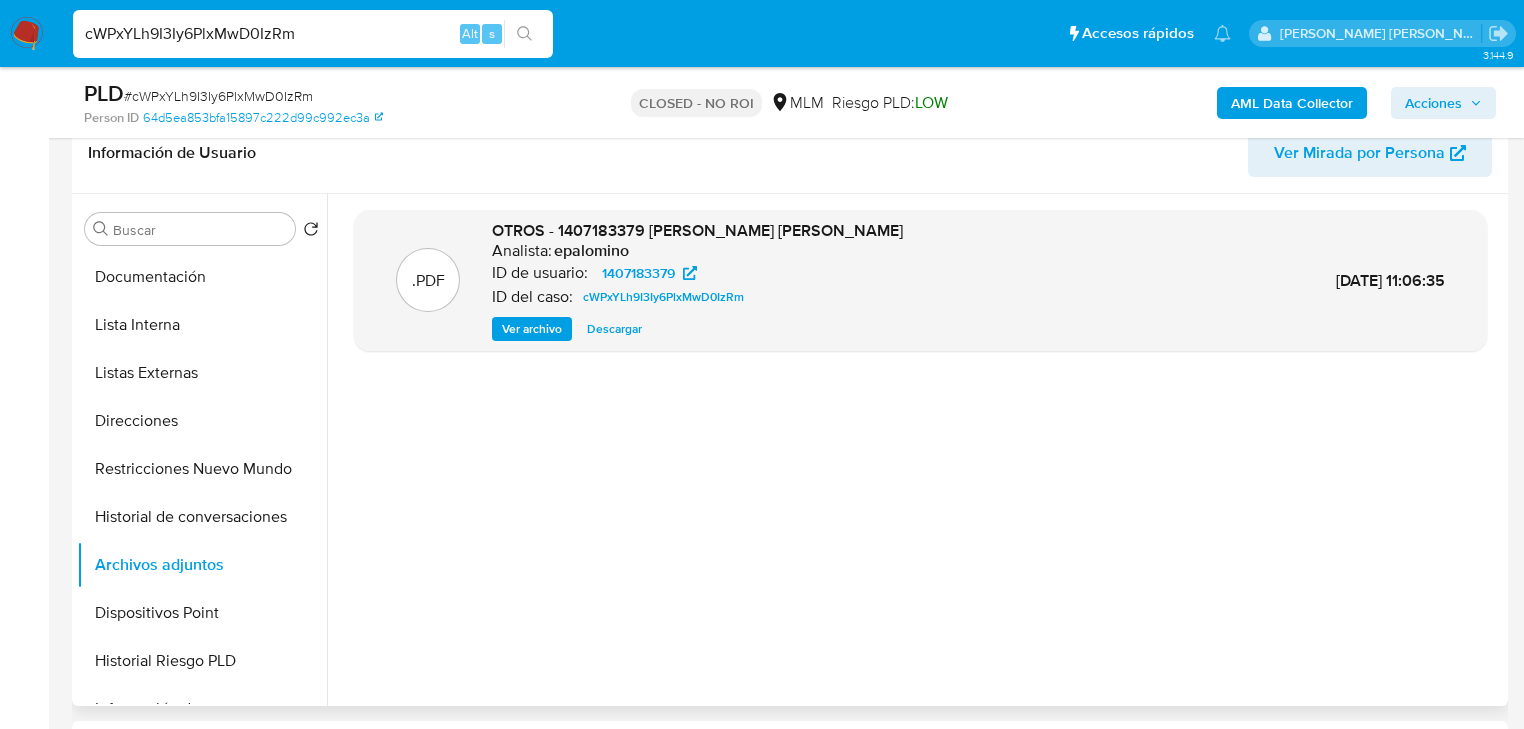click on "Descargar" at bounding box center [614, 329] 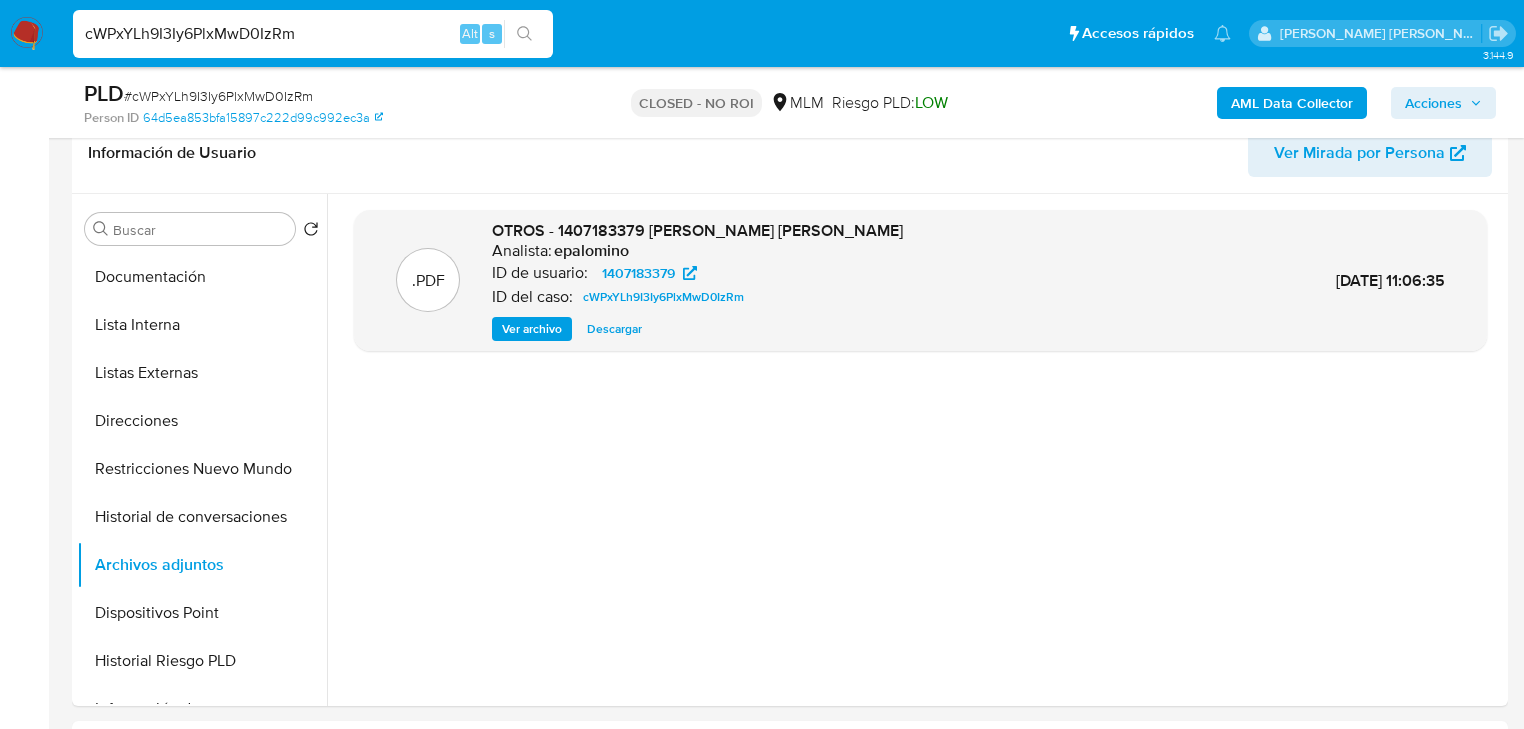 click on "cWPxYLh9I3Iy6PlxMwD0IzRm" at bounding box center [313, 34] 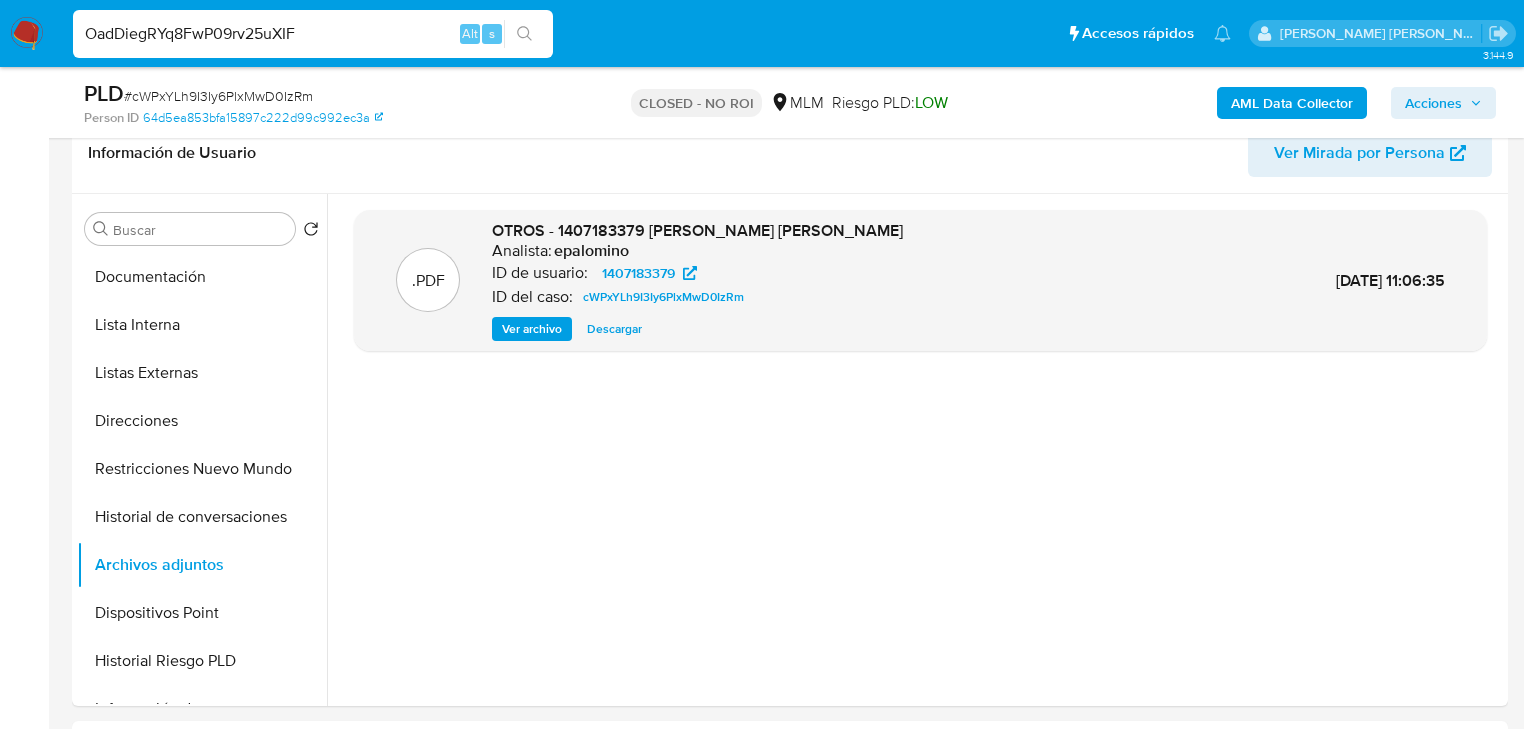 type on "OadDiegRYq8FwP09rv25uXIF" 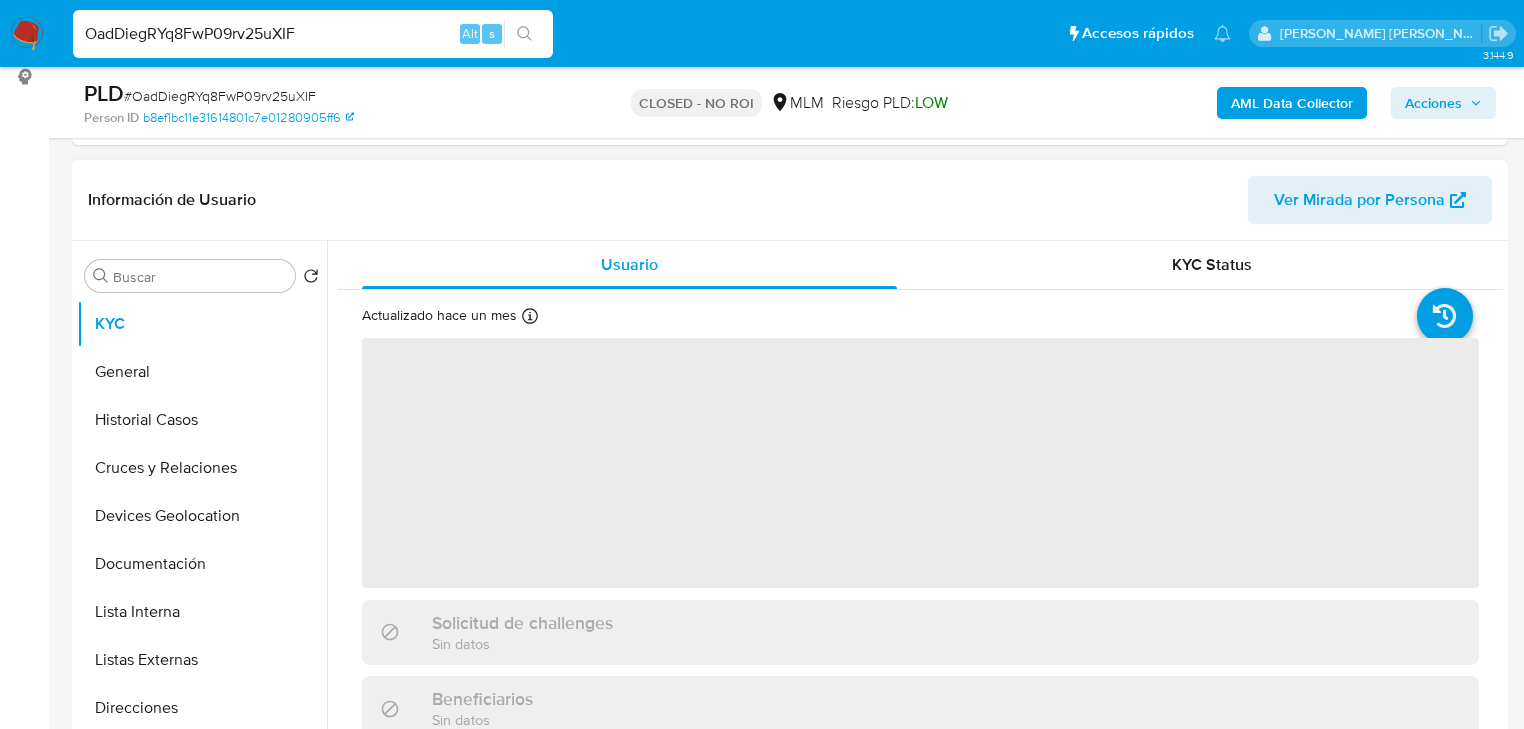 scroll, scrollTop: 320, scrollLeft: 0, axis: vertical 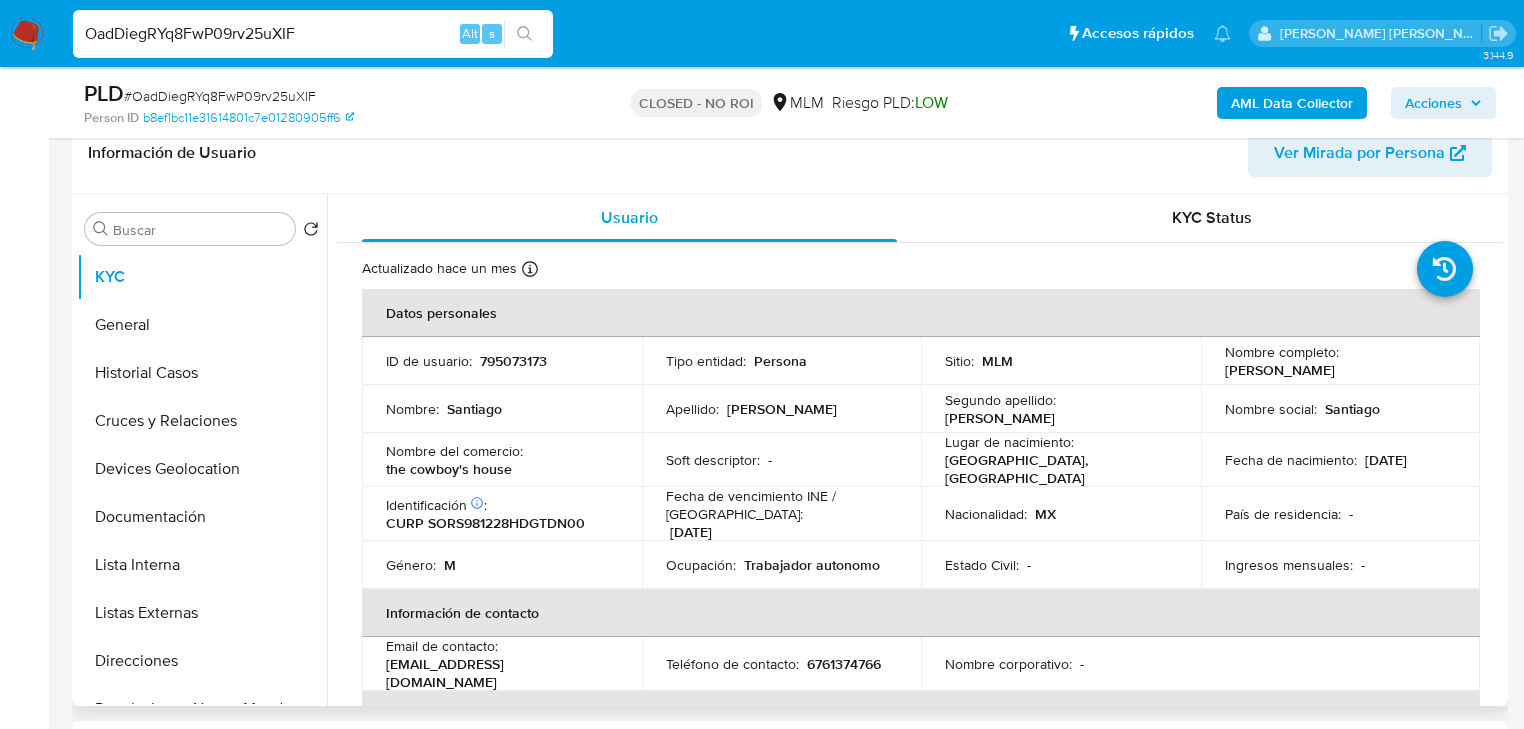 select on "10" 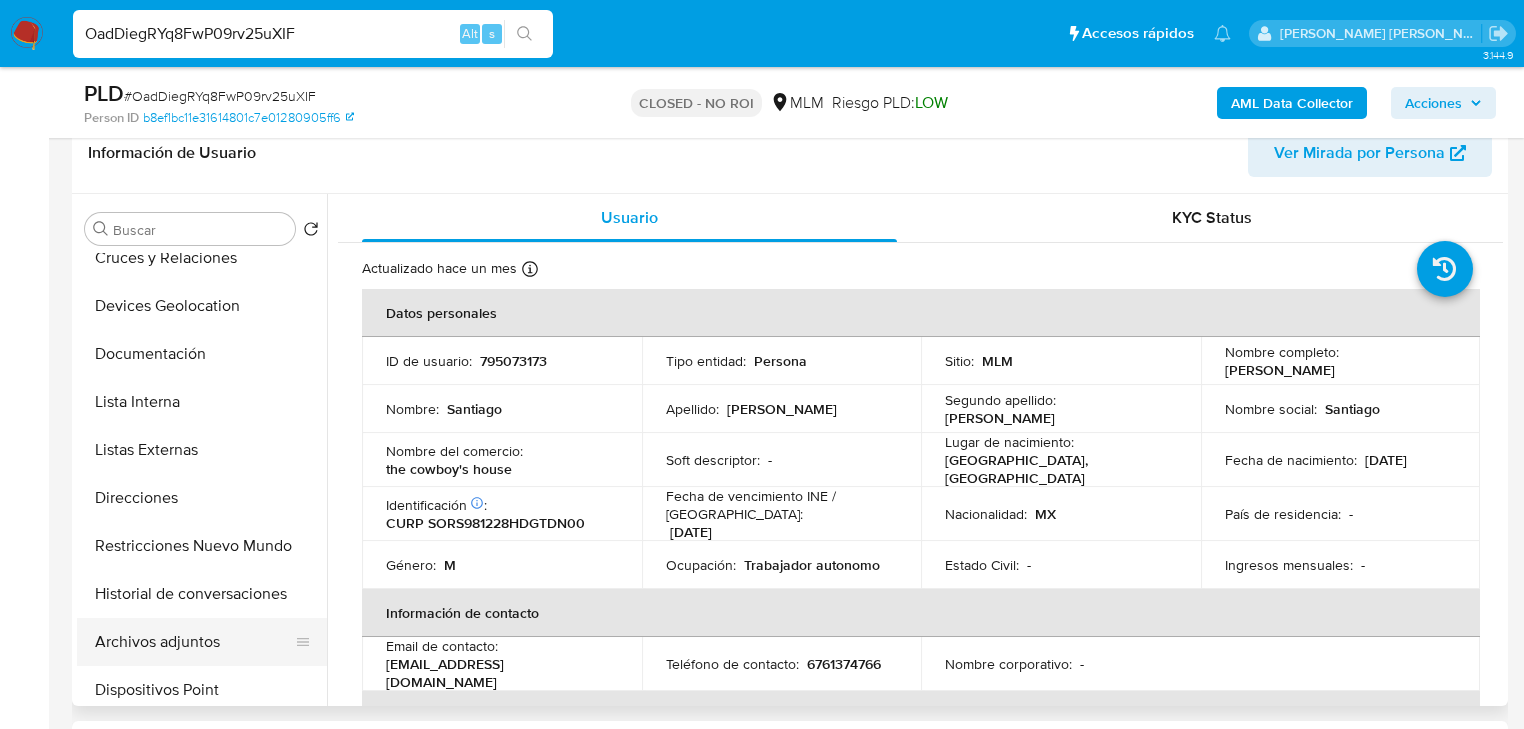 scroll, scrollTop: 240, scrollLeft: 0, axis: vertical 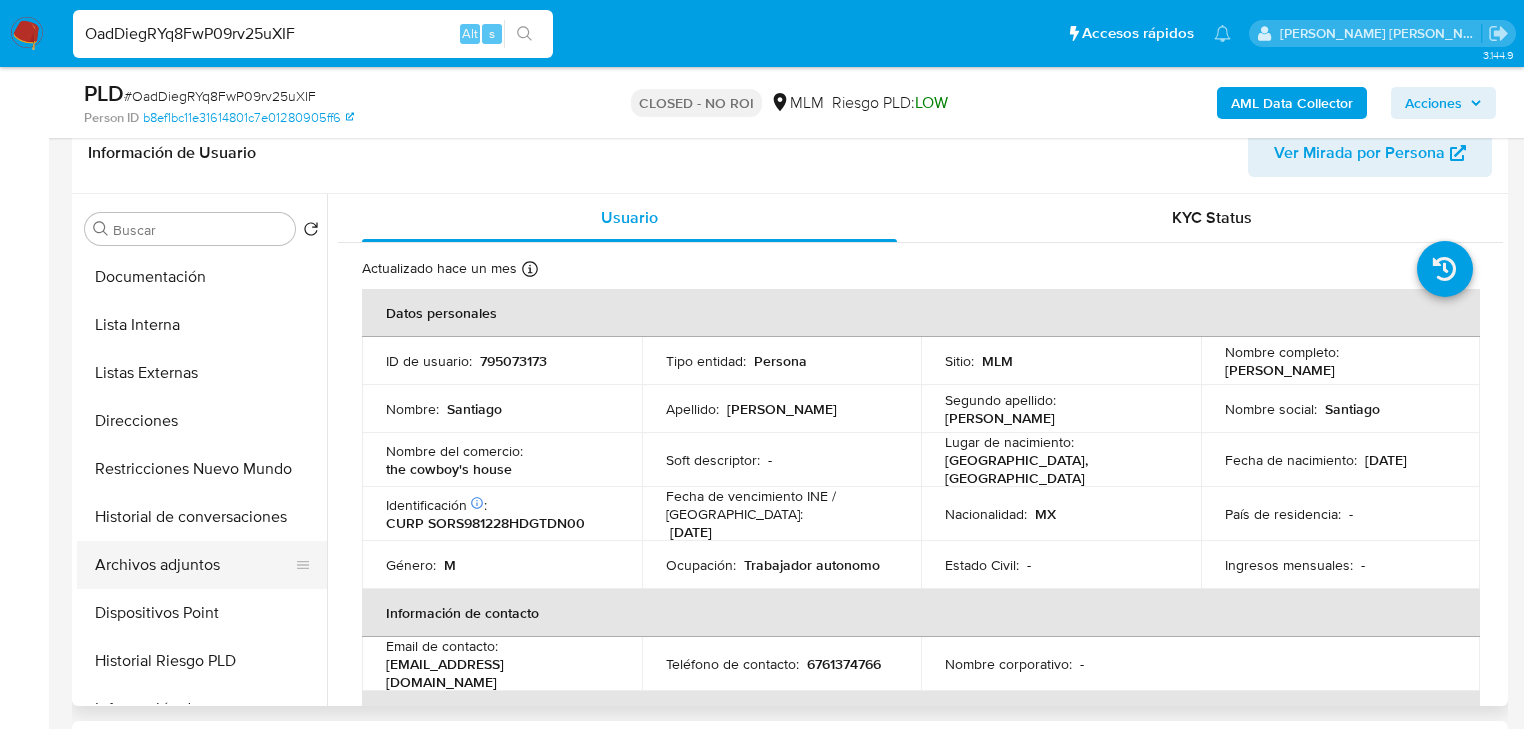 click on "Archivos adjuntos" at bounding box center [194, 565] 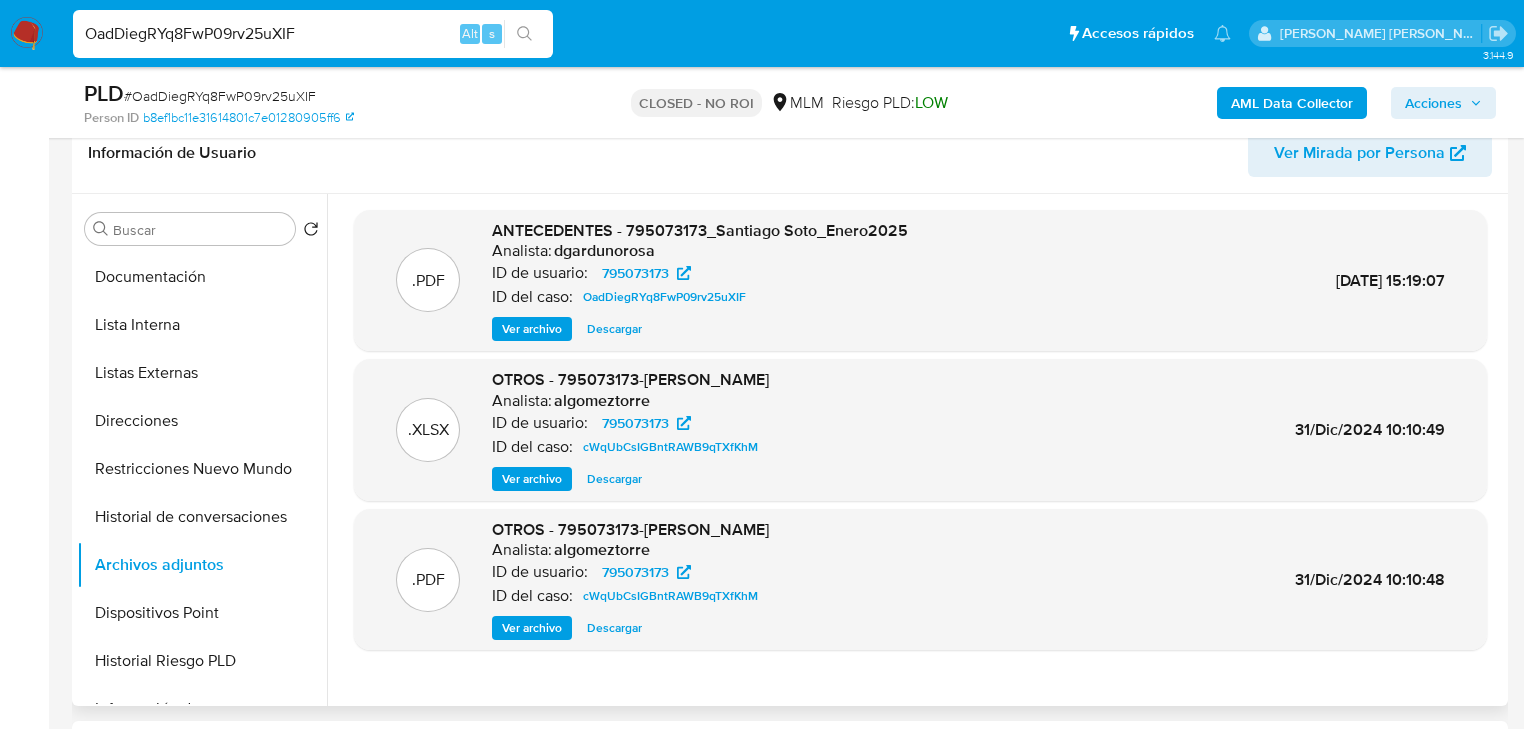 click on "Descargar" at bounding box center (614, 329) 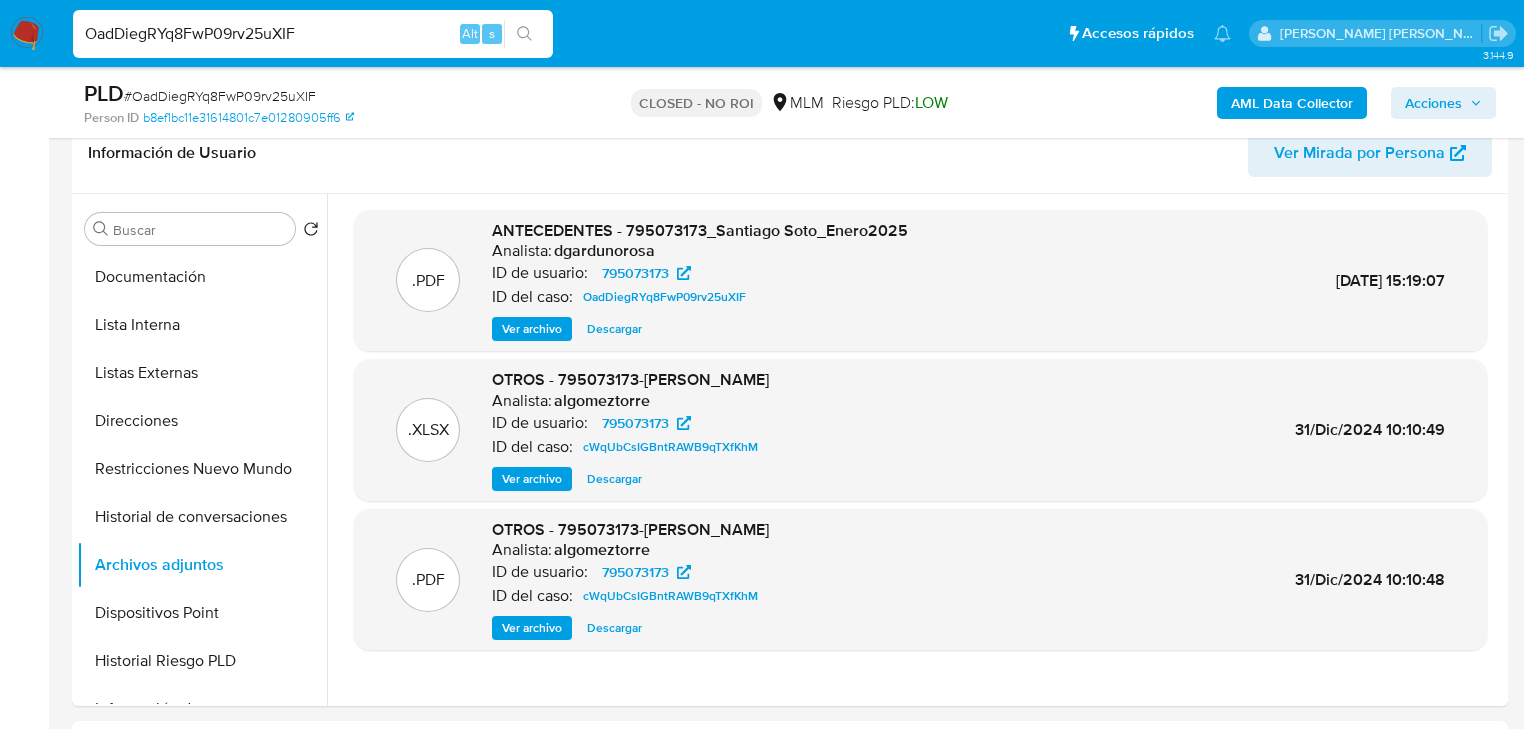 click on "OadDiegRYq8FwP09rv25uXIF" at bounding box center (313, 34) 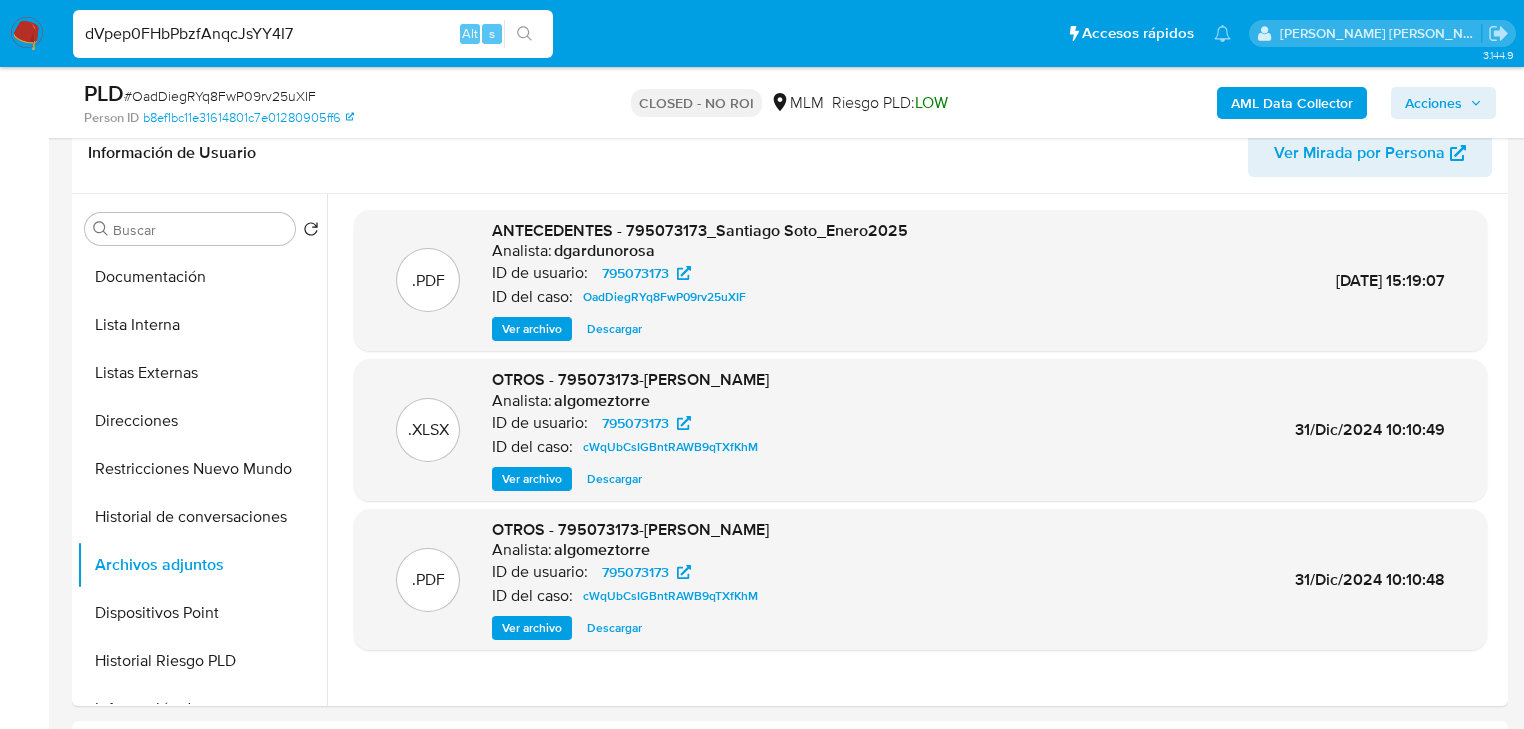 type on "dVpep0FHbPbzfAnqcJsYY4I7" 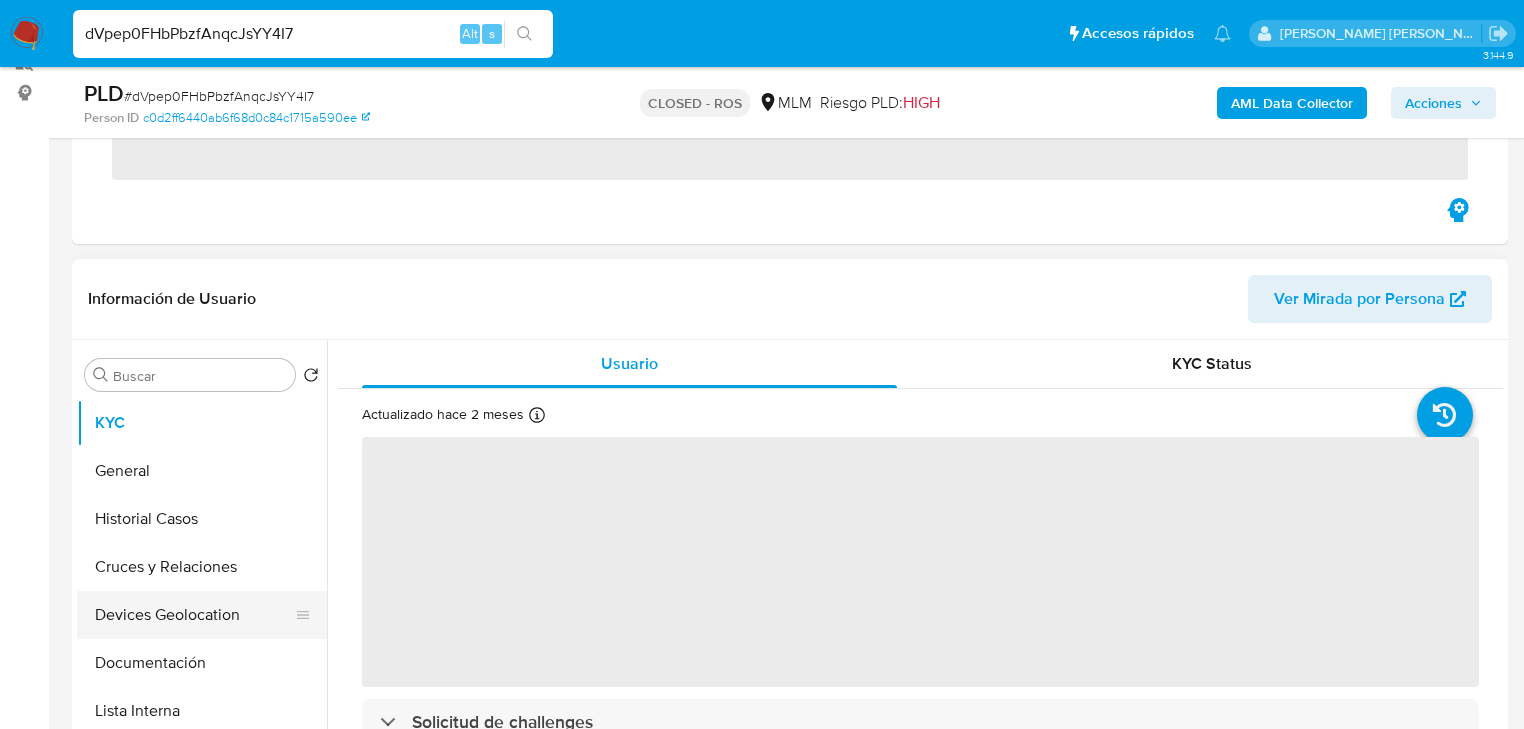 scroll, scrollTop: 320, scrollLeft: 0, axis: vertical 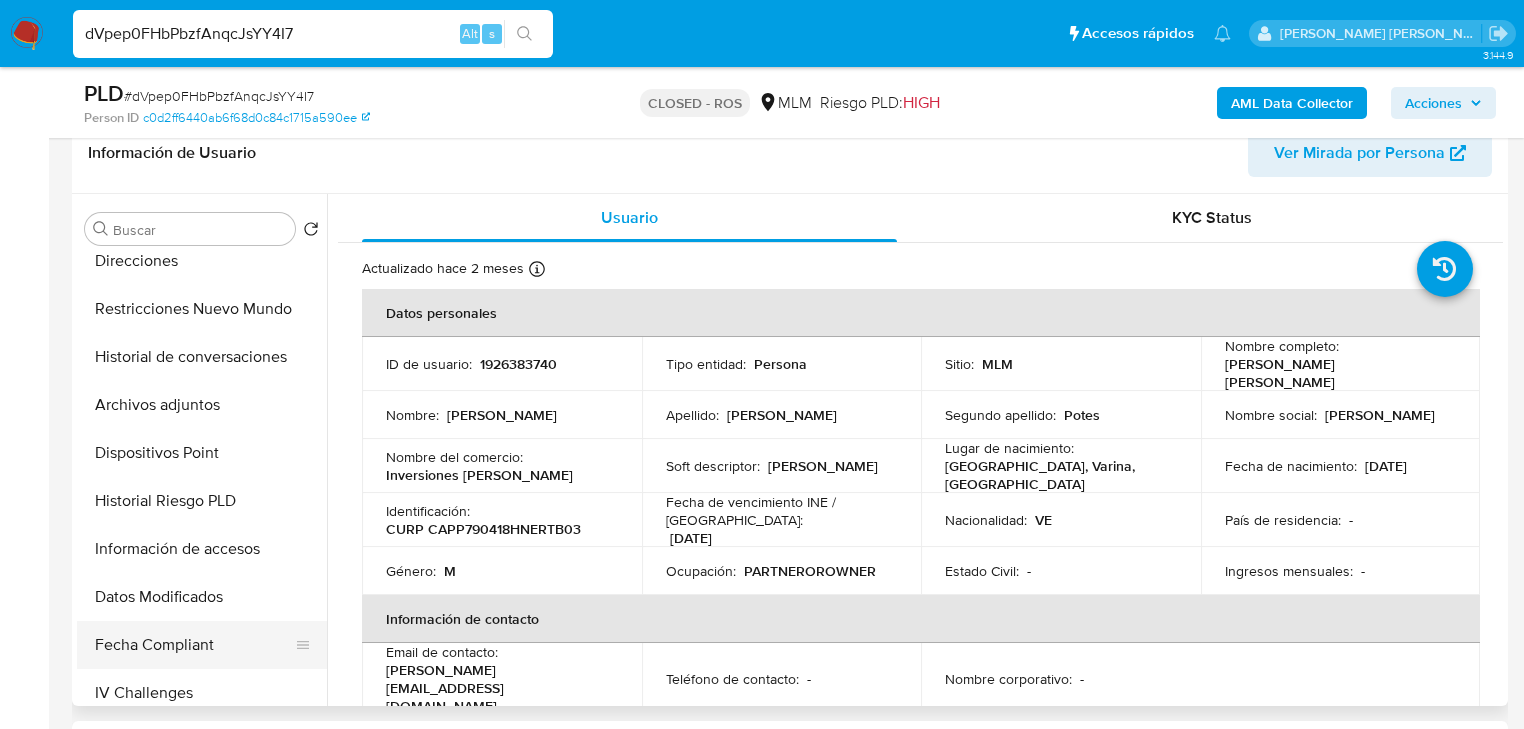 select on "10" 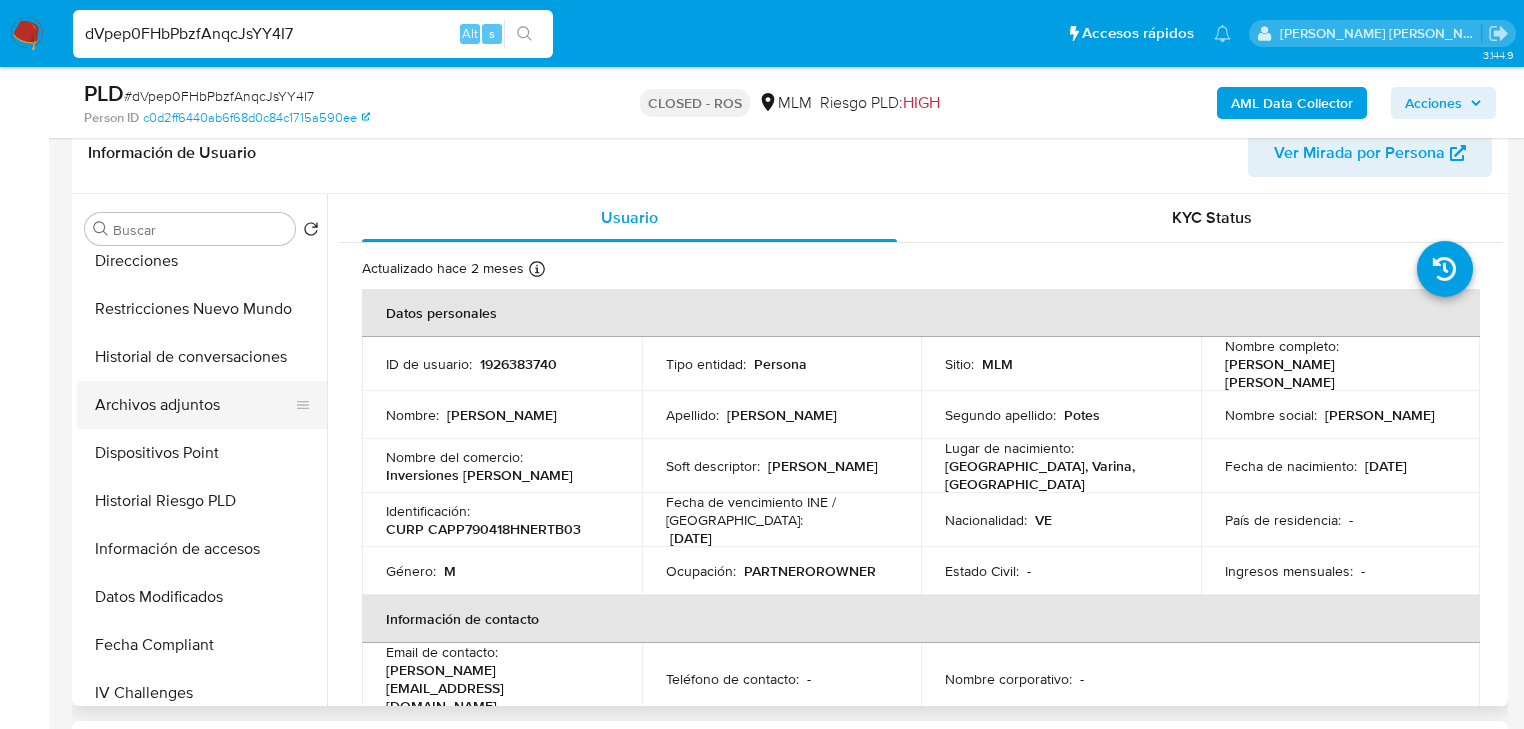 click on "Archivos adjuntos" at bounding box center [194, 405] 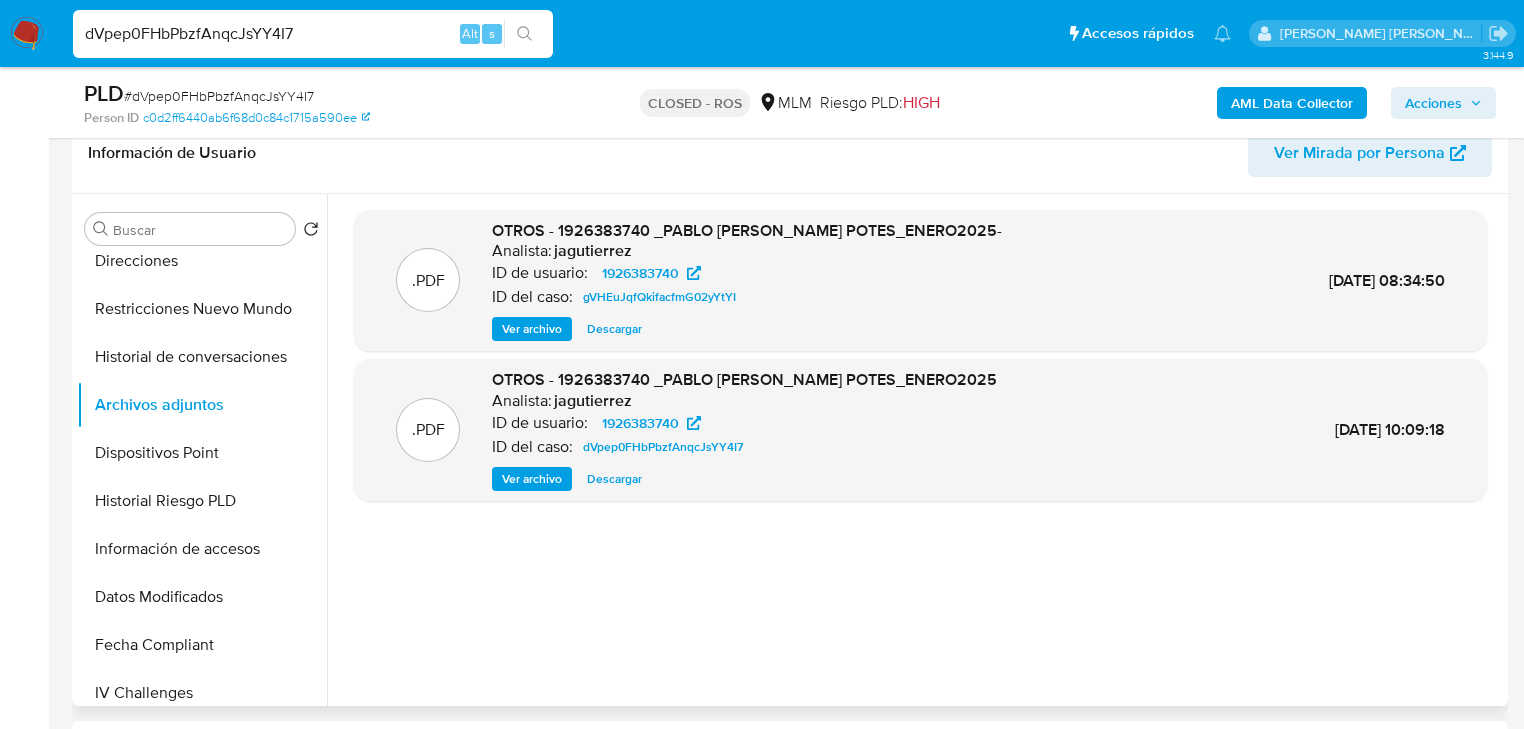 click on "Descargar" at bounding box center [614, 479] 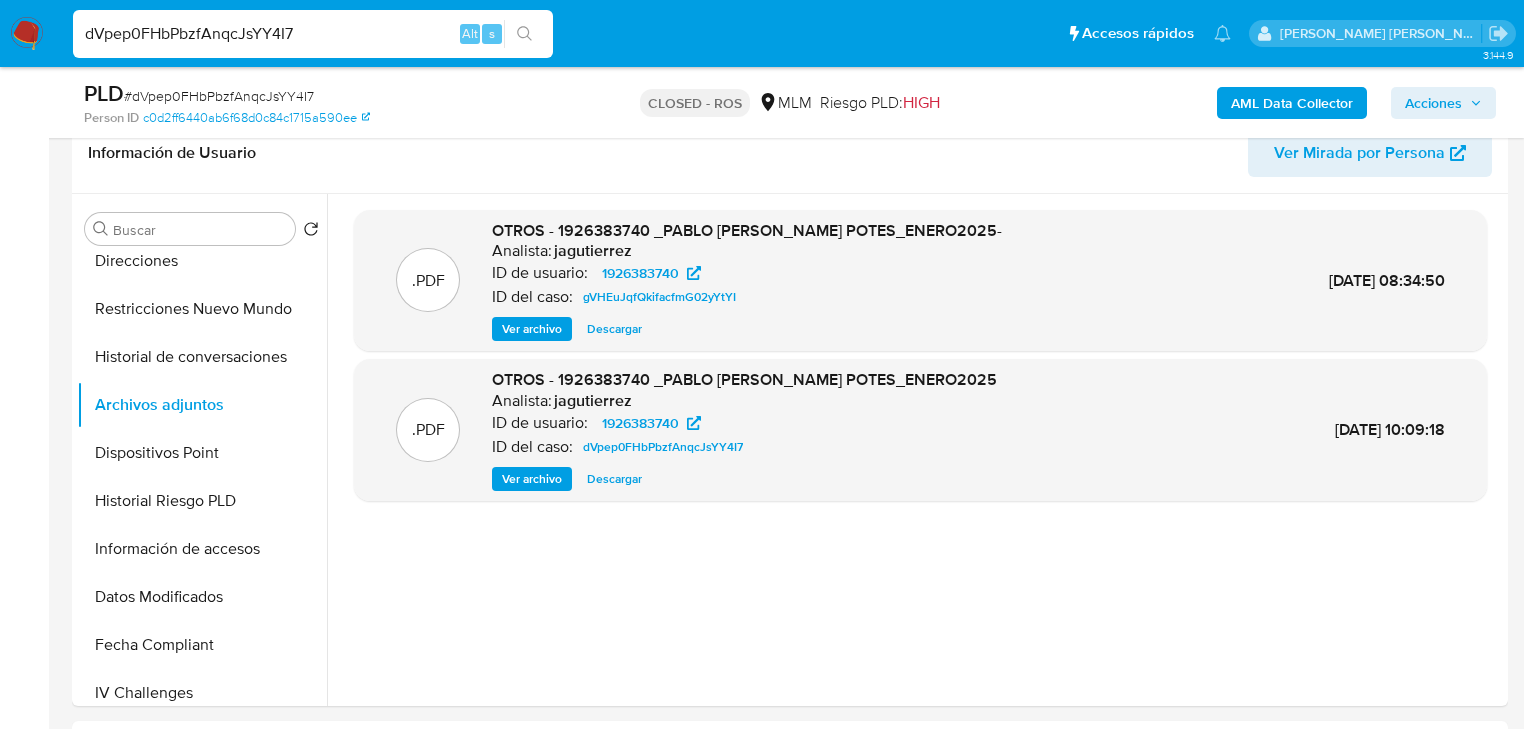 click on "dVpep0FHbPbzfAnqcJsYY4I7" at bounding box center (313, 34) 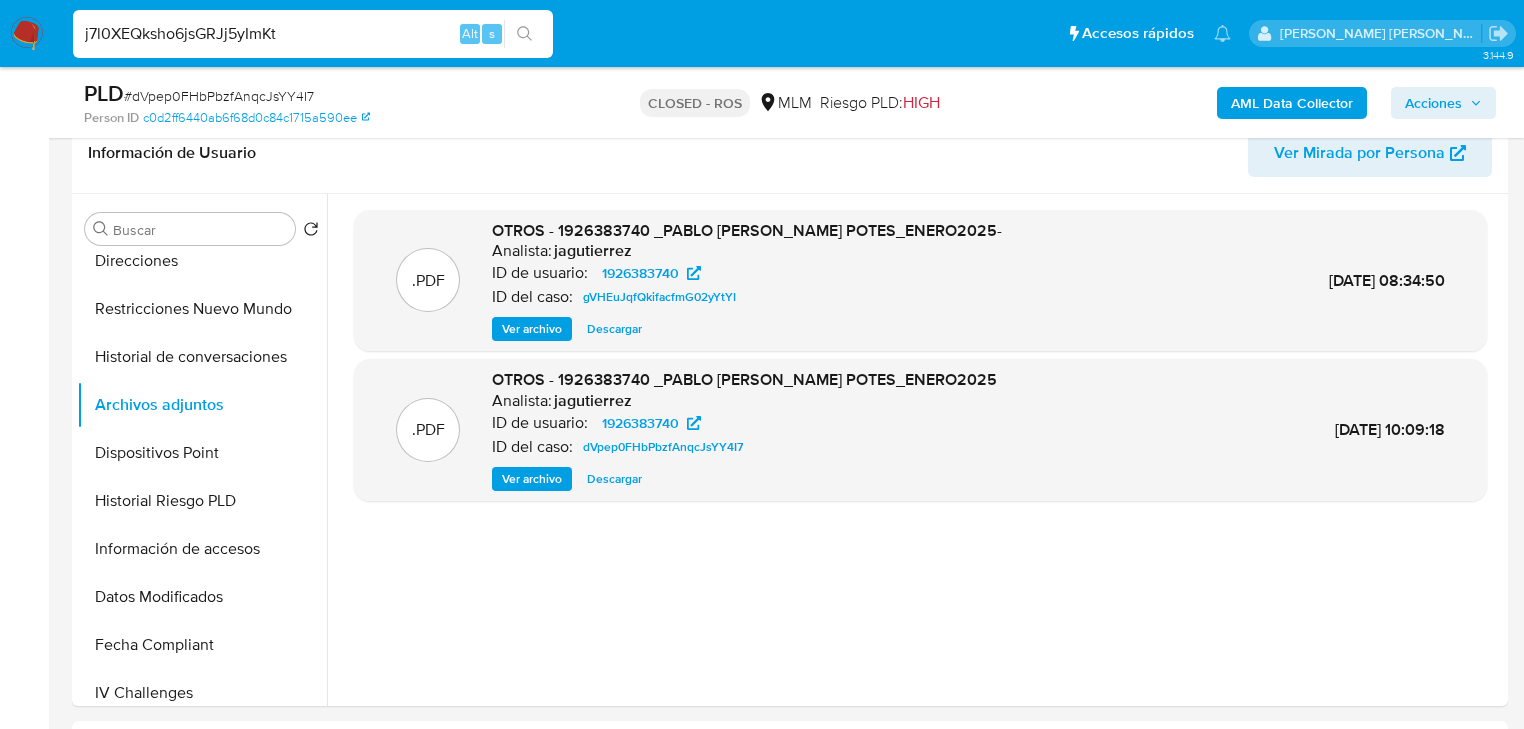 type on "j7l0XEQksho6jsGRJj5yImKt" 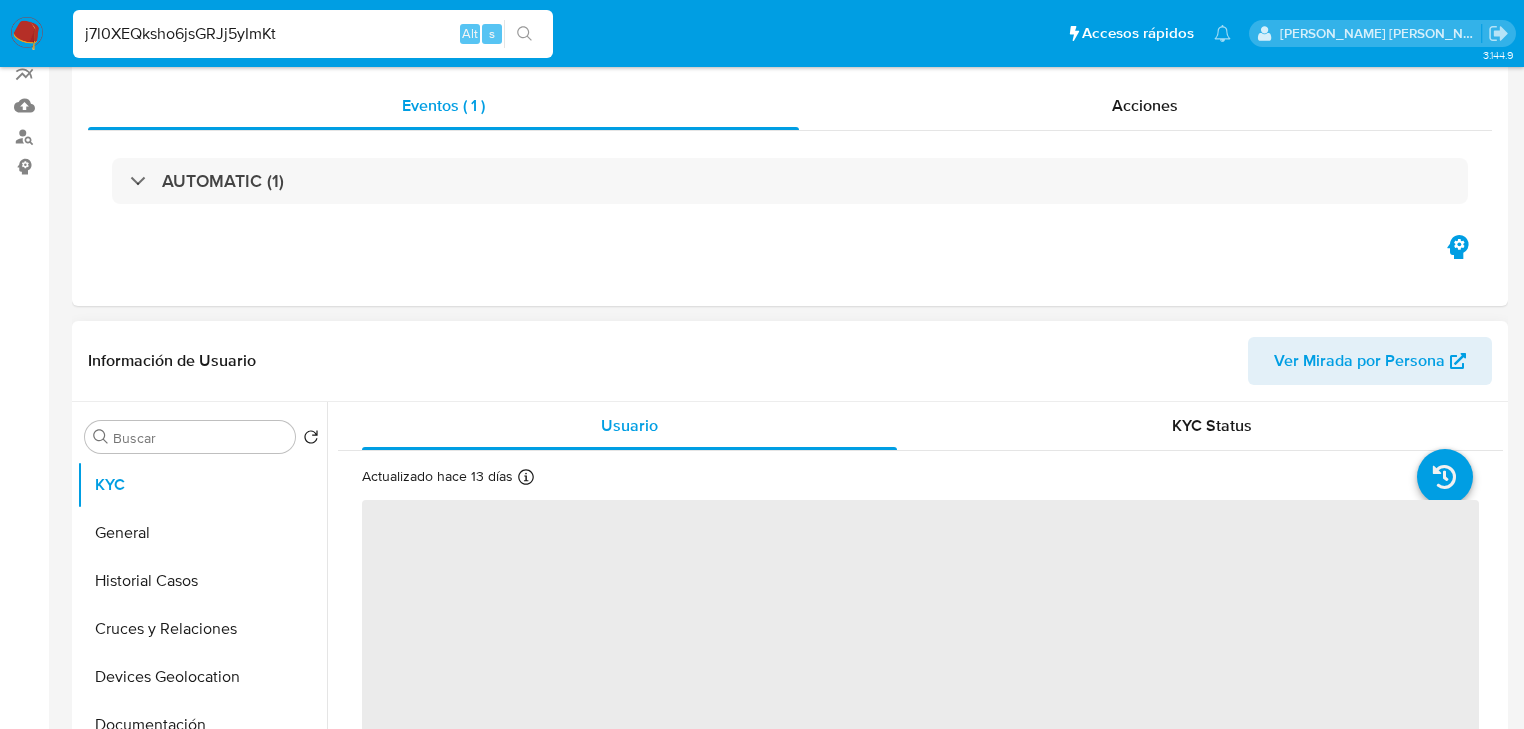 scroll, scrollTop: 320, scrollLeft: 0, axis: vertical 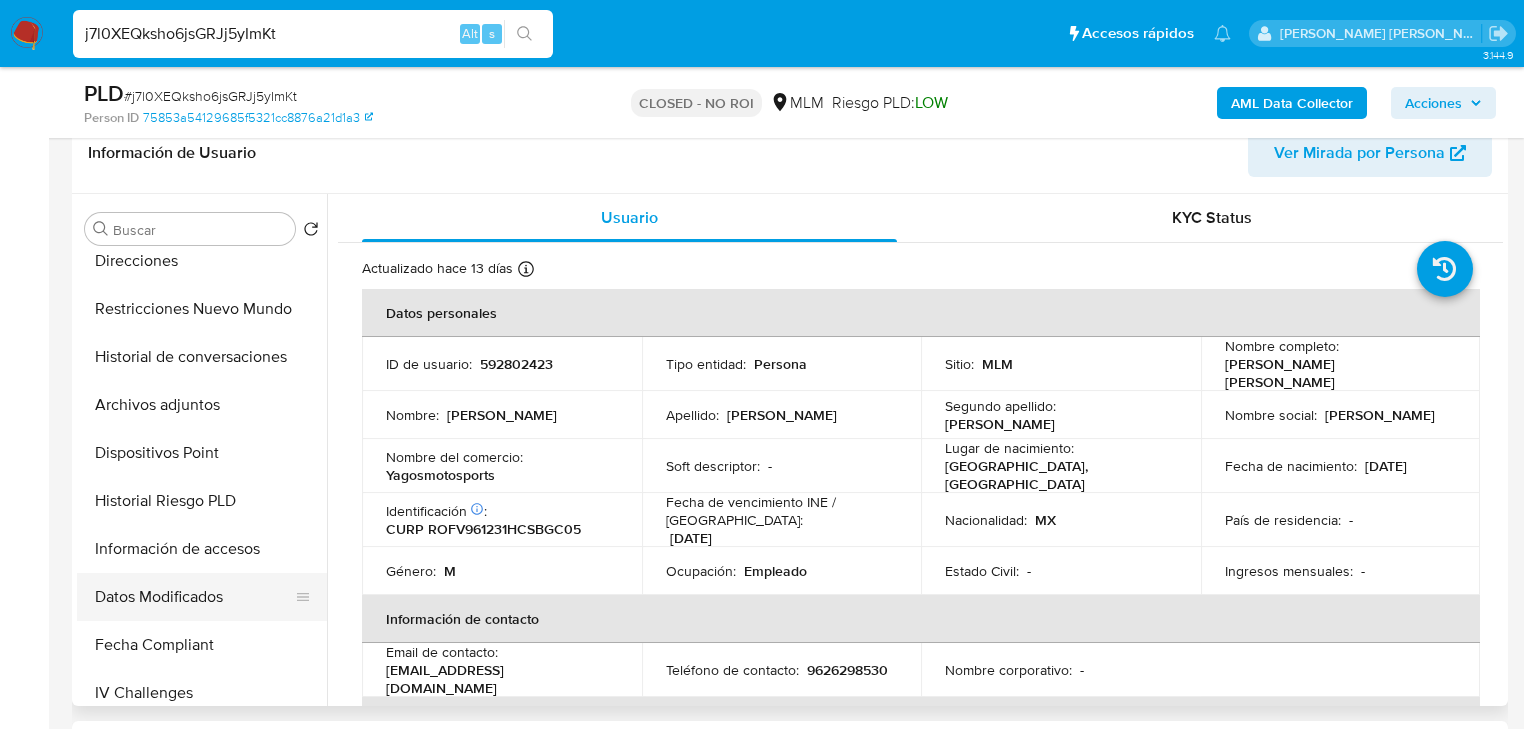 select on "10" 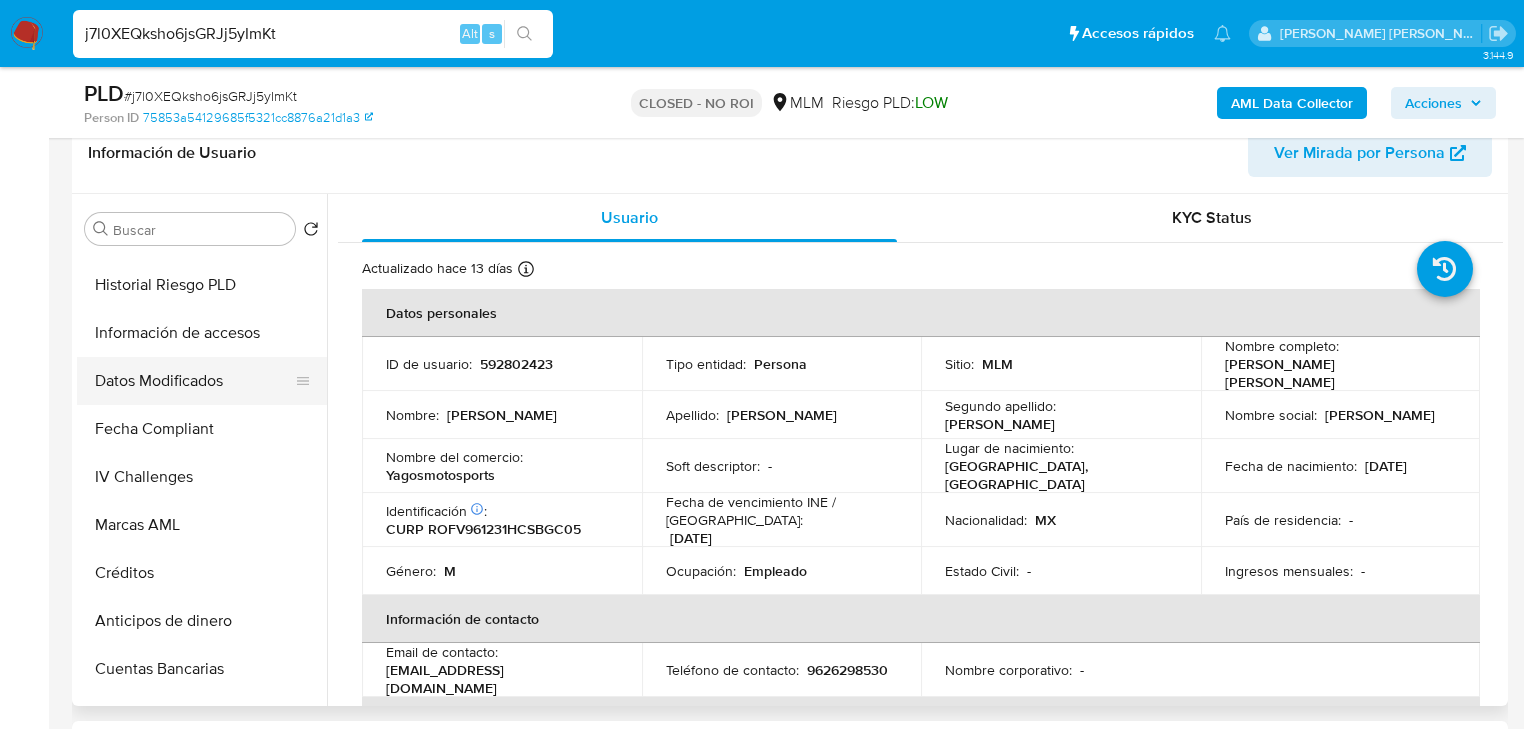 scroll, scrollTop: 480, scrollLeft: 0, axis: vertical 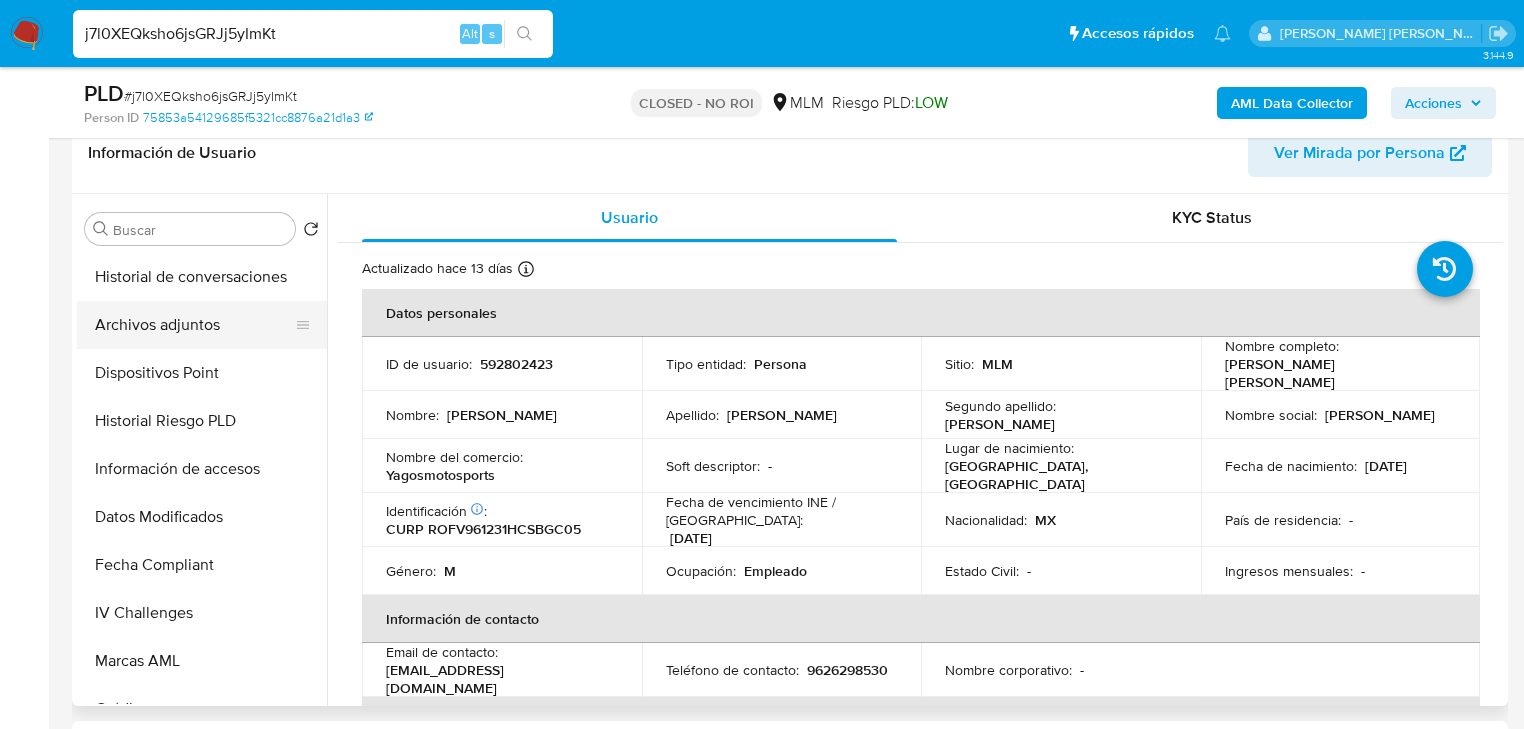 click on "Archivos adjuntos" at bounding box center [194, 325] 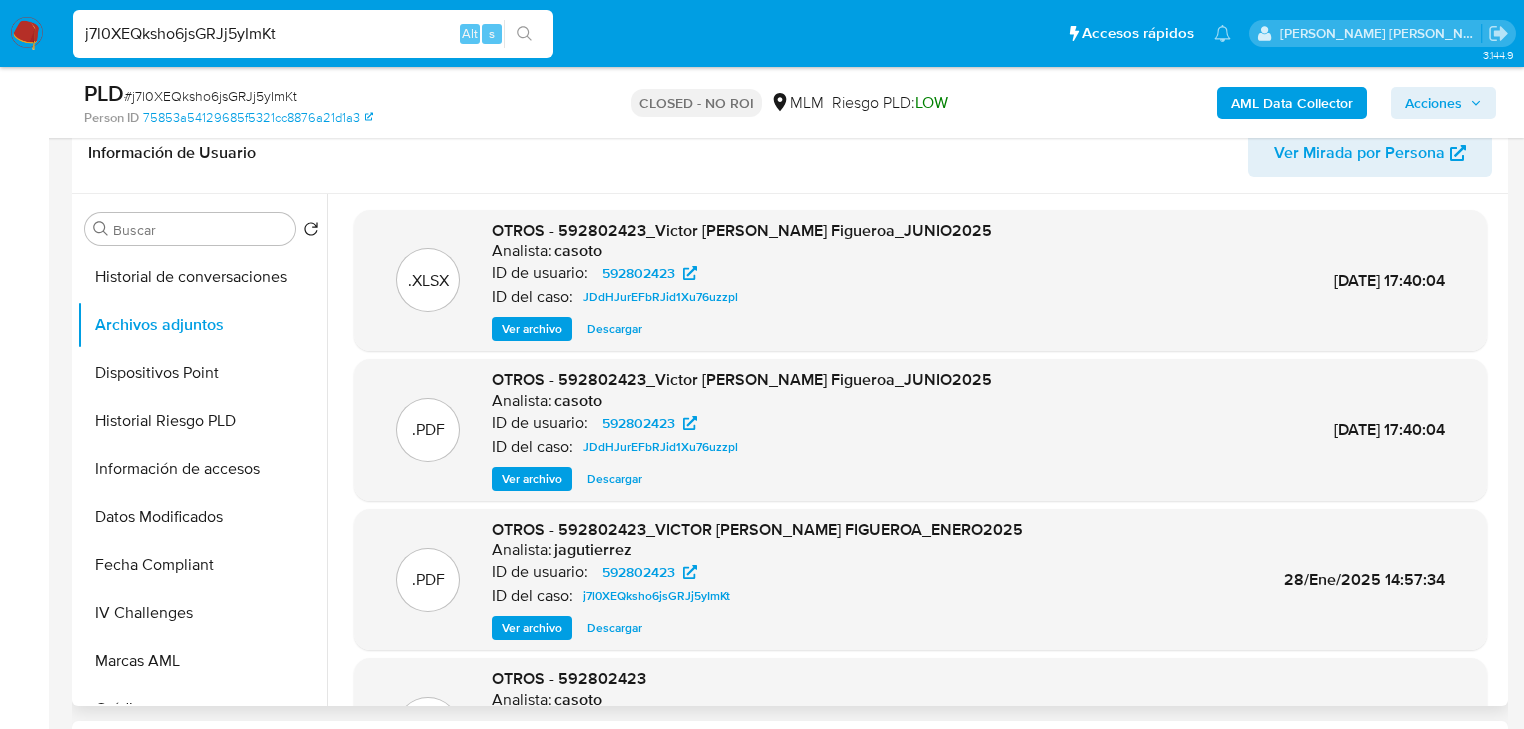 scroll, scrollTop: 80, scrollLeft: 0, axis: vertical 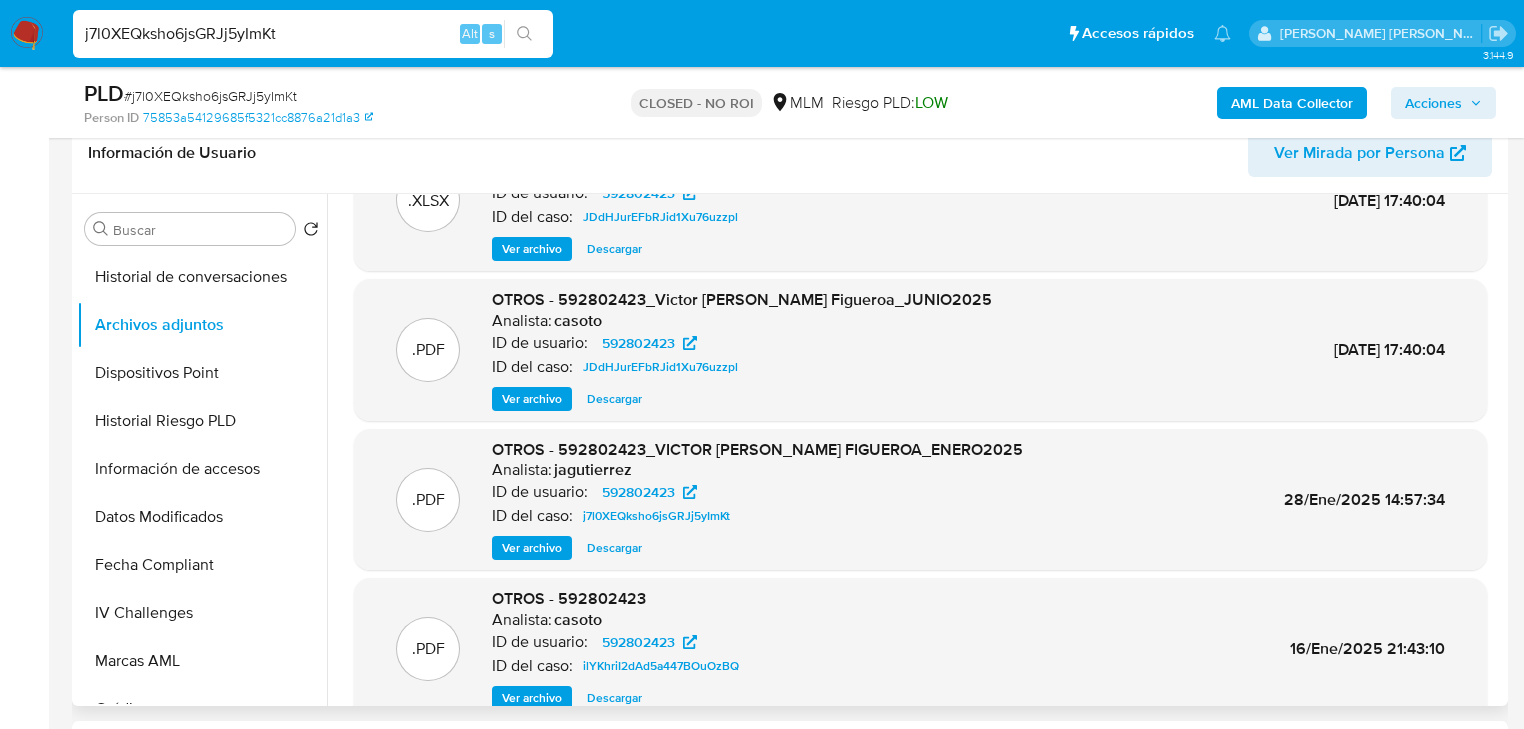 click on "Descargar" at bounding box center [614, 548] 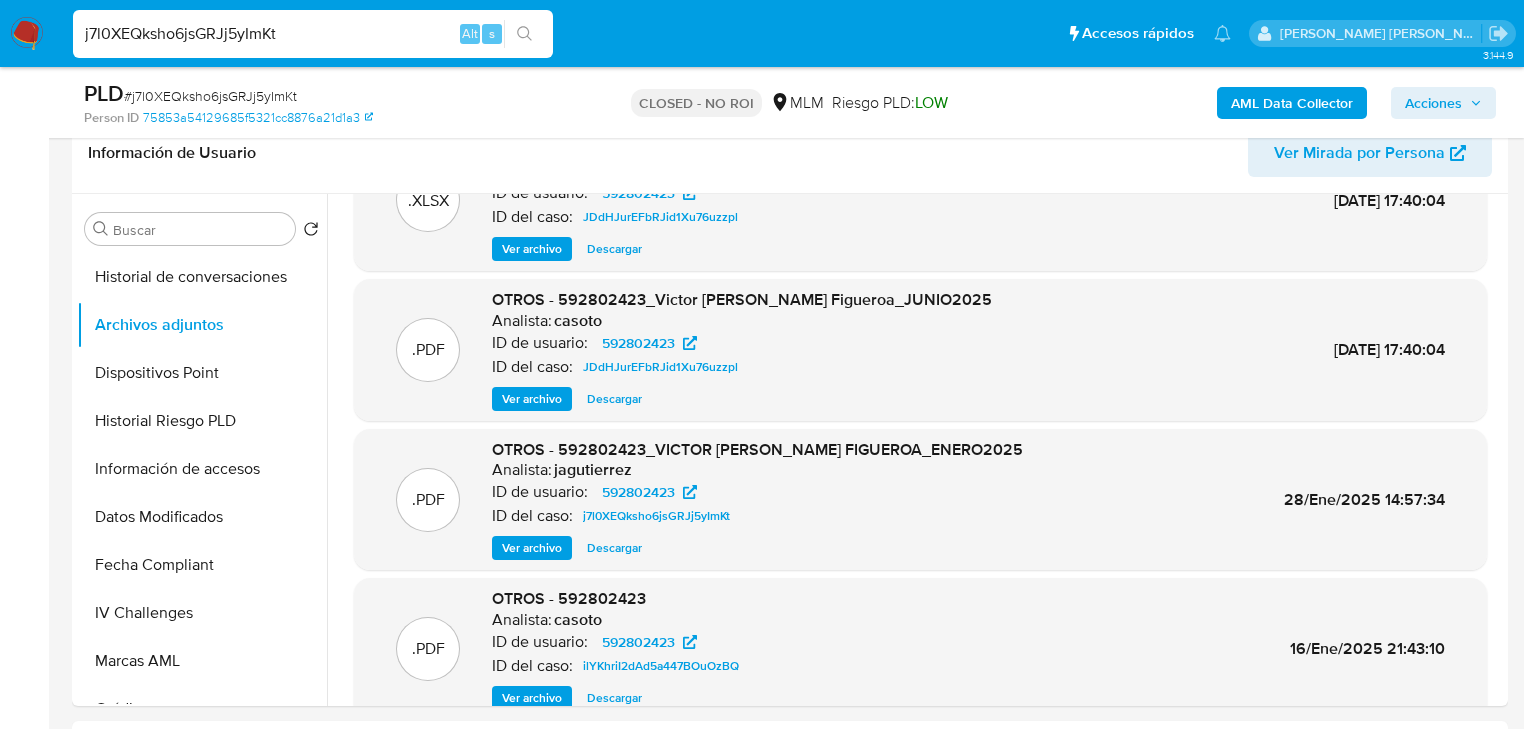 click on "j7l0XEQksho6jsGRJj5yImKt" at bounding box center (313, 34) 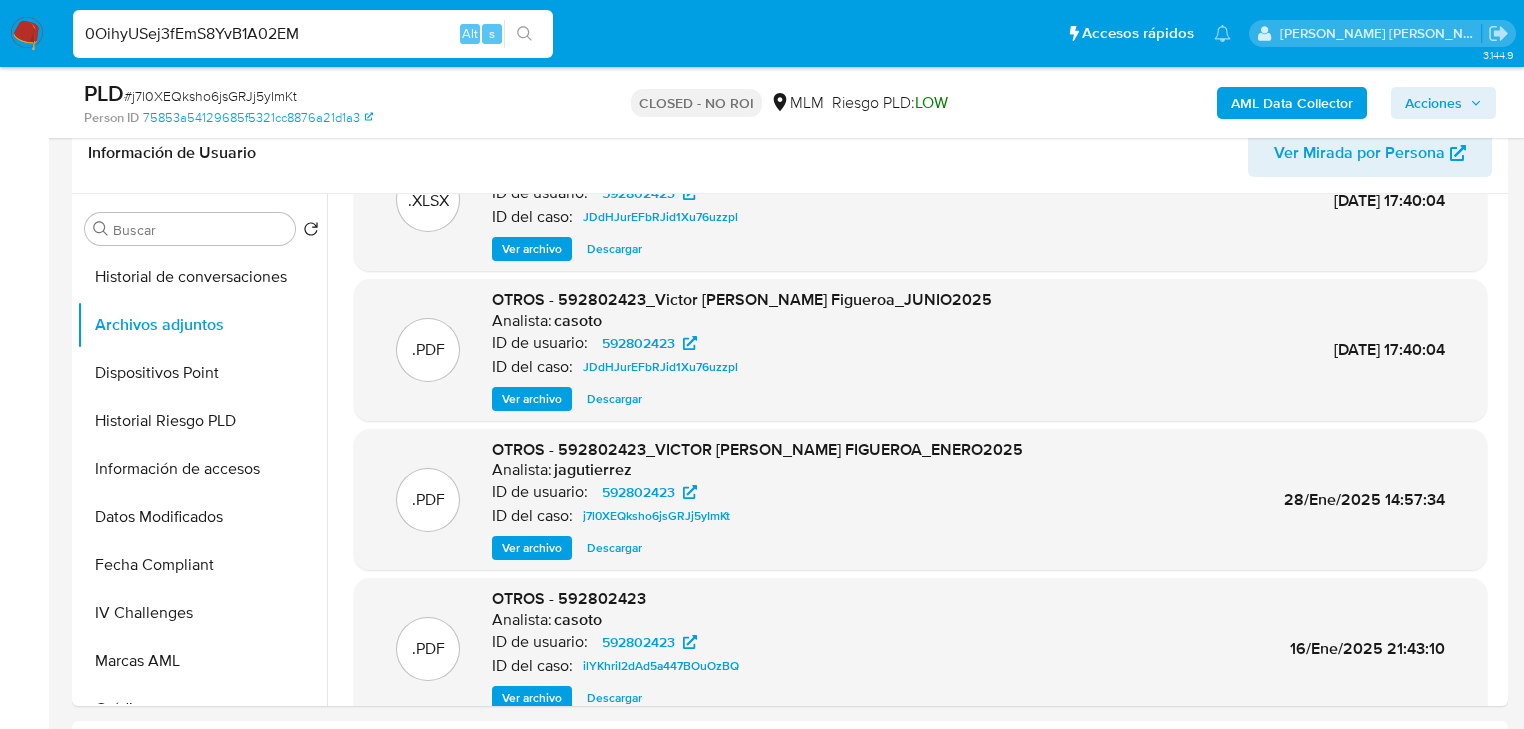 type on "0OihyUSej3fEmS8YvB1A02EM" 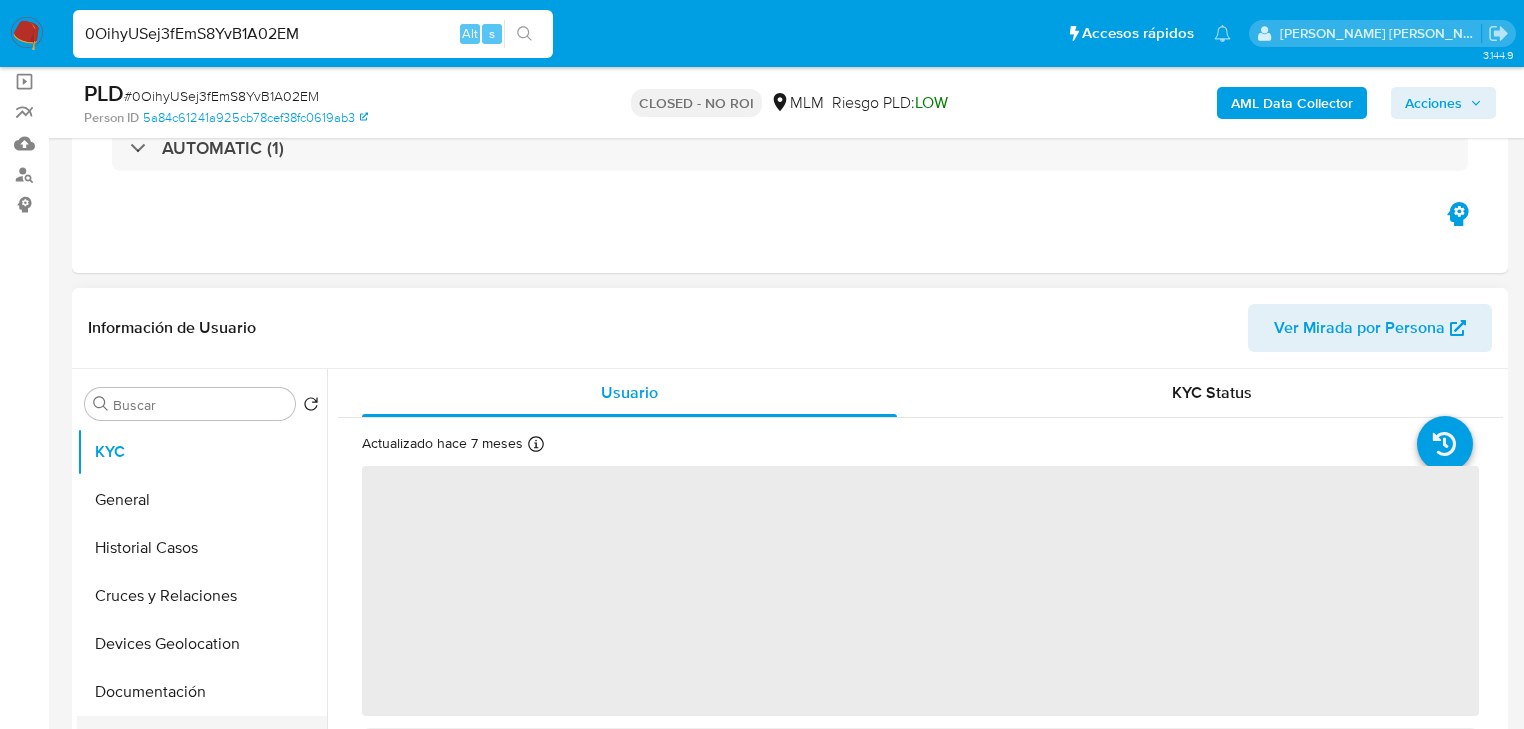 scroll, scrollTop: 320, scrollLeft: 0, axis: vertical 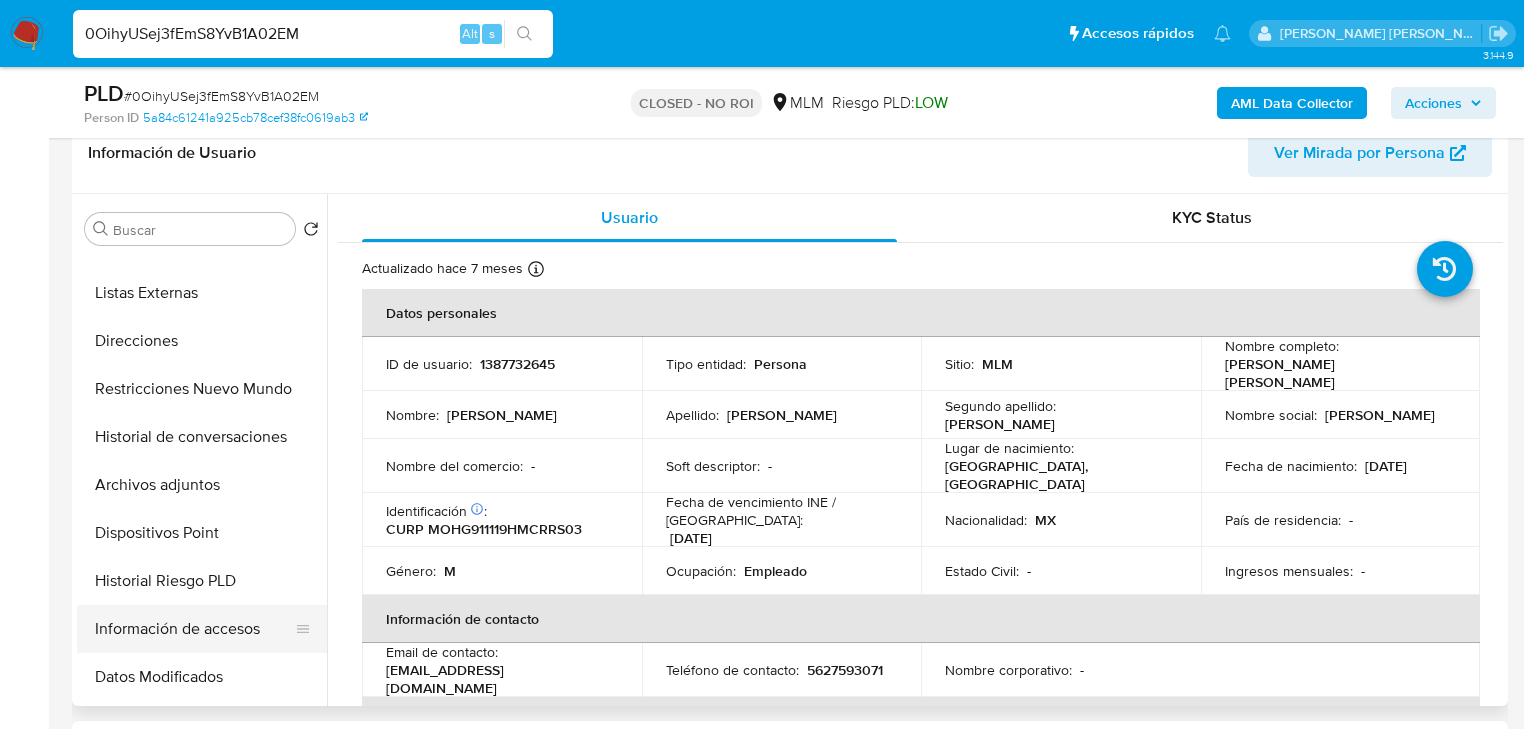 select on "10" 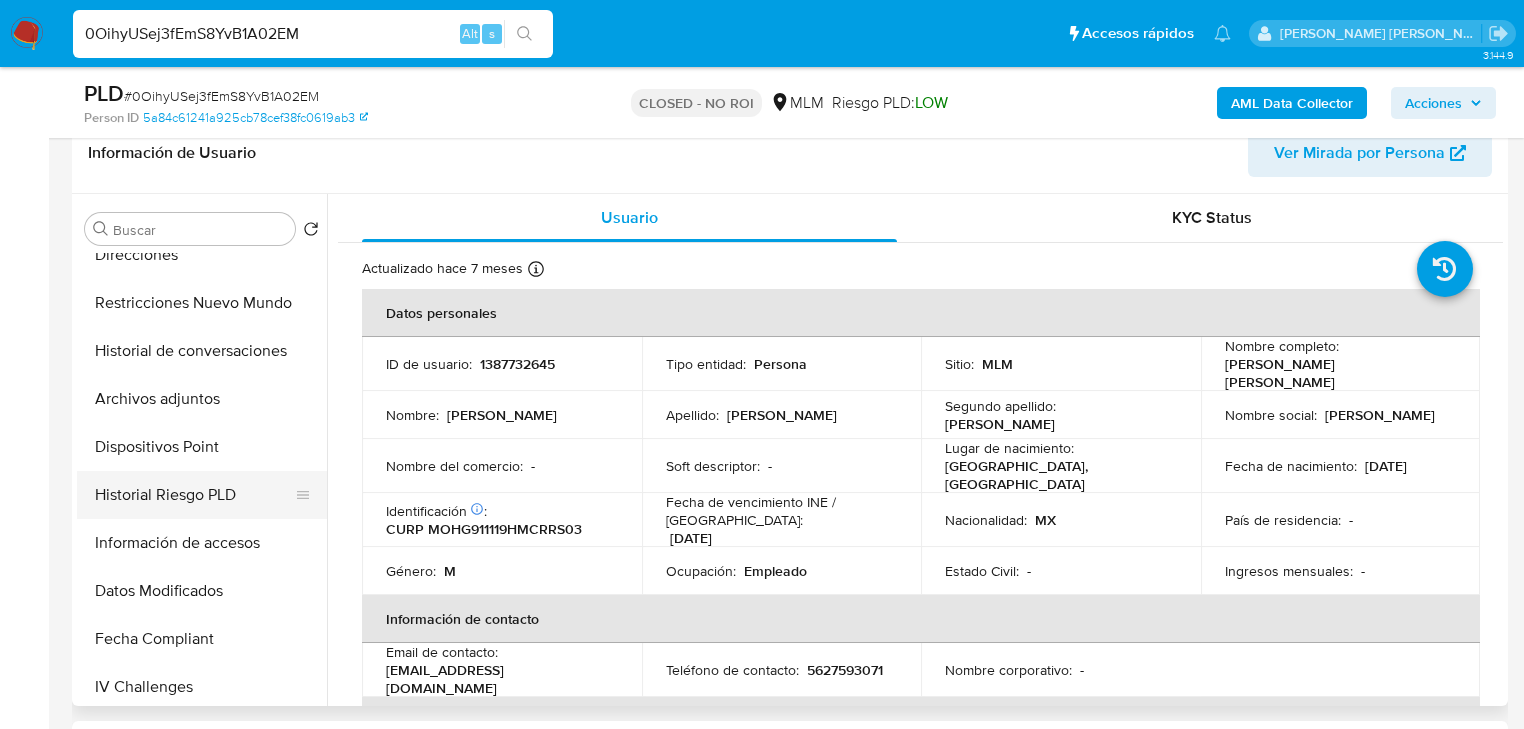 scroll, scrollTop: 400, scrollLeft: 0, axis: vertical 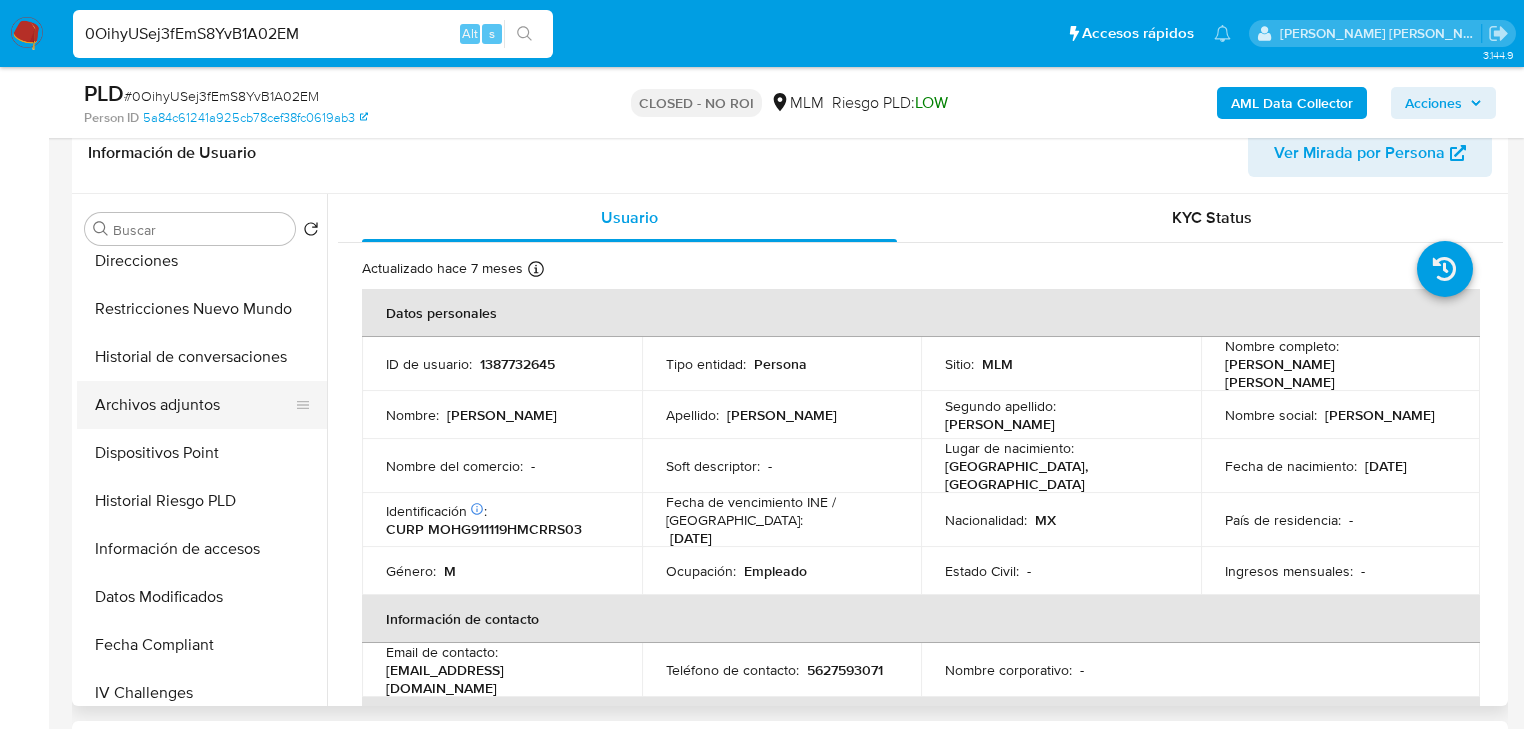click on "Archivos adjuntos" at bounding box center [194, 405] 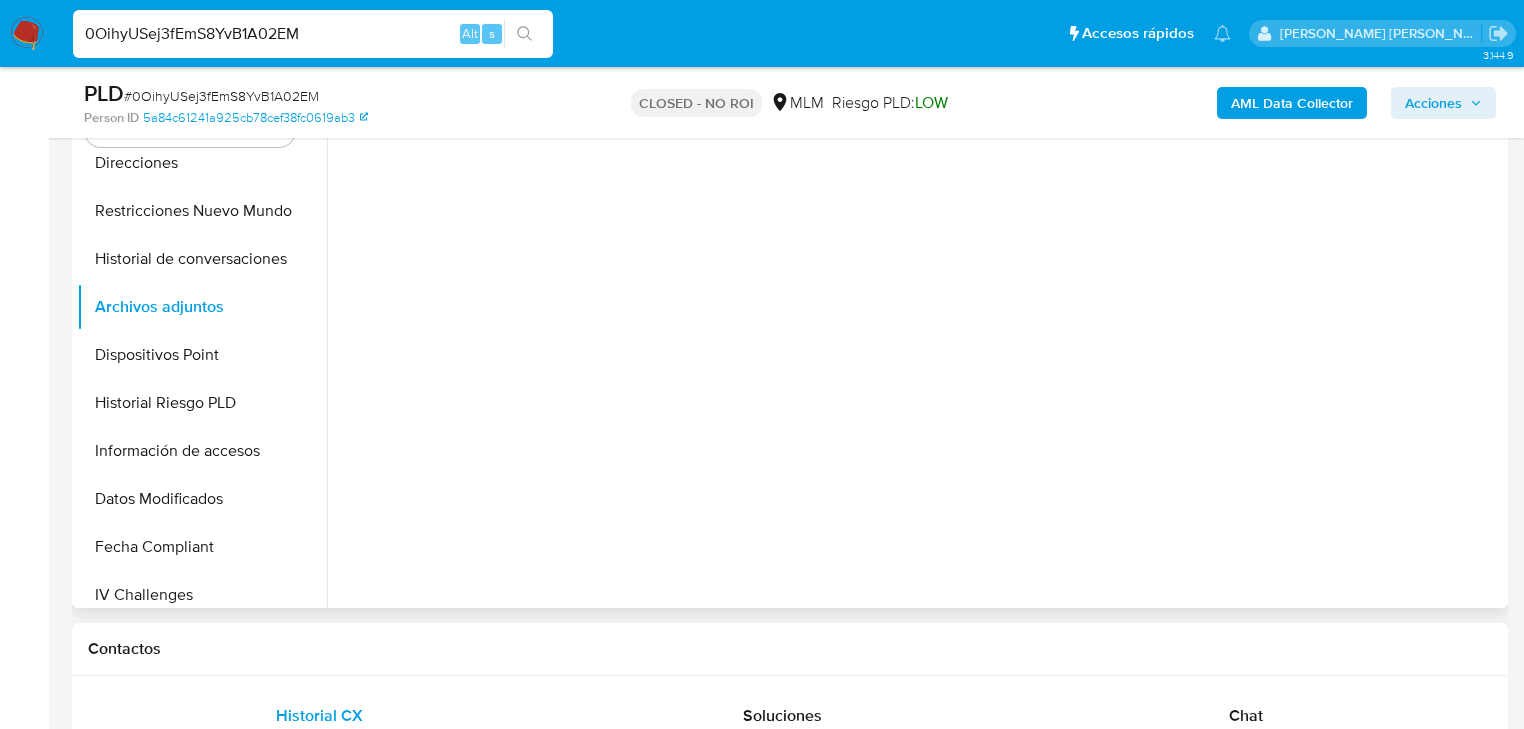 scroll, scrollTop: 480, scrollLeft: 0, axis: vertical 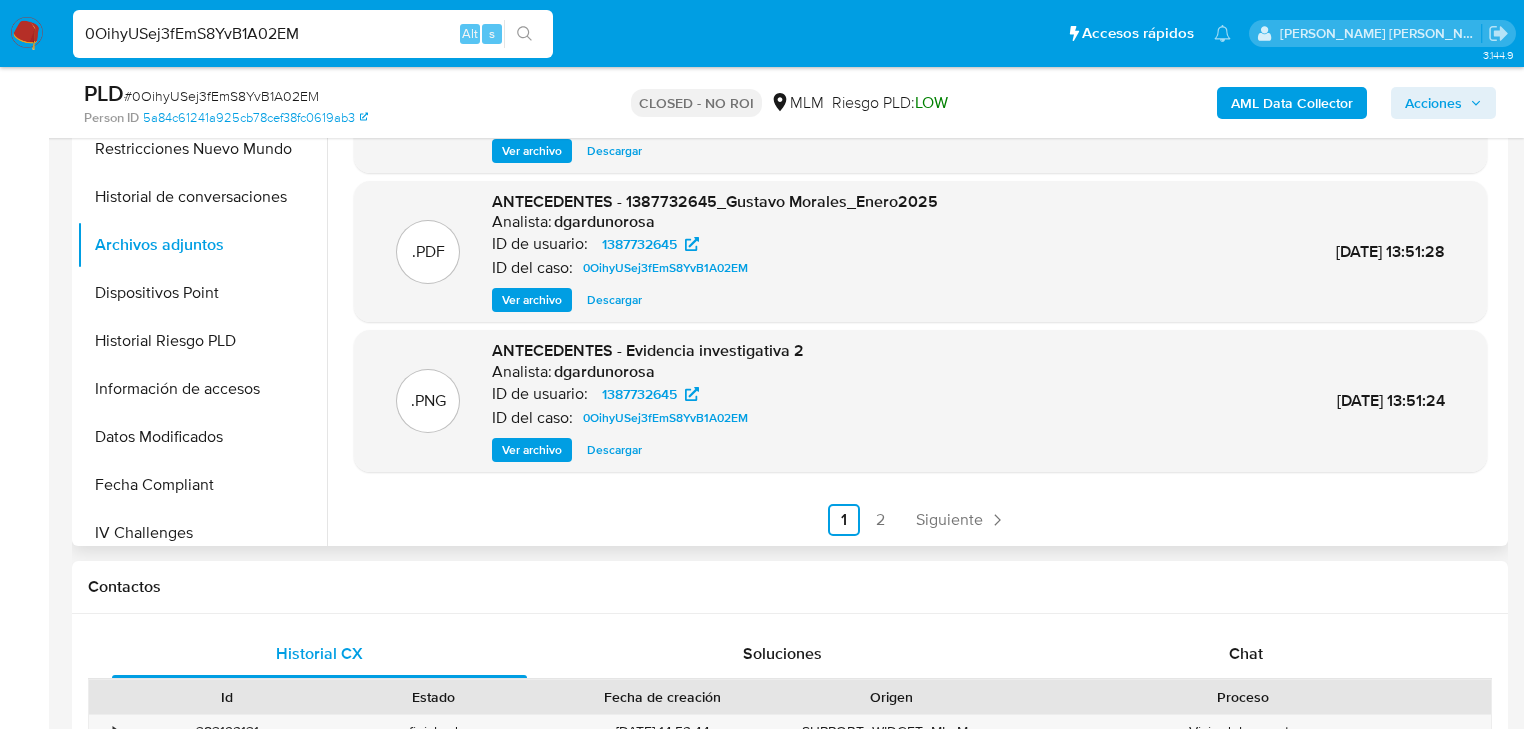 click on "Descargar" at bounding box center [614, 300] 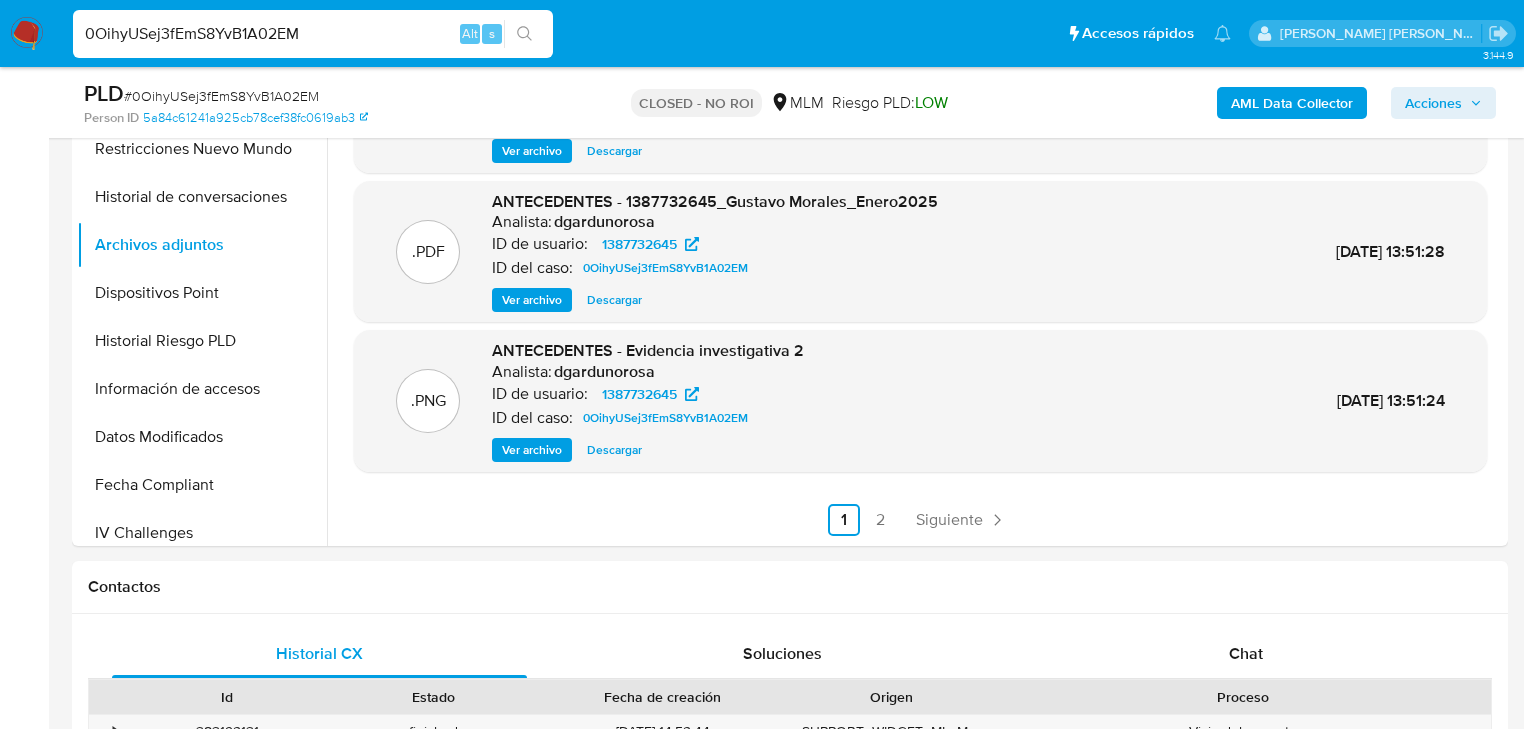 click on "0OihyUSej3fEmS8YvB1A02EM Alt s" at bounding box center (313, 34) 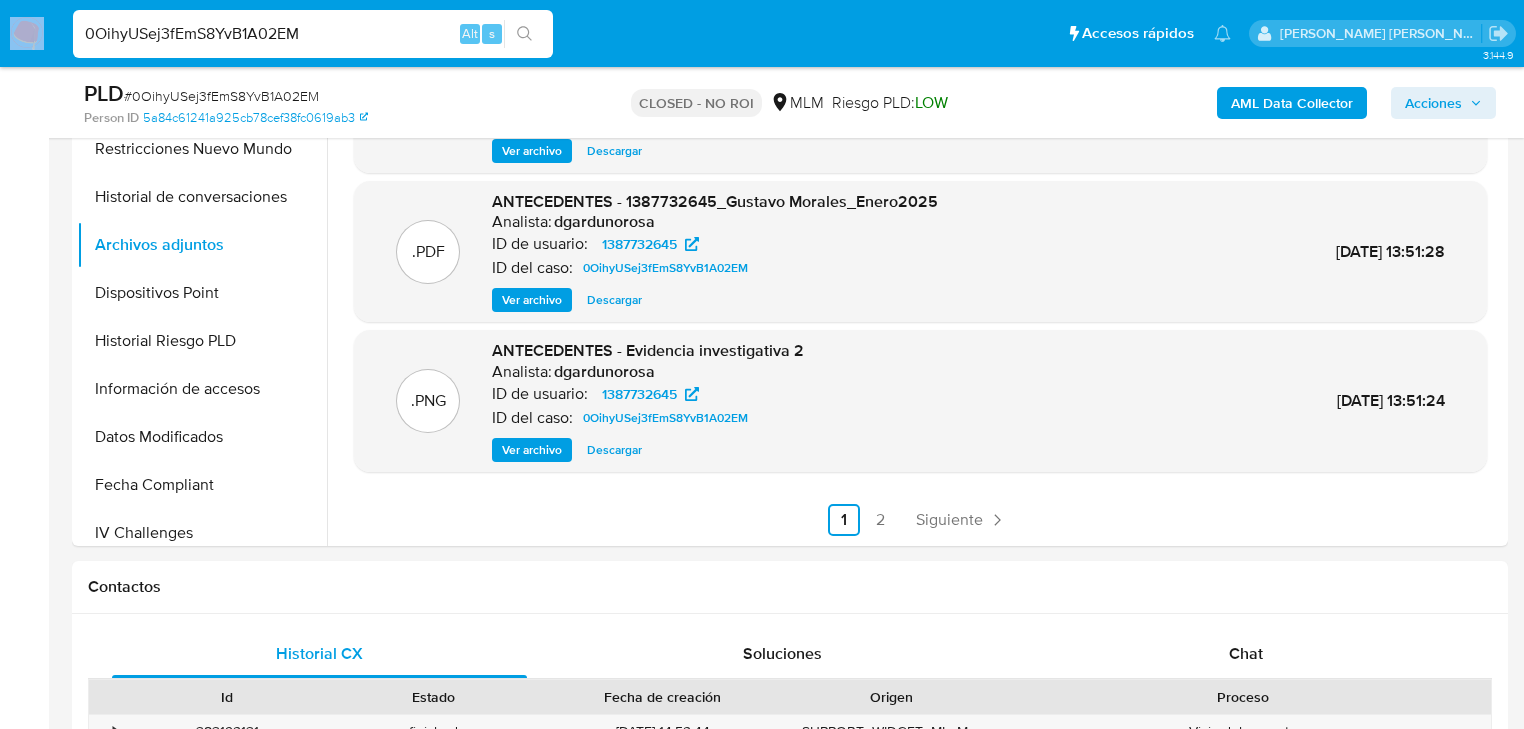 click on "0OihyUSej3fEmS8YvB1A02EM Alt s" at bounding box center (313, 34) 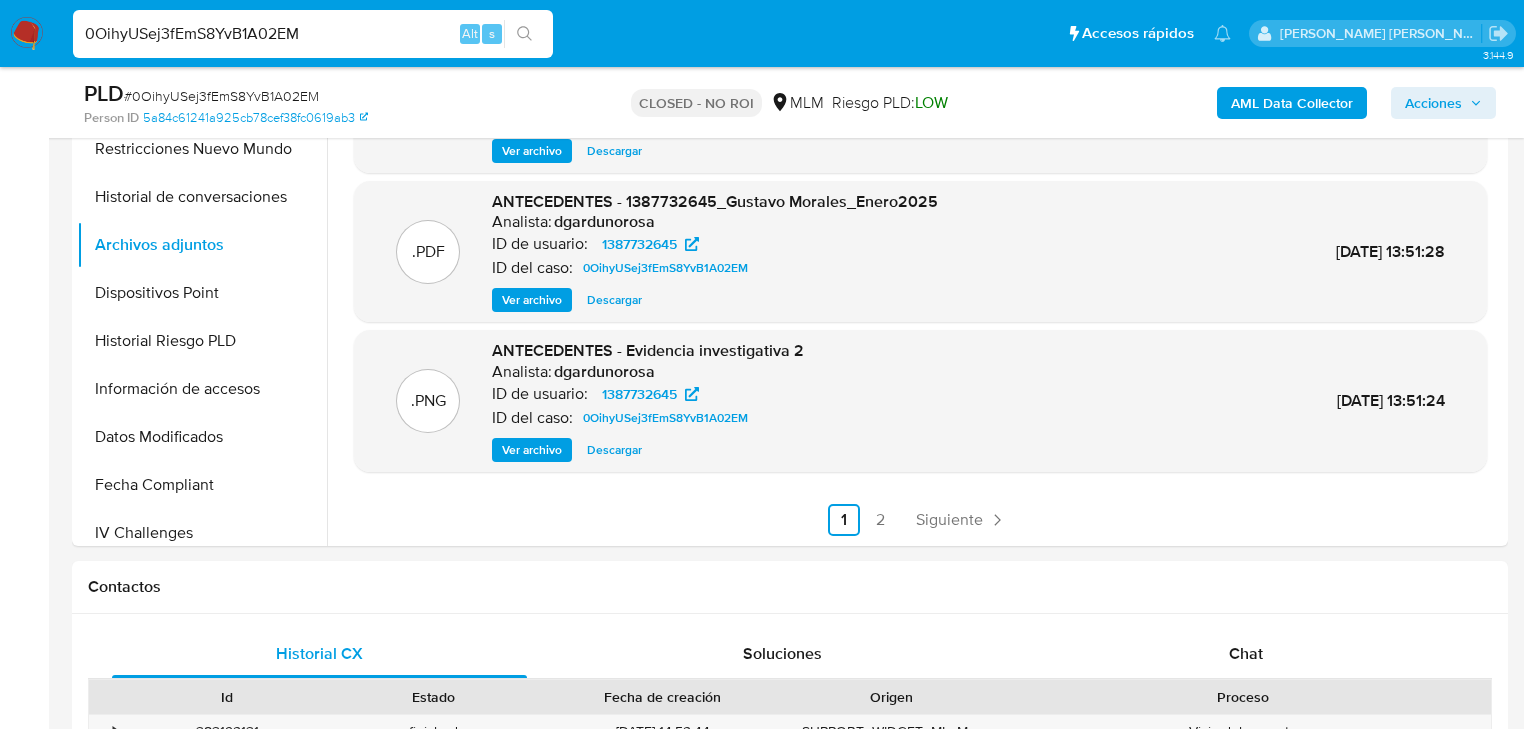 click on "0OihyUSej3fEmS8YvB1A02EM Alt s" at bounding box center [313, 34] 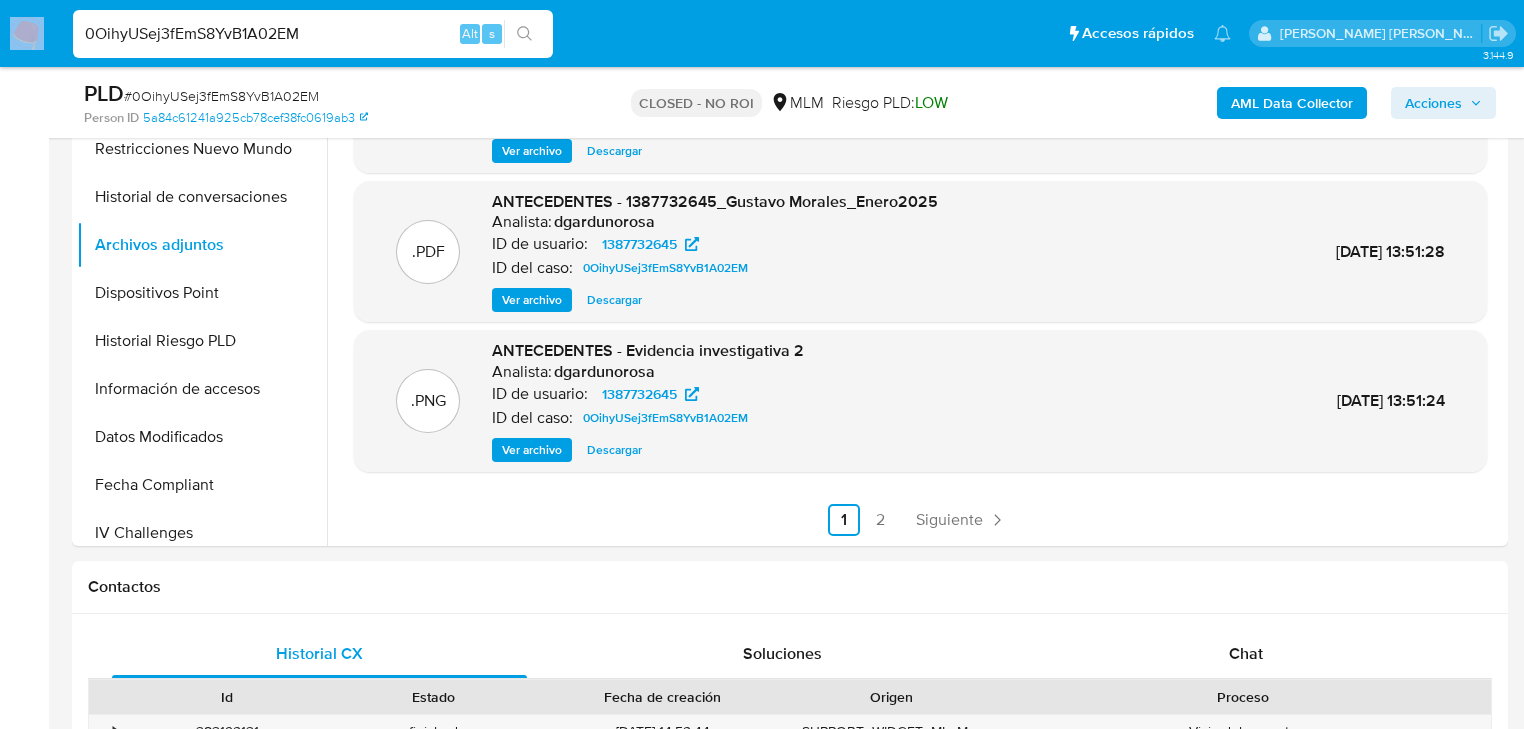 click on "0OihyUSej3fEmS8YvB1A02EM Alt s" at bounding box center [313, 34] 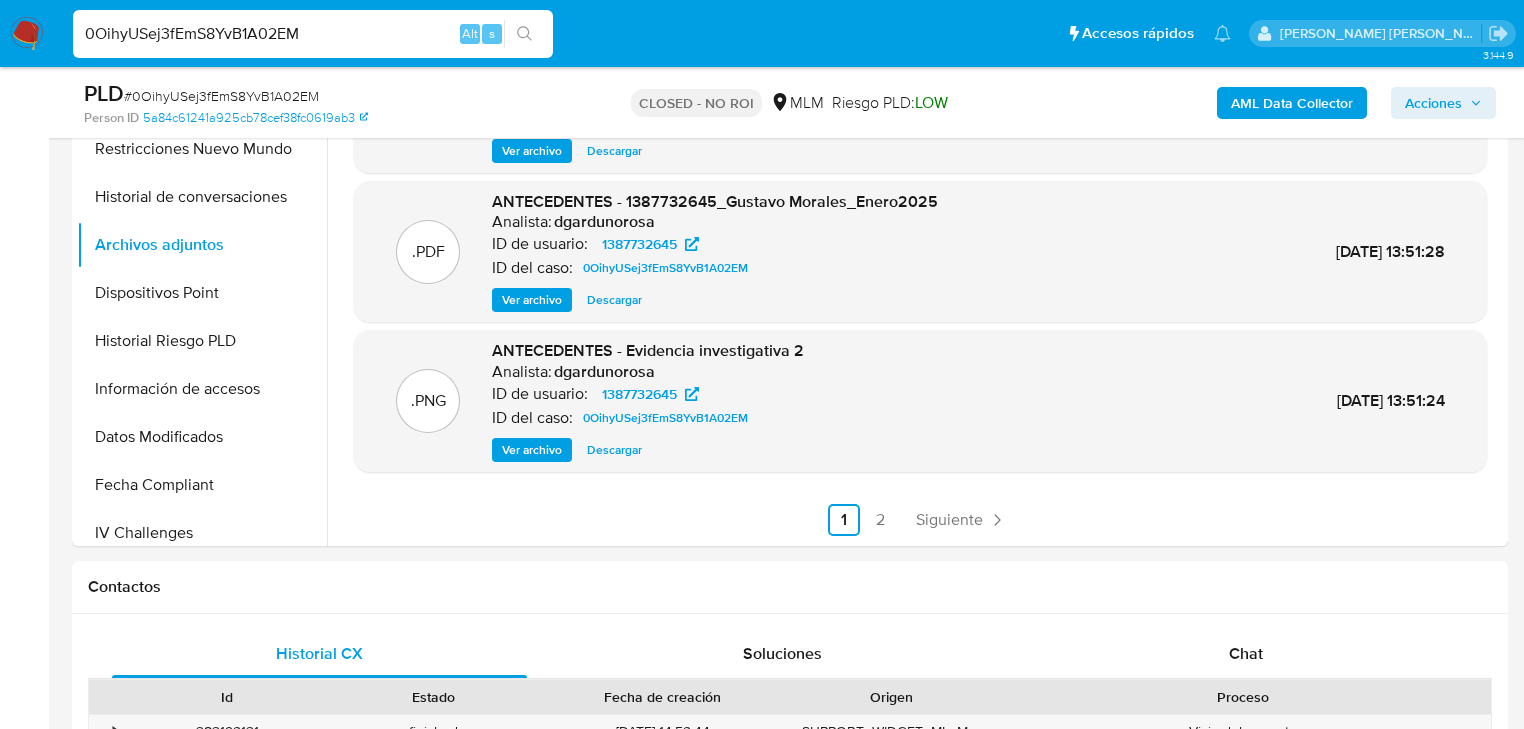 click on "0OihyUSej3fEmS8YvB1A02EM" at bounding box center [313, 34] 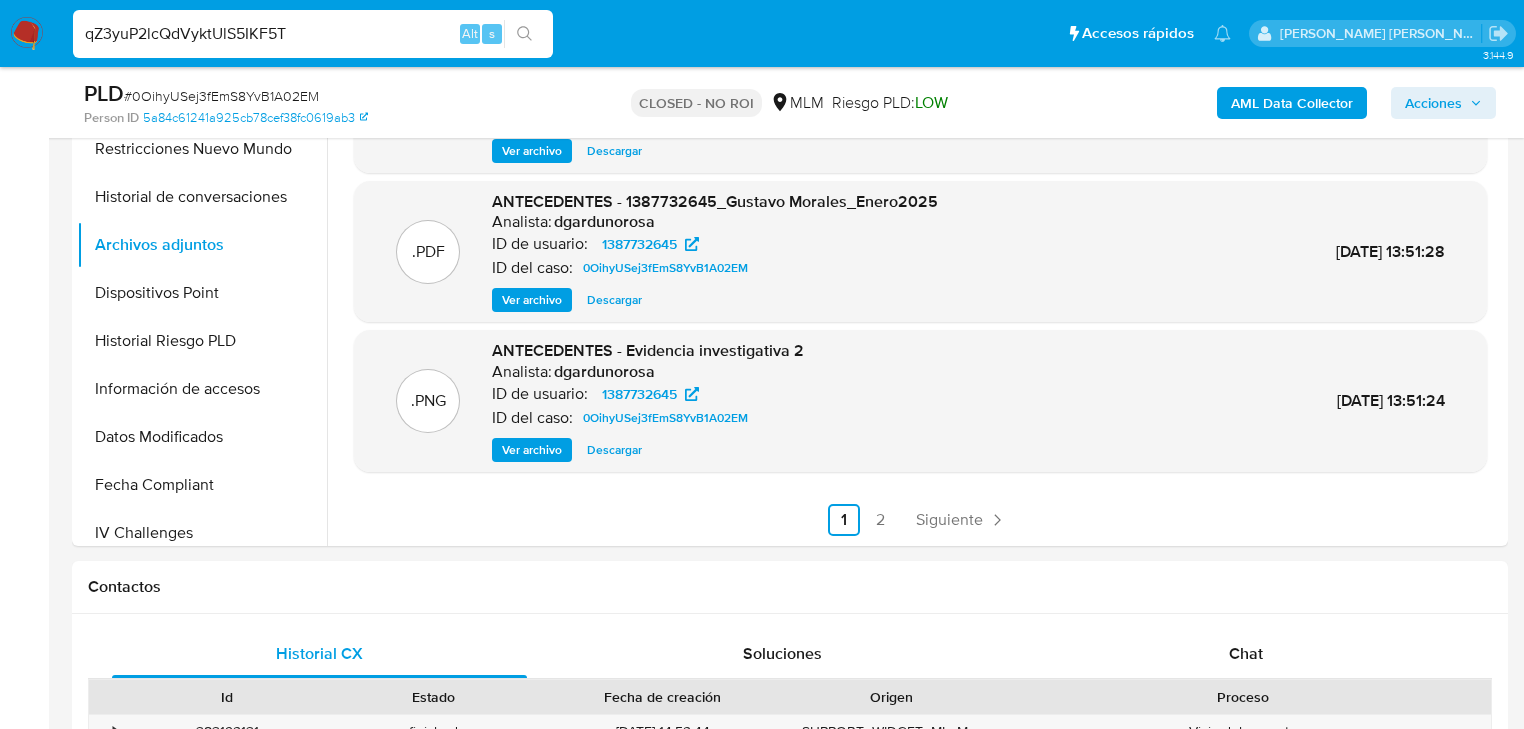 type on "qZ3yuP2lcQdVyktUlS5IKF5T" 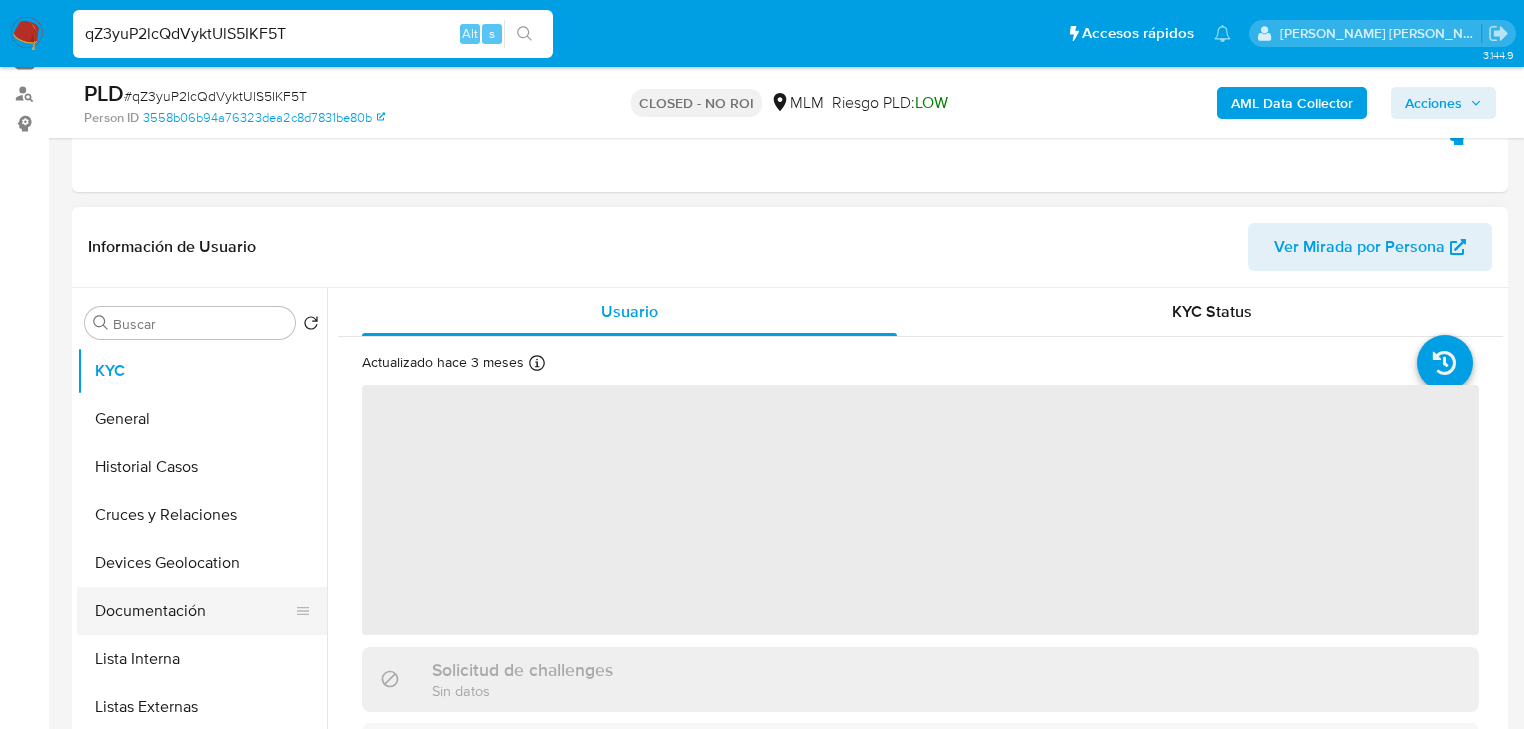 scroll, scrollTop: 320, scrollLeft: 0, axis: vertical 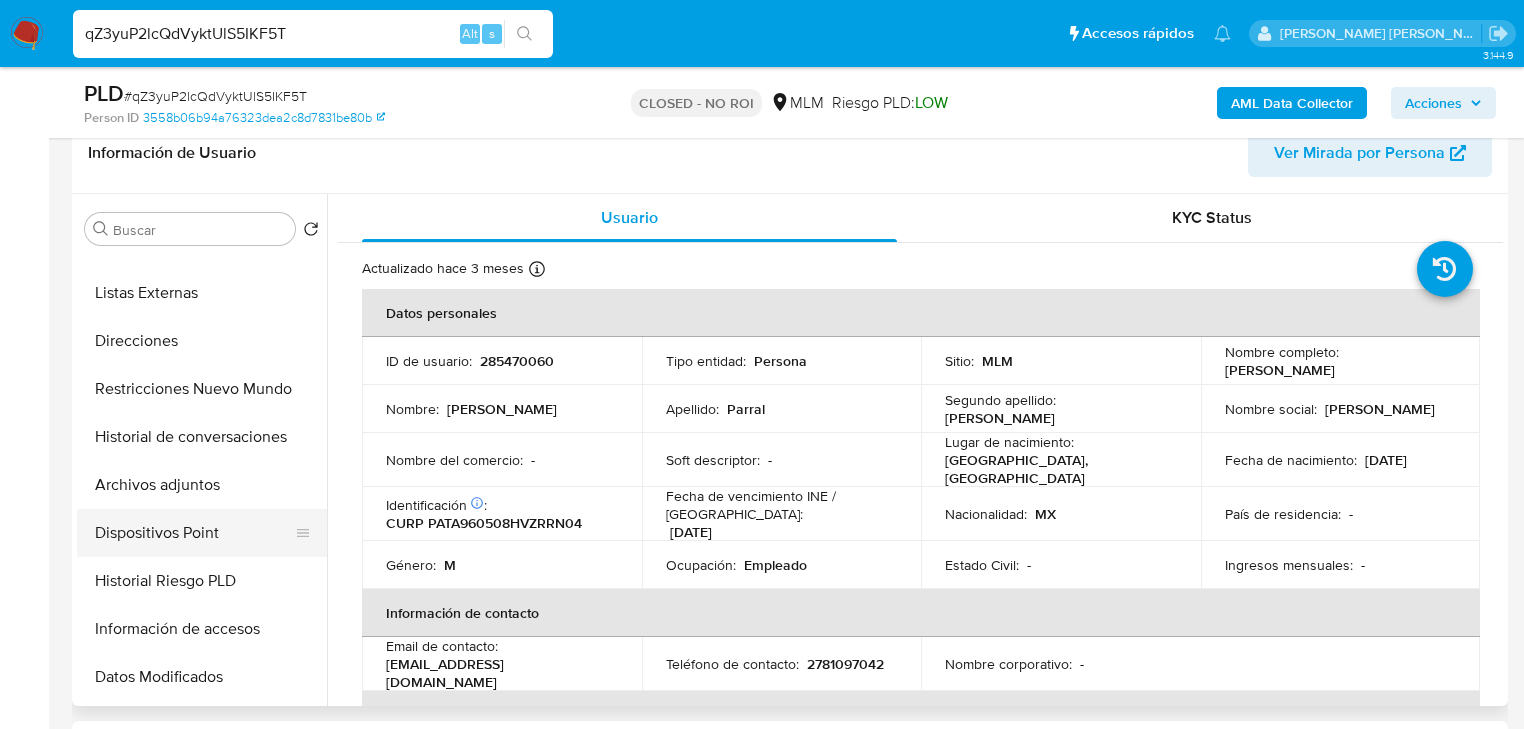 select on "10" 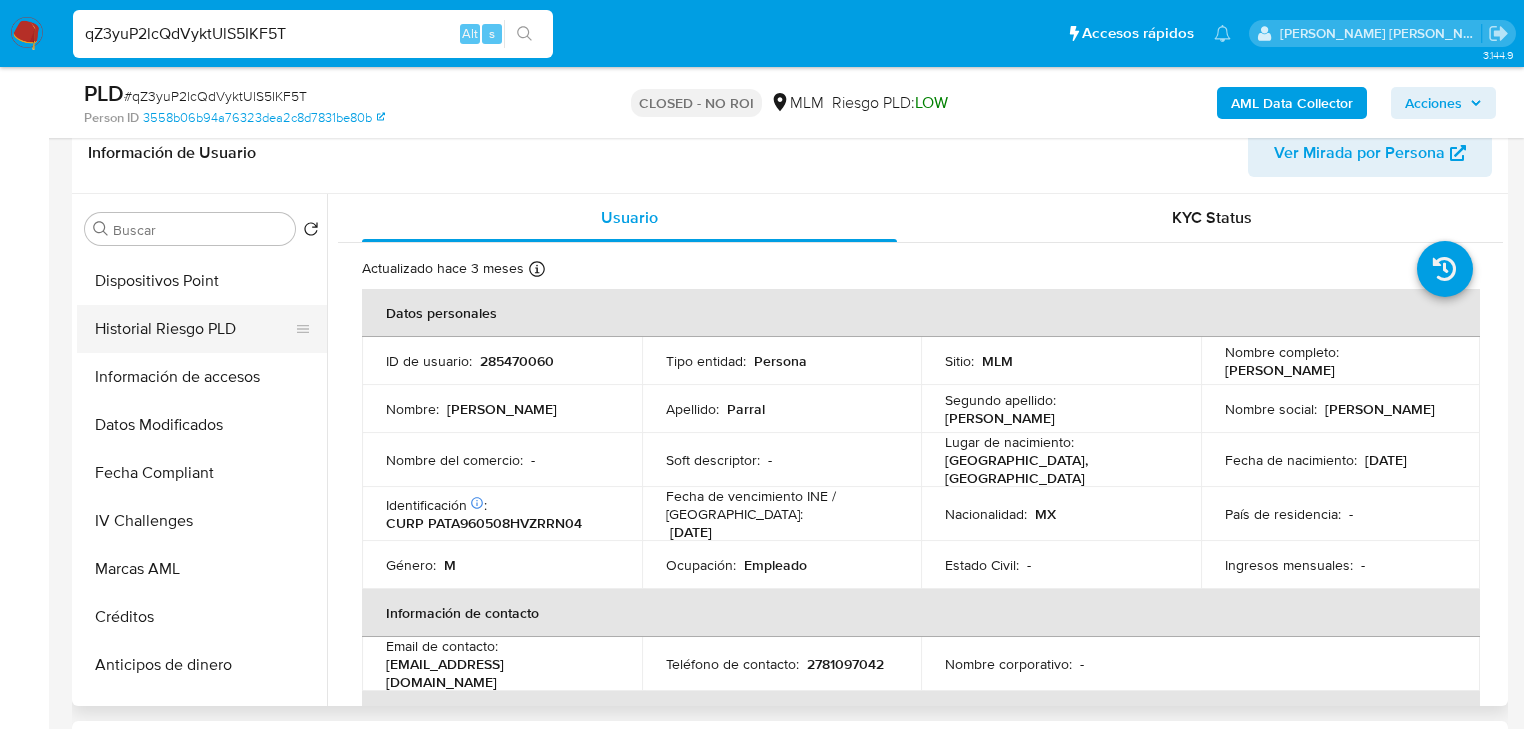 scroll, scrollTop: 480, scrollLeft: 0, axis: vertical 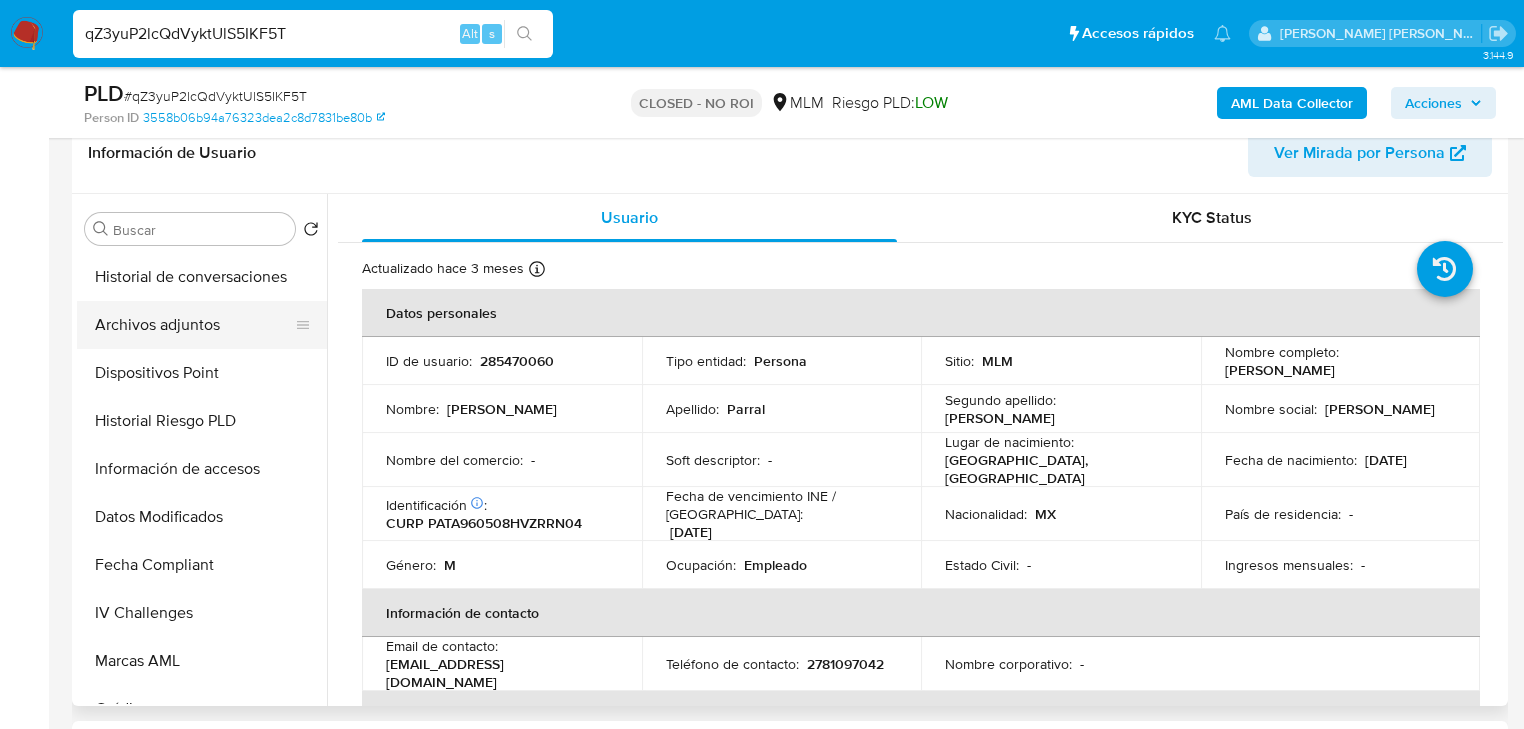 click on "Archivos adjuntos" at bounding box center (194, 325) 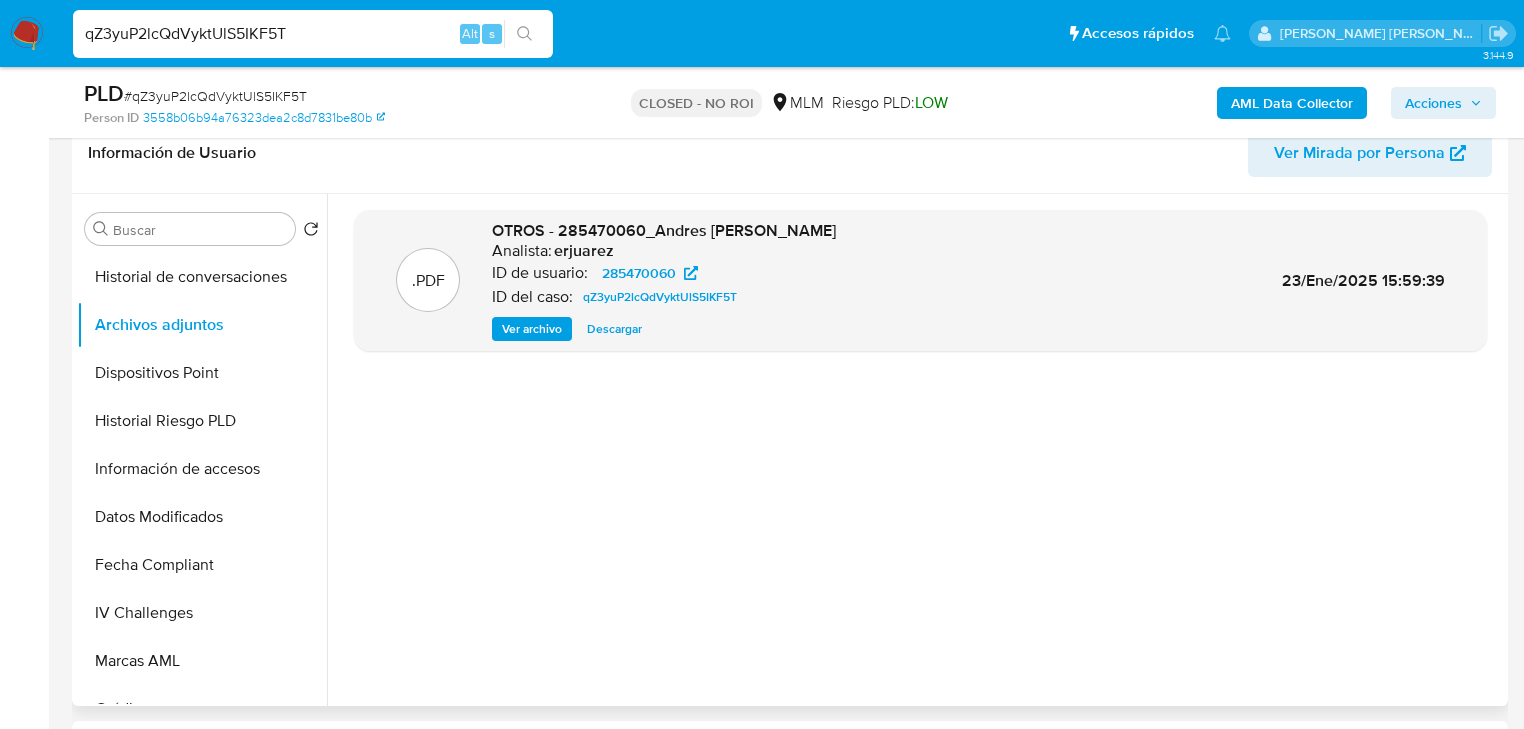 click on "Descargar" at bounding box center (614, 329) 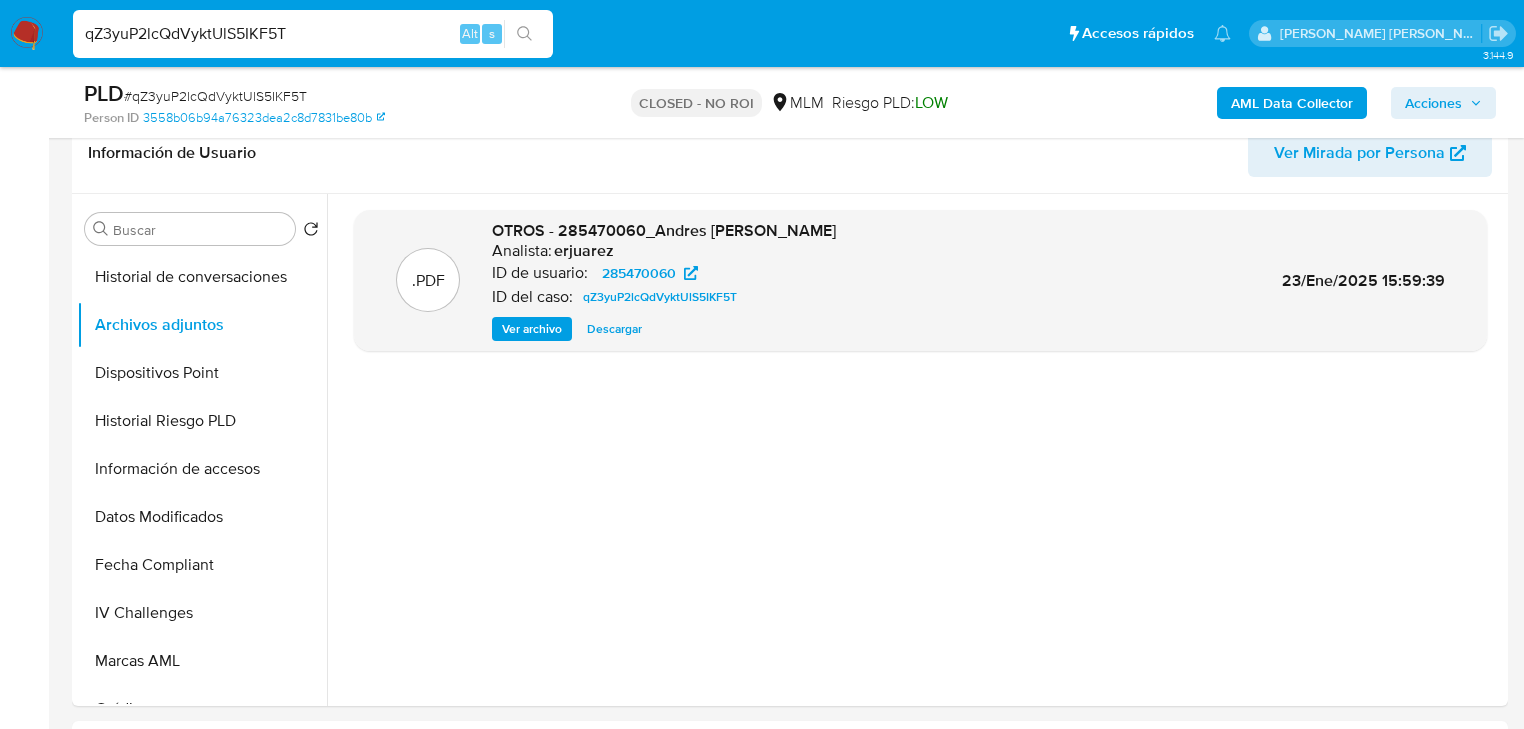 click on "qZ3yuP2lcQdVyktUlS5IKF5T" at bounding box center (313, 34) 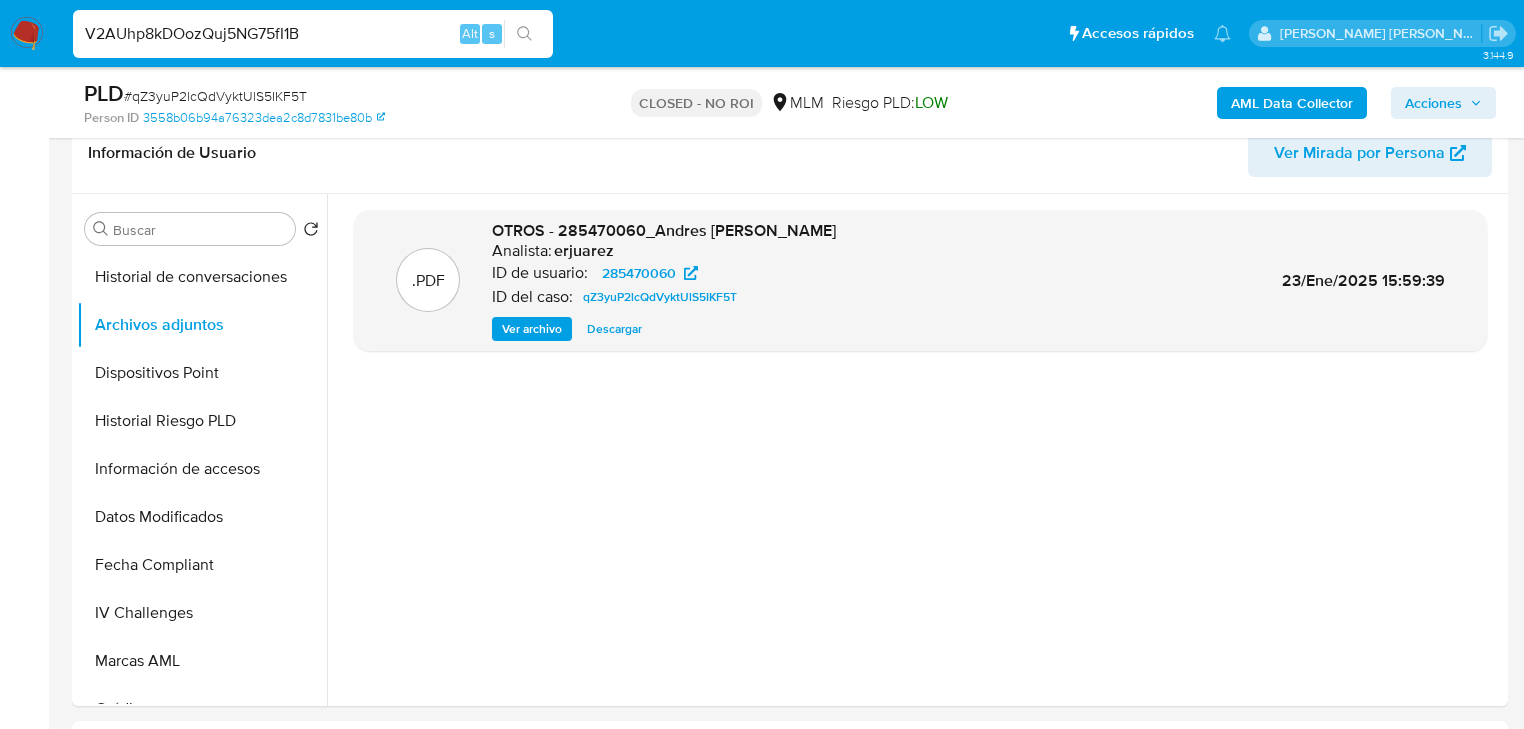 type on "V2AUhp8kDOozQuj5NG75fI1B" 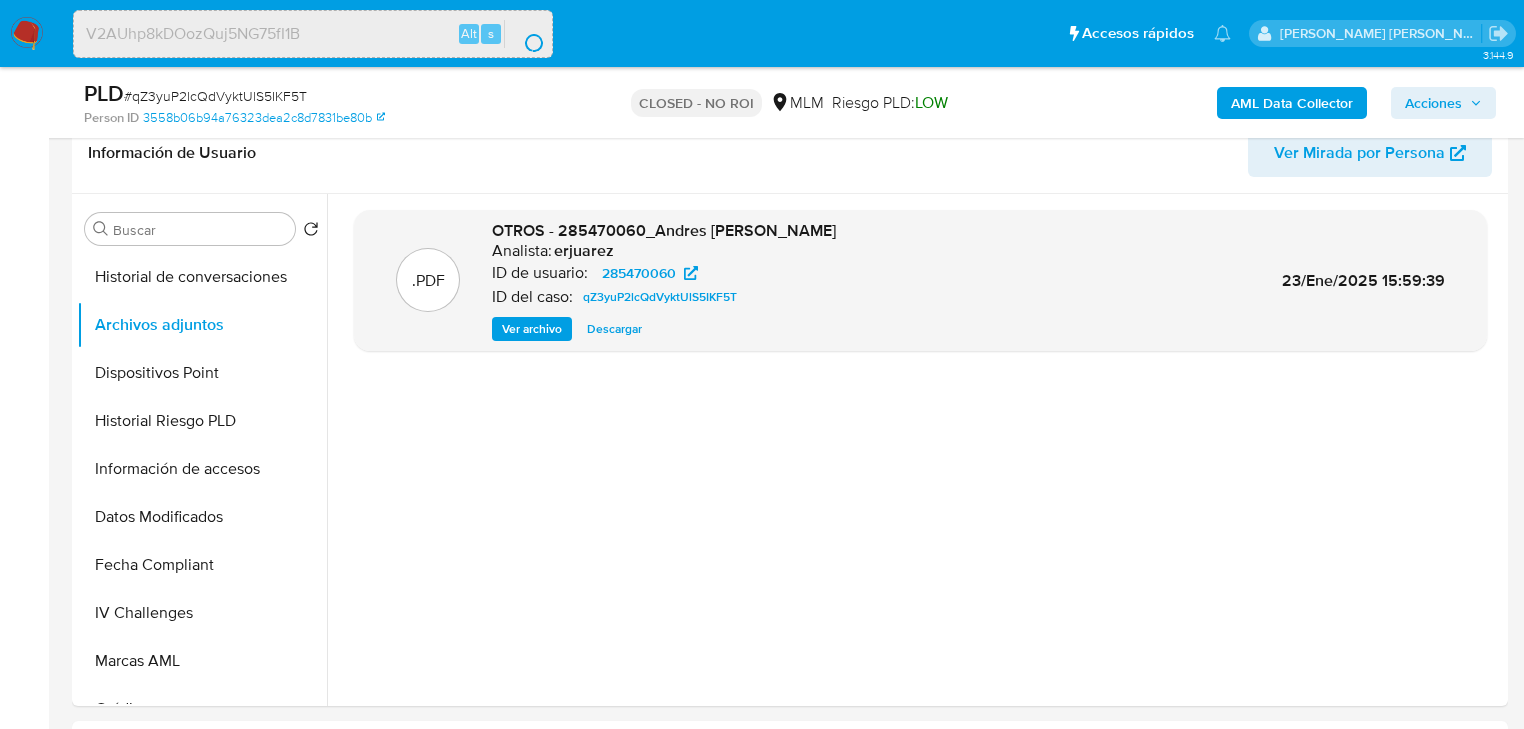 scroll, scrollTop: 0, scrollLeft: 0, axis: both 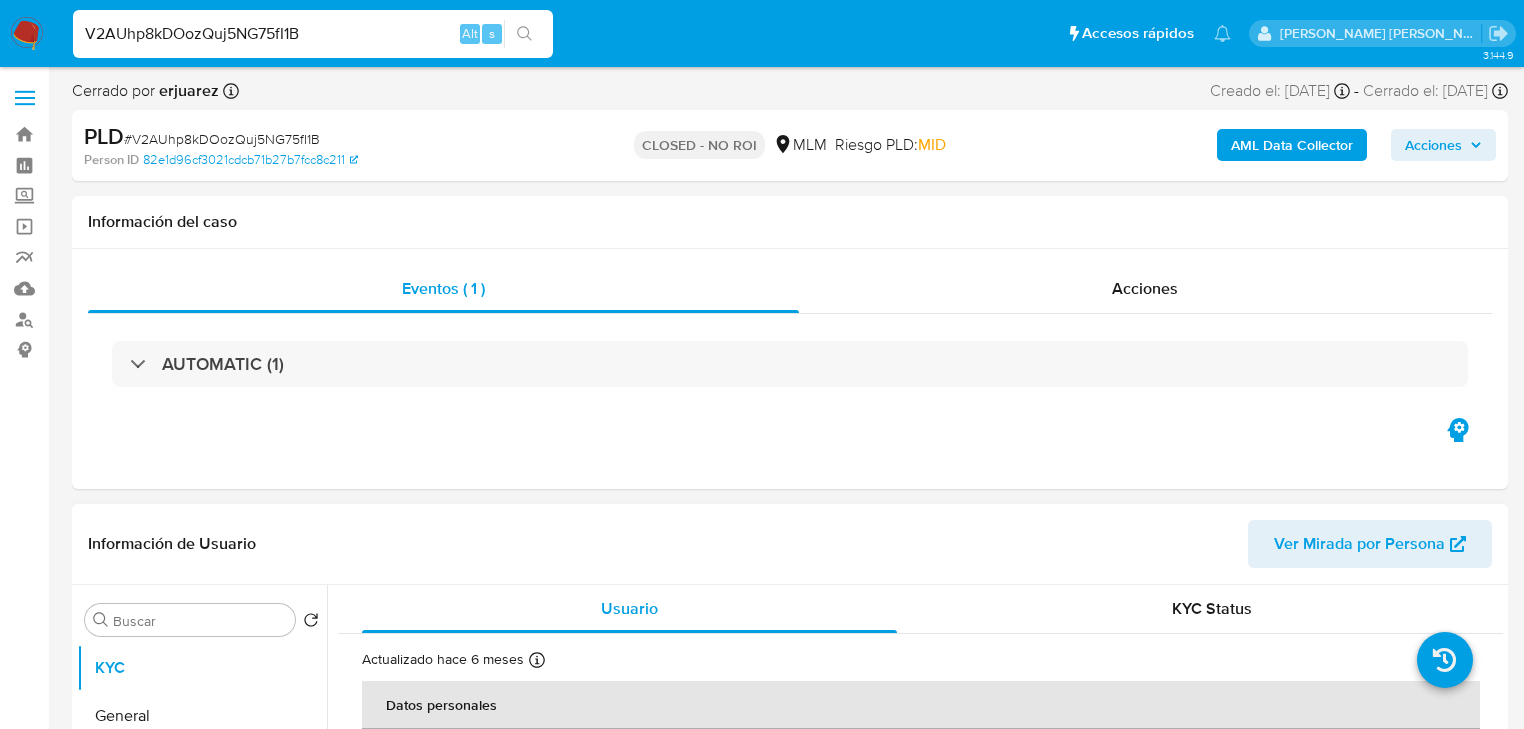 select on "10" 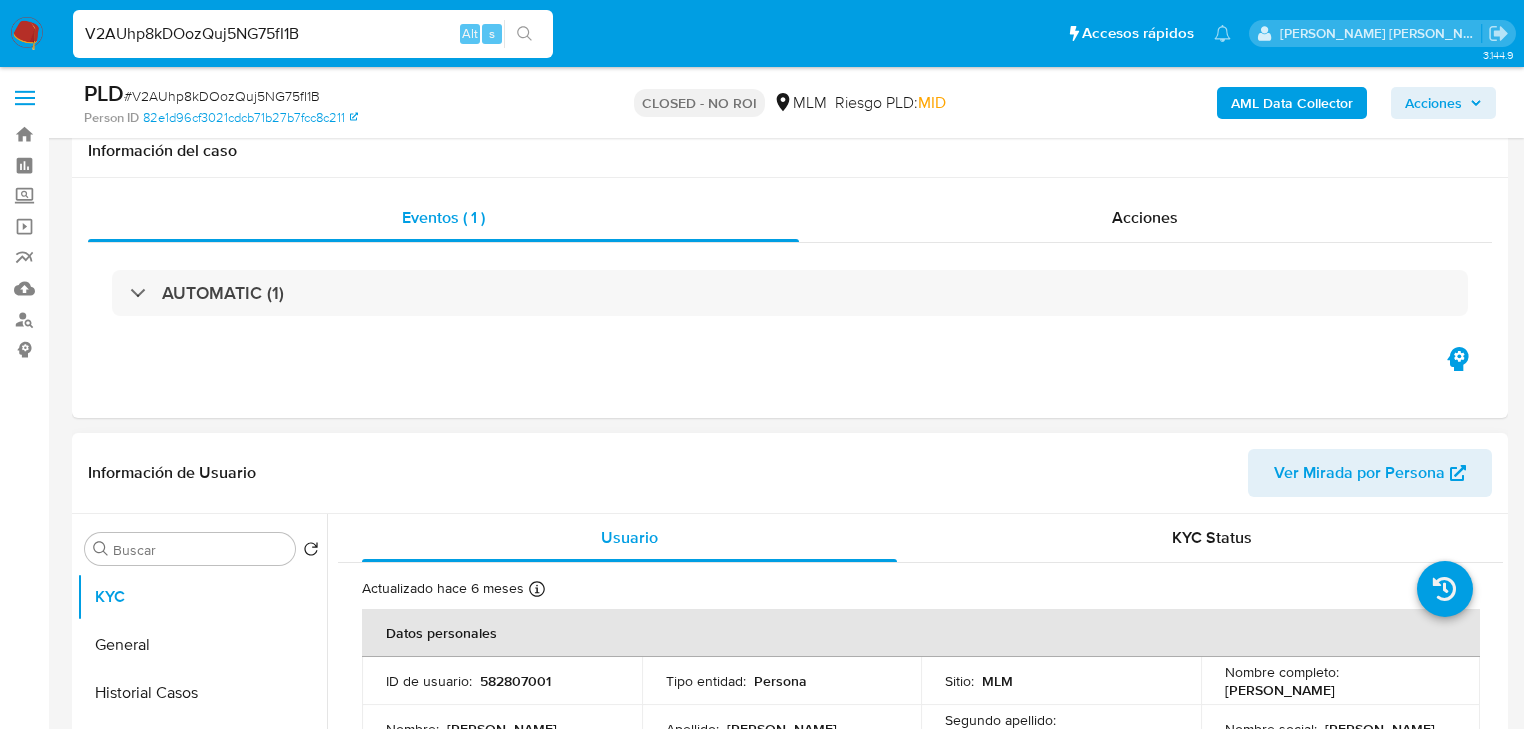 scroll, scrollTop: 400, scrollLeft: 0, axis: vertical 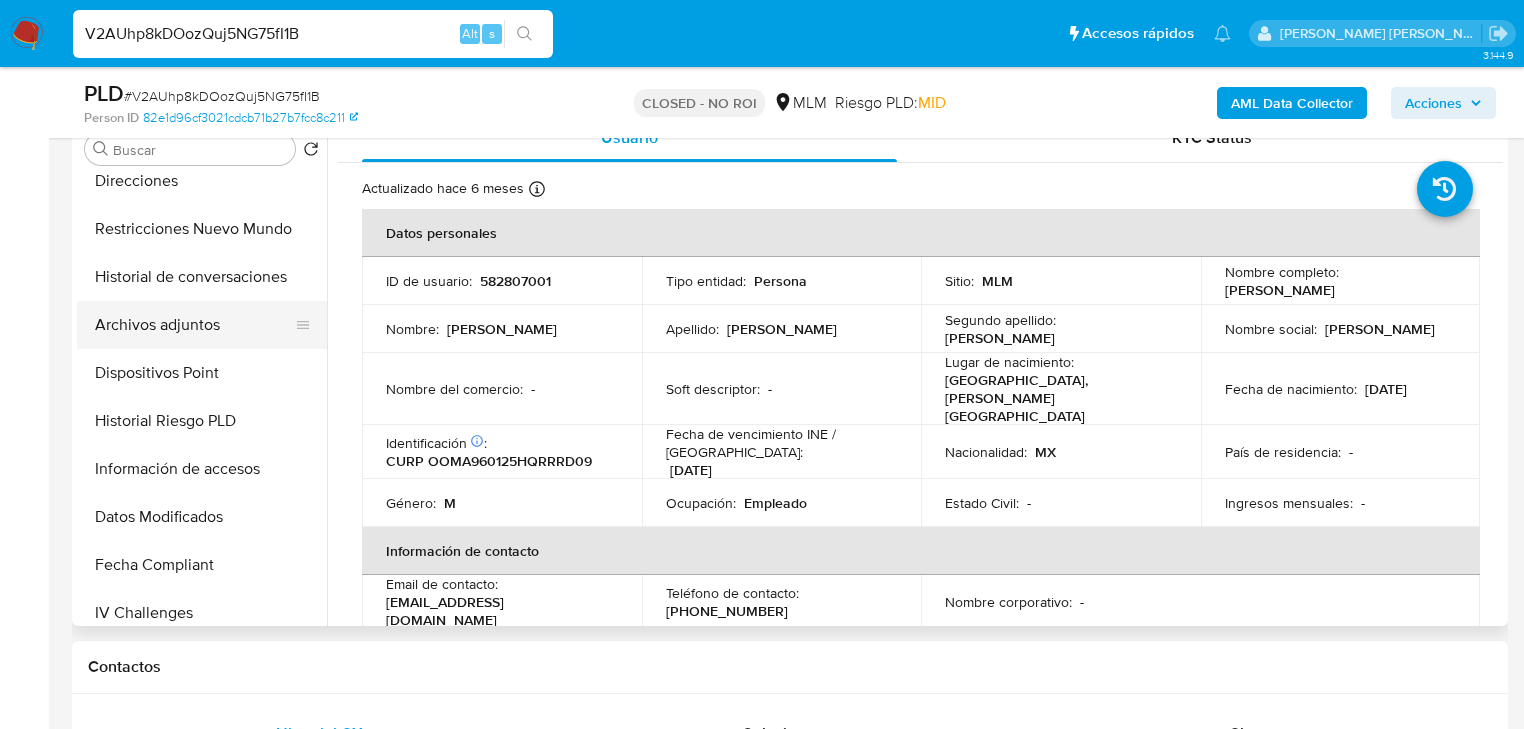 click on "Archivos adjuntos" at bounding box center [194, 325] 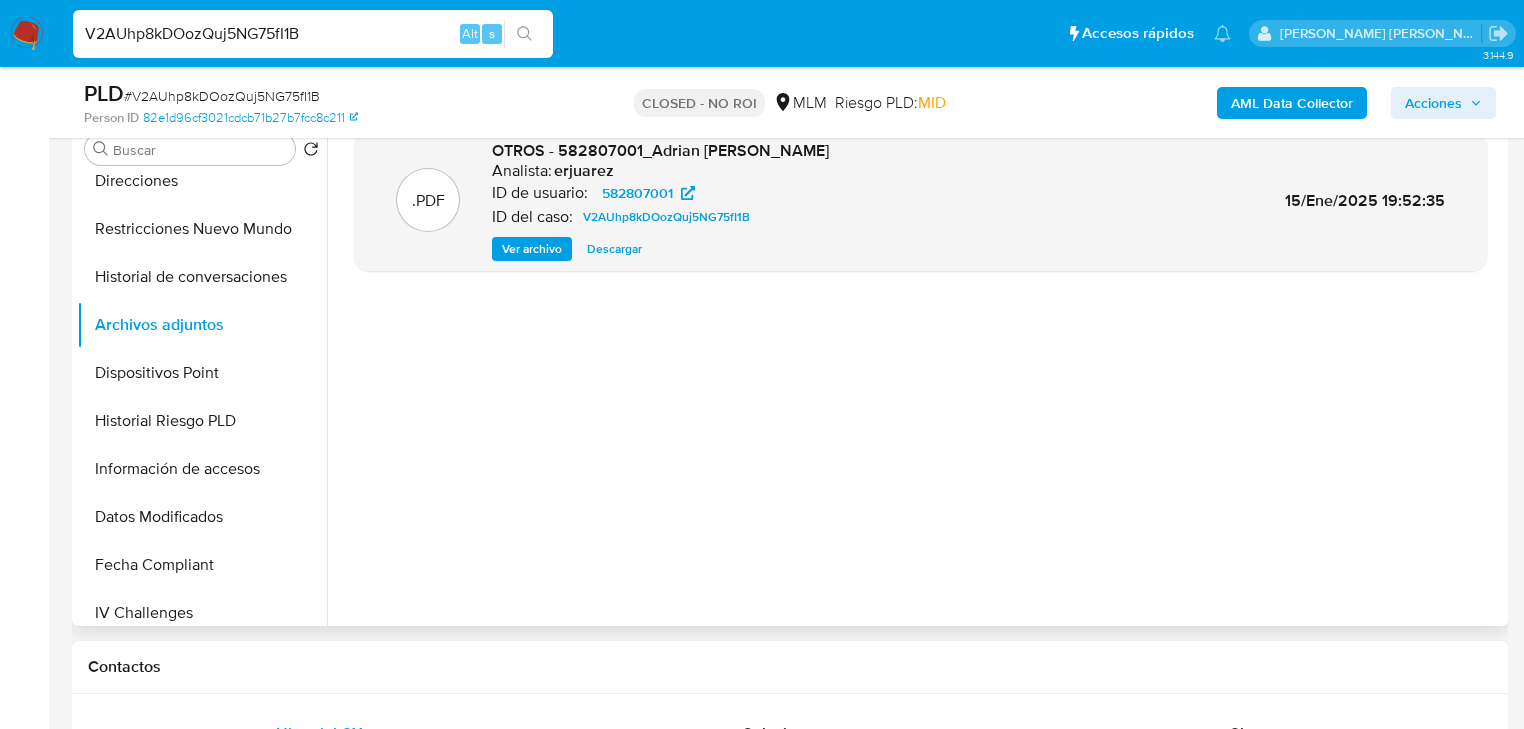 click on "Descargar" at bounding box center (614, 249) 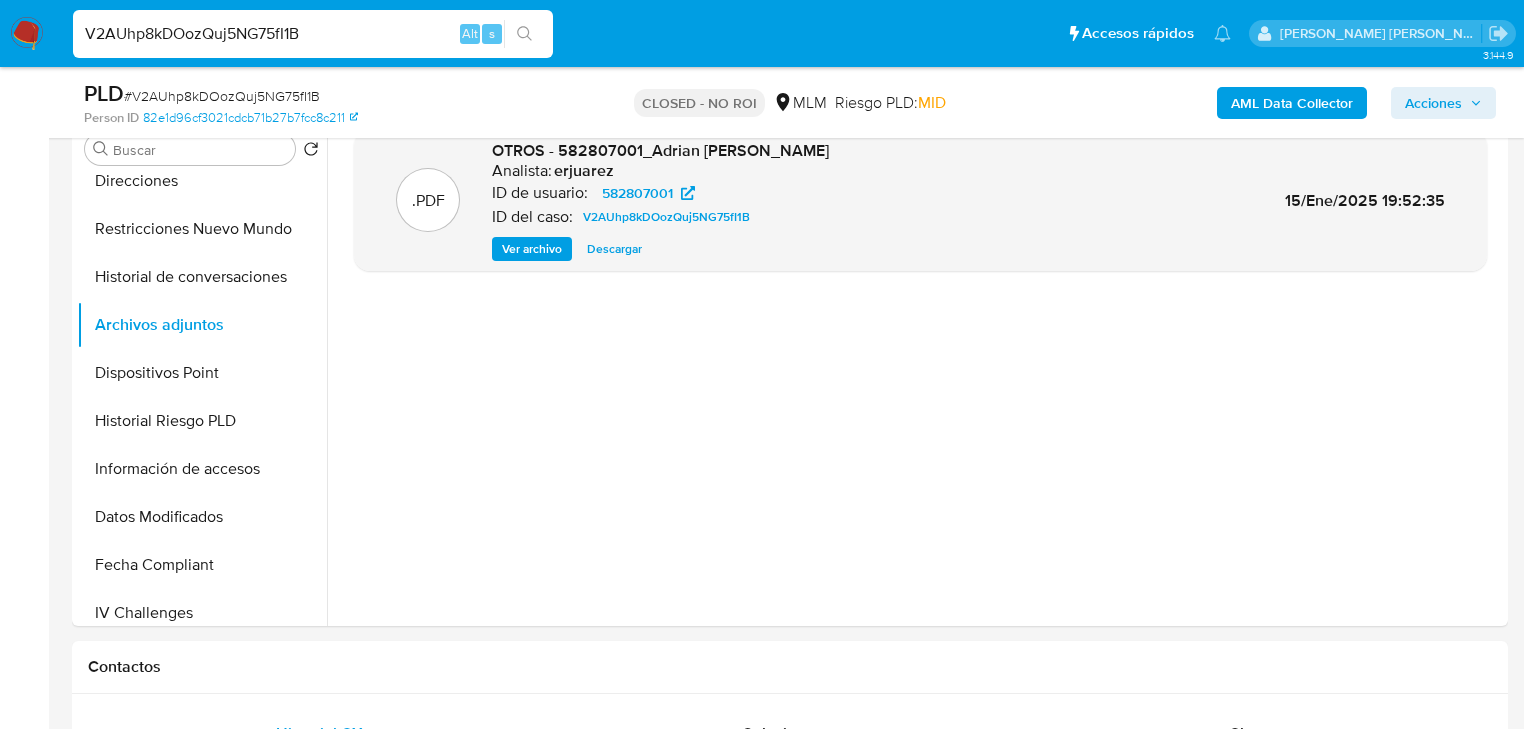 click on "V2AUhp8kDOozQuj5NG75fI1B" at bounding box center [313, 34] 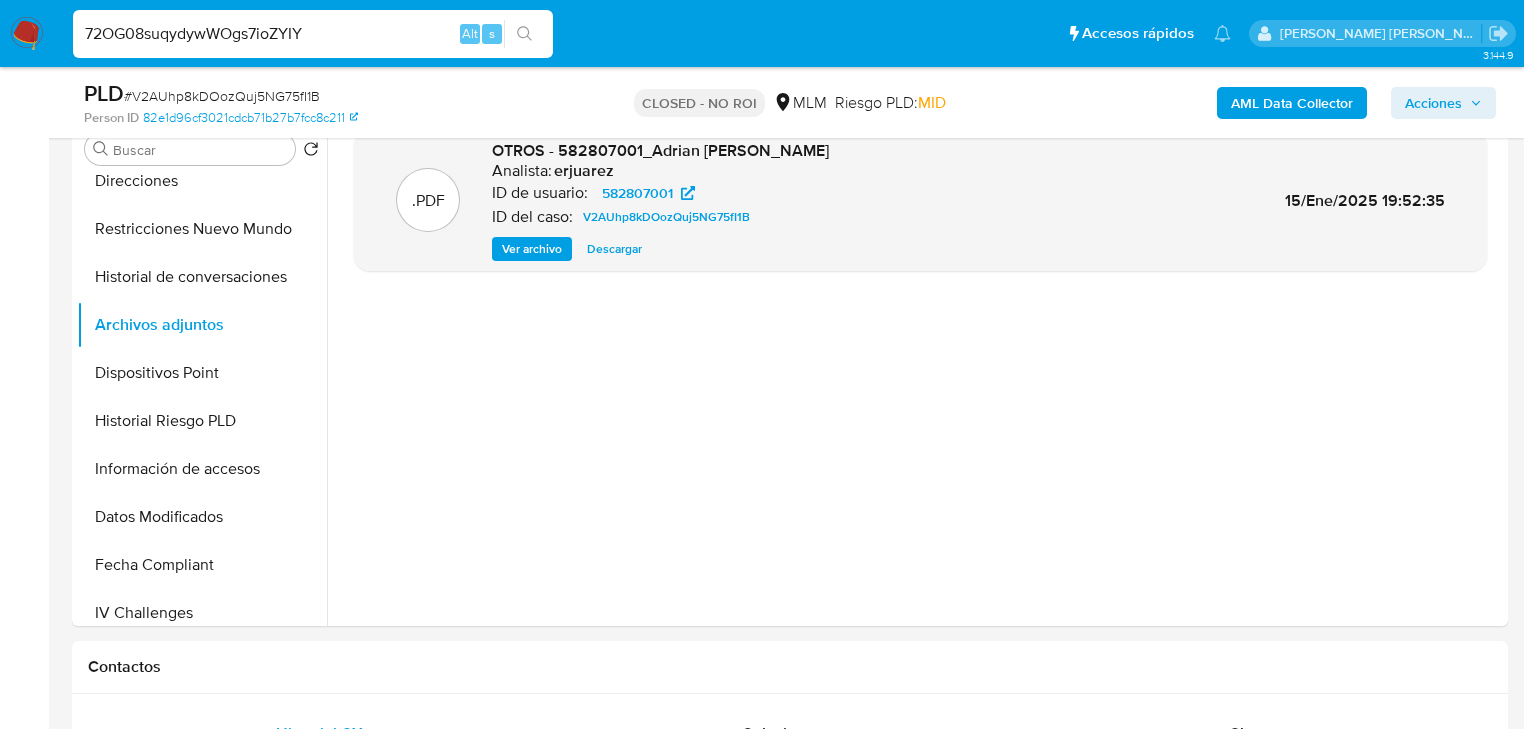 type on "72OG08suqydywWOgs7ioZYIY" 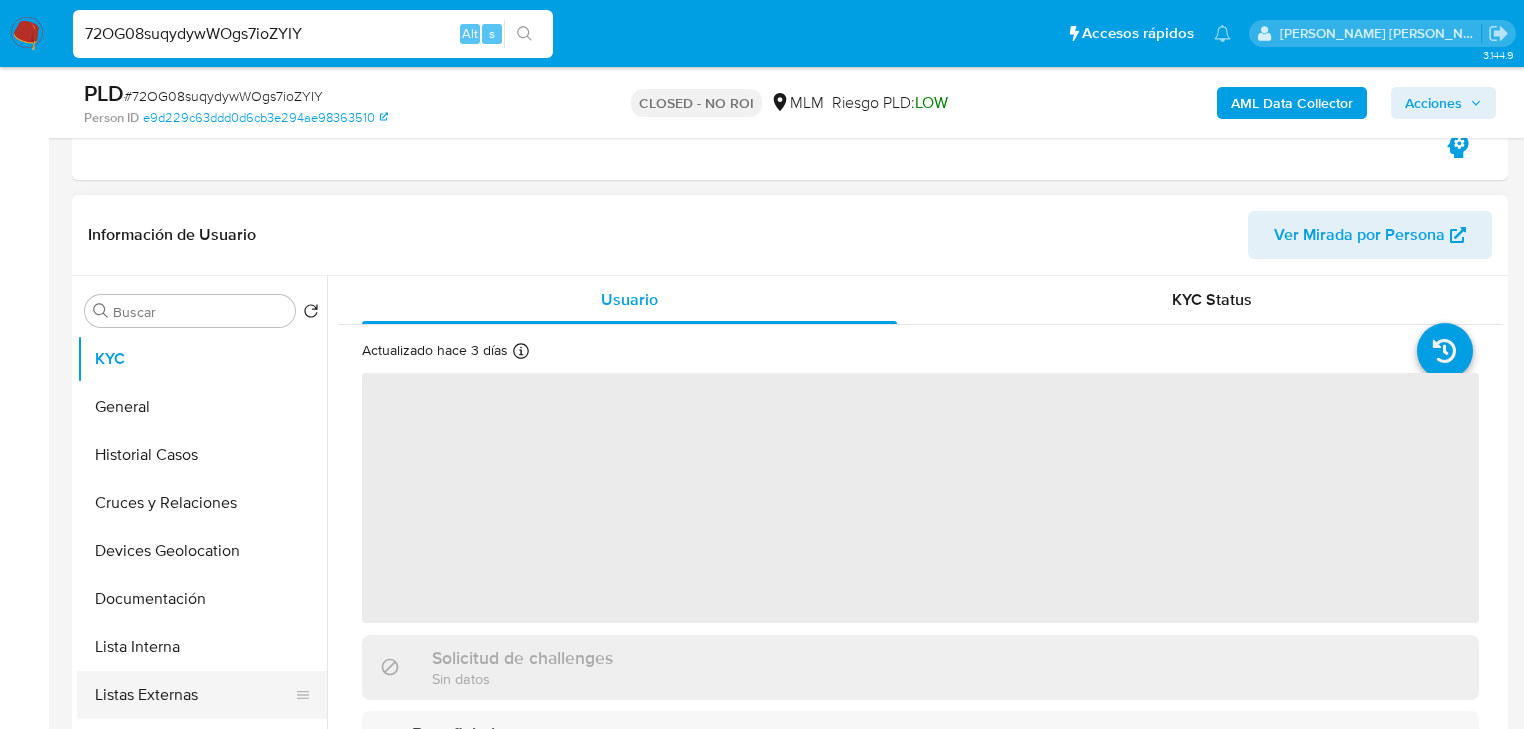 scroll, scrollTop: 400, scrollLeft: 0, axis: vertical 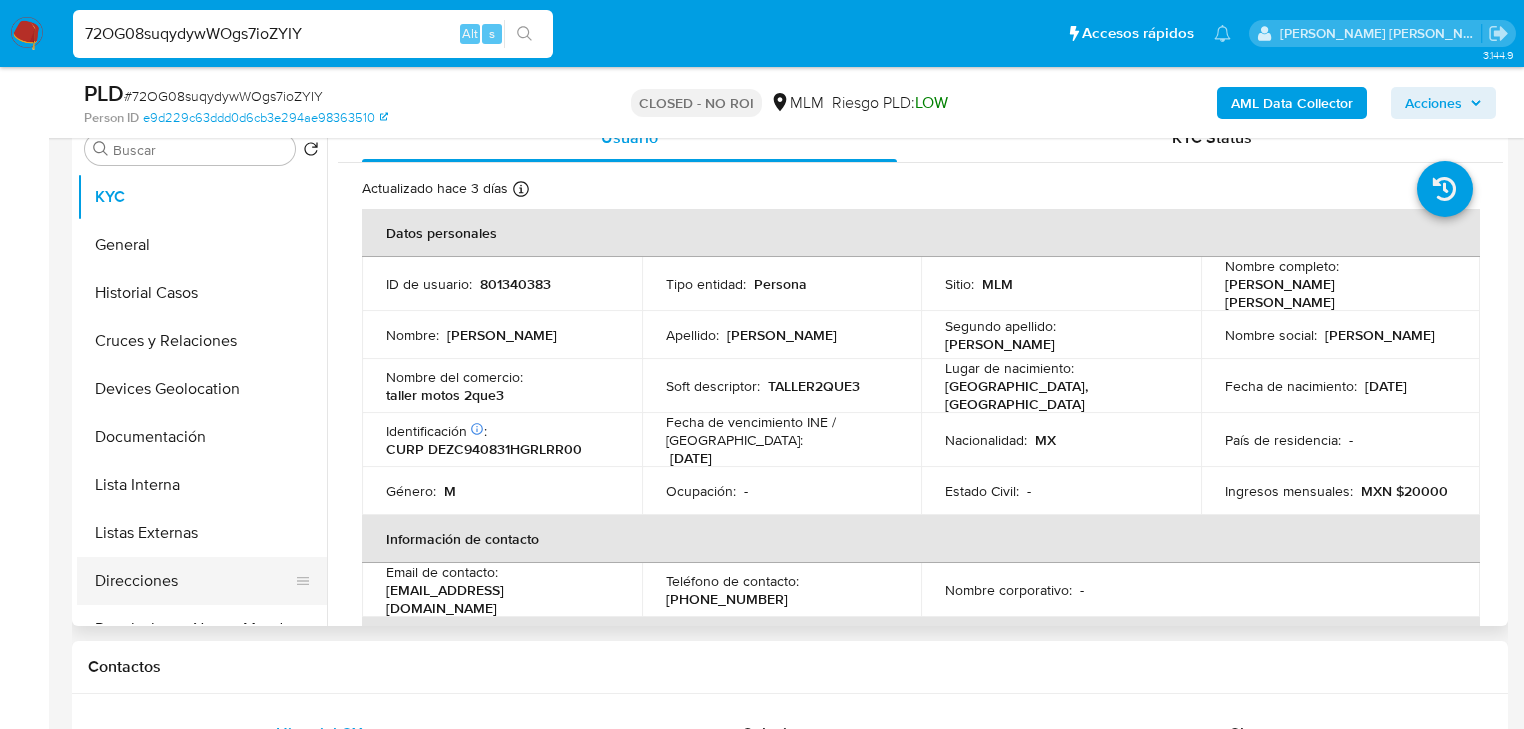 select on "10" 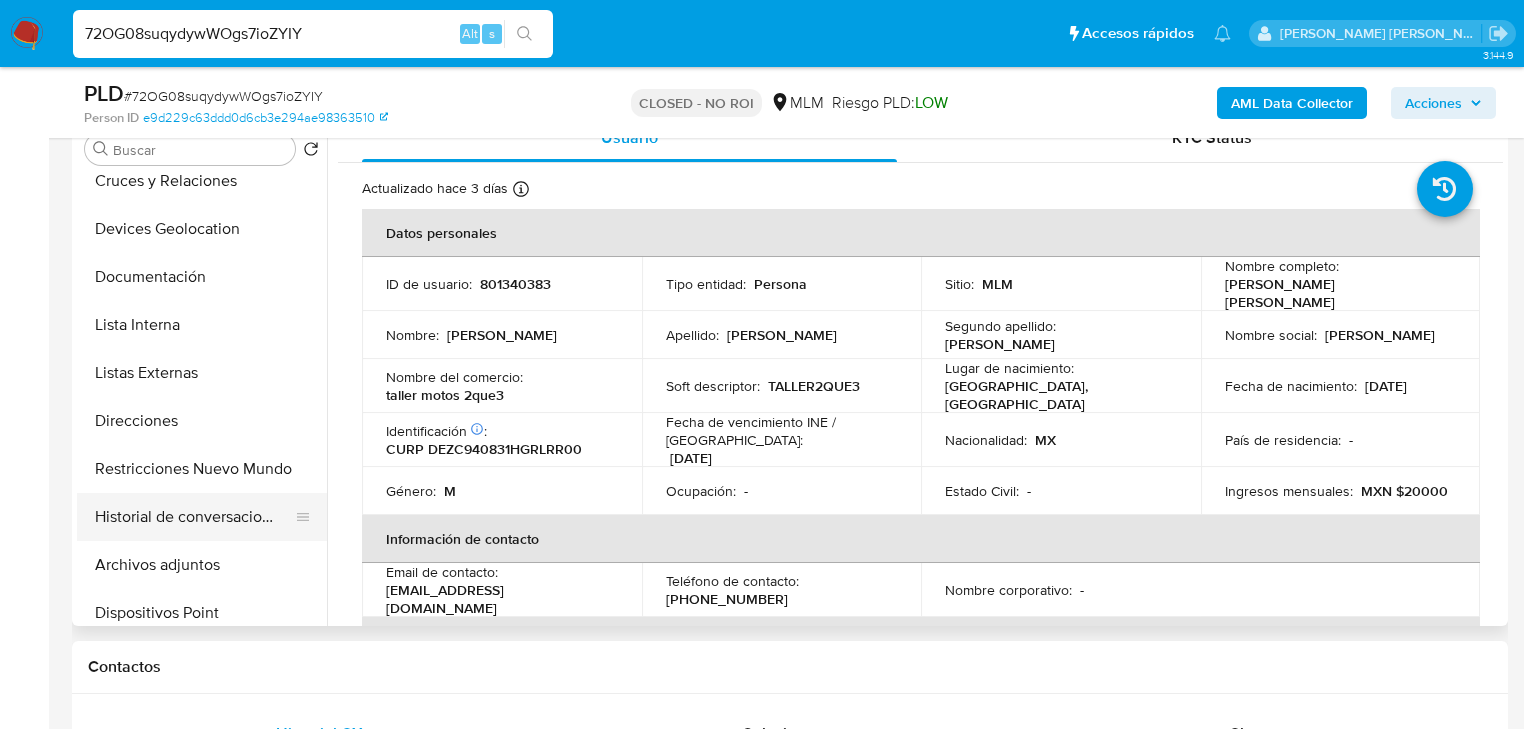 scroll, scrollTop: 320, scrollLeft: 0, axis: vertical 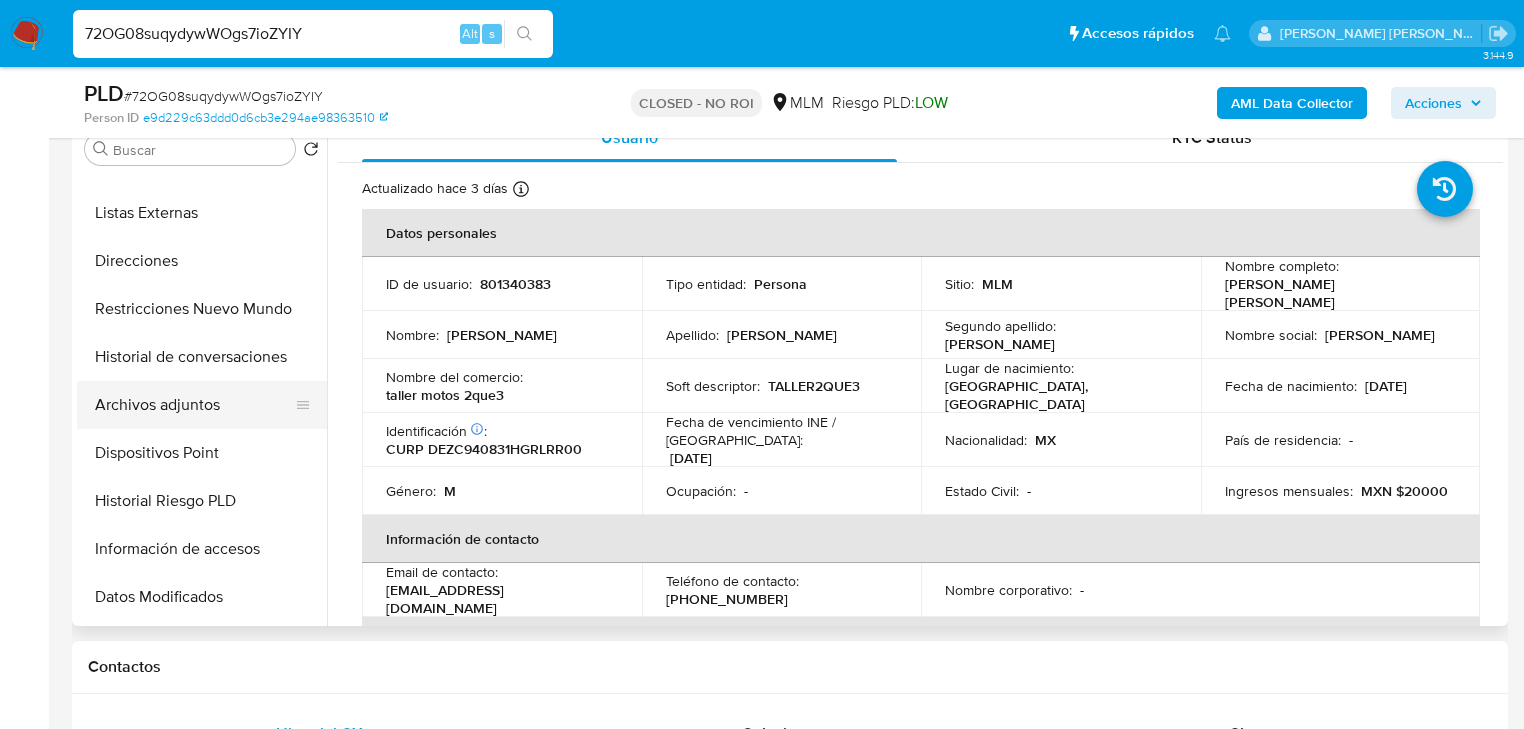 click on "Archivos adjuntos" at bounding box center [194, 405] 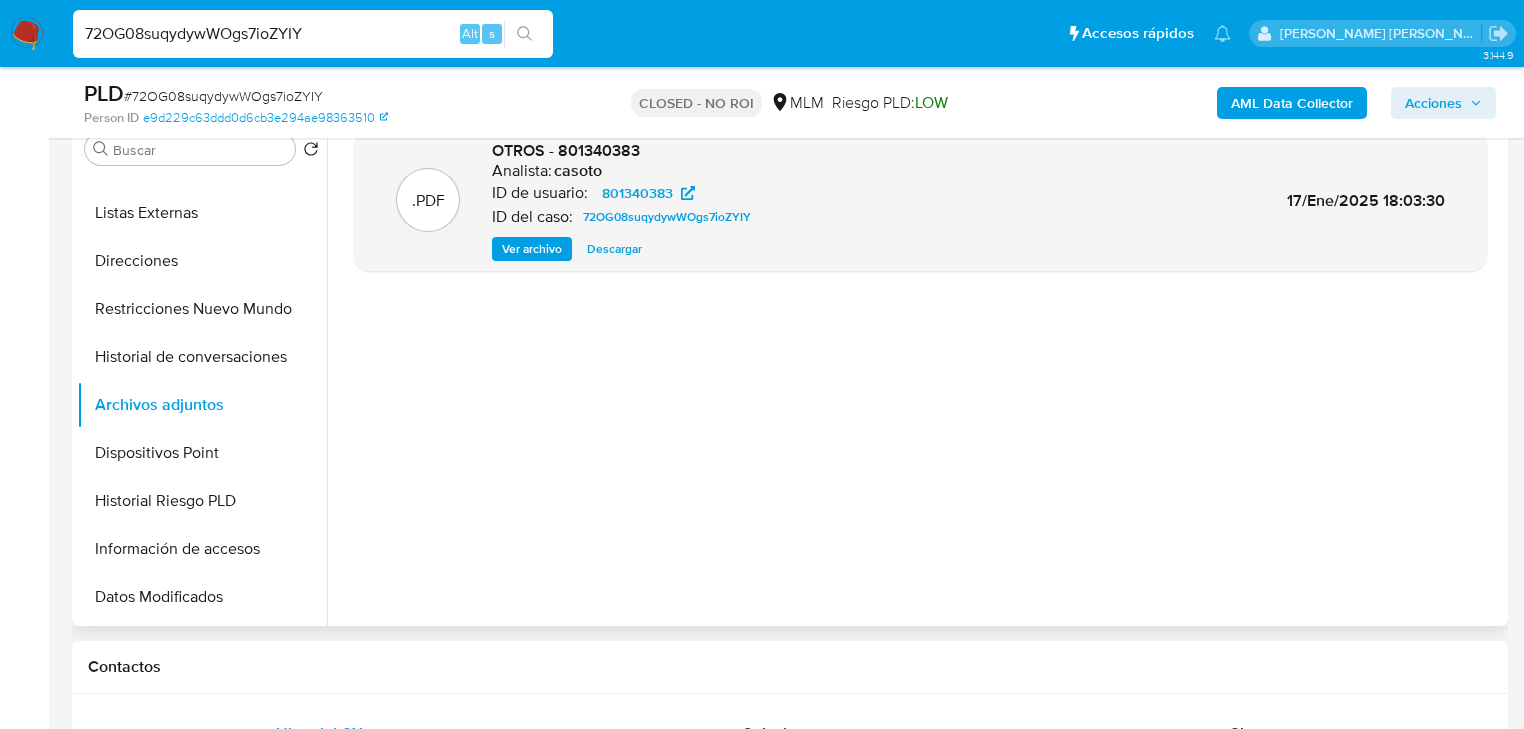 click on "Descargar" at bounding box center (614, 249) 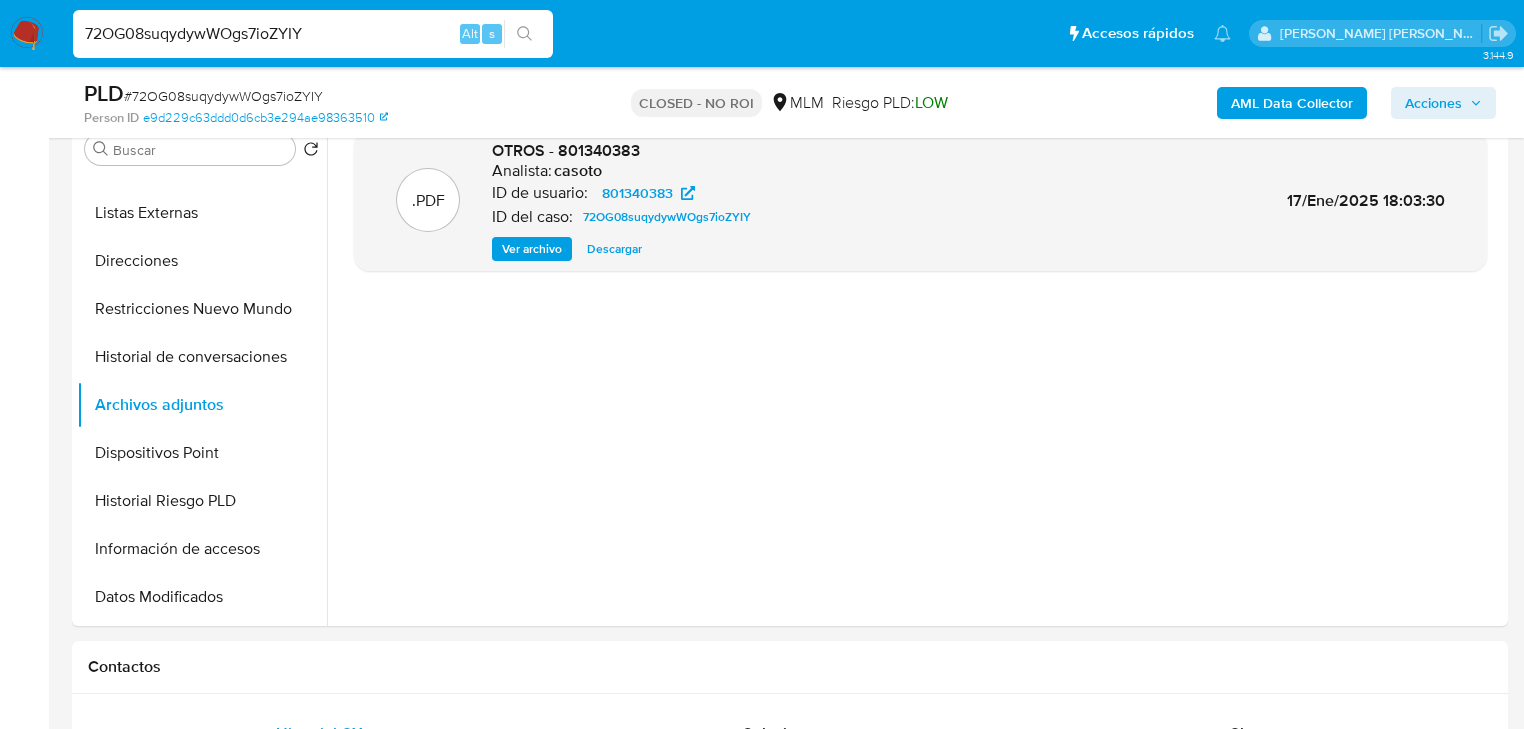 click on "72OG08suqydywWOgs7ioZYIY" at bounding box center (313, 34) 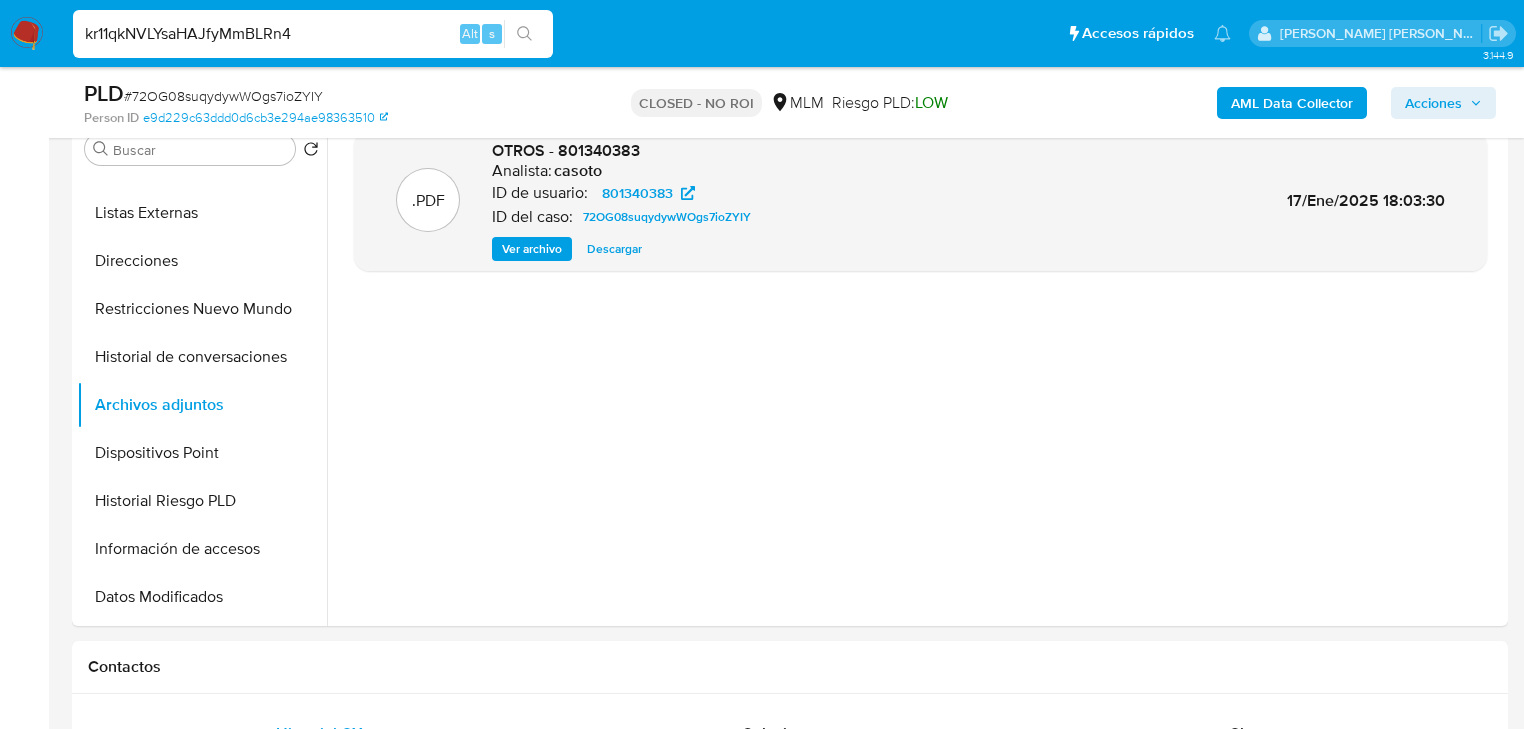 type on "kr11qkNVLYsaHAJfyMmBLRn4" 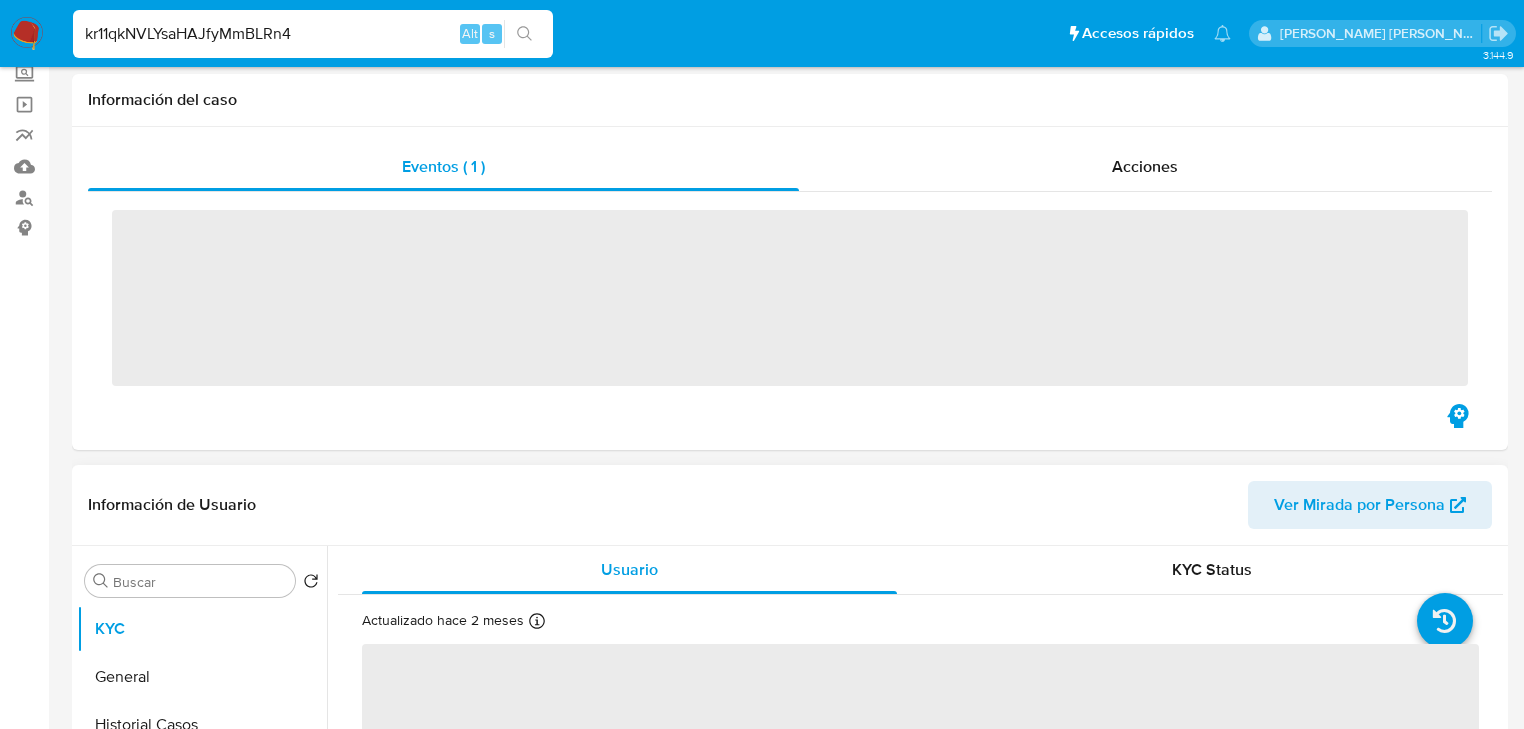 scroll, scrollTop: 400, scrollLeft: 0, axis: vertical 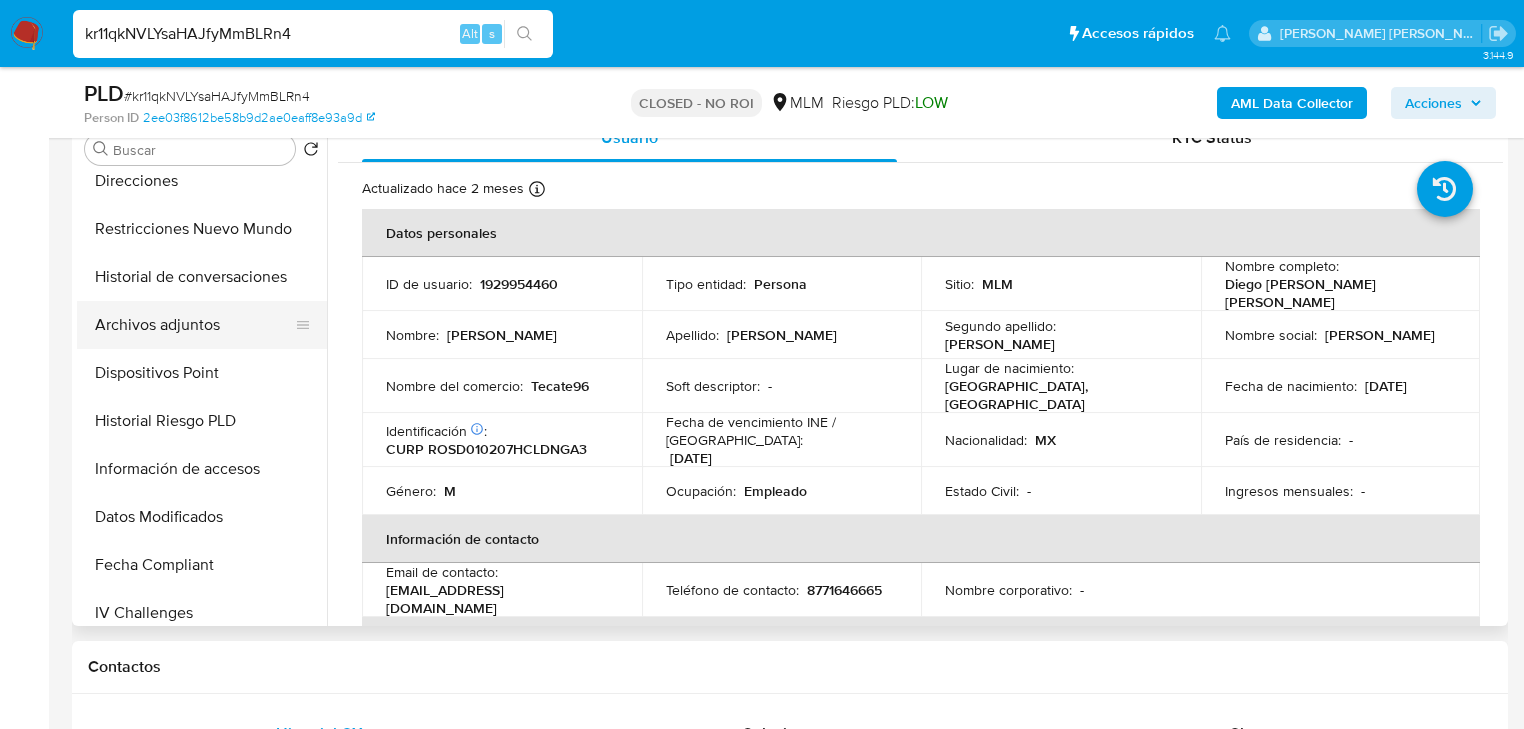 select on "10" 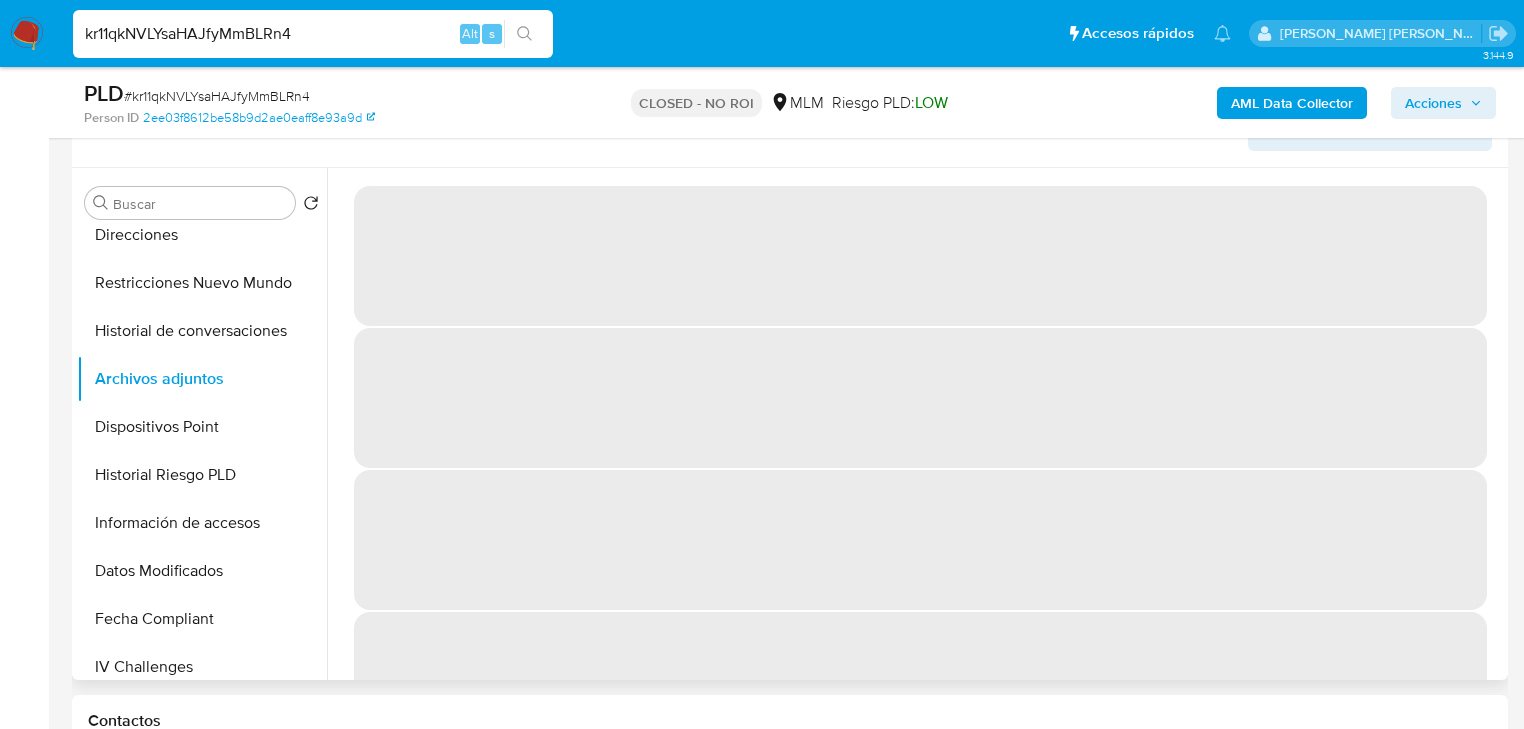 scroll, scrollTop: 320, scrollLeft: 0, axis: vertical 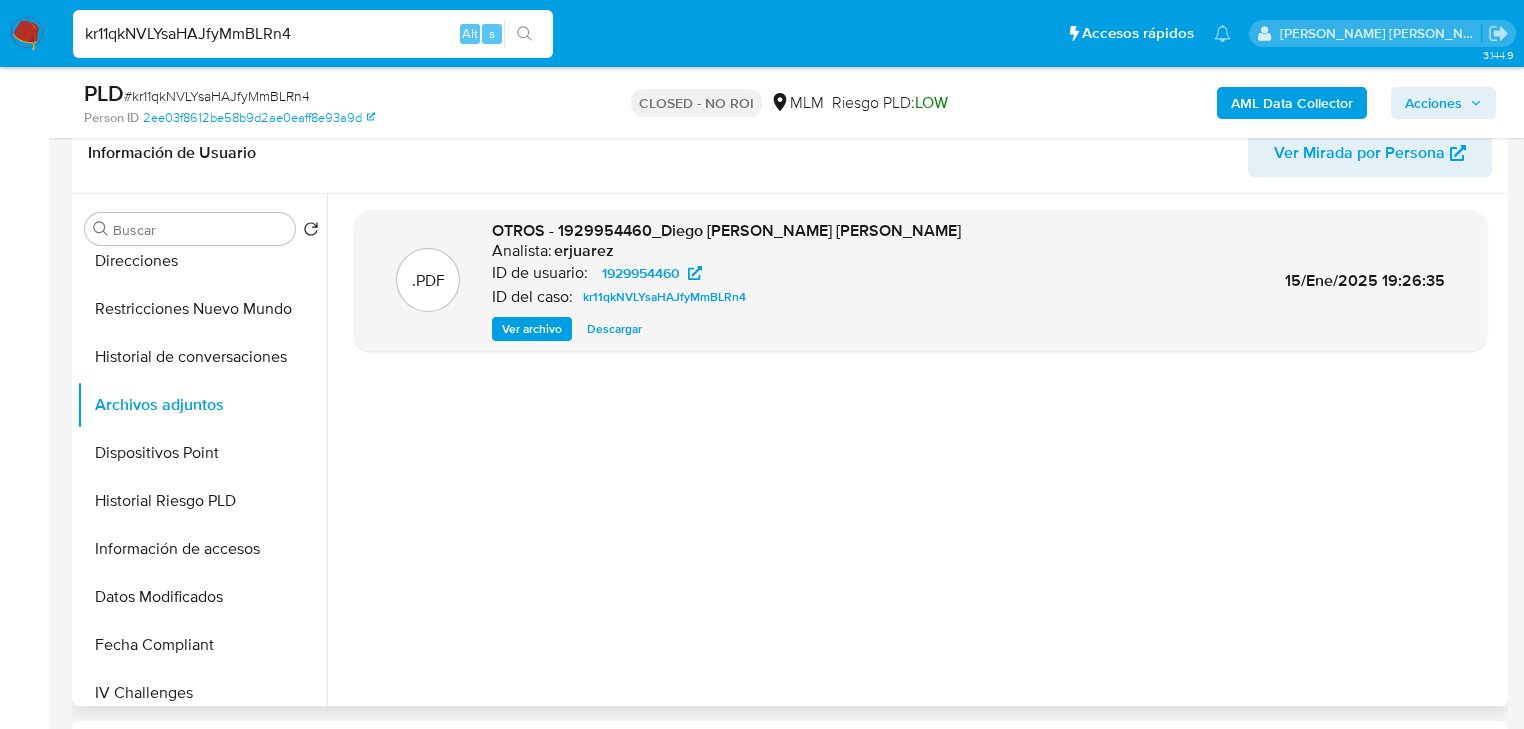 click on "Descargar" at bounding box center (614, 329) 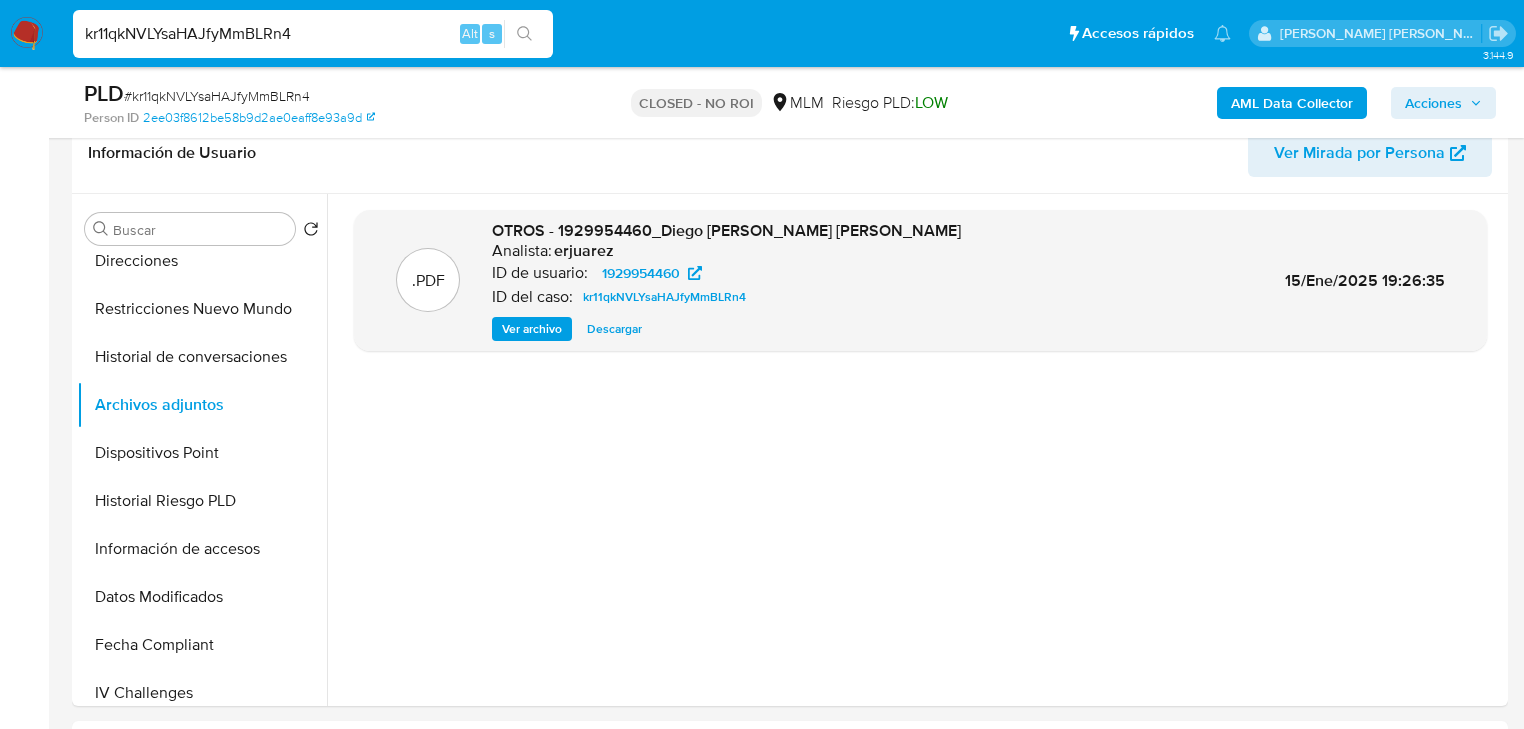 click on "kr11qkNVLYsaHAJfyMmBLRn4" at bounding box center (313, 34) 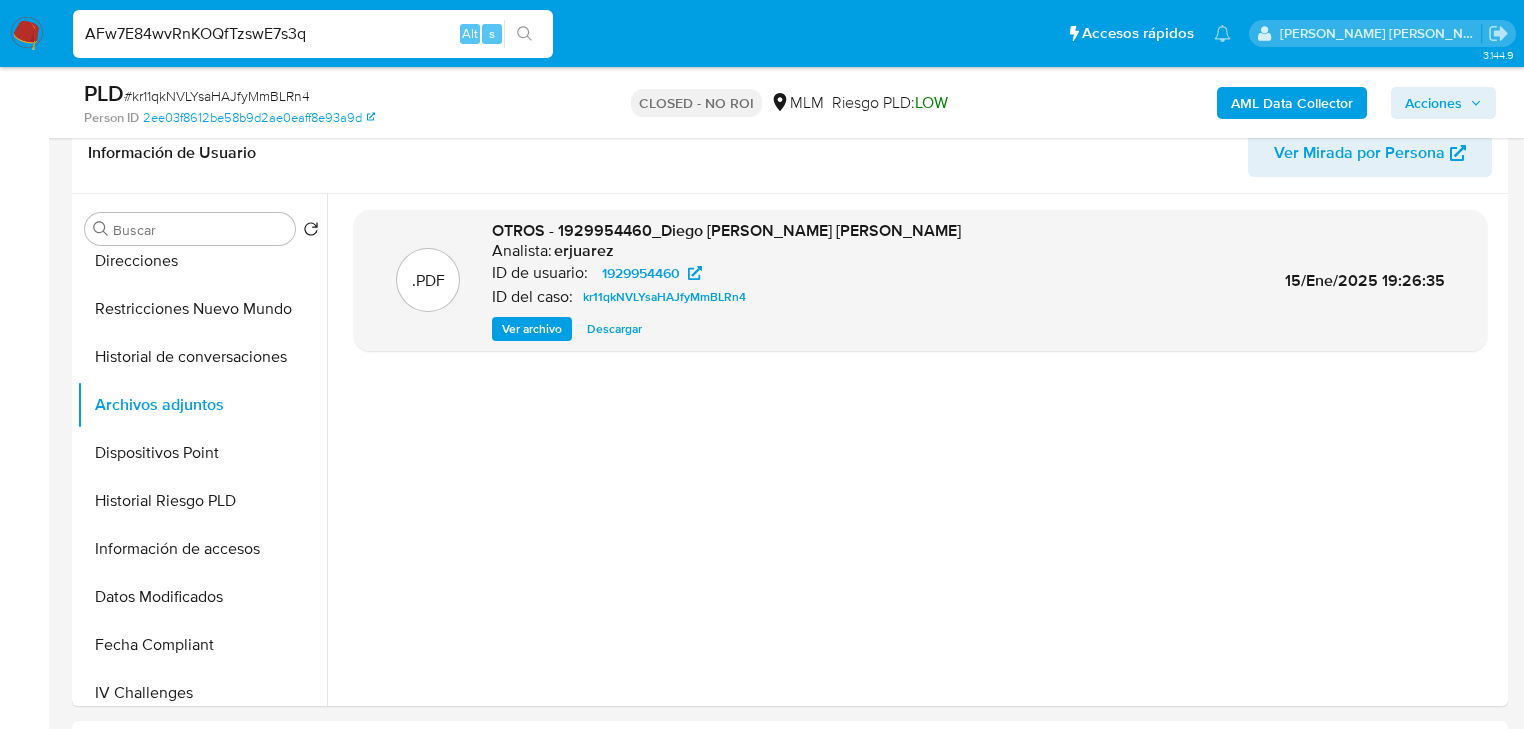 type on "AFw7E84wvRnKOQfTzswE7s3q" 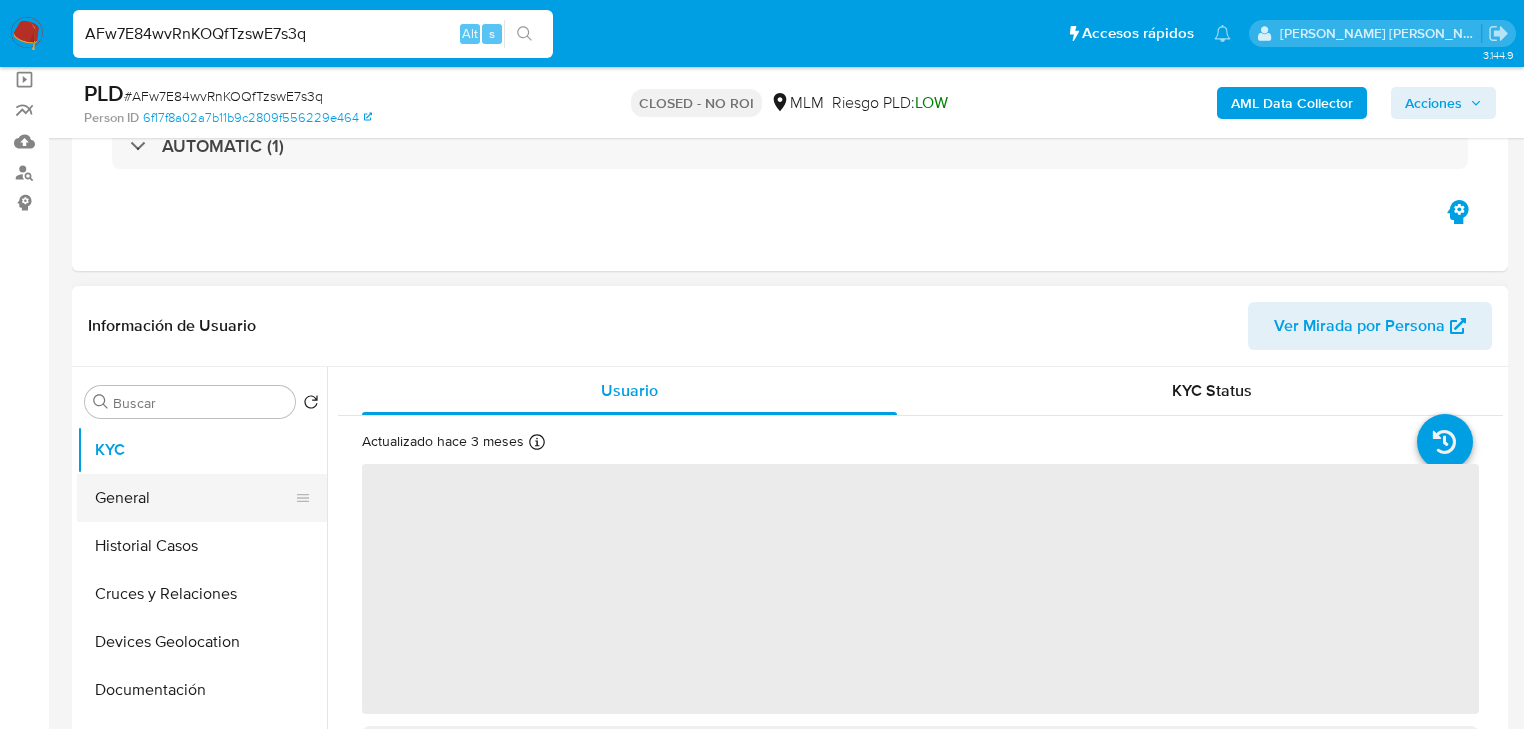 scroll, scrollTop: 320, scrollLeft: 0, axis: vertical 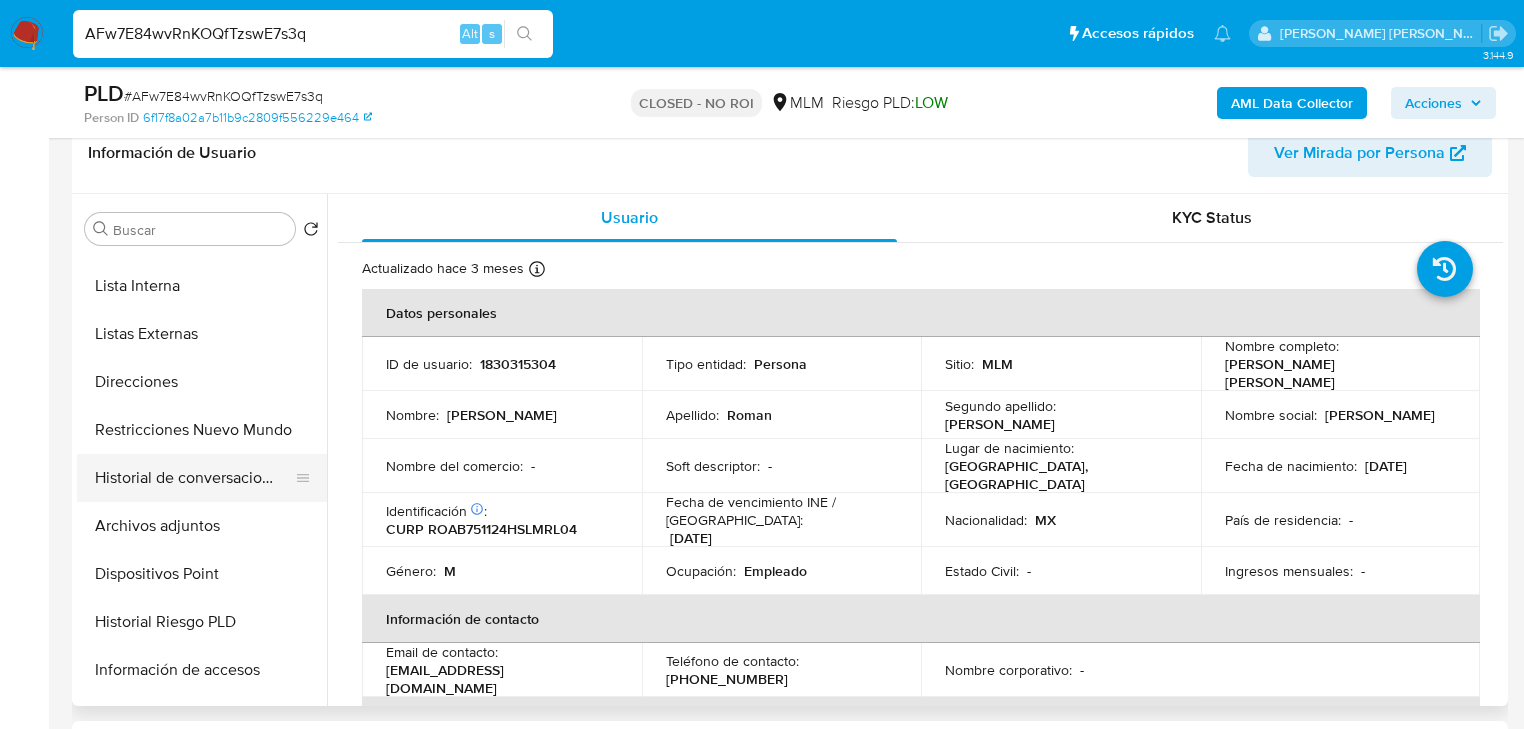 select on "10" 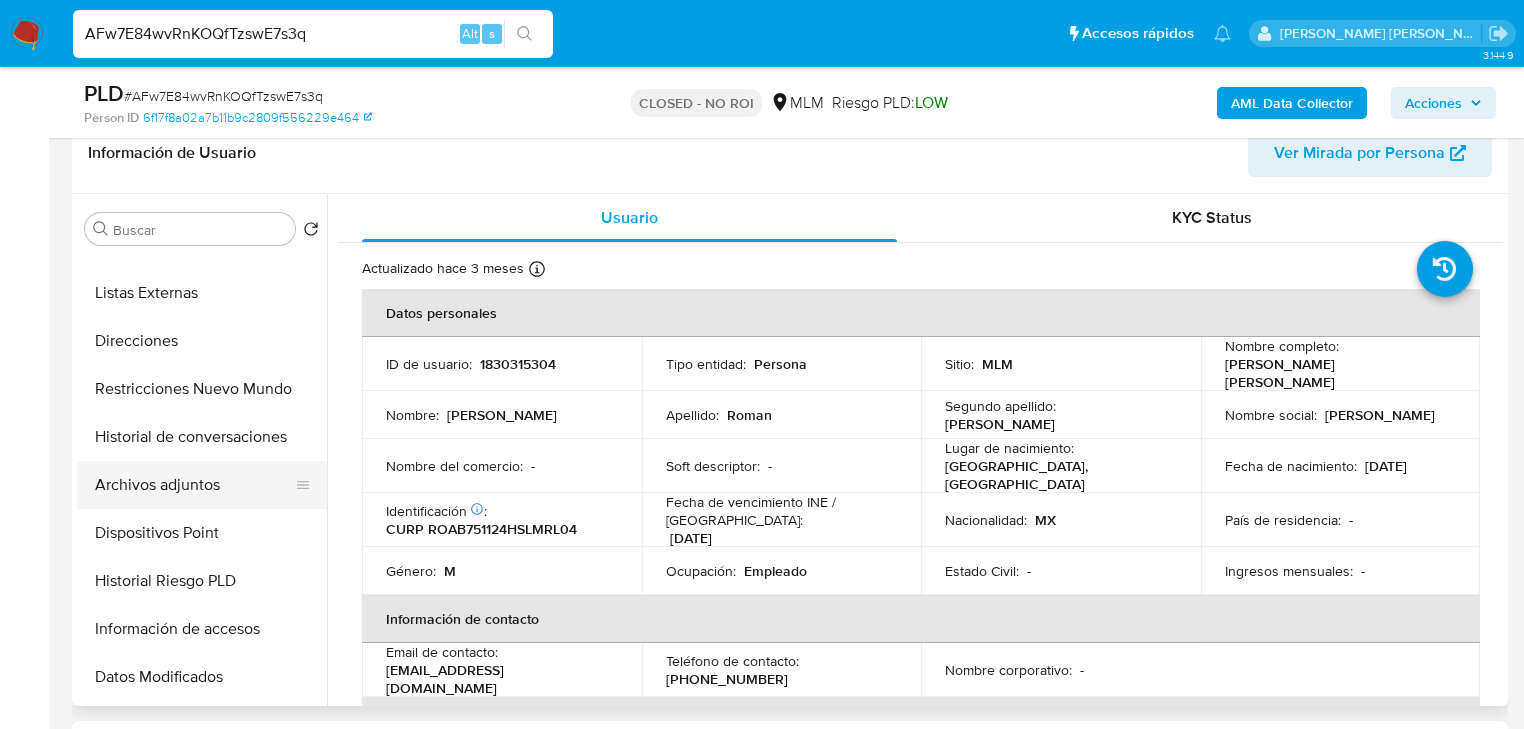 drag, startPoint x: 174, startPoint y: 489, endPoint x: 184, endPoint y: 480, distance: 13.453624 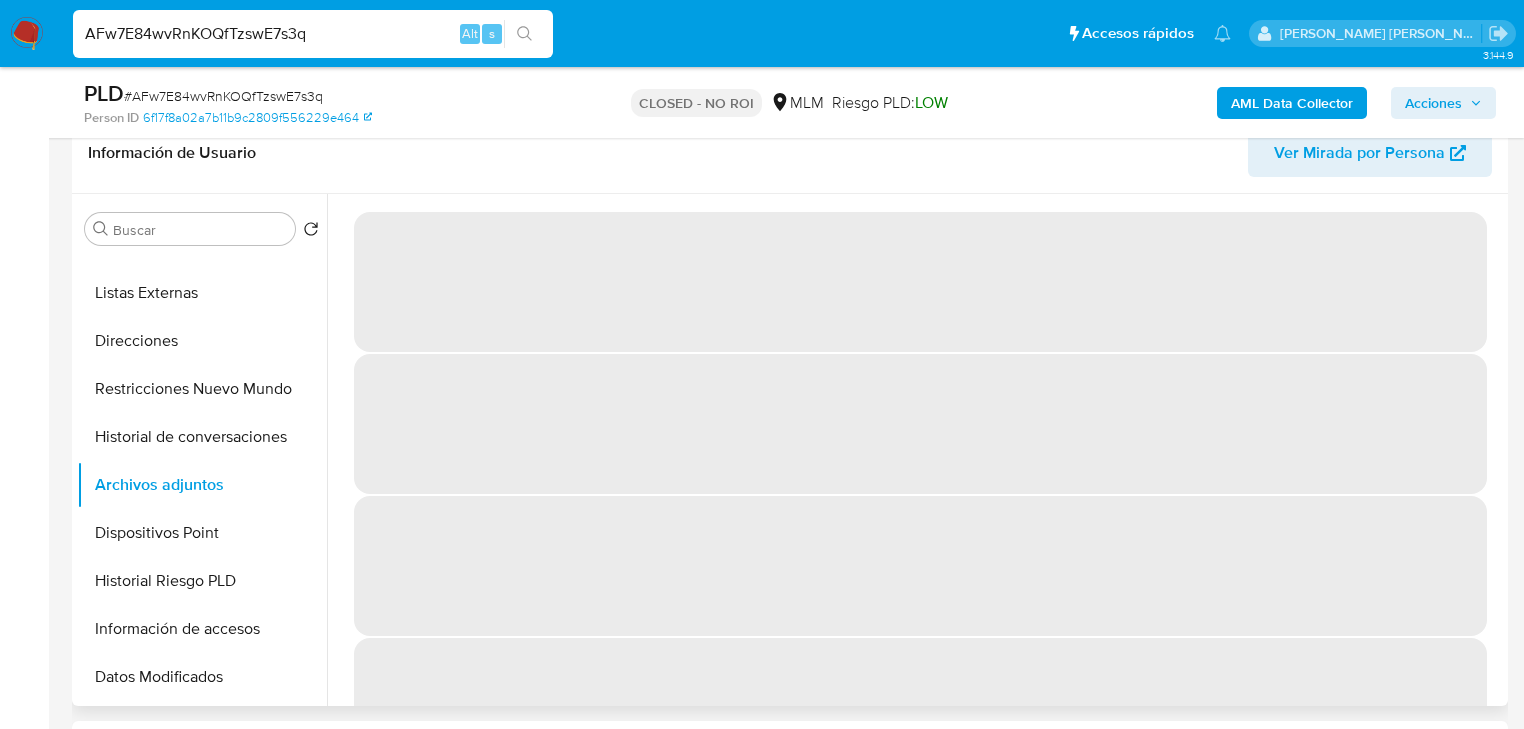 type 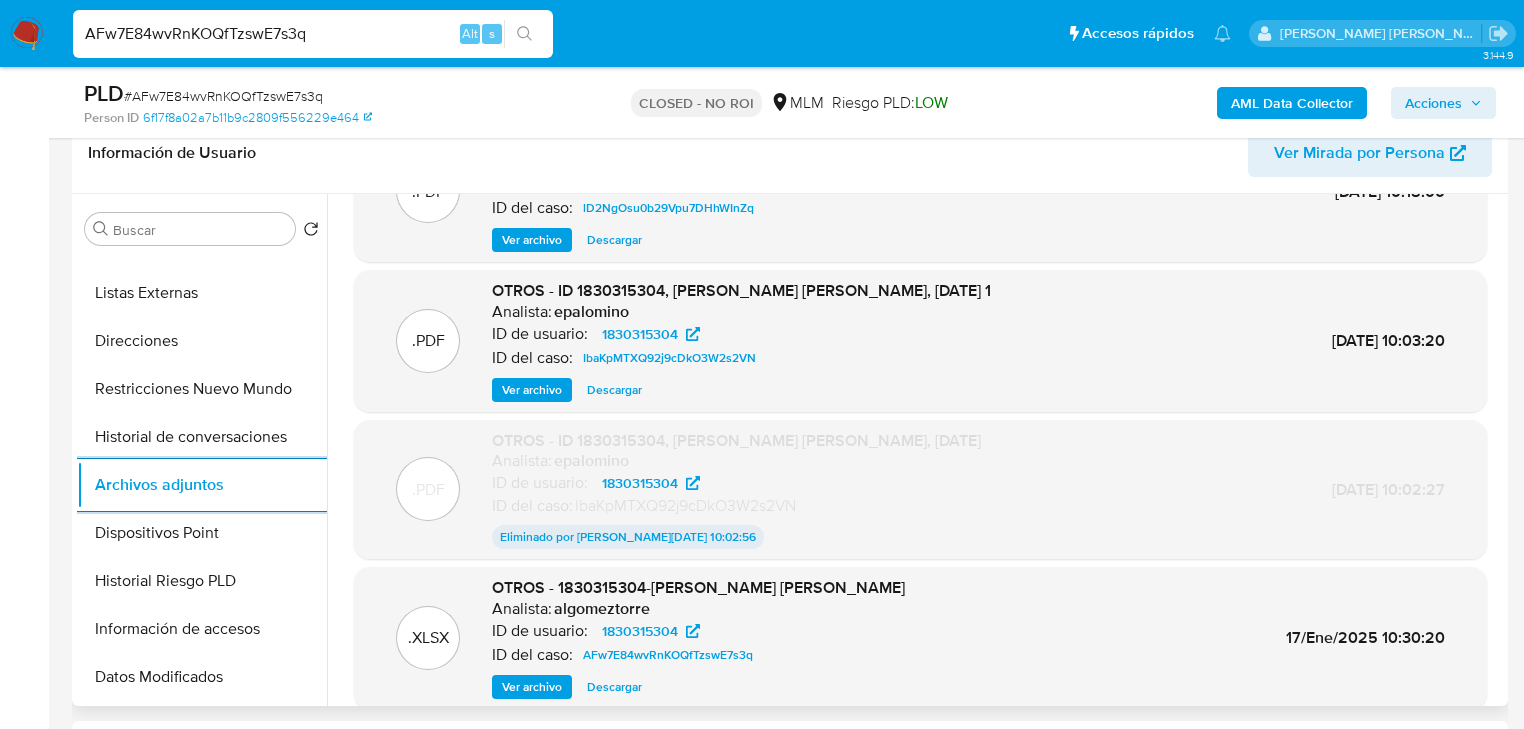 scroll, scrollTop: 165, scrollLeft: 0, axis: vertical 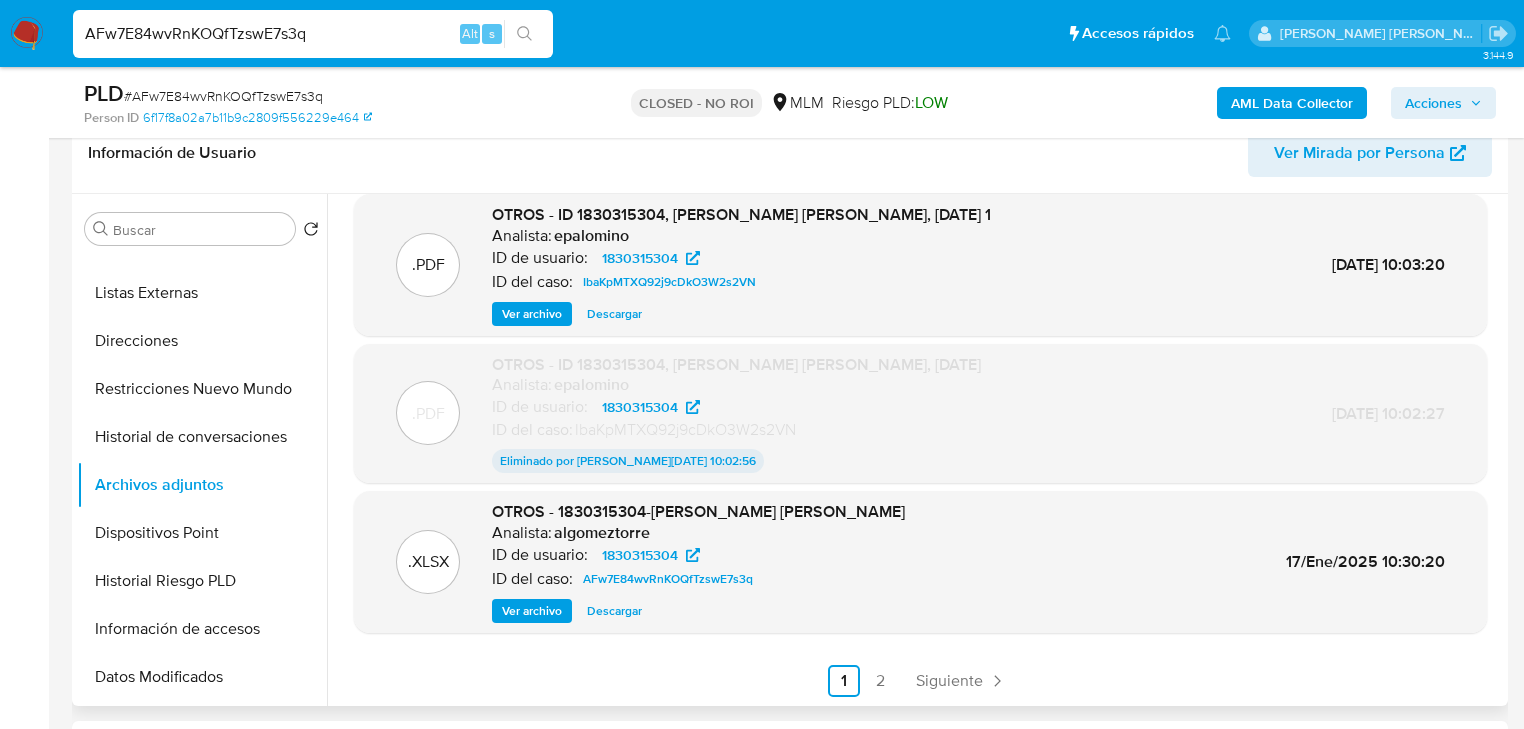 click on "Descargar" at bounding box center (614, 611) 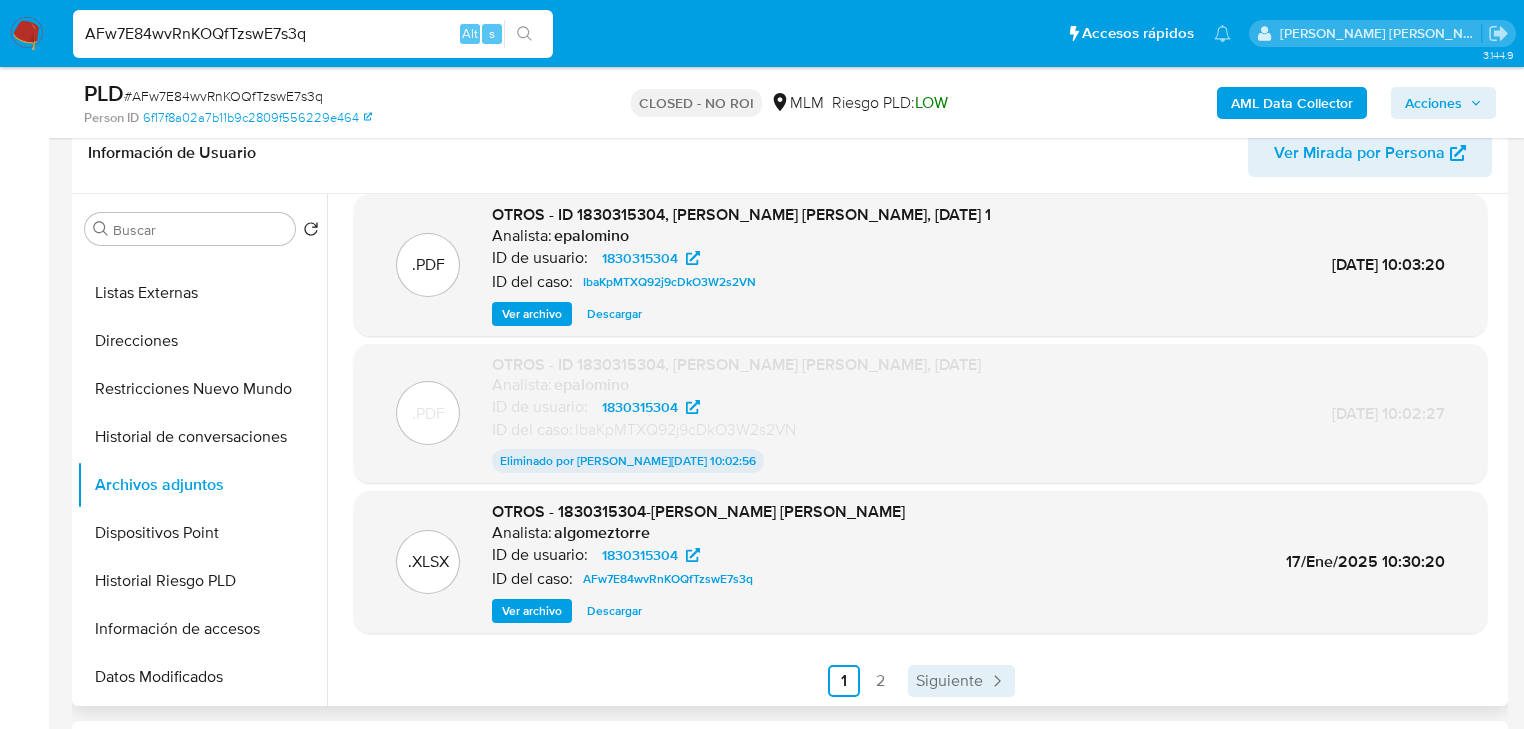 click on "Siguiente" at bounding box center [949, 681] 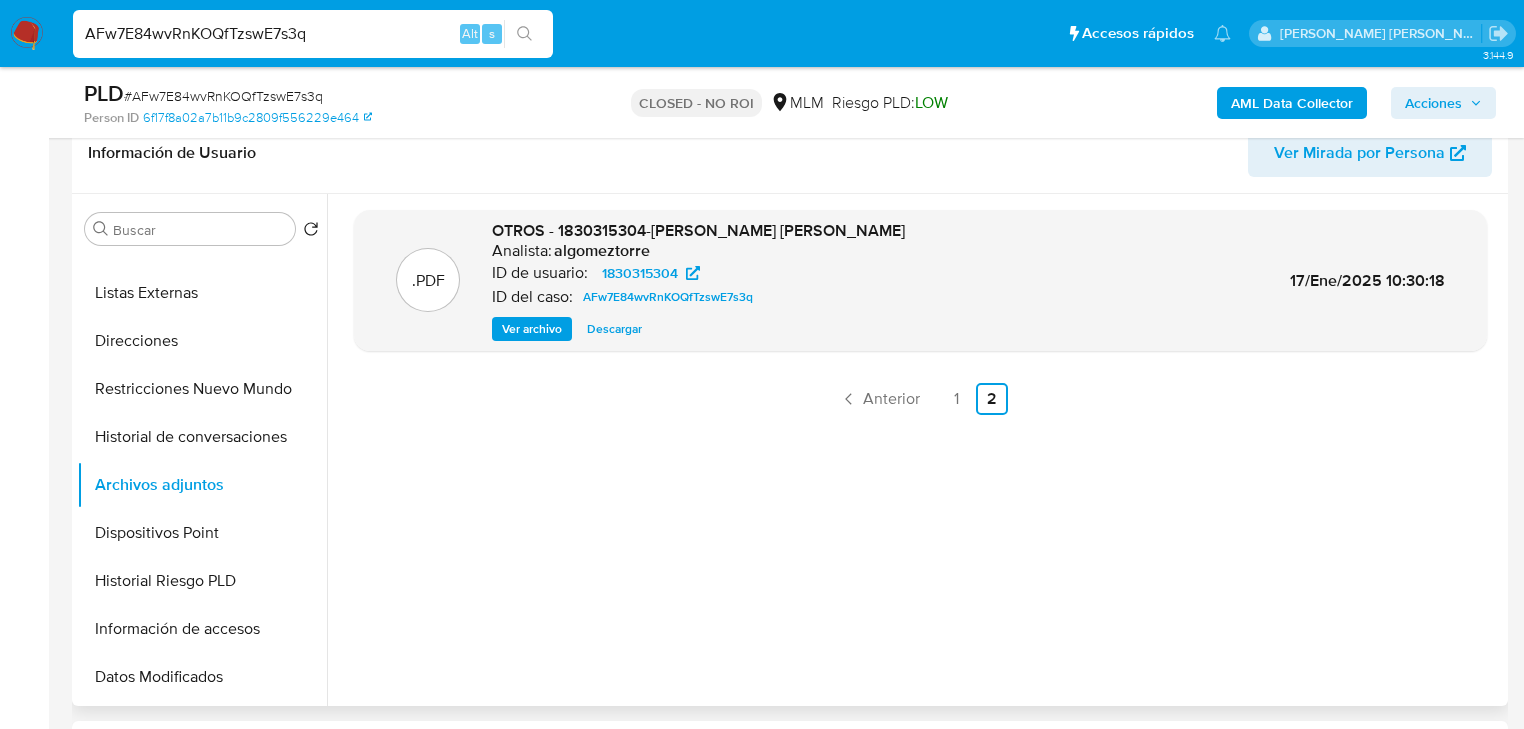 click on "Descargar" at bounding box center [614, 329] 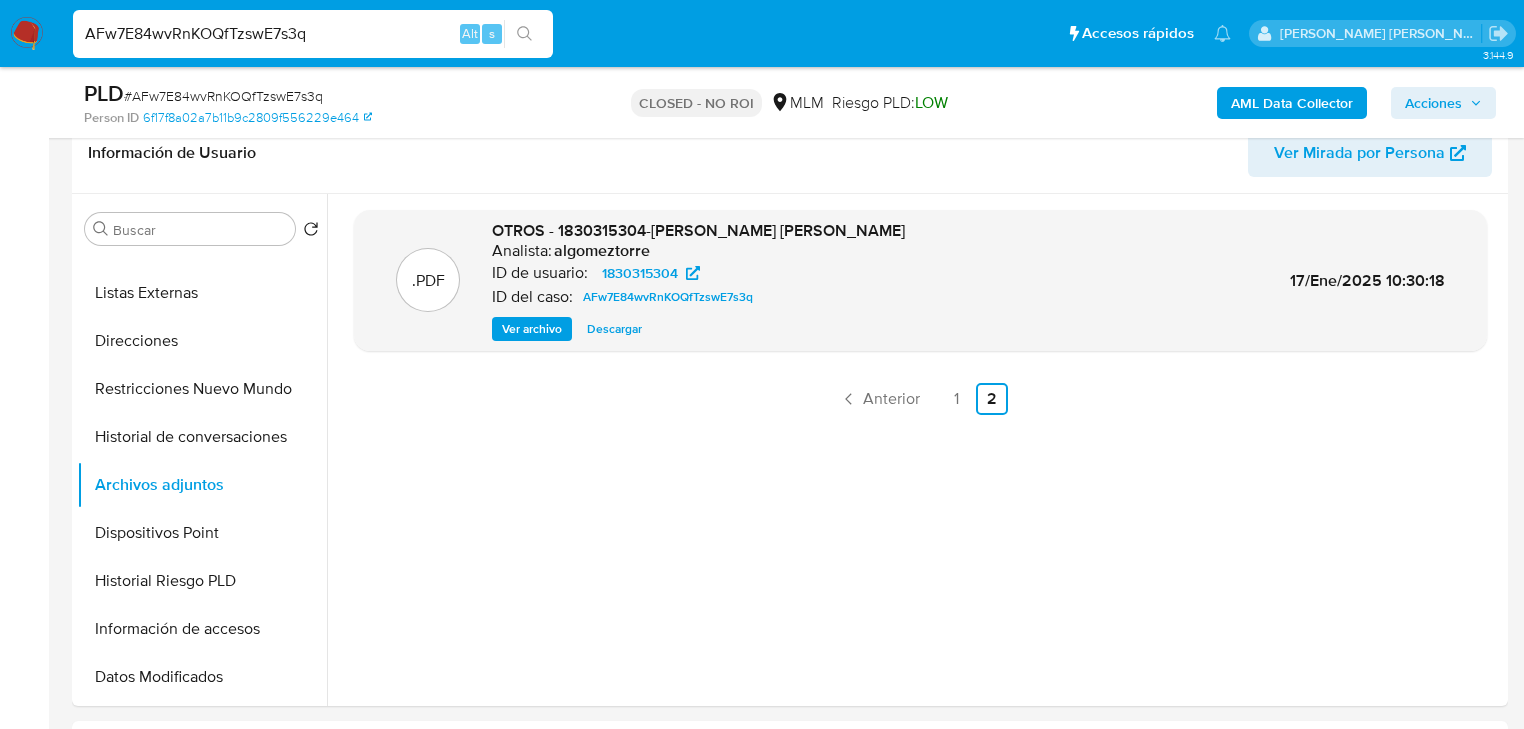 click on "AFw7E84wvRnKOQfTzswE7s3q" at bounding box center [313, 34] 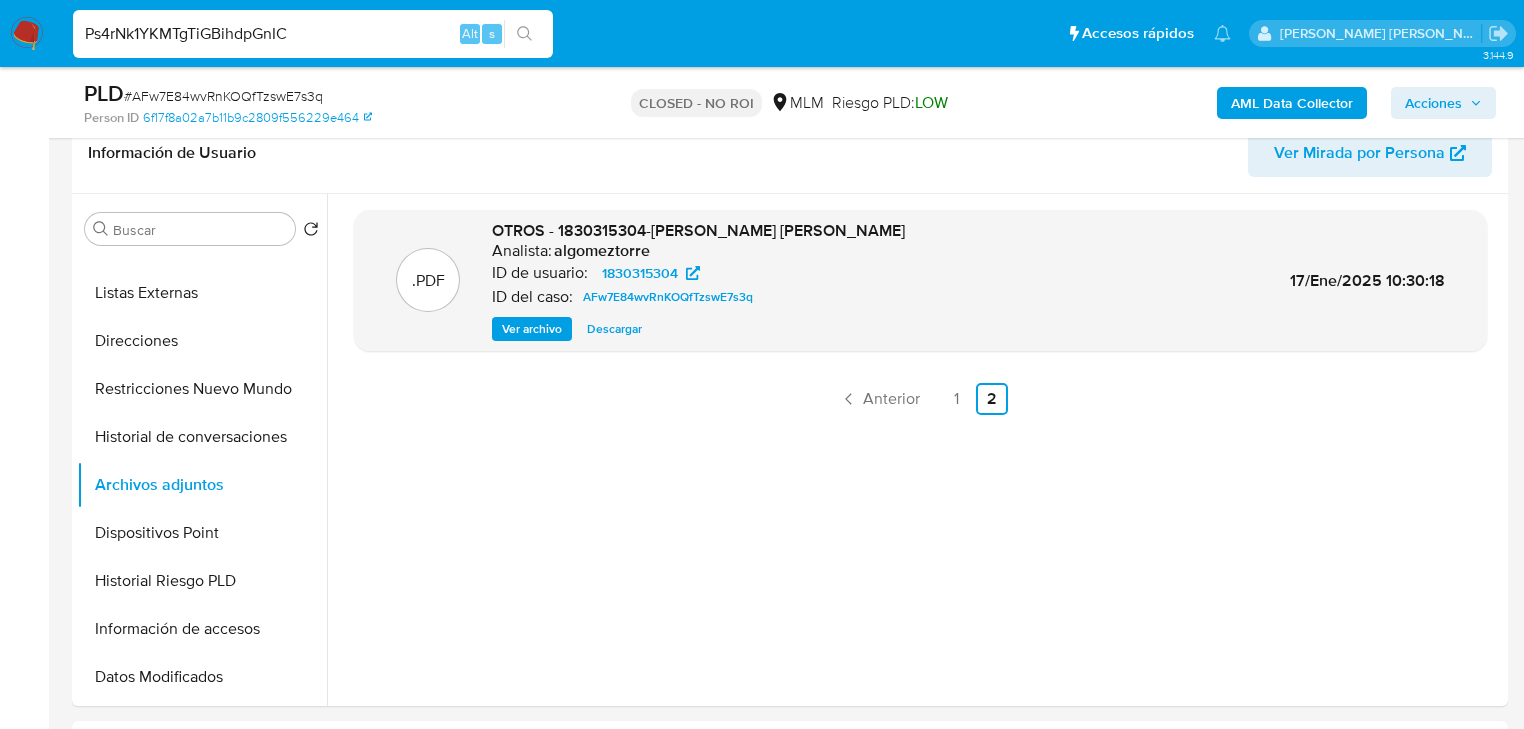 type on "Ps4rNk1YKMTgTiGBihdpGnIC" 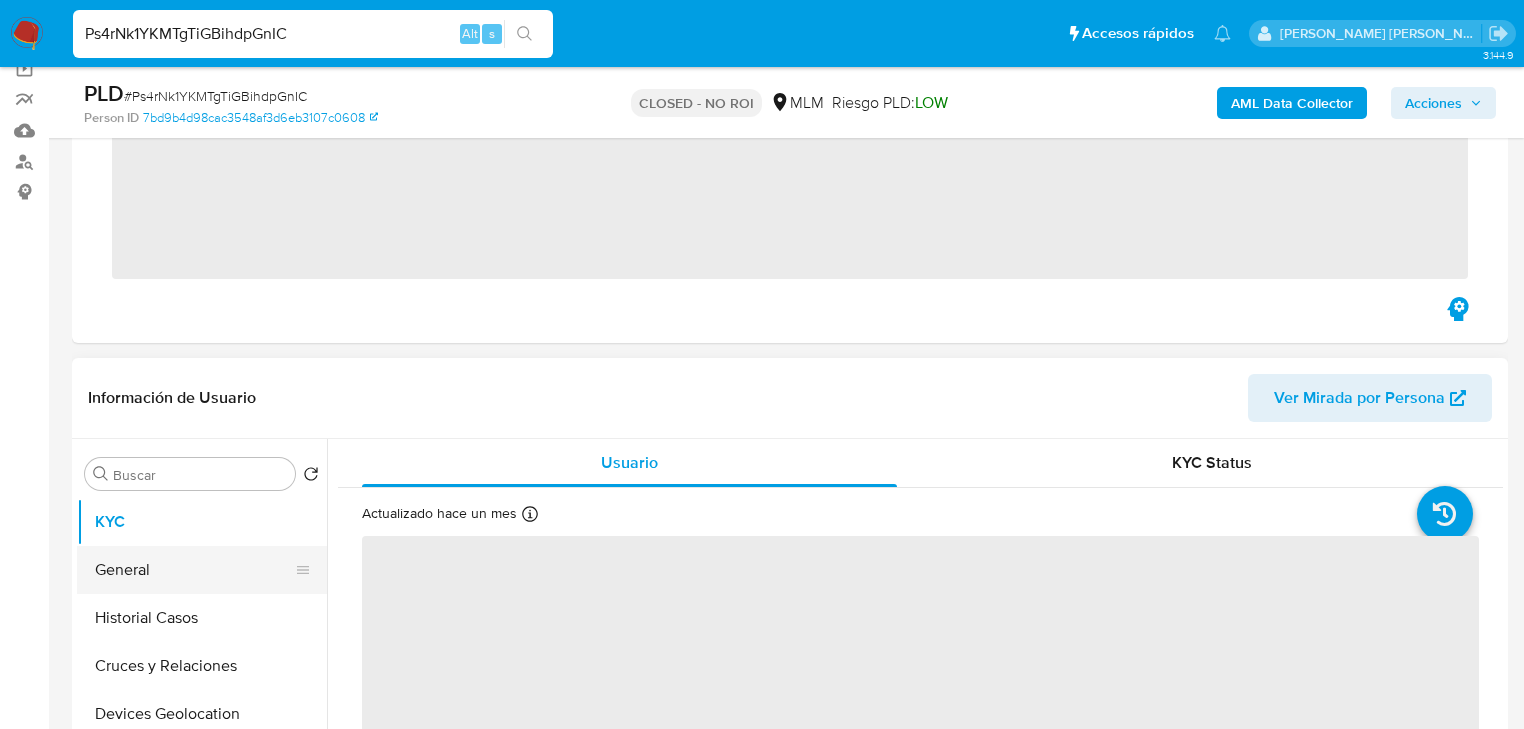 scroll, scrollTop: 160, scrollLeft: 0, axis: vertical 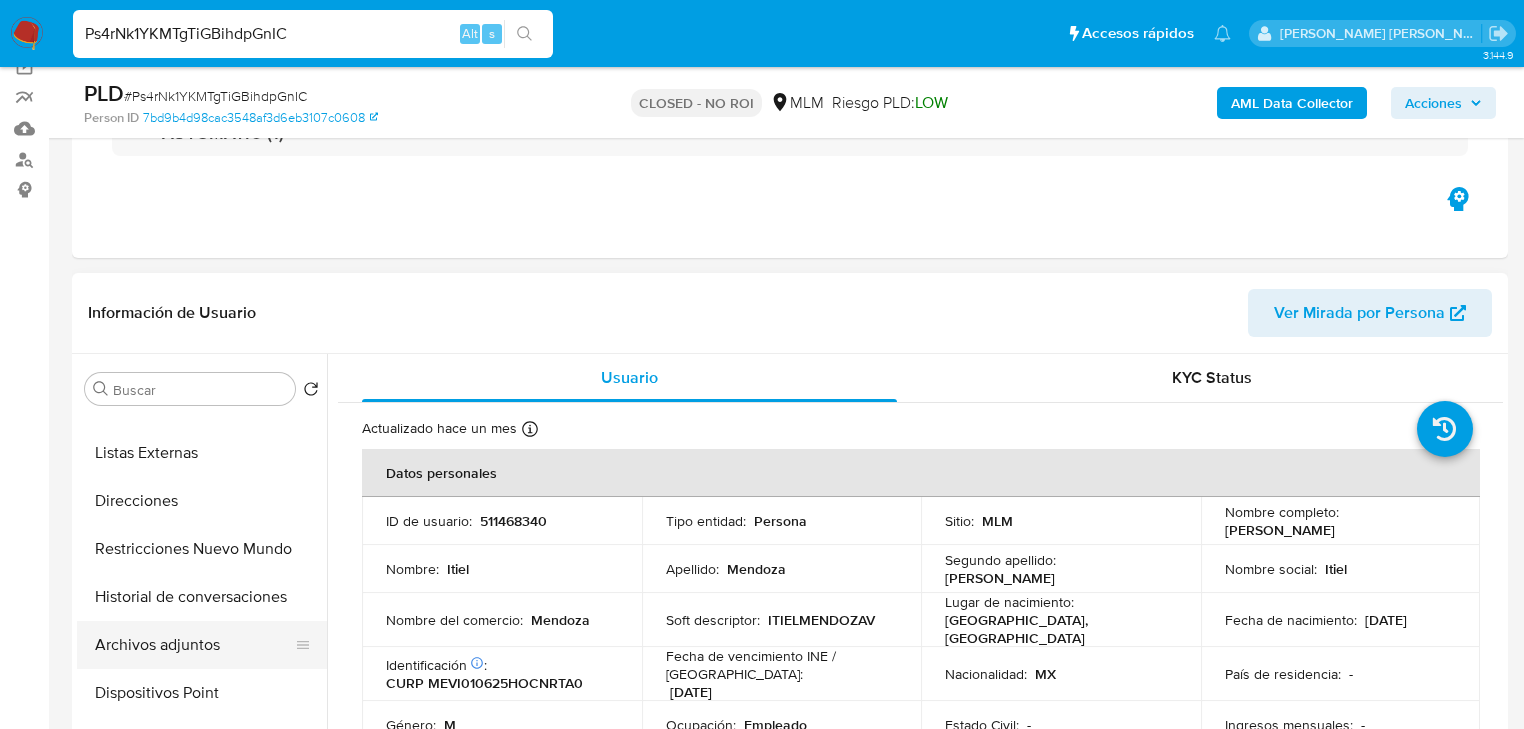 select on "10" 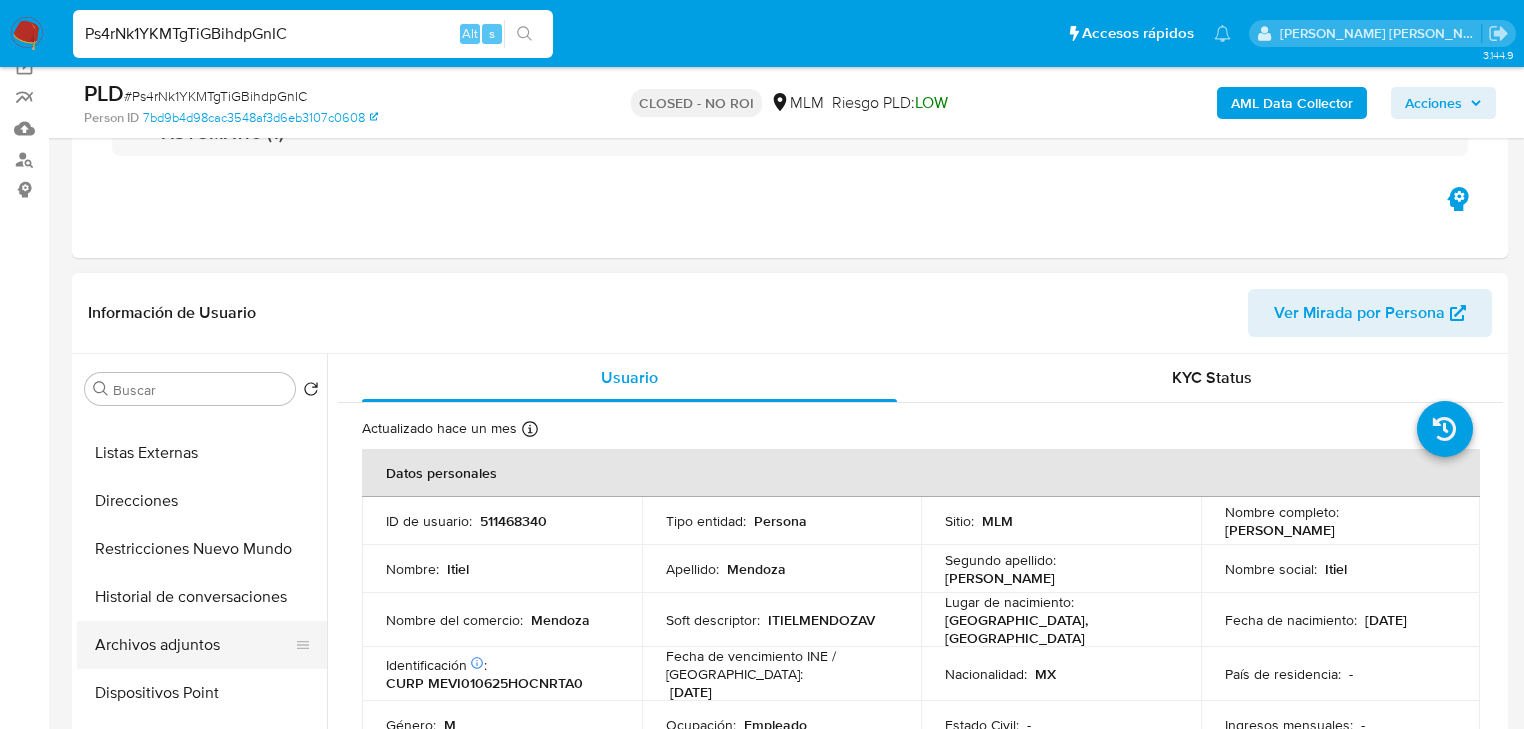 click on "Archivos adjuntos" at bounding box center (194, 645) 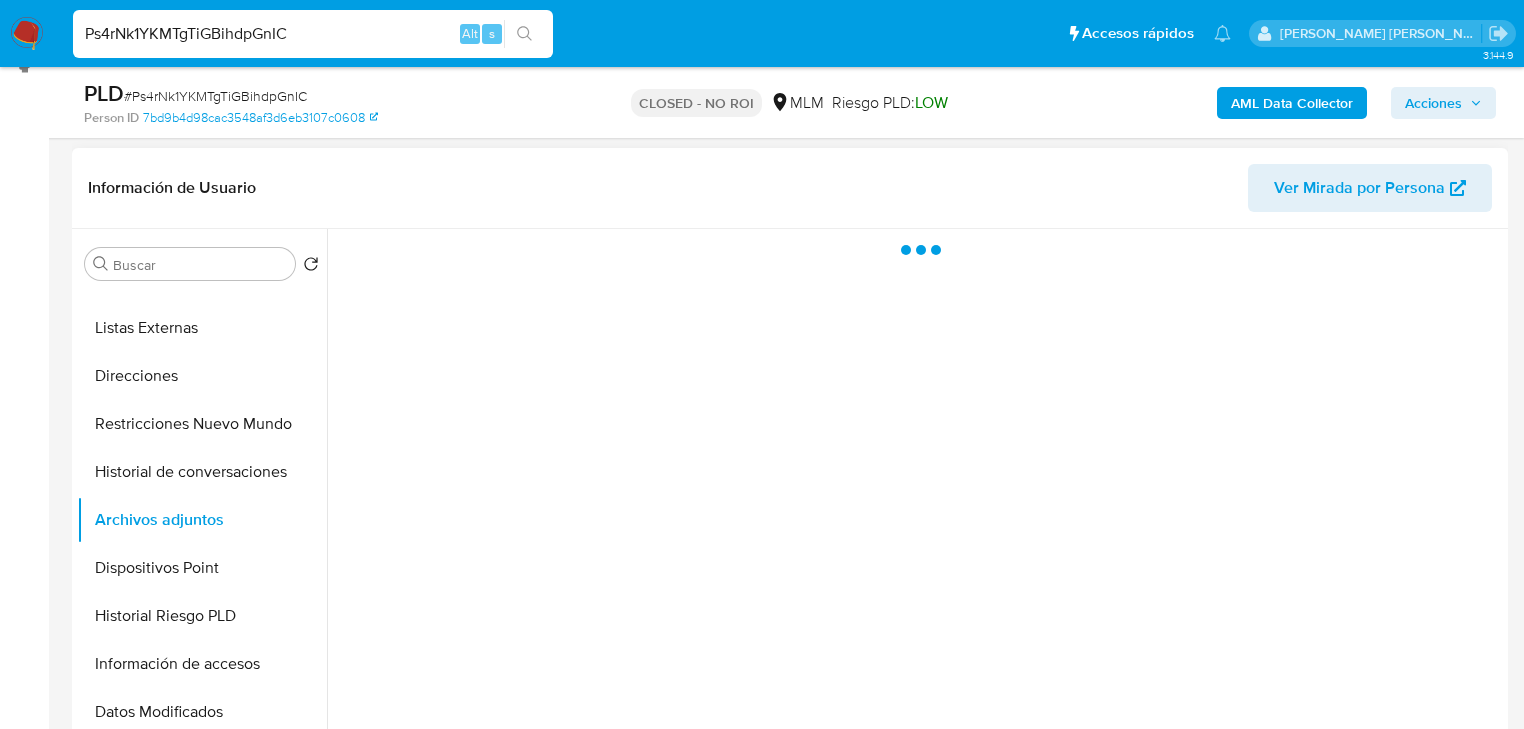 scroll, scrollTop: 400, scrollLeft: 0, axis: vertical 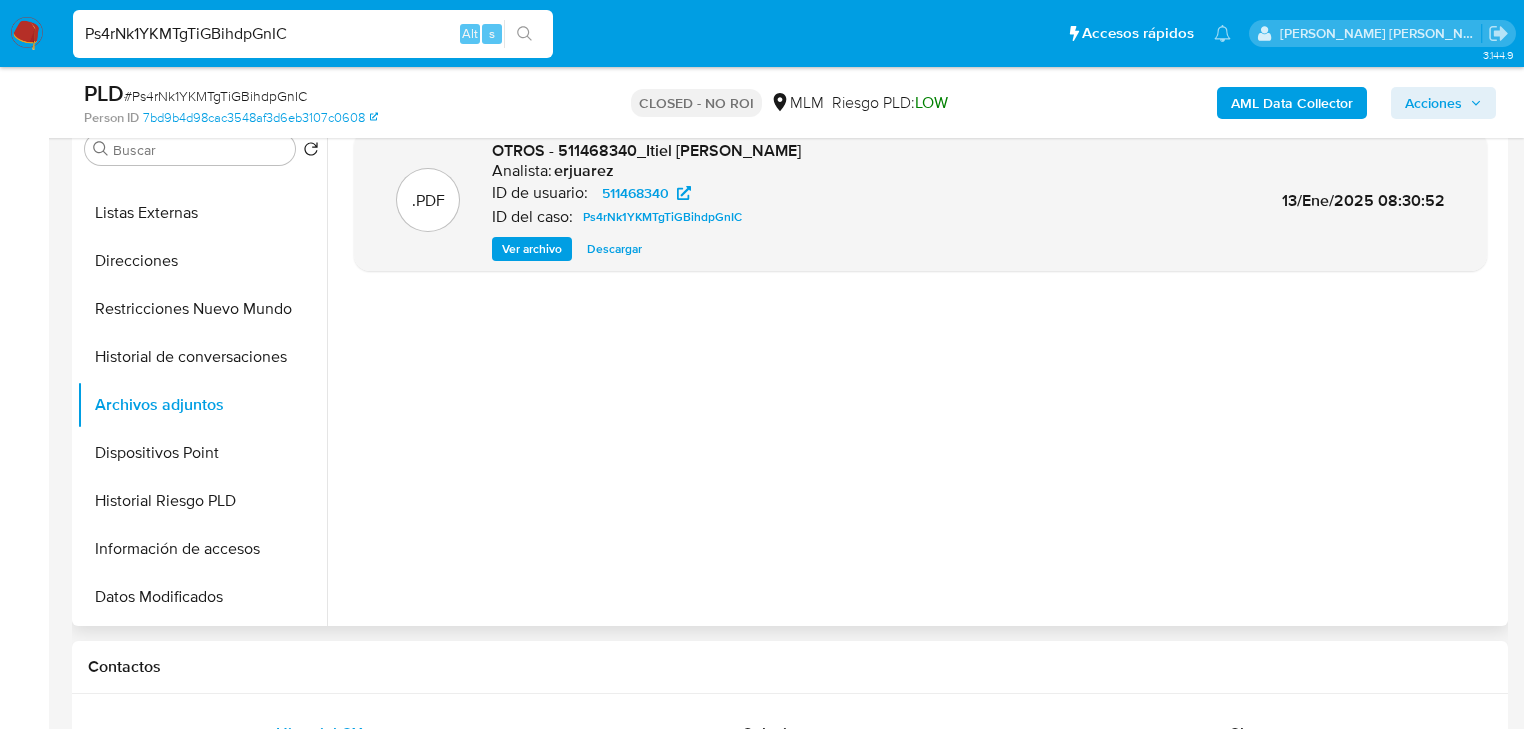 click on "Descargar" at bounding box center (614, 249) 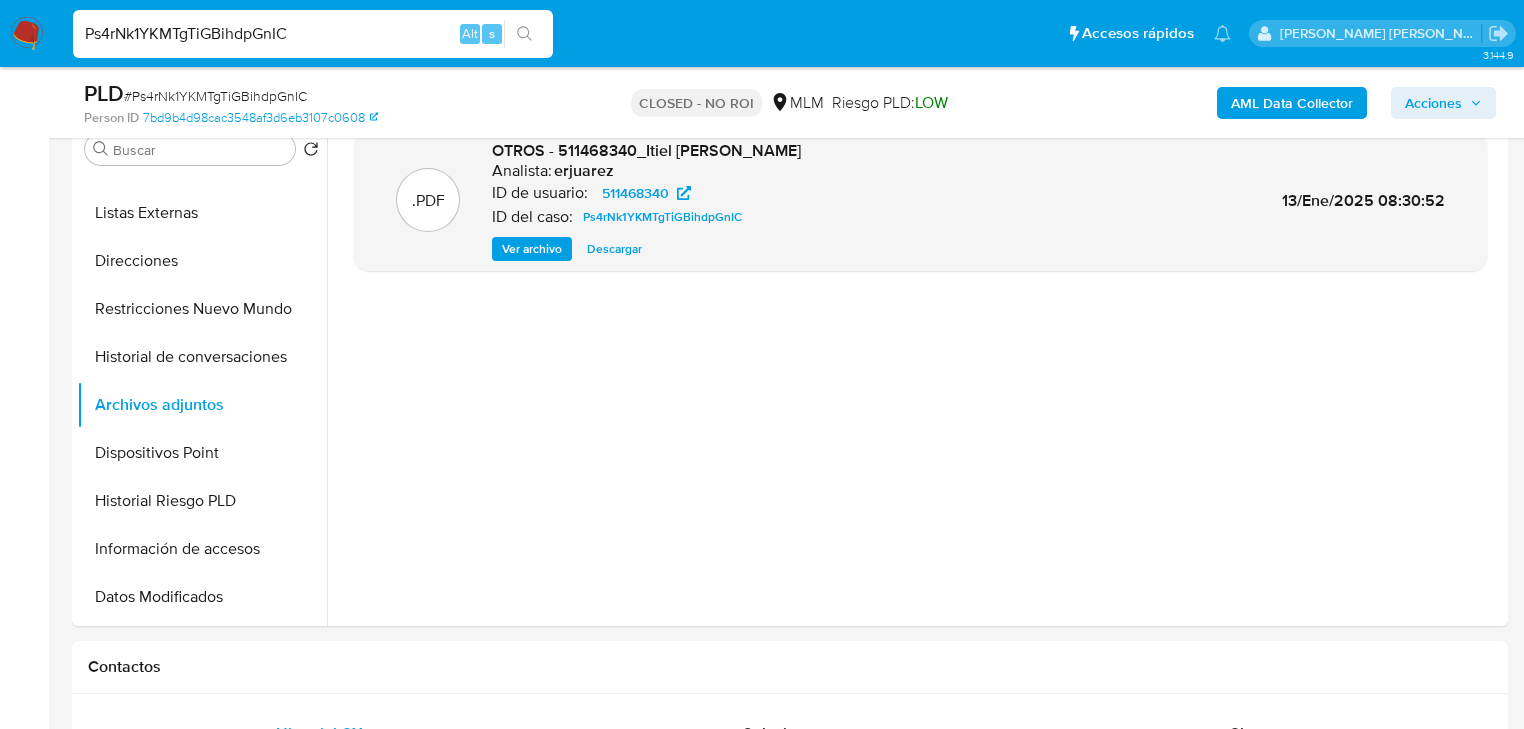 click on "Ps4rNk1YKMTgTiGBihdpGnIC" at bounding box center (313, 34) 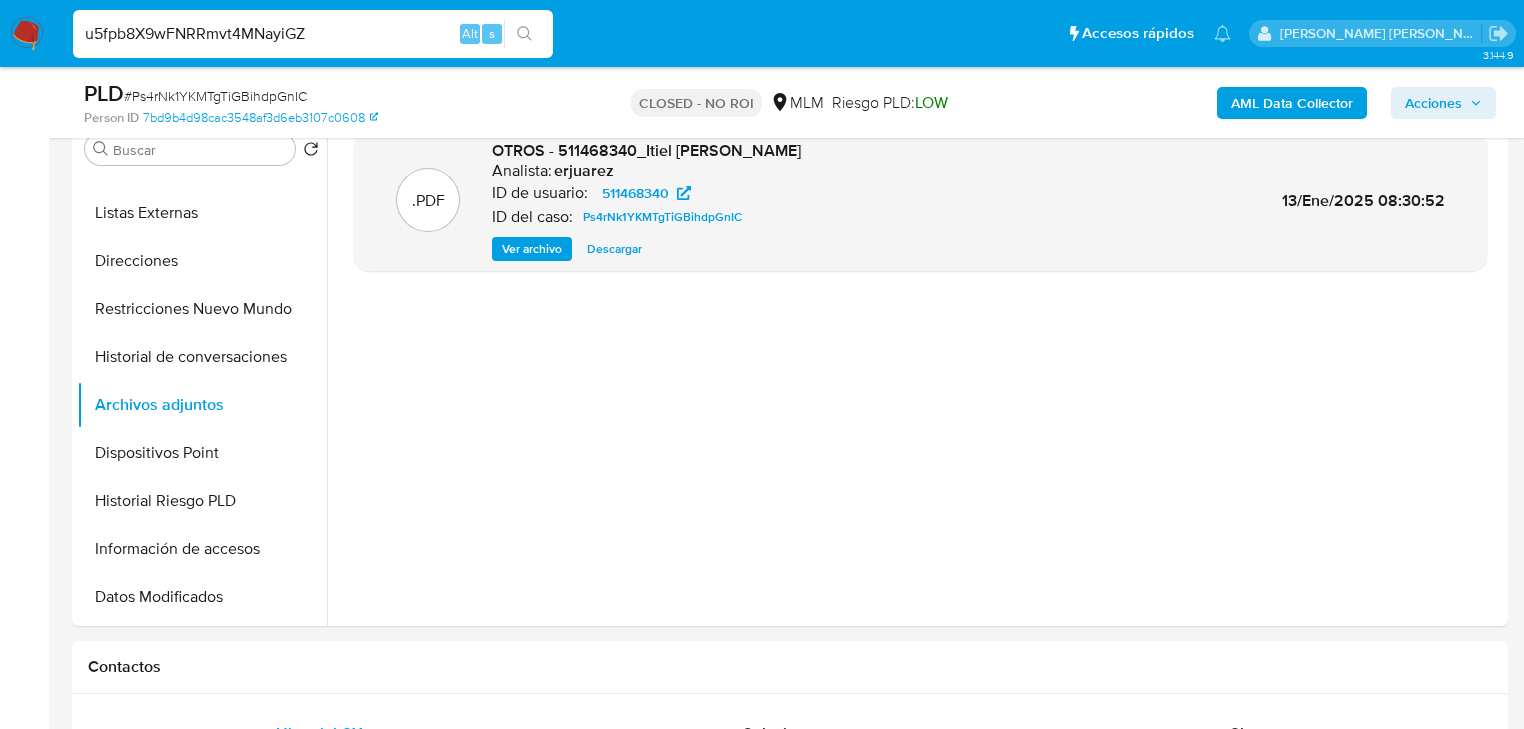 type on "u5fpb8X9wFNRRmvt4MNayiGZ" 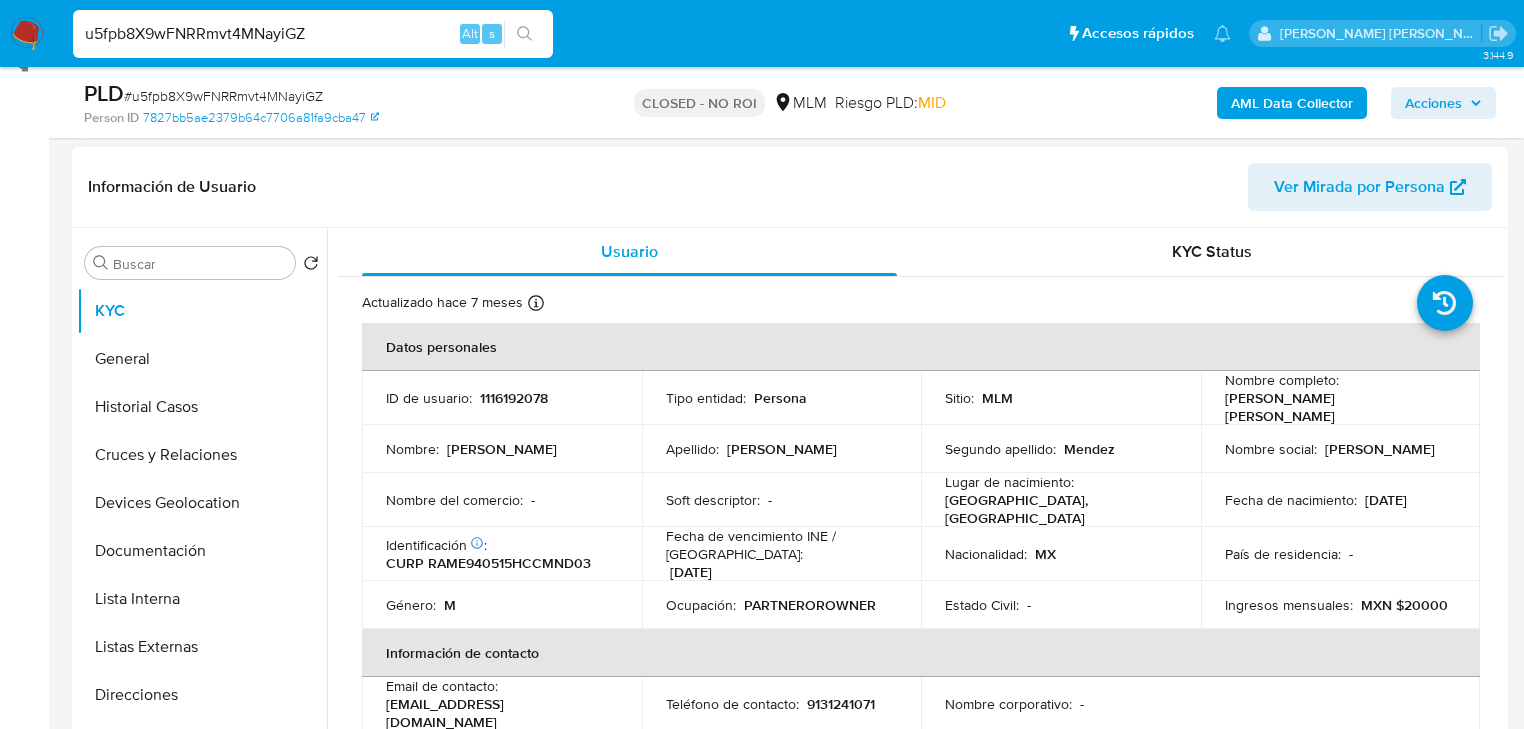 scroll, scrollTop: 400, scrollLeft: 0, axis: vertical 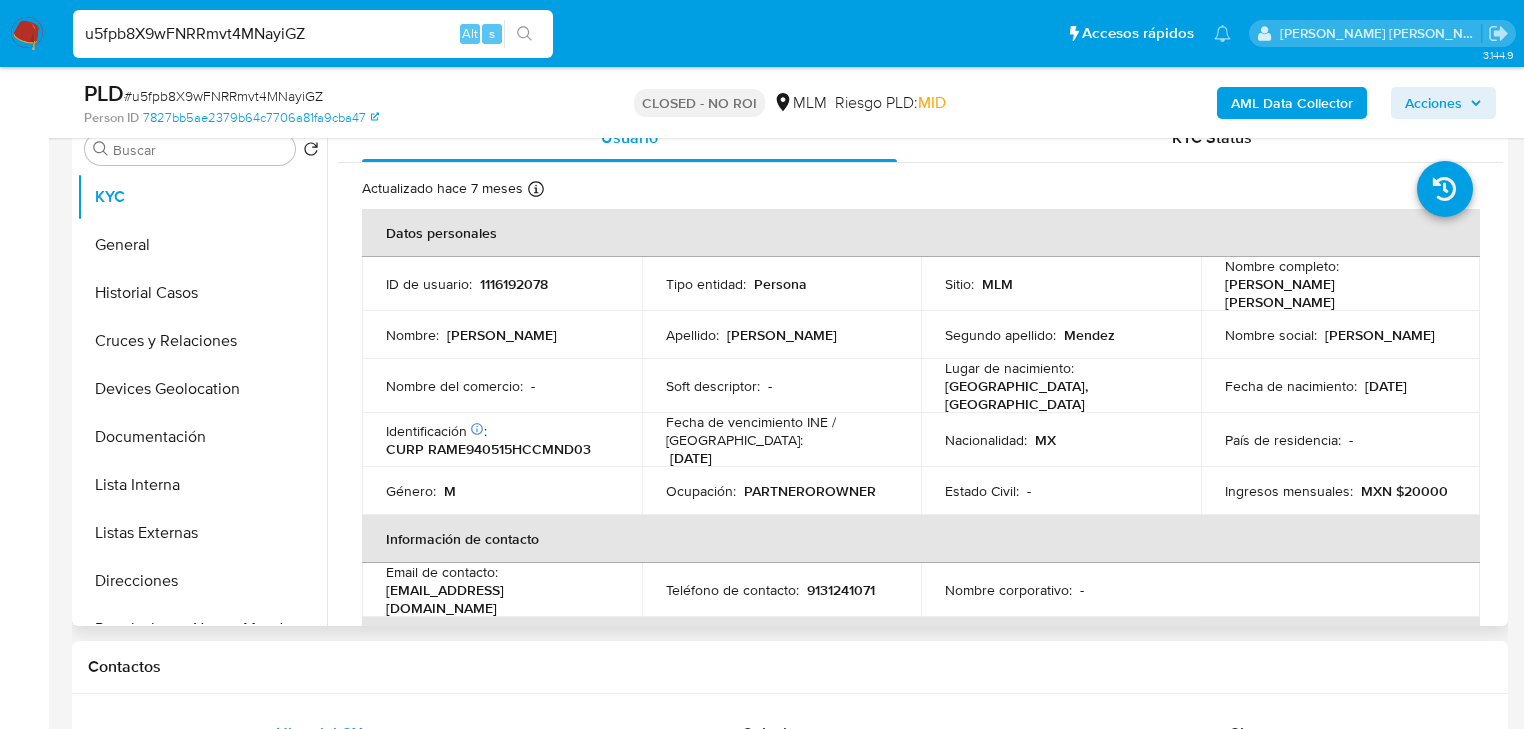 select on "10" 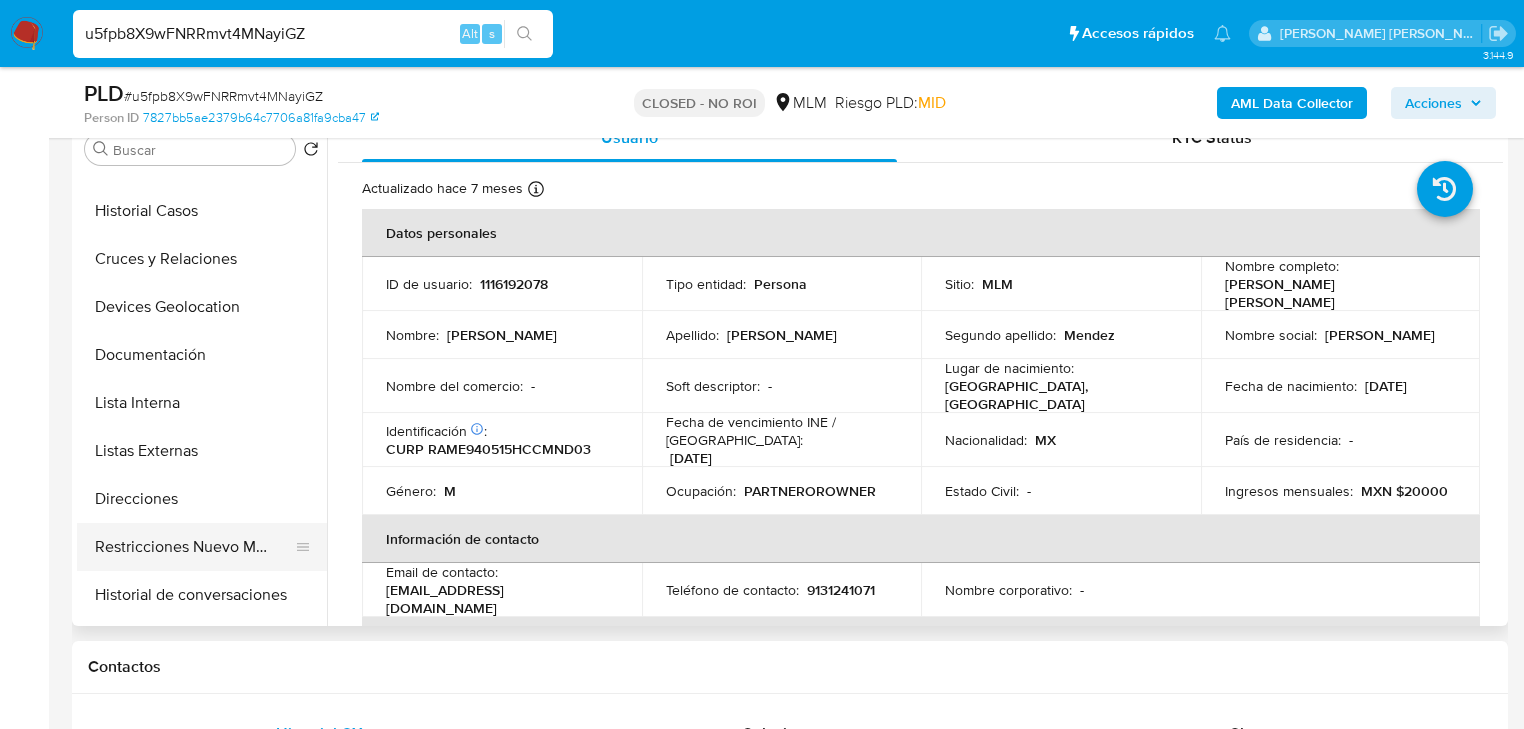 scroll, scrollTop: 160, scrollLeft: 0, axis: vertical 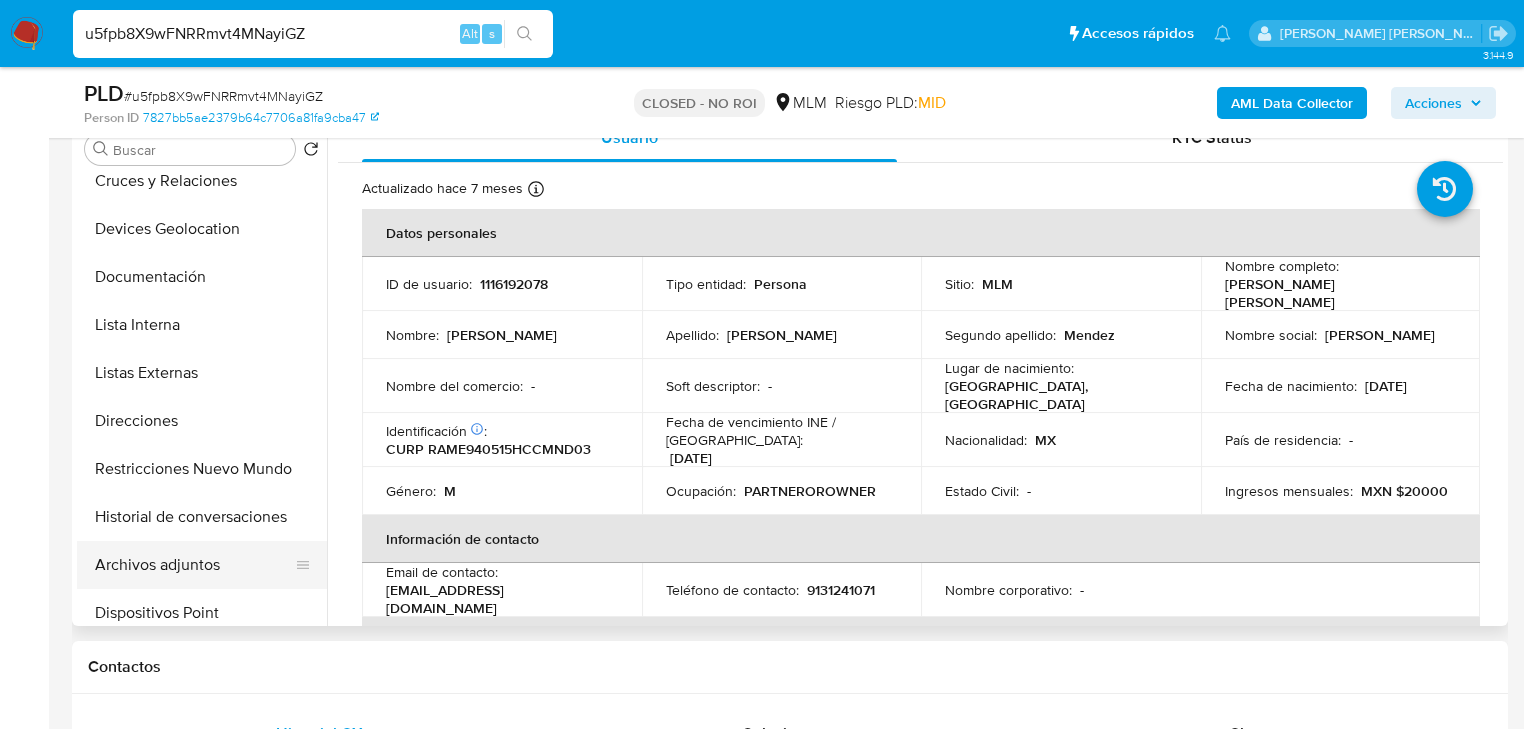 click on "Archivos adjuntos" at bounding box center (194, 565) 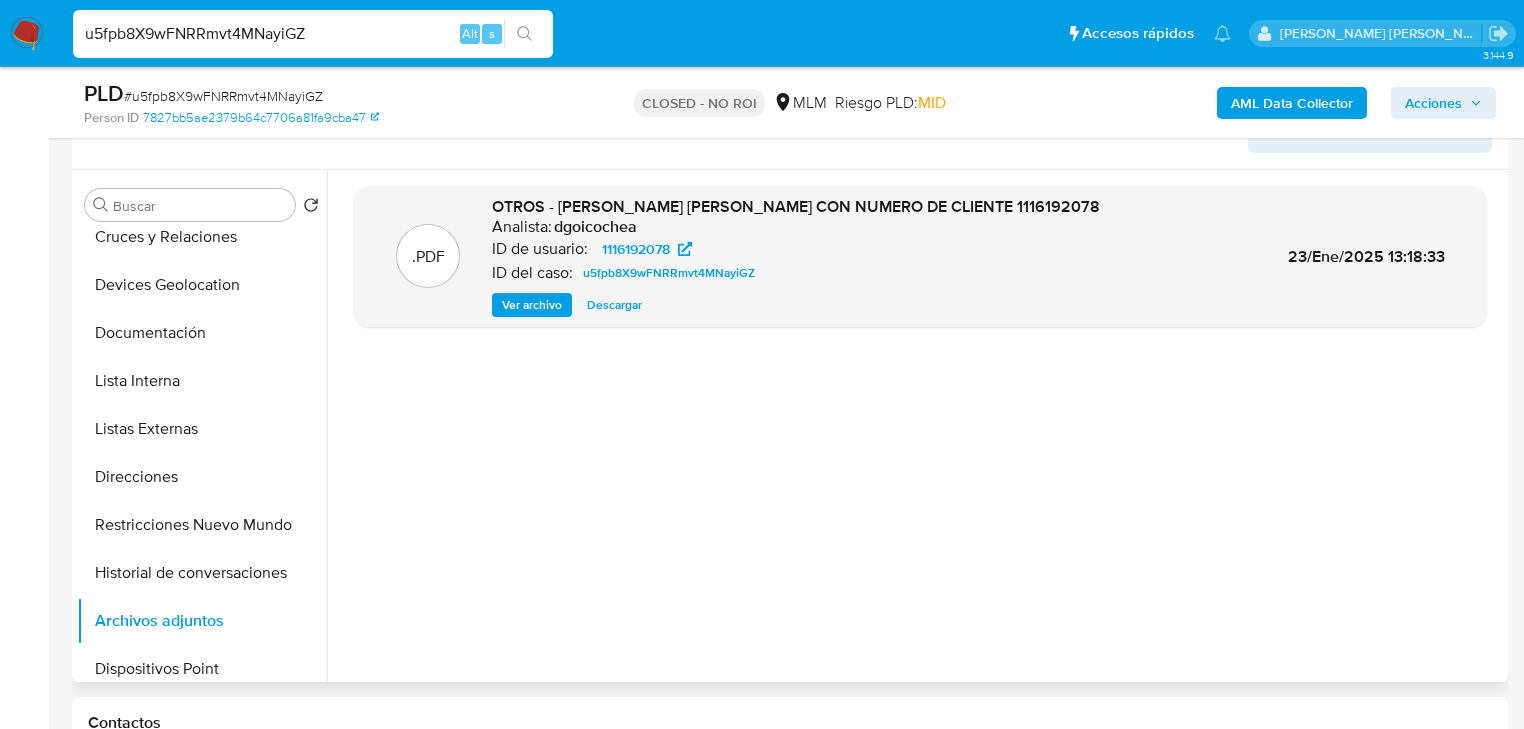 scroll, scrollTop: 320, scrollLeft: 0, axis: vertical 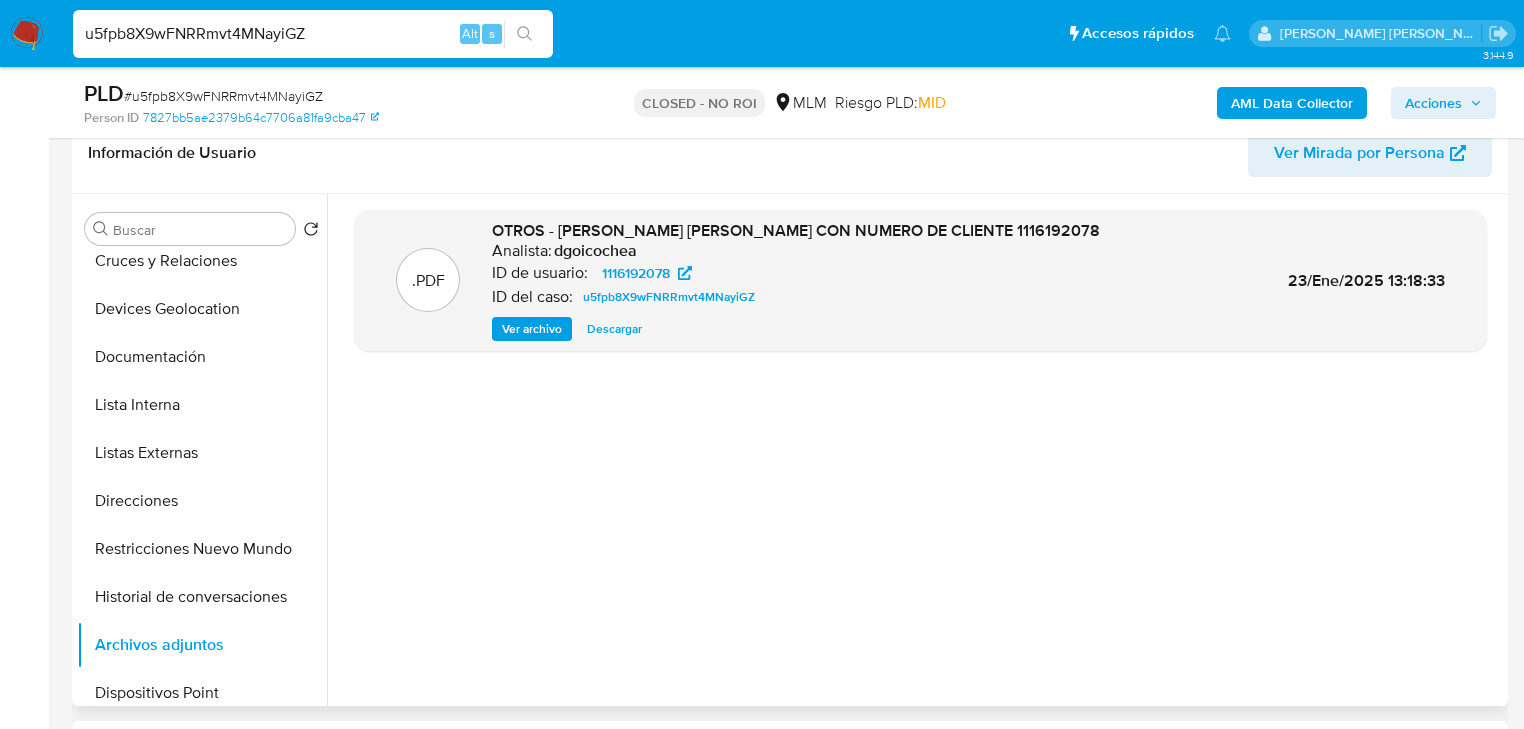 click on "Descargar" at bounding box center [614, 329] 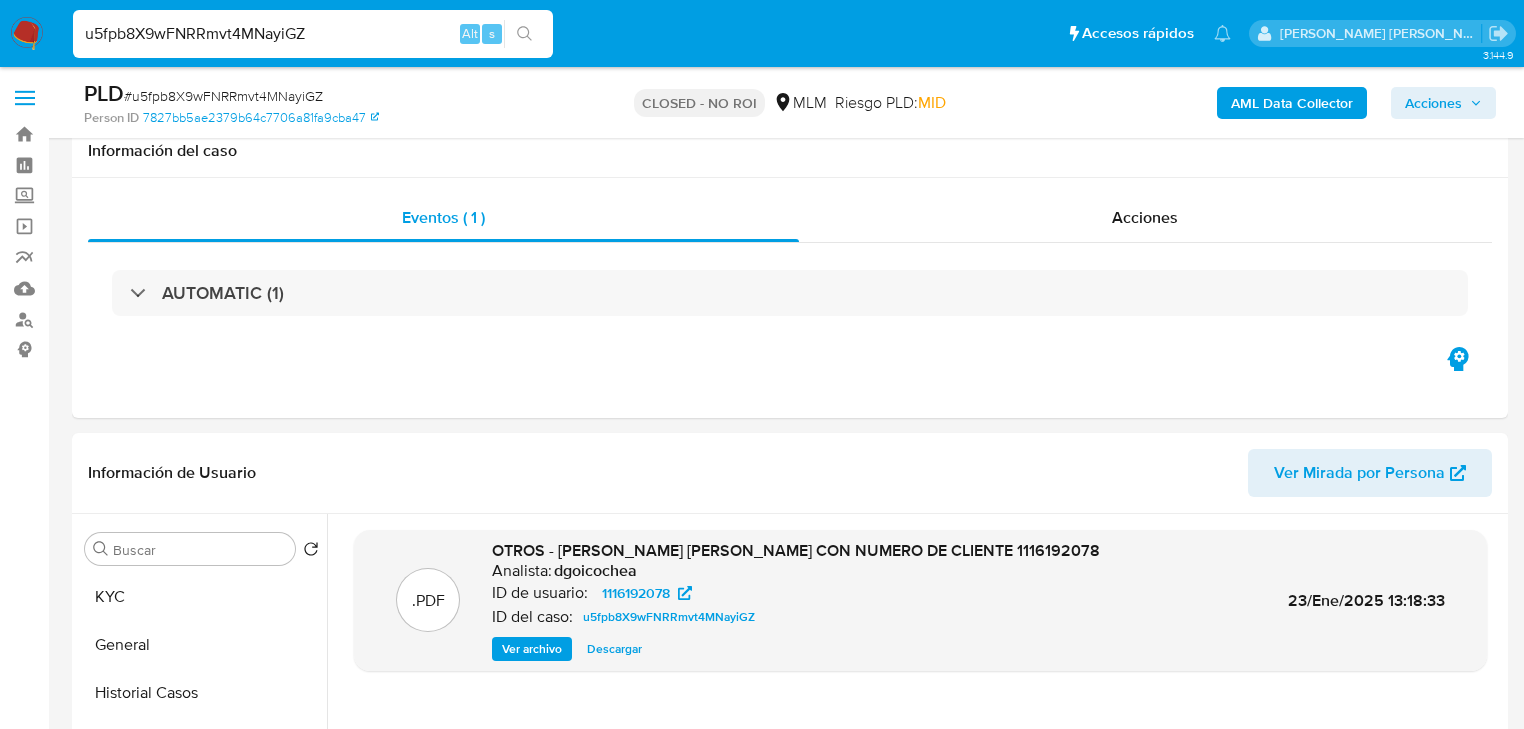 select on "10" 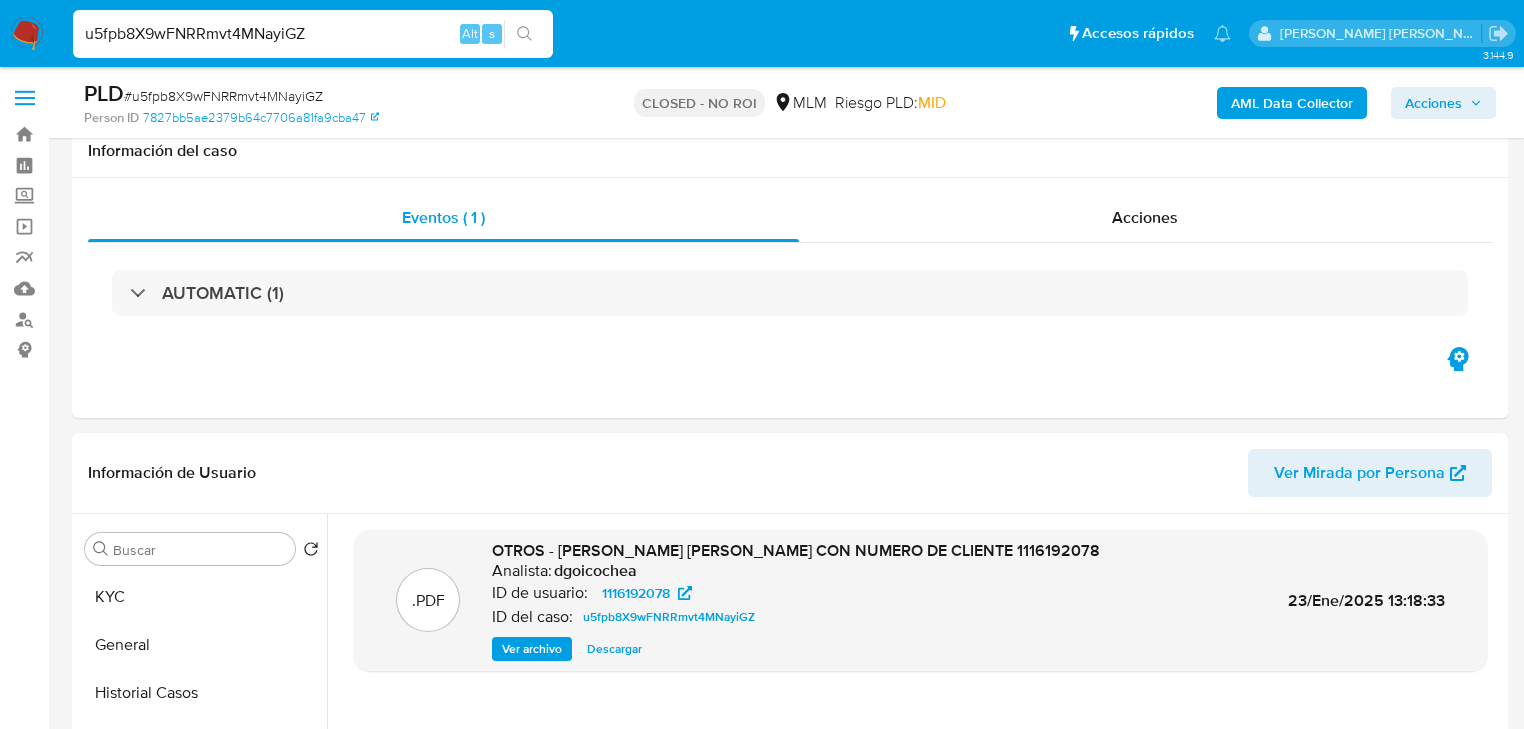 scroll, scrollTop: 320, scrollLeft: 0, axis: vertical 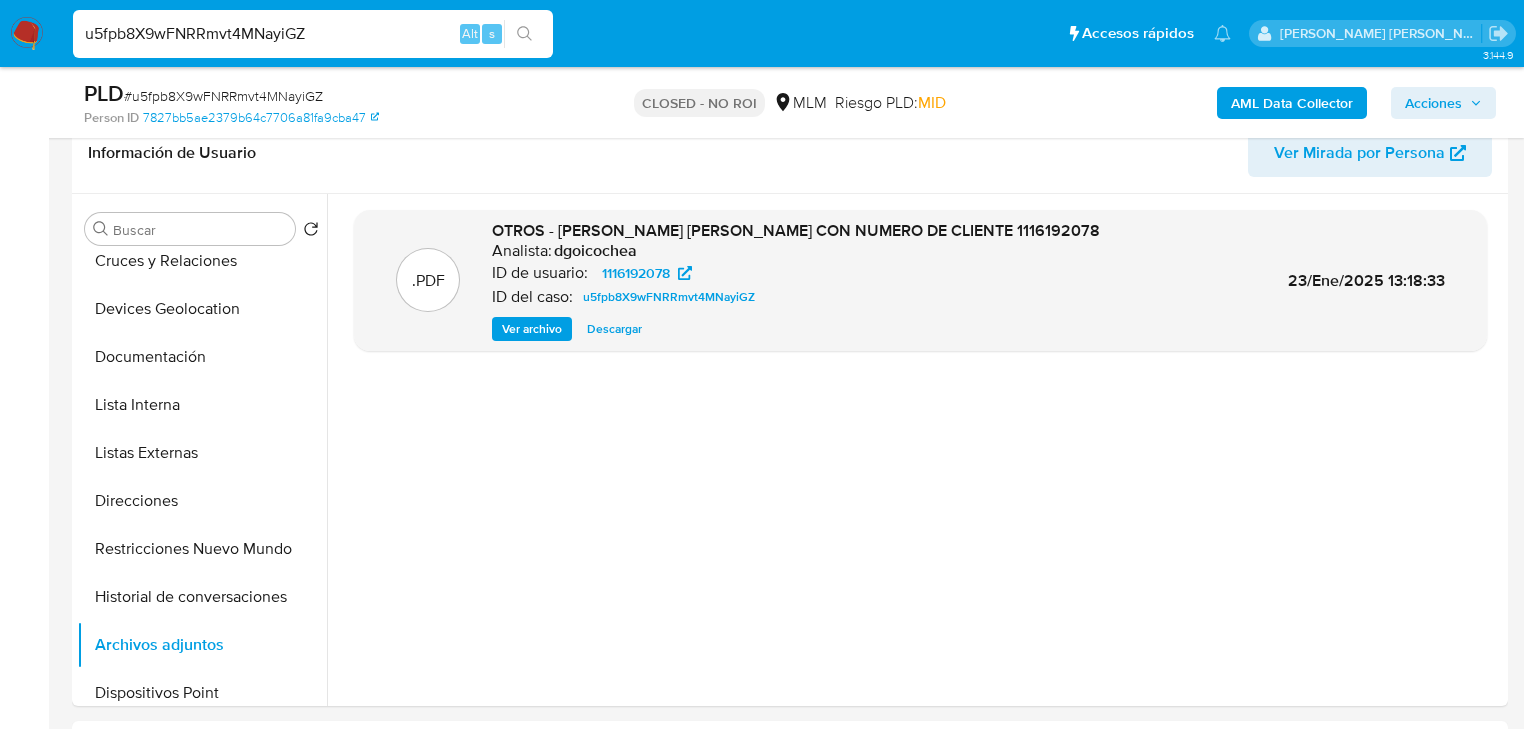 click on "u5fpb8X9wFNRRmvt4MNayiGZ" at bounding box center (313, 34) 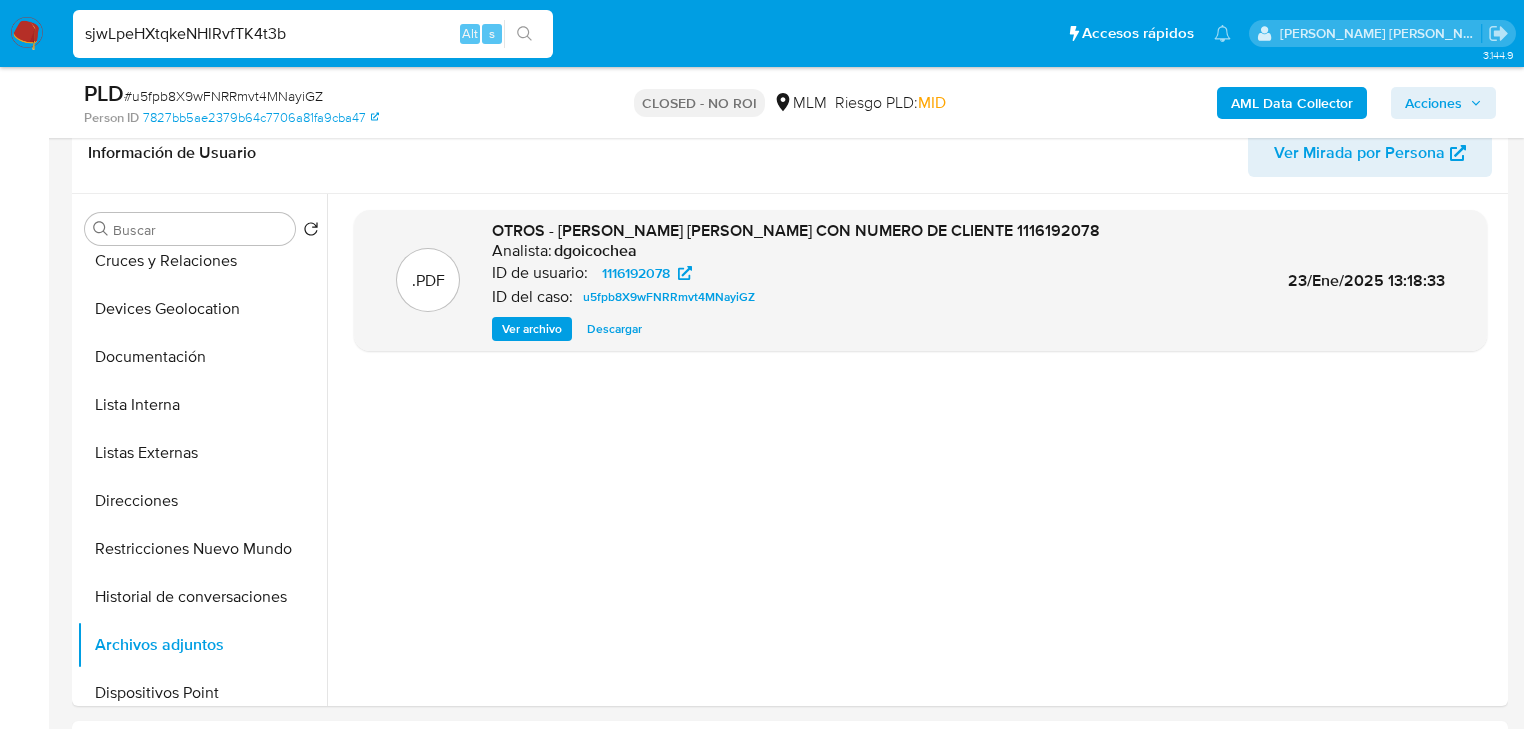 type on "sjwLpeHXtqkeNHlRvfTK4t3b" 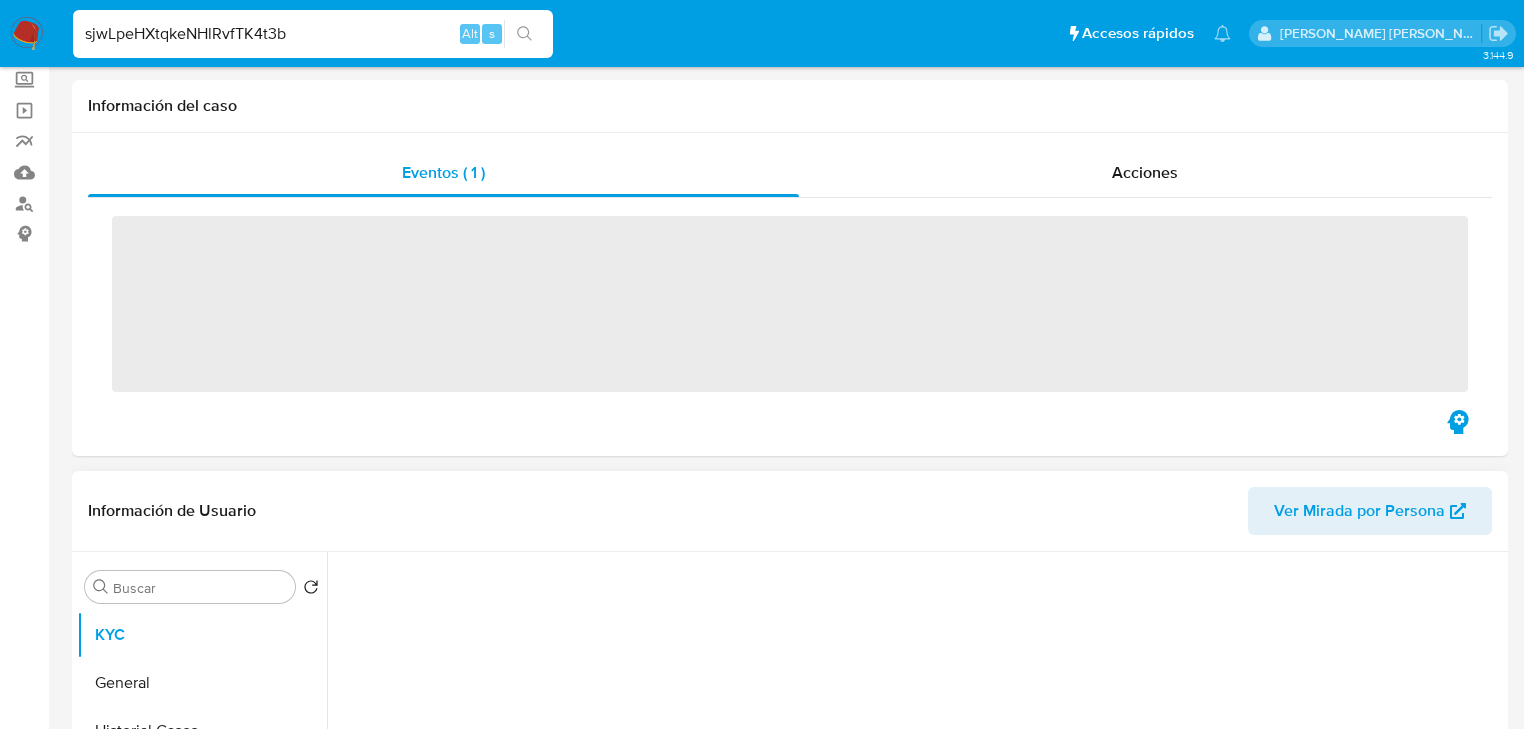 scroll, scrollTop: 240, scrollLeft: 0, axis: vertical 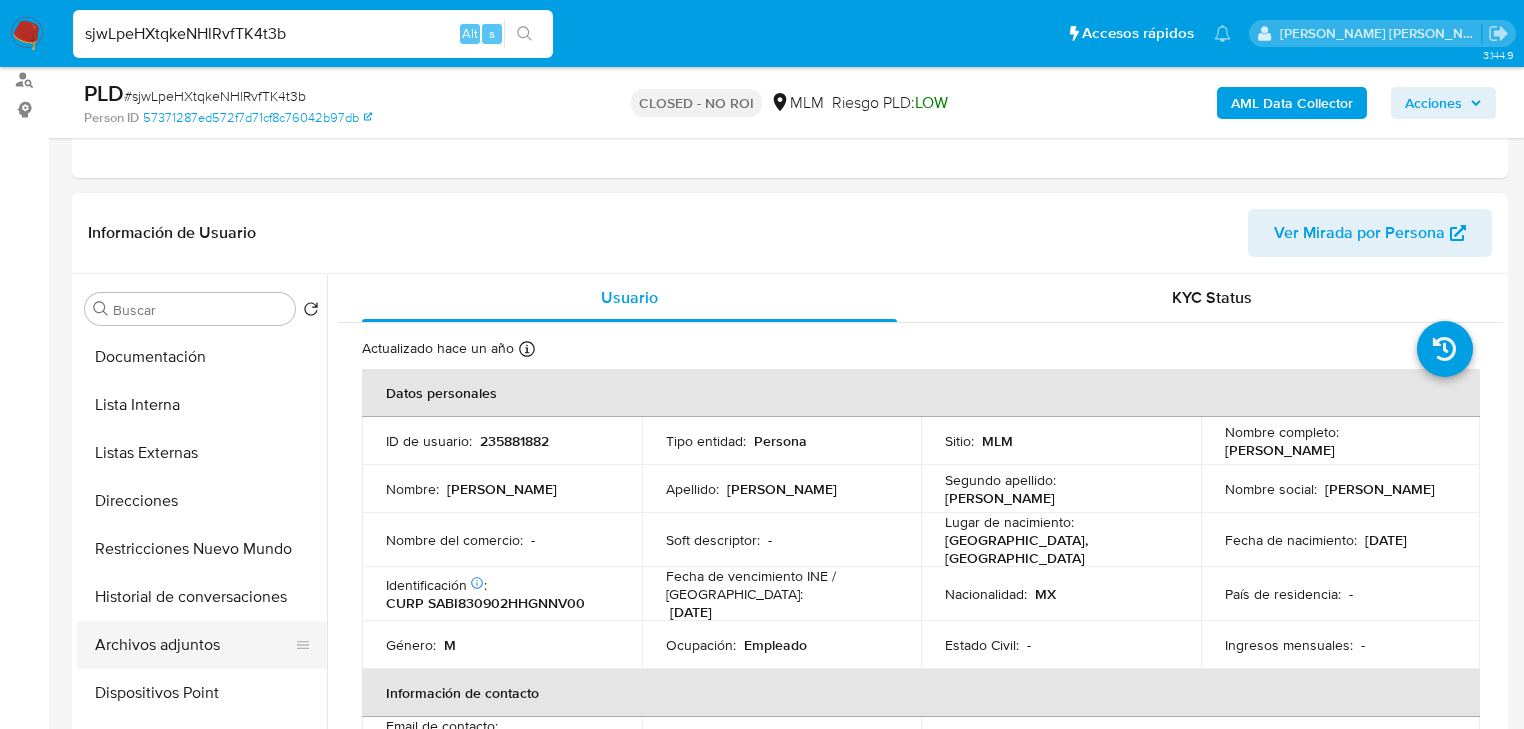 select on "10" 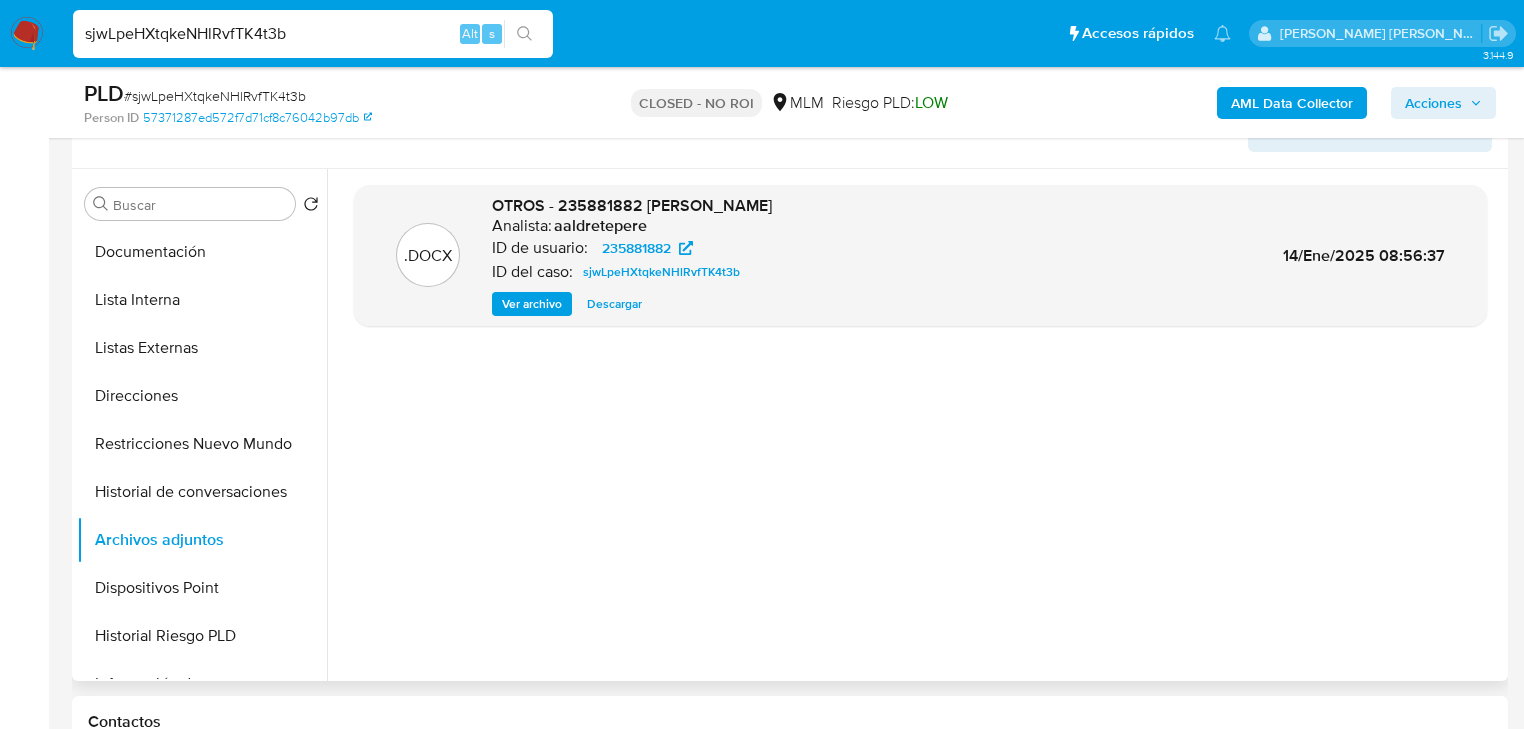 scroll, scrollTop: 320, scrollLeft: 0, axis: vertical 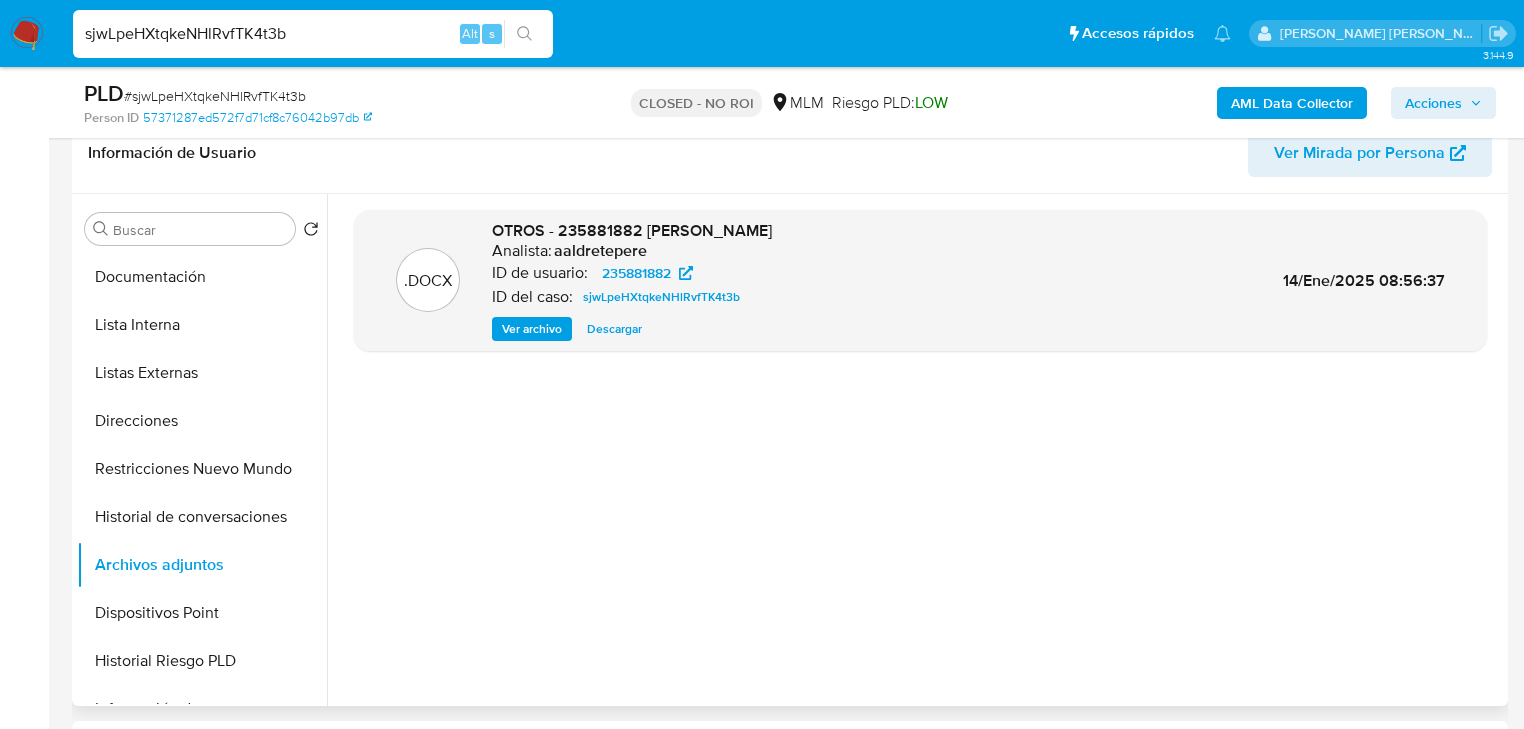 click on "OTROS - 235881882 [PERSON_NAME] Analista: aaldretepere ID de usuario: 235881882 ID del caso: sjwLpeHXtqkeNHlRvfTK4t3b Ver archivo Descargar" at bounding box center [632, 281] 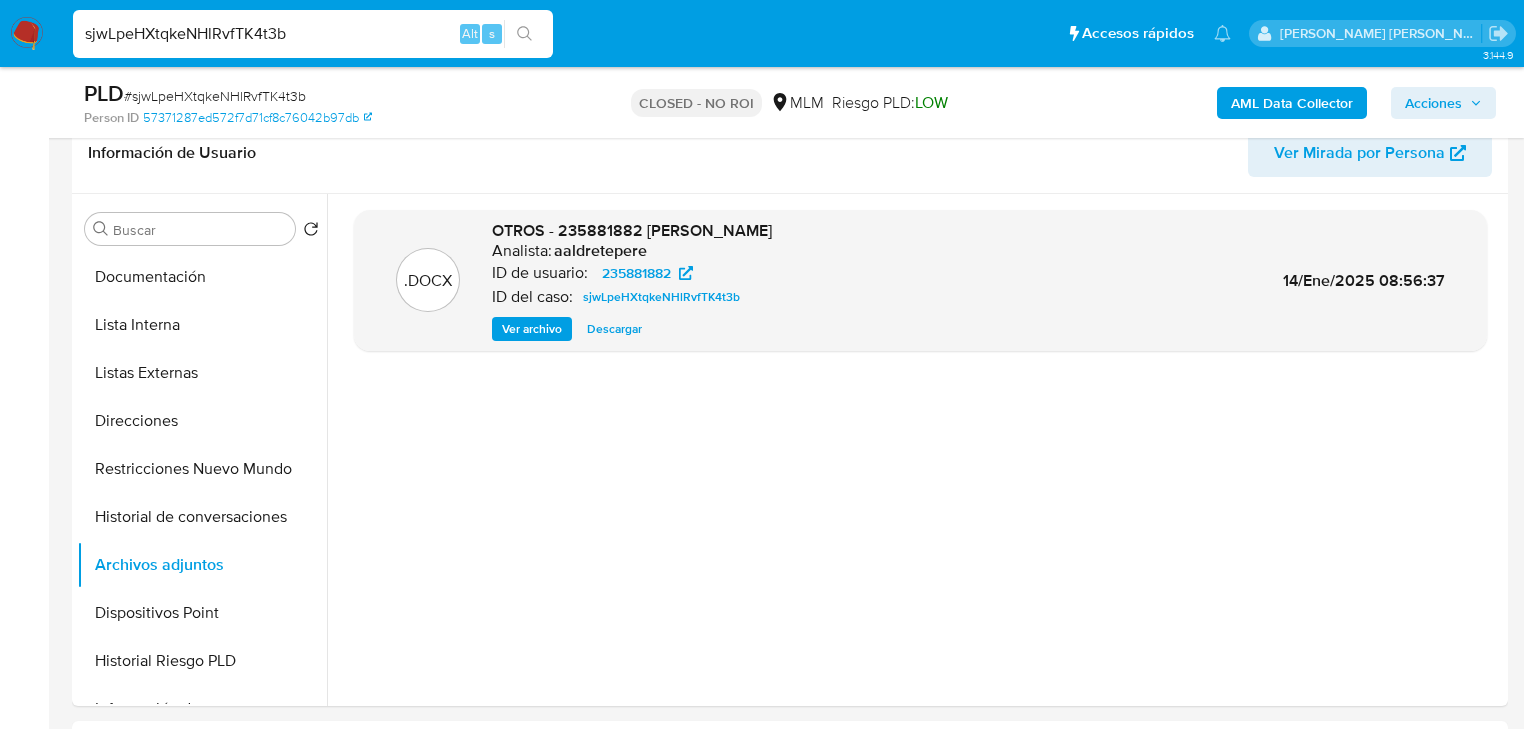 click on "sjwLpeHXtqkeNHlRvfTK4t3b" at bounding box center [313, 34] 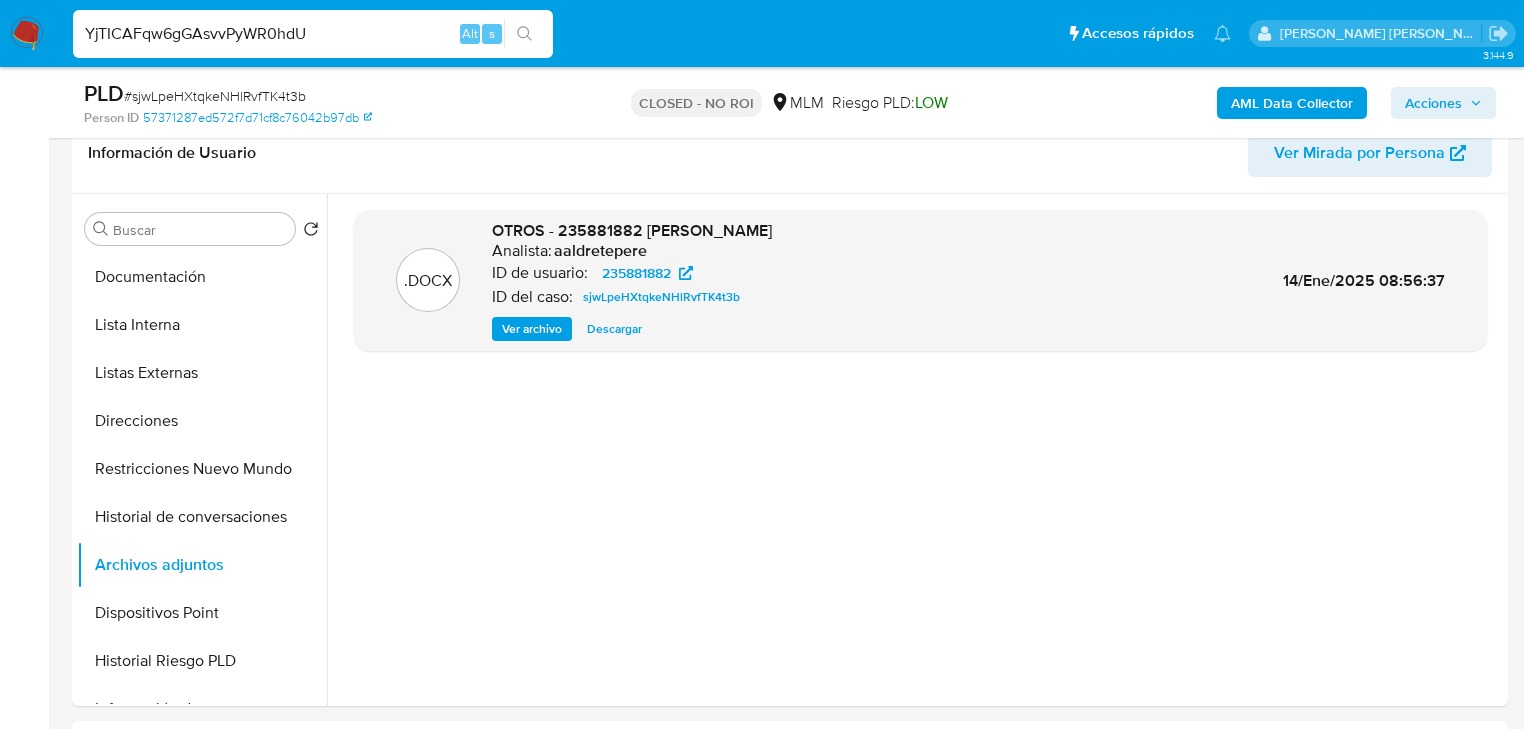 type on "YjTICAFqw6gGAsvvPyWR0hdU" 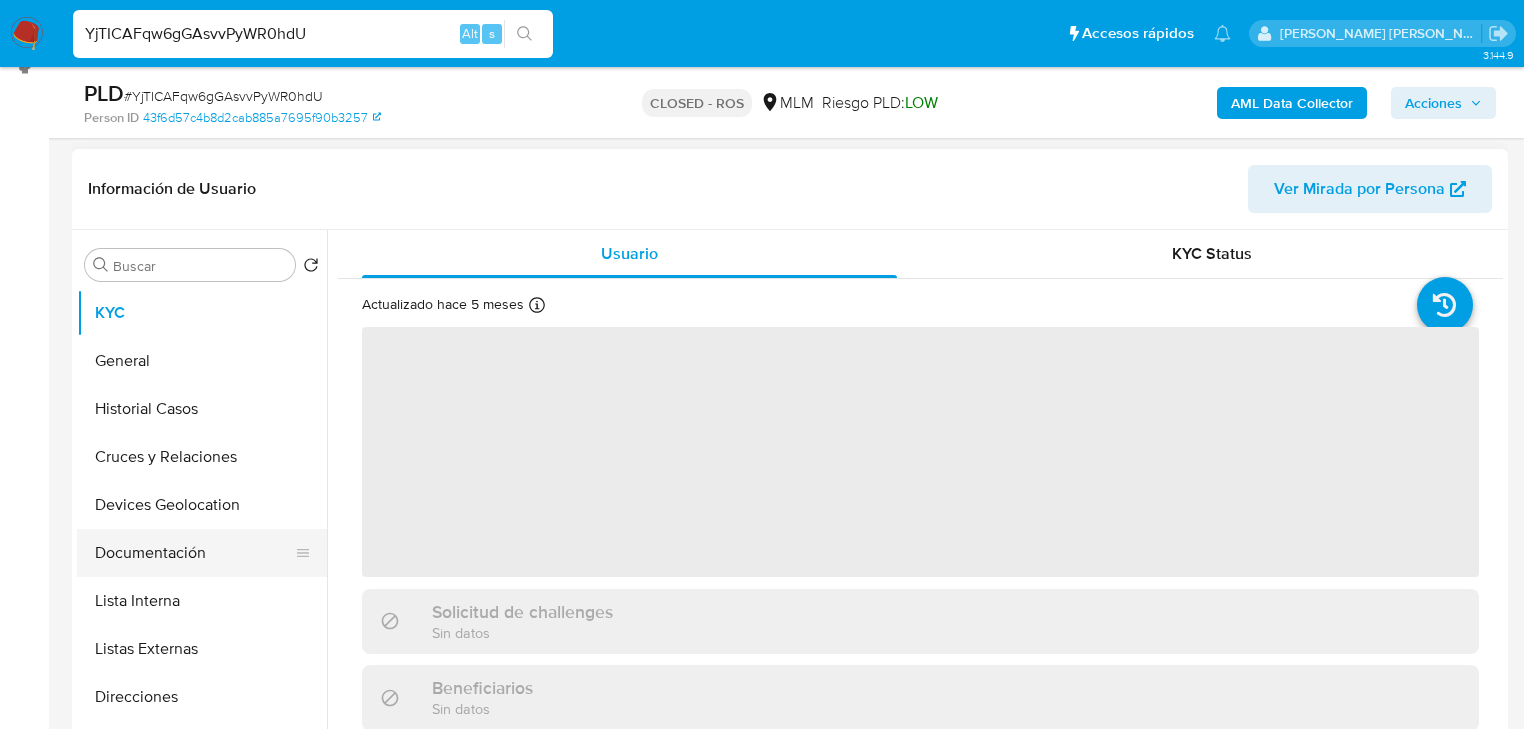 scroll, scrollTop: 320, scrollLeft: 0, axis: vertical 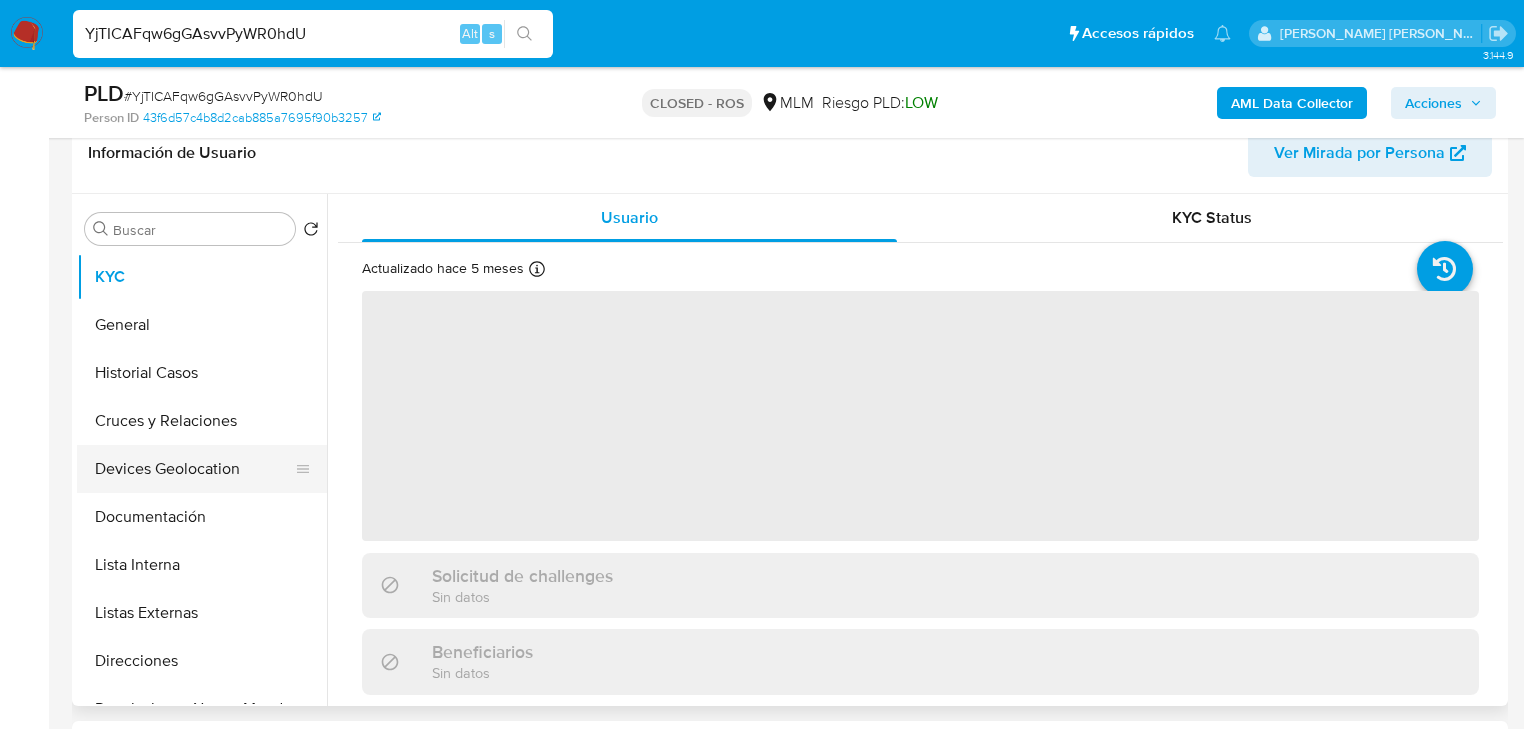 select on "10" 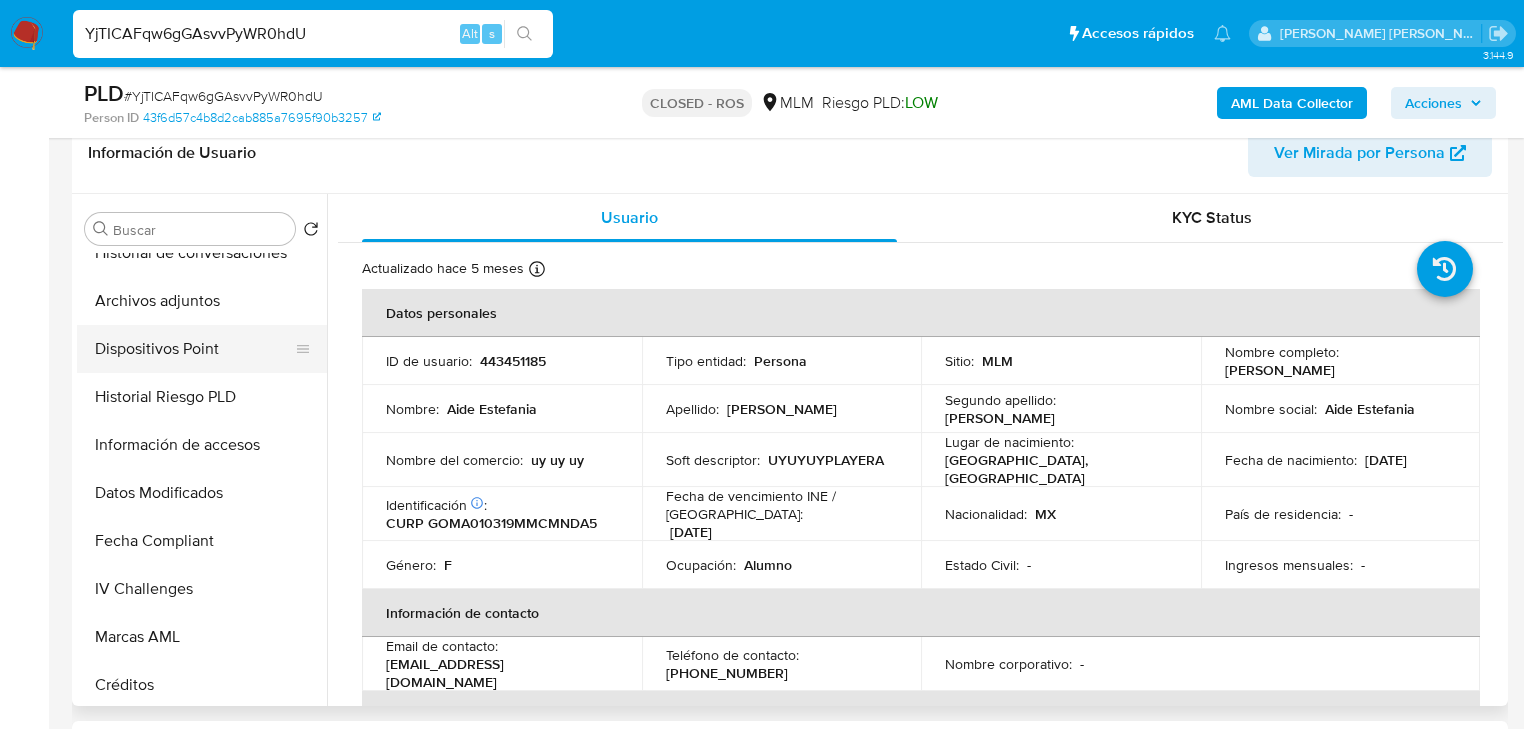 scroll, scrollTop: 476, scrollLeft: 0, axis: vertical 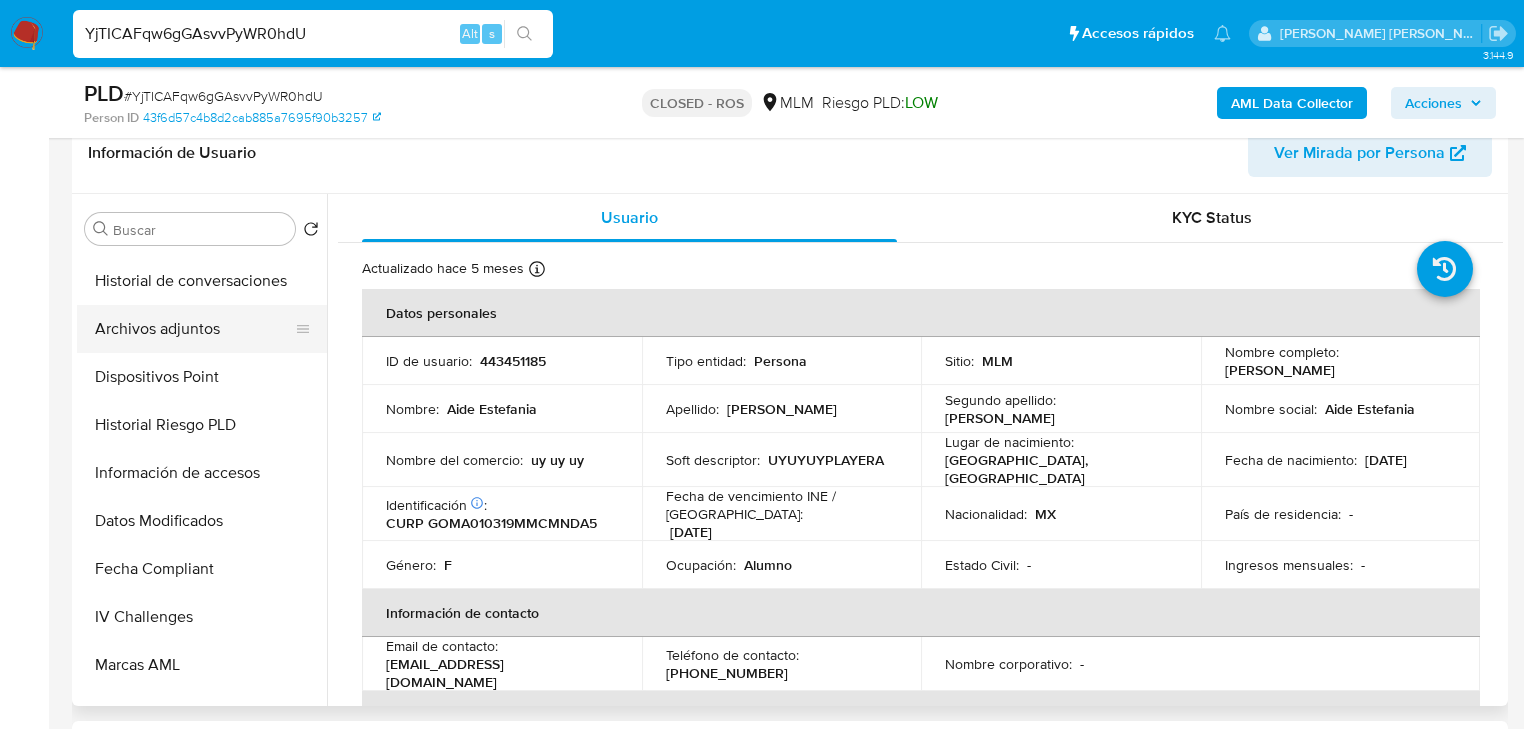 click on "Archivos adjuntos" at bounding box center [194, 329] 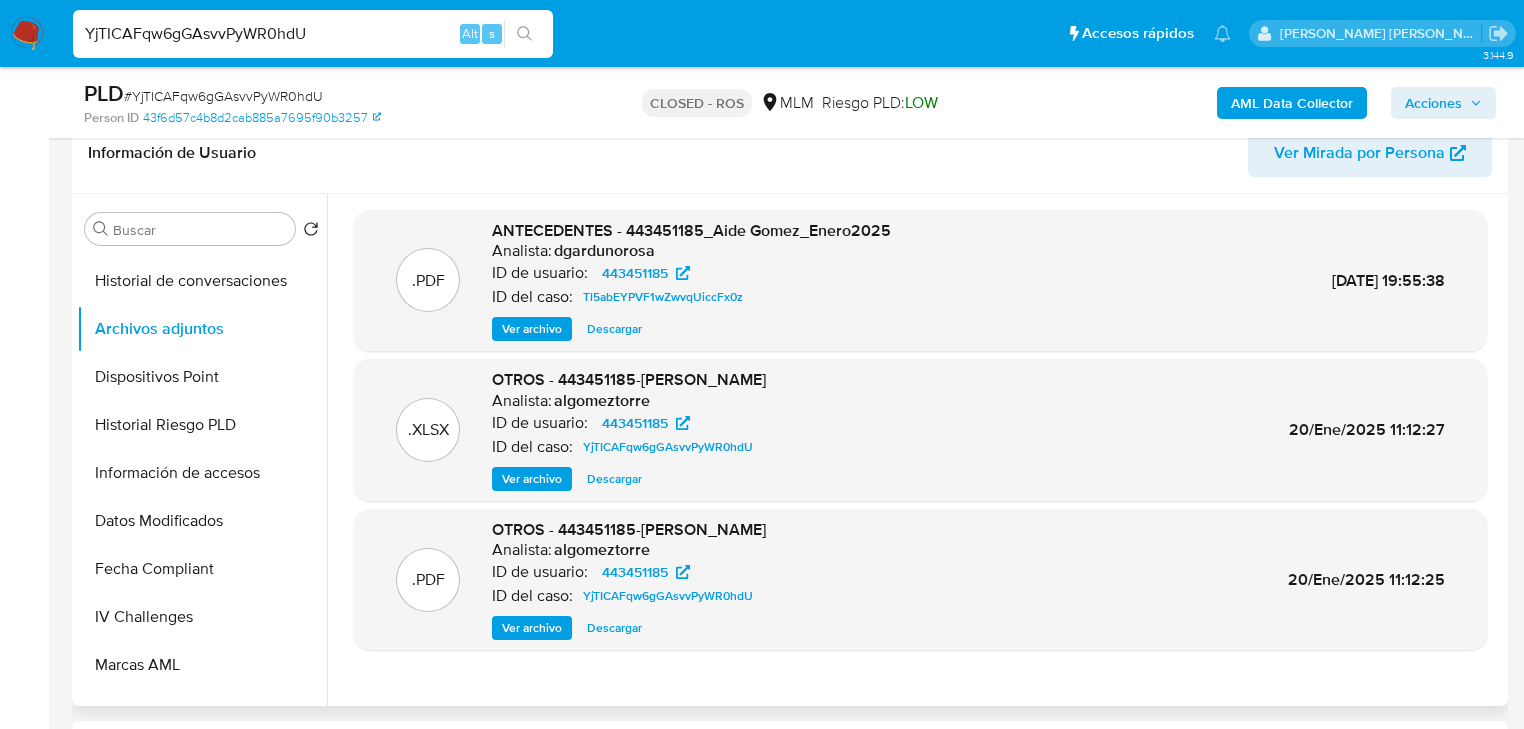 click on "Descargar" at bounding box center [614, 628] 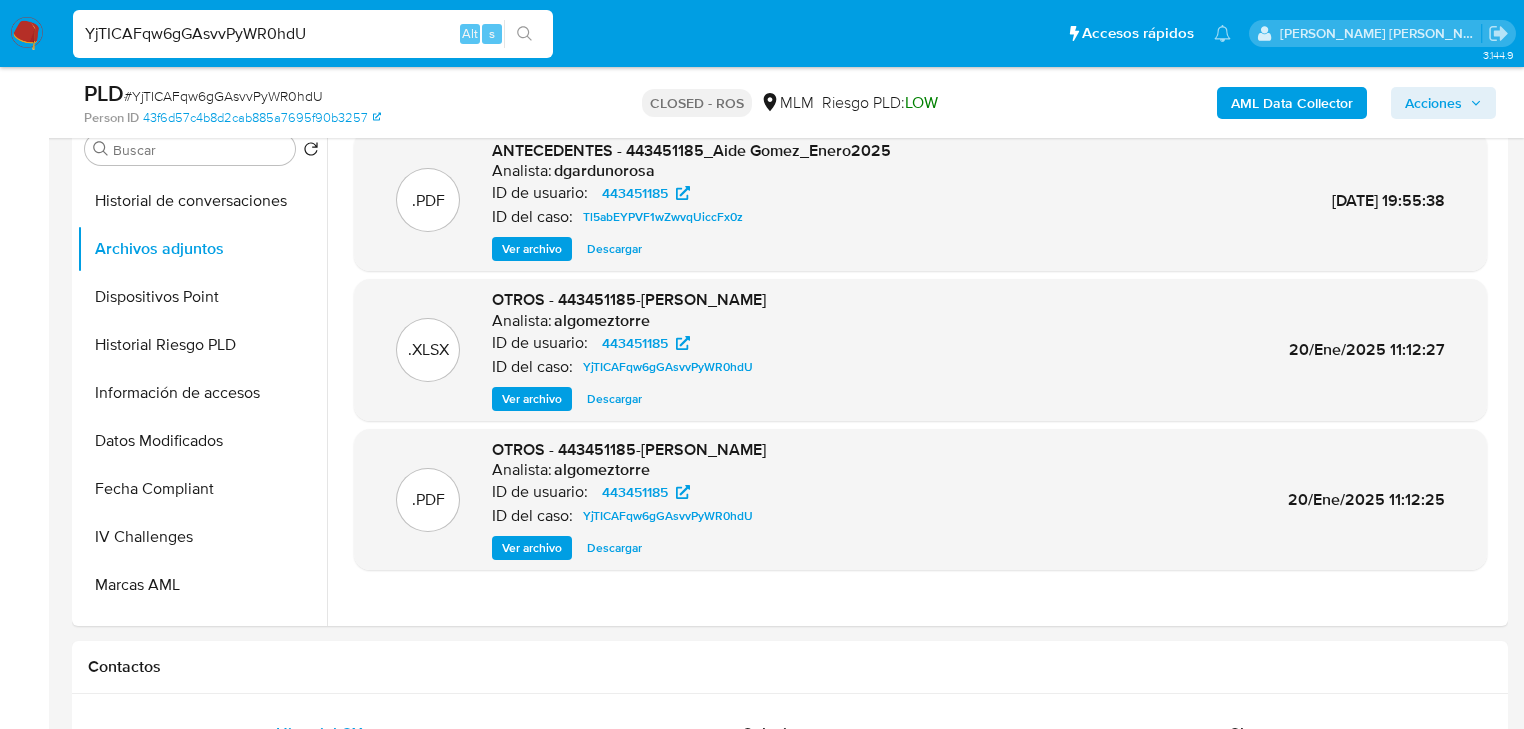 click on "YjTICAFqw6gGAsvvPyWR0hdU" at bounding box center [313, 34] 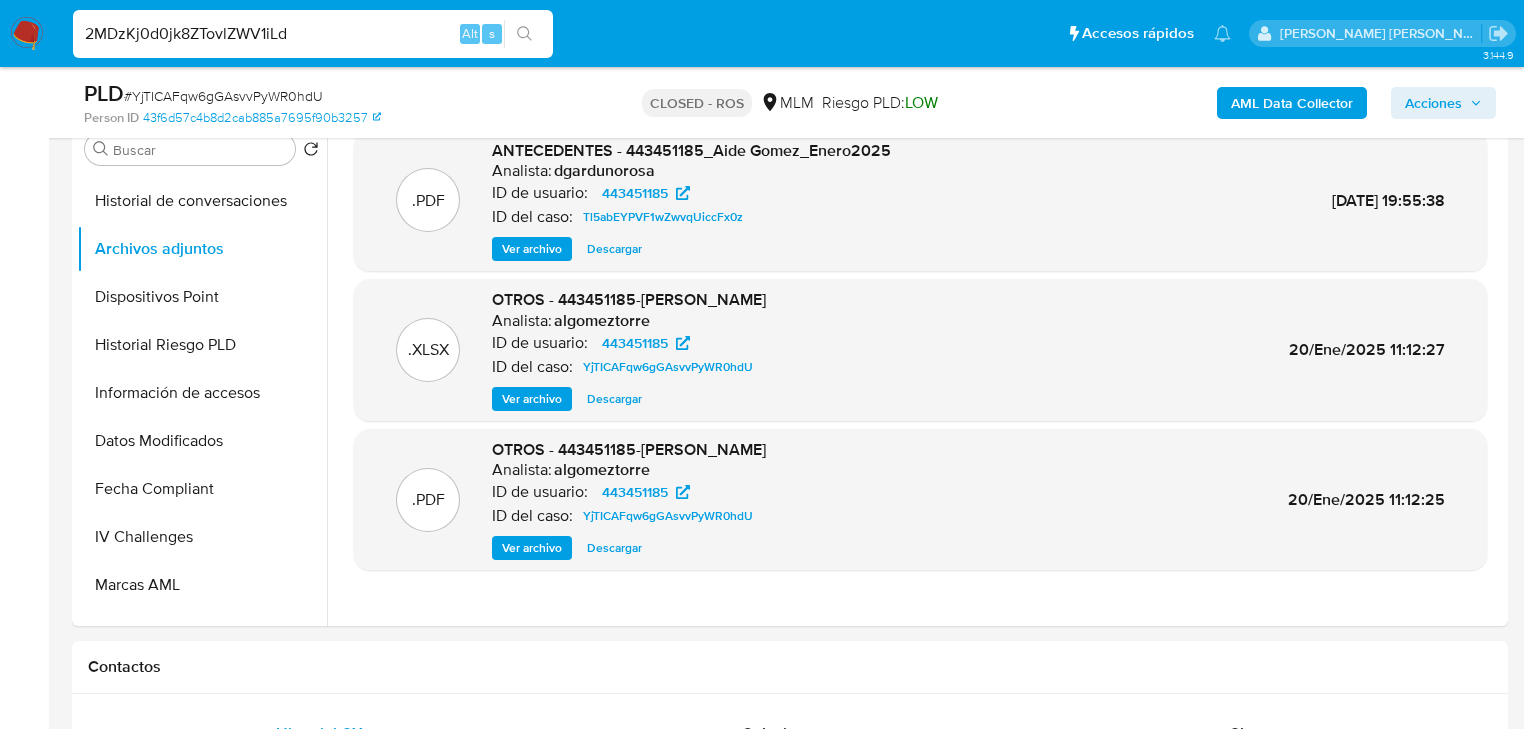 type on "2MDzKj0d0jk8ZTovlZWV1iLd" 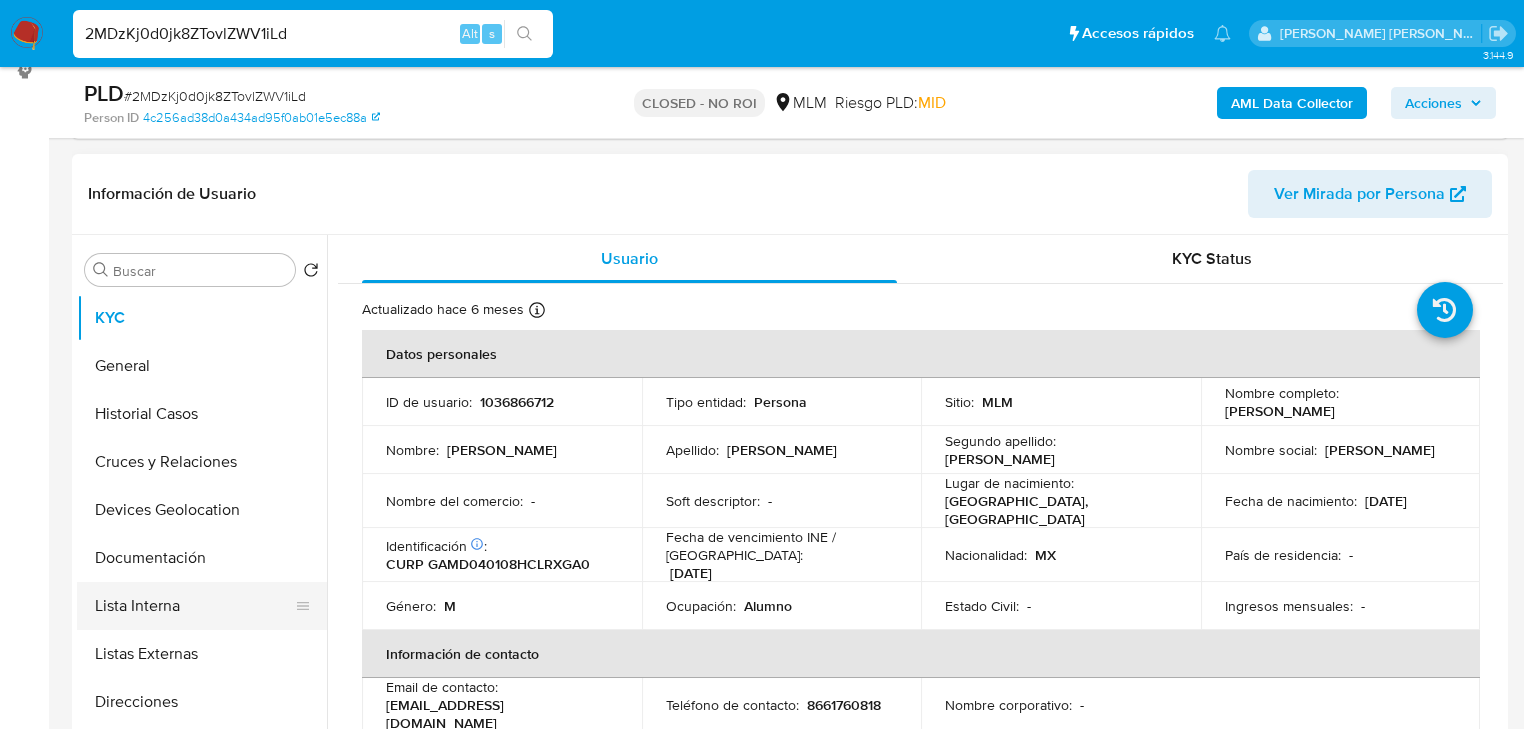 scroll, scrollTop: 400, scrollLeft: 0, axis: vertical 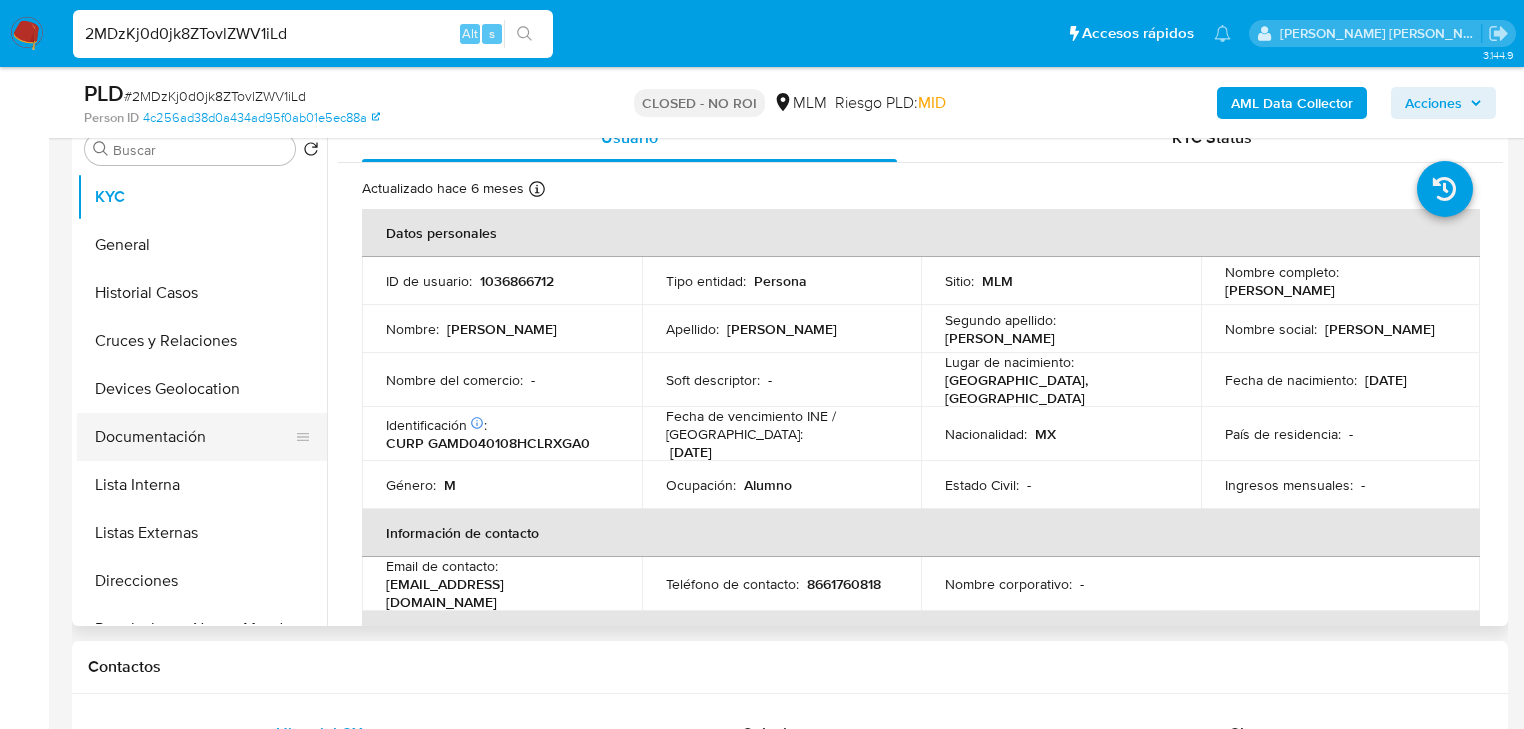 select on "10" 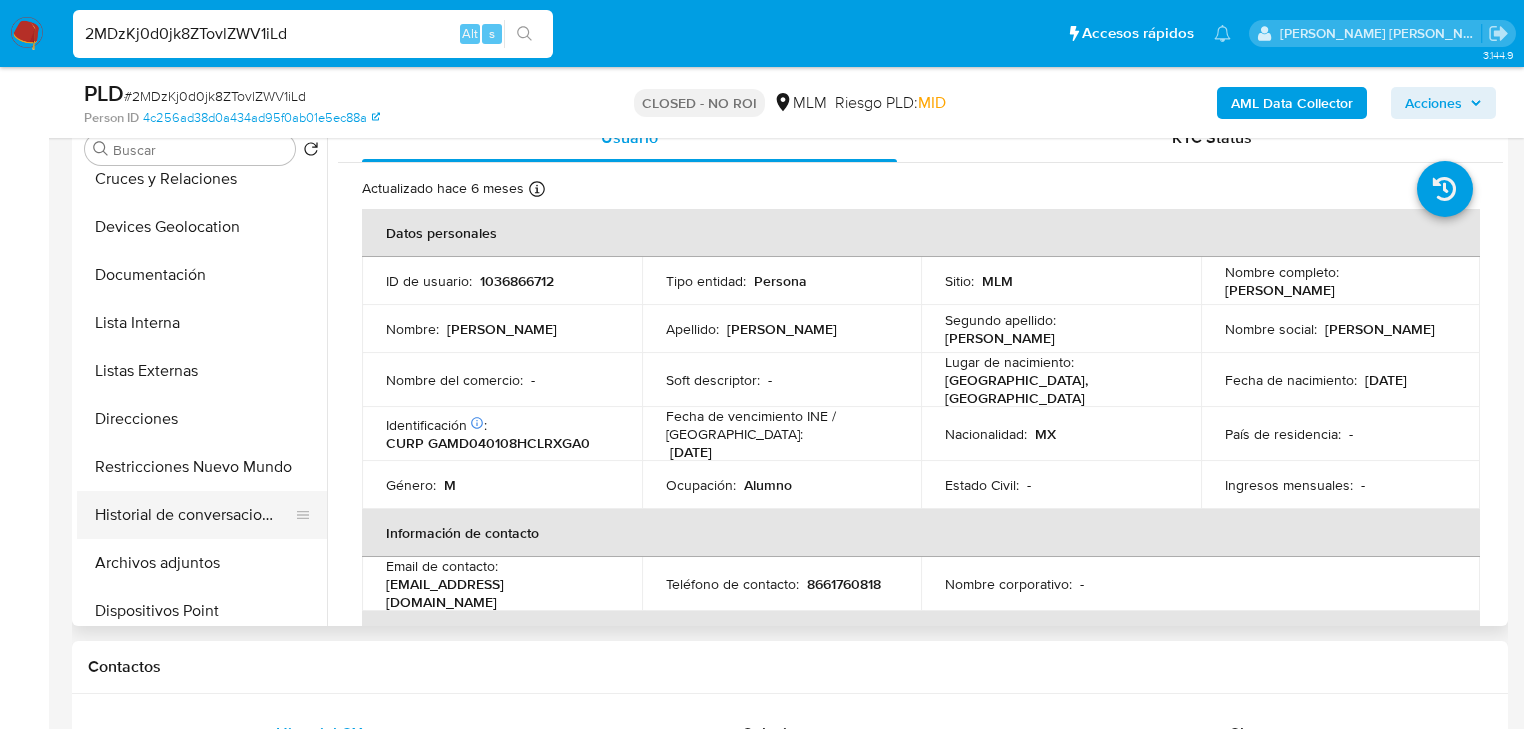scroll, scrollTop: 240, scrollLeft: 0, axis: vertical 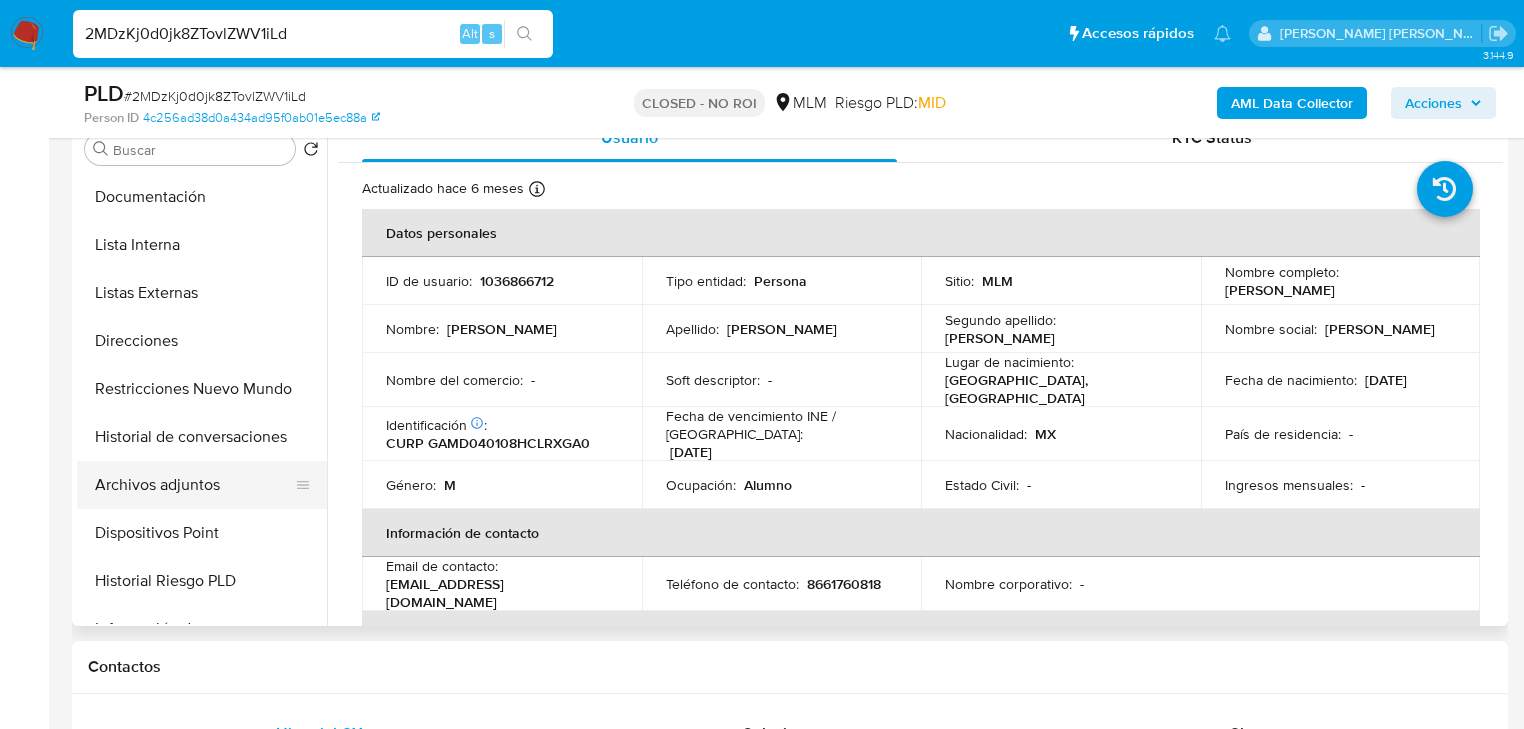 click on "Archivos adjuntos" at bounding box center [194, 485] 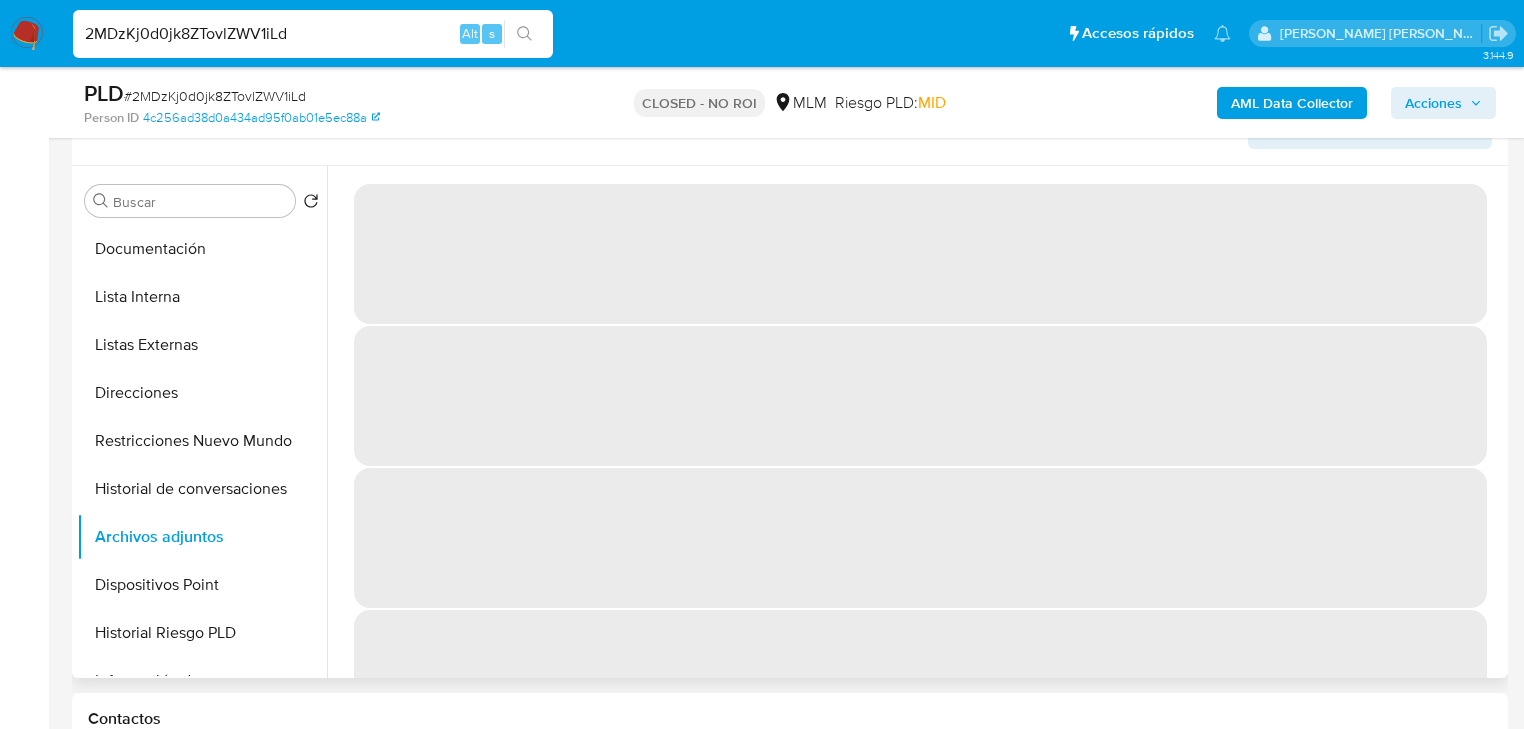scroll, scrollTop: 320, scrollLeft: 0, axis: vertical 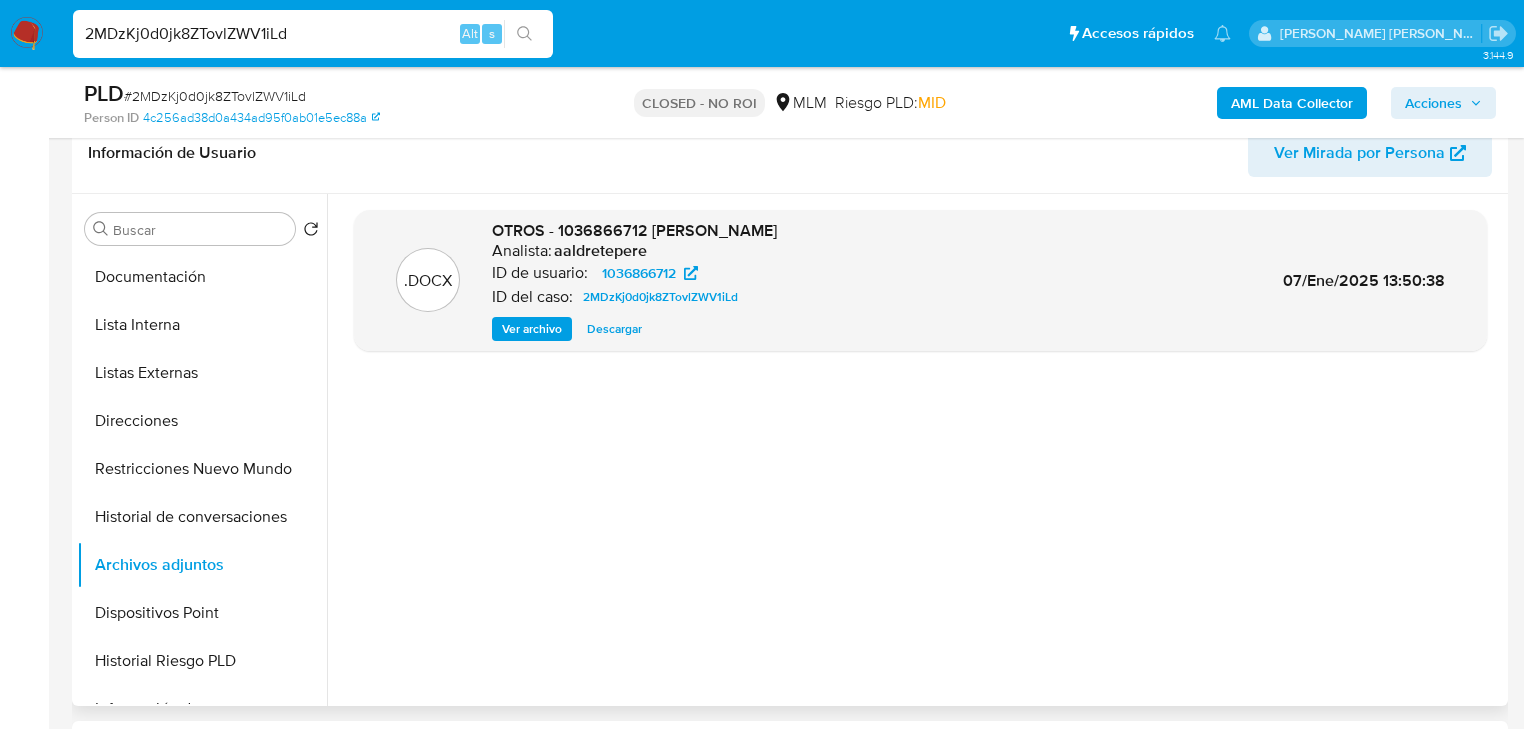 click on ".DOCX OTROS - 1036866712 [PERSON_NAME]: aaldretepere ID de usuario: 1036866712 ID del caso: 2MDzKj0d0jk8ZTovlZWV1iLd Ver archivo Descargar 07/Ene/2025 13:50:38" at bounding box center (920, 281) 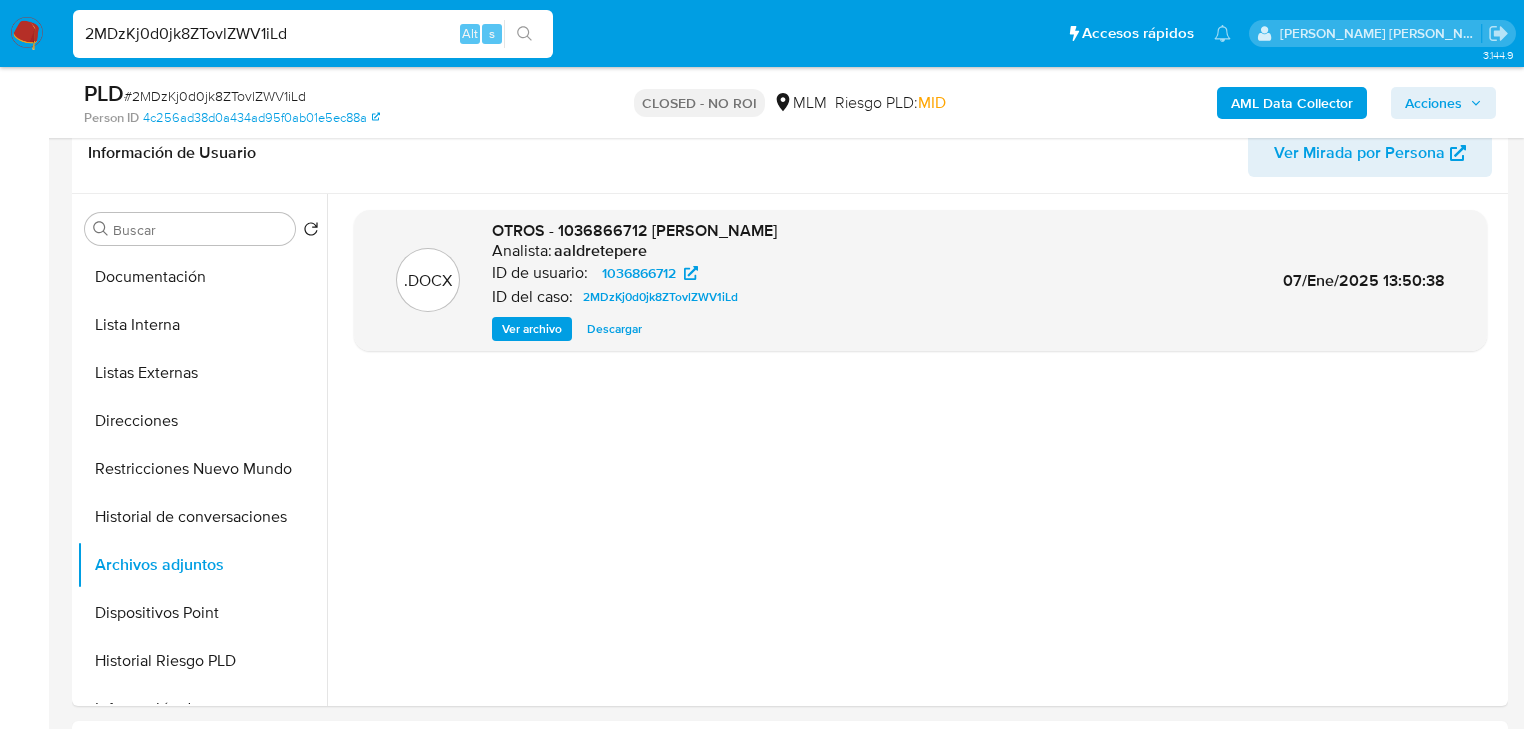 click on "2MDzKj0d0jk8ZTovlZWV1iLd" at bounding box center (313, 34) 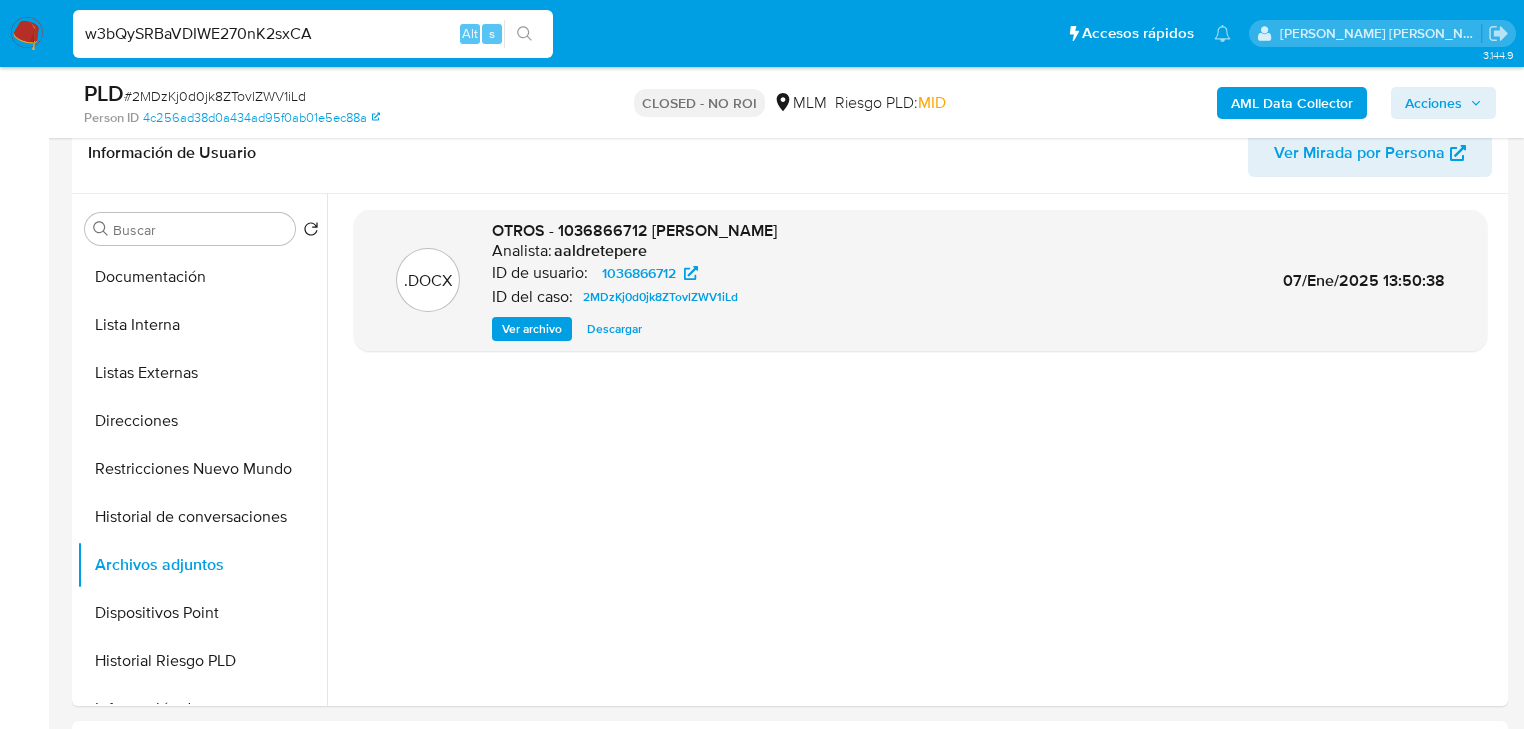 type on "w3bQySRBaVDIWE270nK2sxCA" 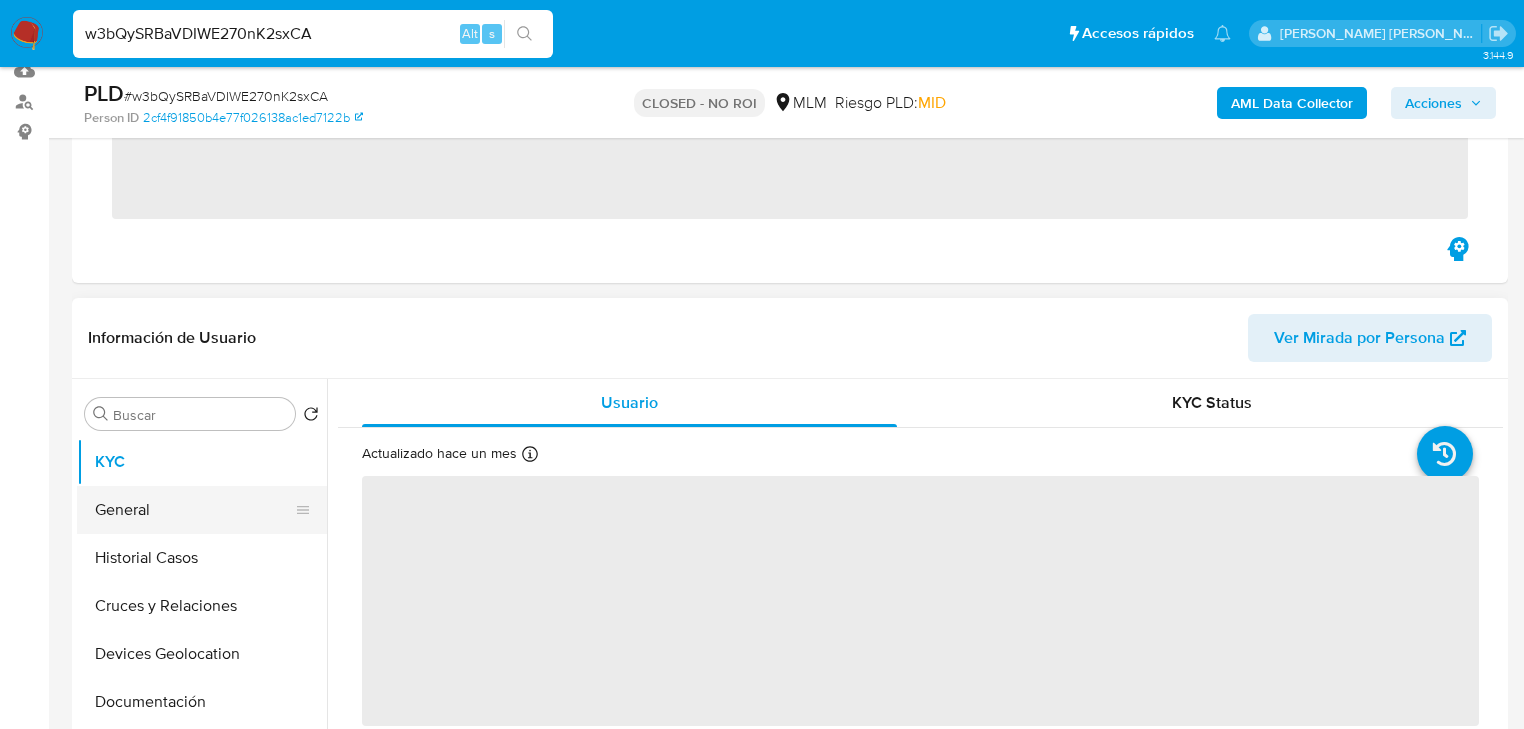 scroll, scrollTop: 320, scrollLeft: 0, axis: vertical 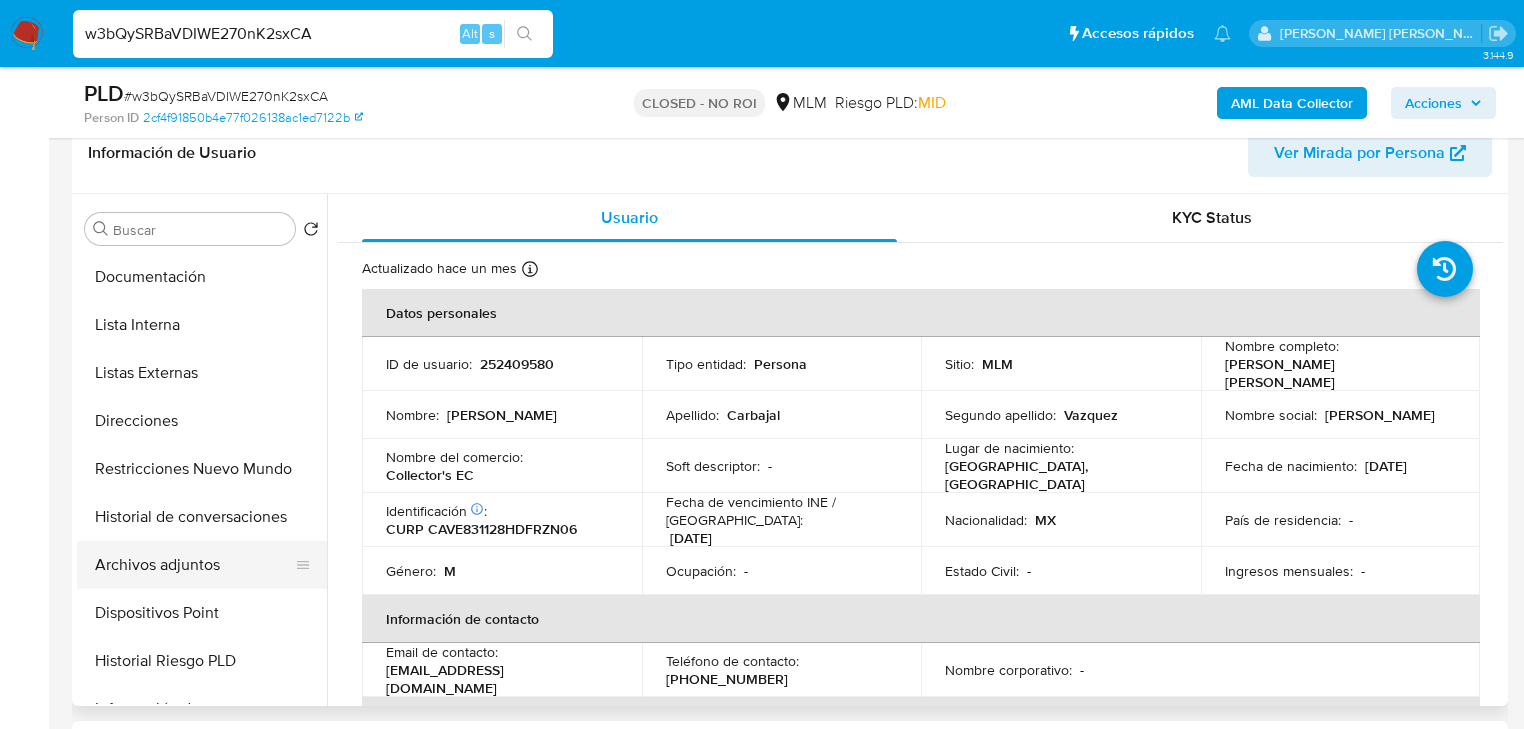 select on "10" 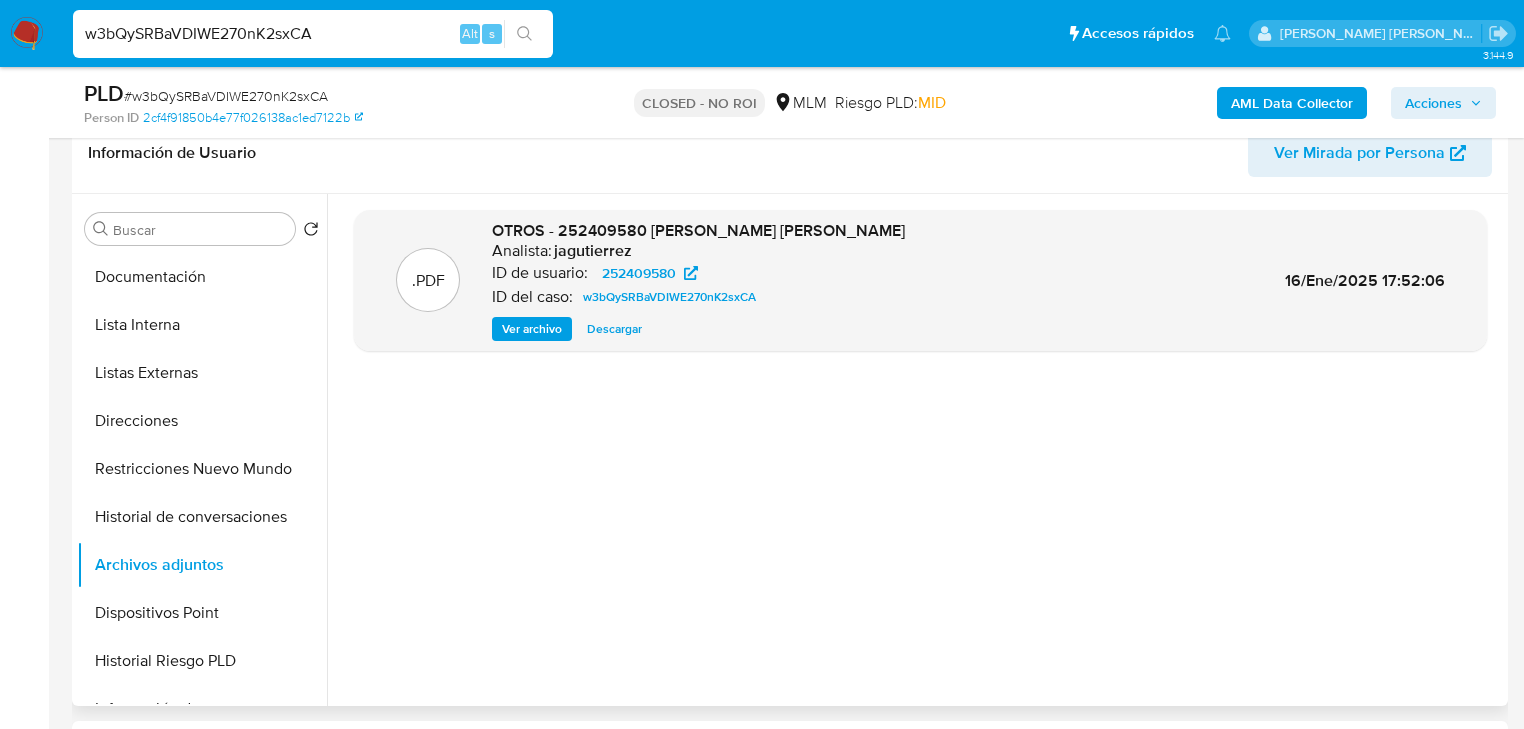 click on "Descargar" at bounding box center [614, 329] 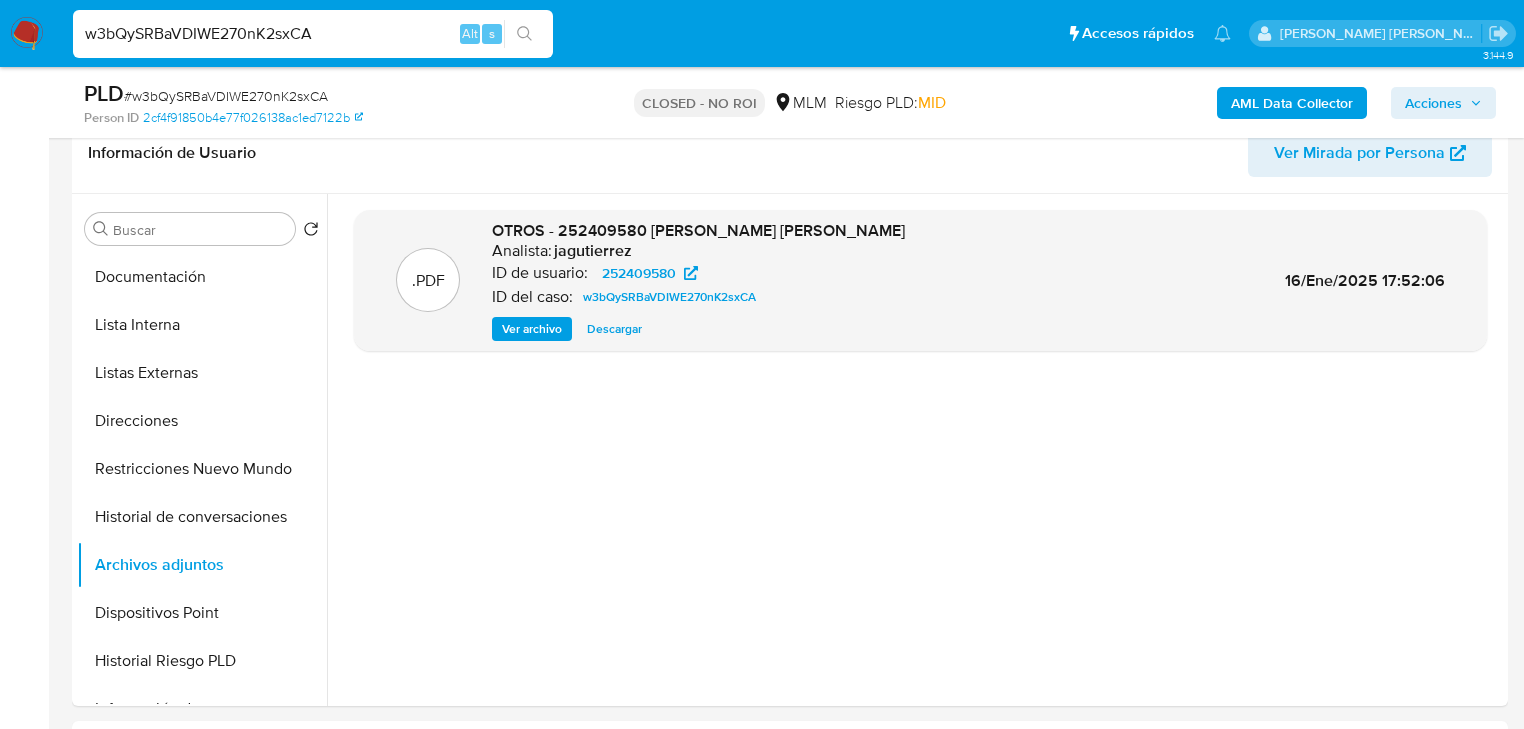 click on "w3bQySRBaVDIWE270nK2sxCA" at bounding box center (313, 34) 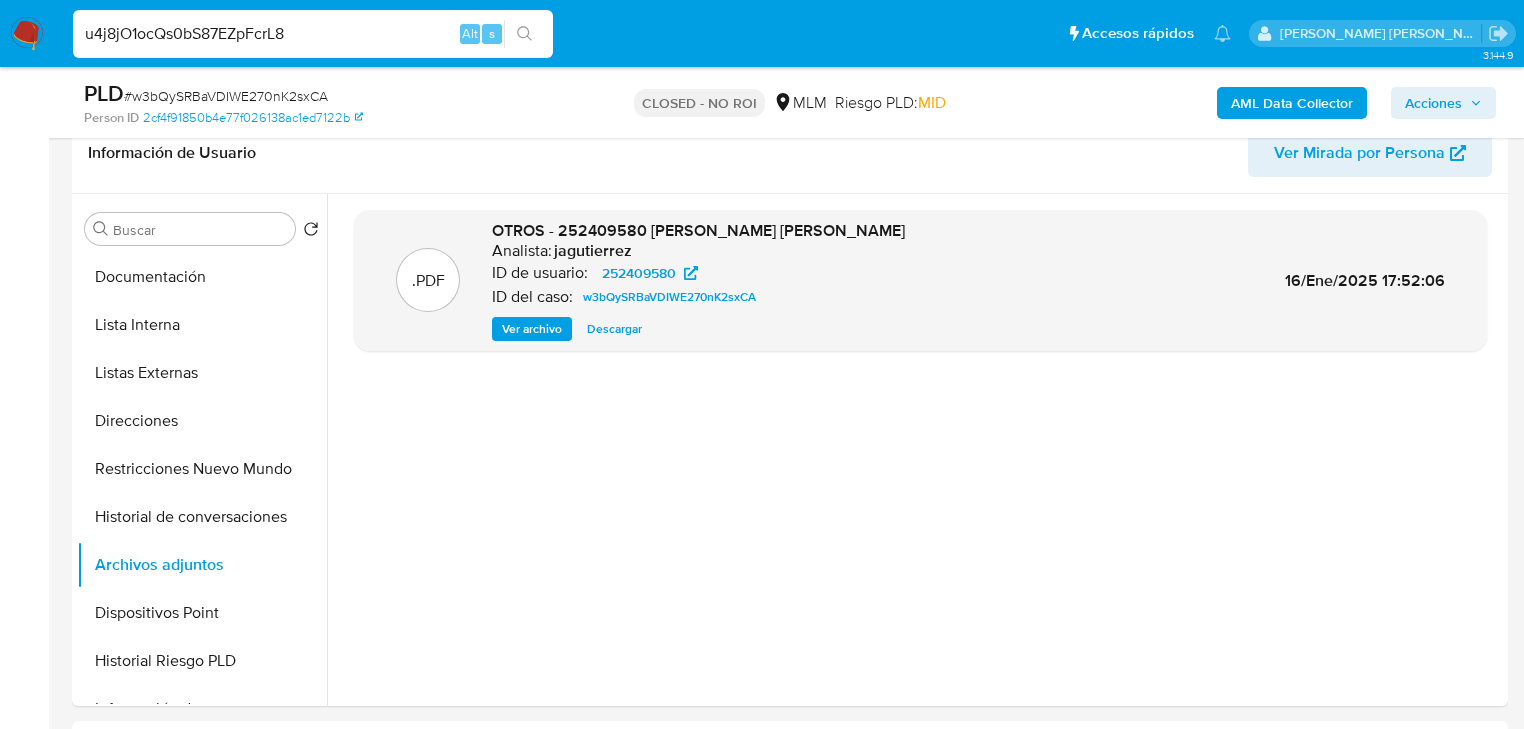 type on "u4j8jO1ocQs0bS87EZpFcrL8" 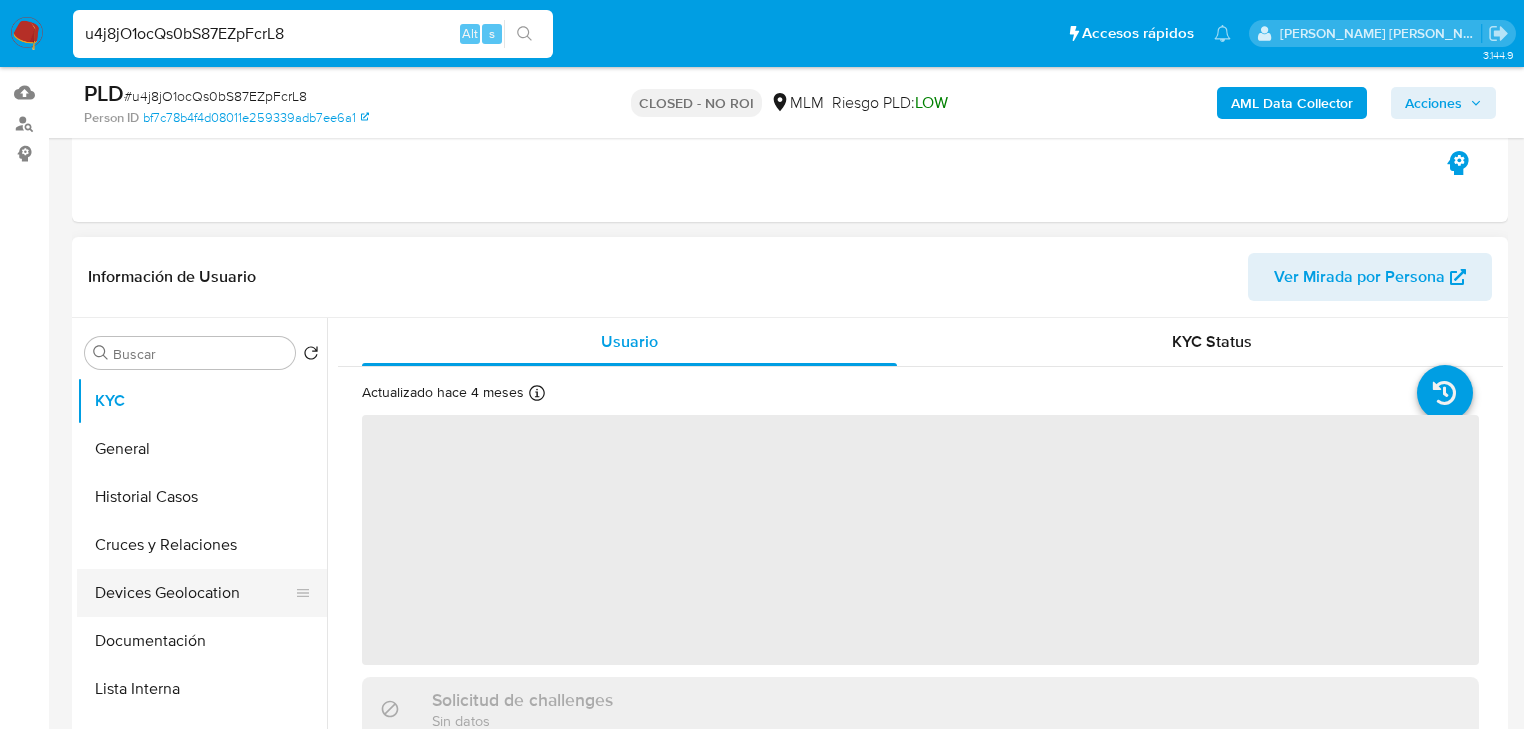 scroll, scrollTop: 320, scrollLeft: 0, axis: vertical 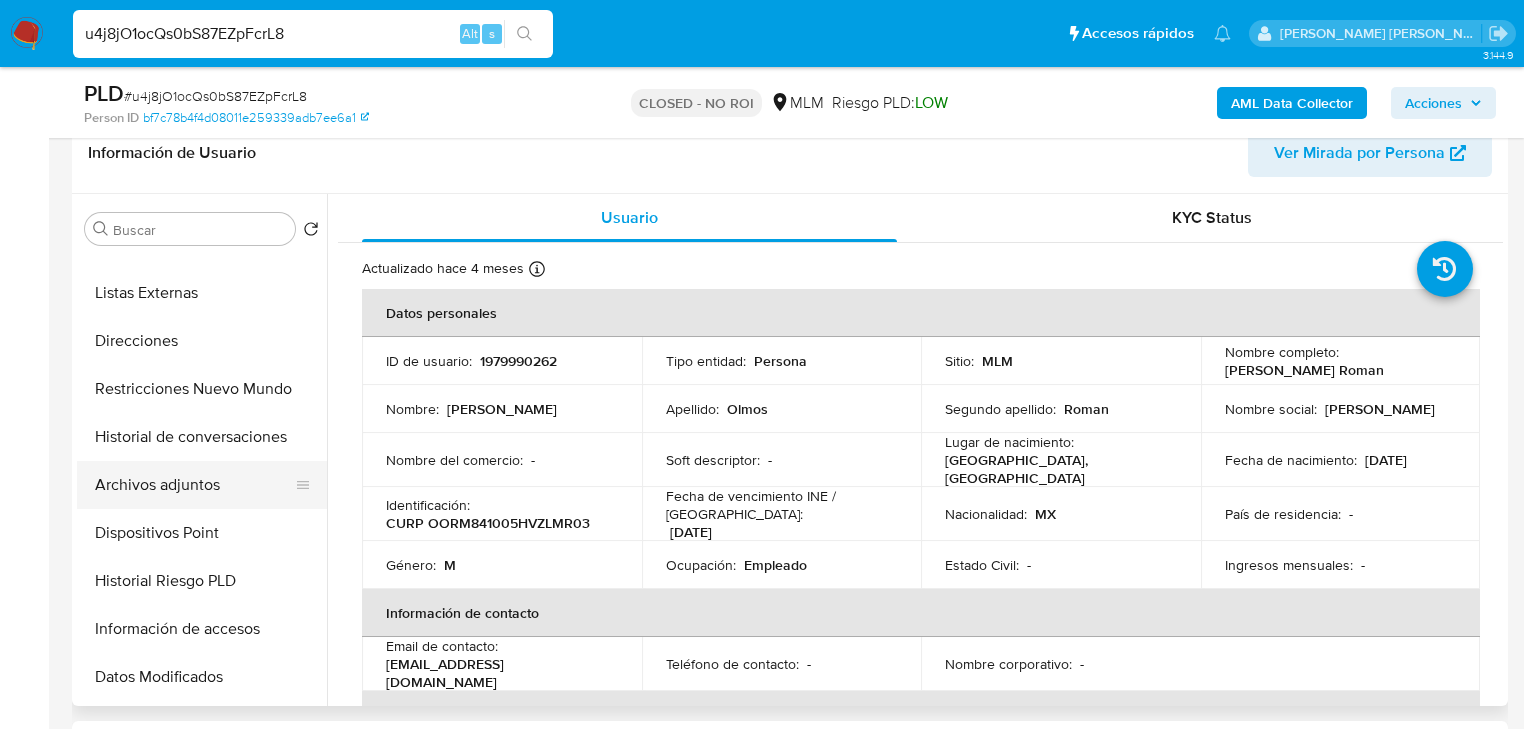 select on "10" 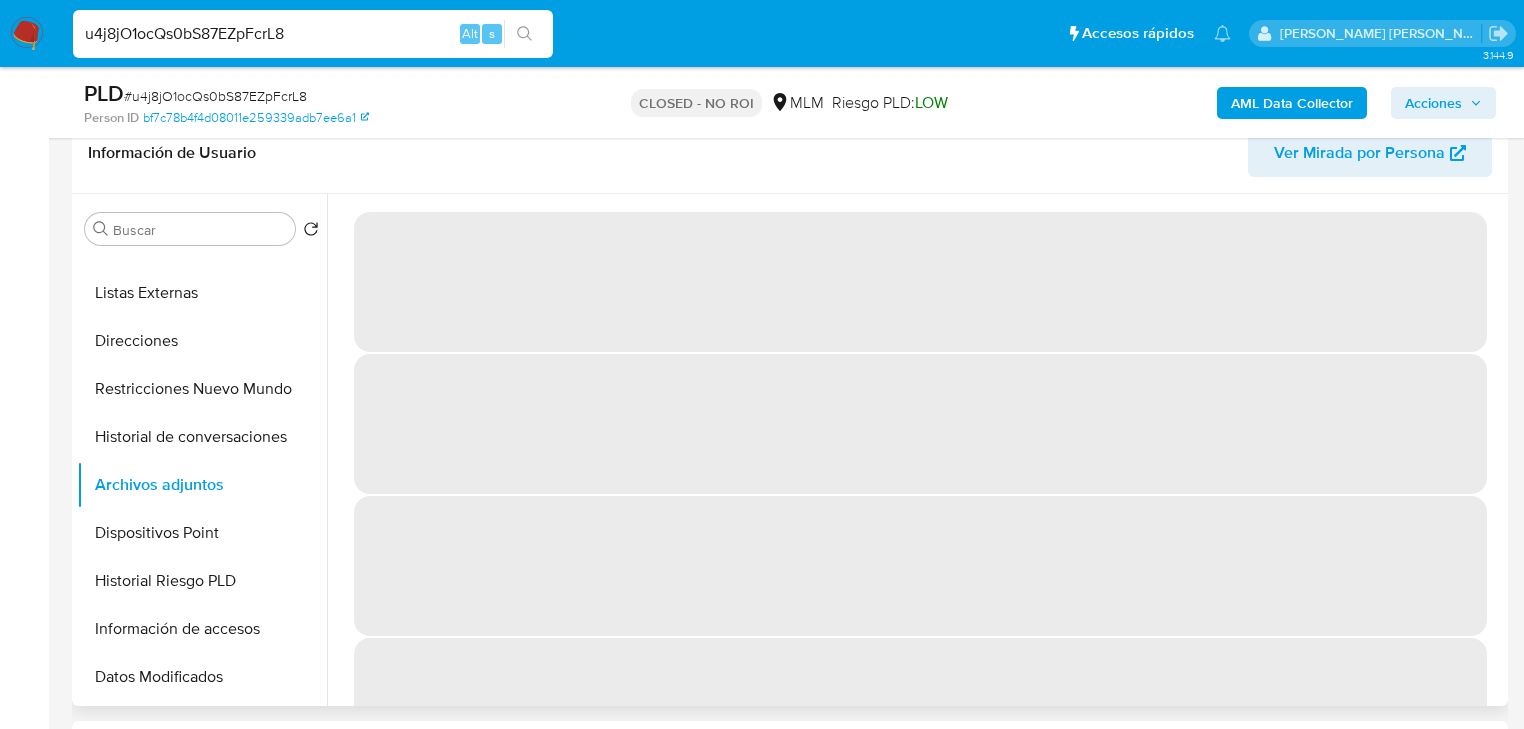 scroll, scrollTop: 80, scrollLeft: 0, axis: vertical 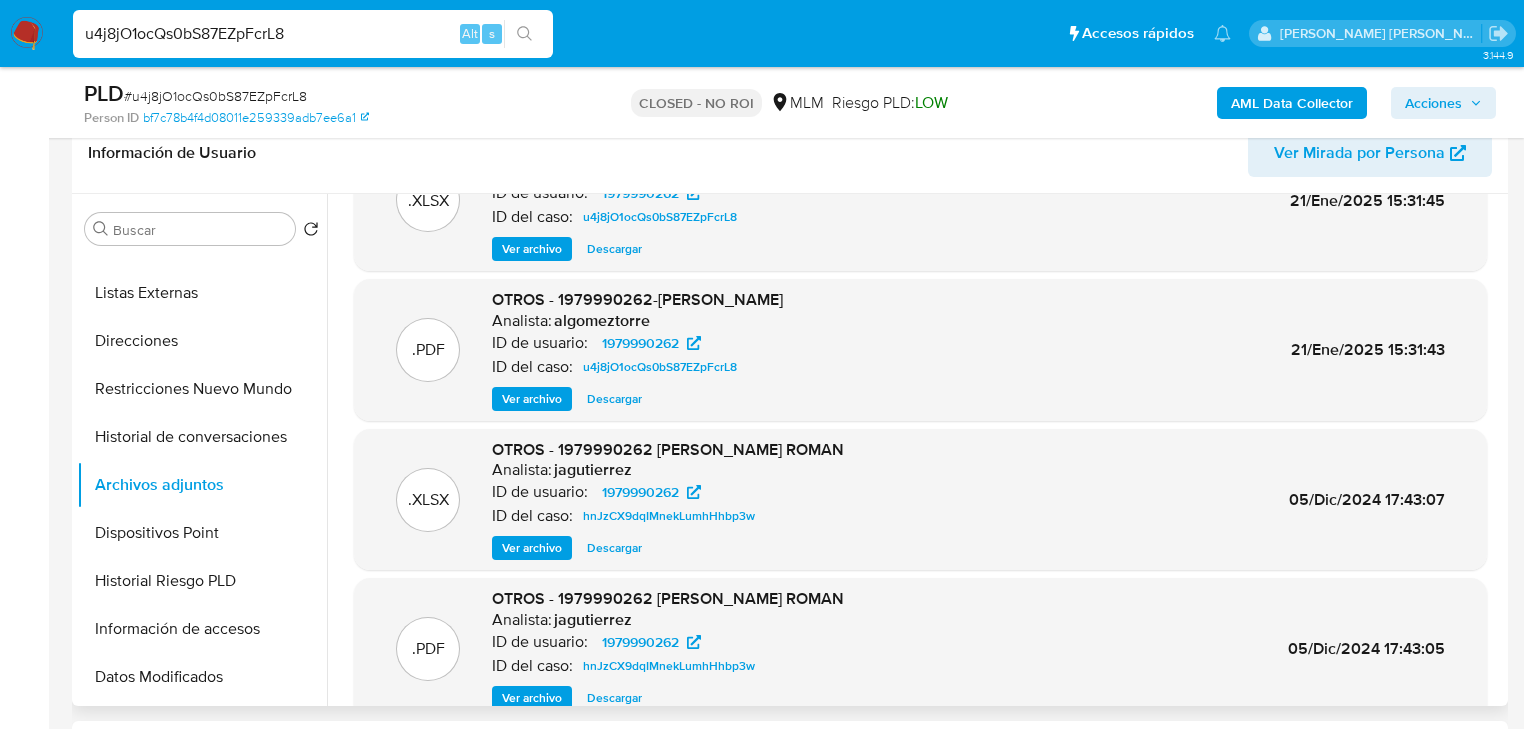 click on "Descargar" at bounding box center (614, 399) 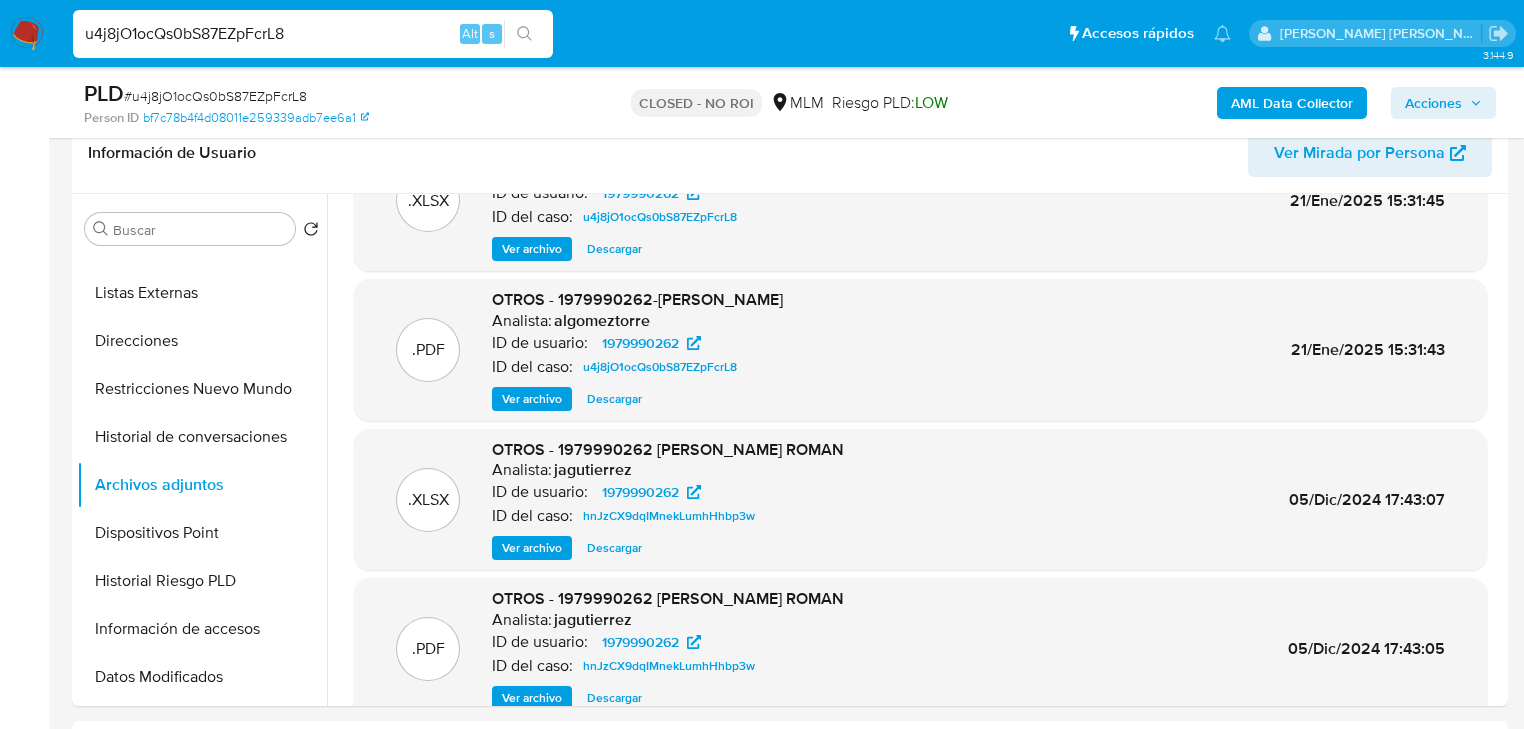 click on "u4j8jO1ocQs0bS87EZpFcrL8" at bounding box center [313, 34] 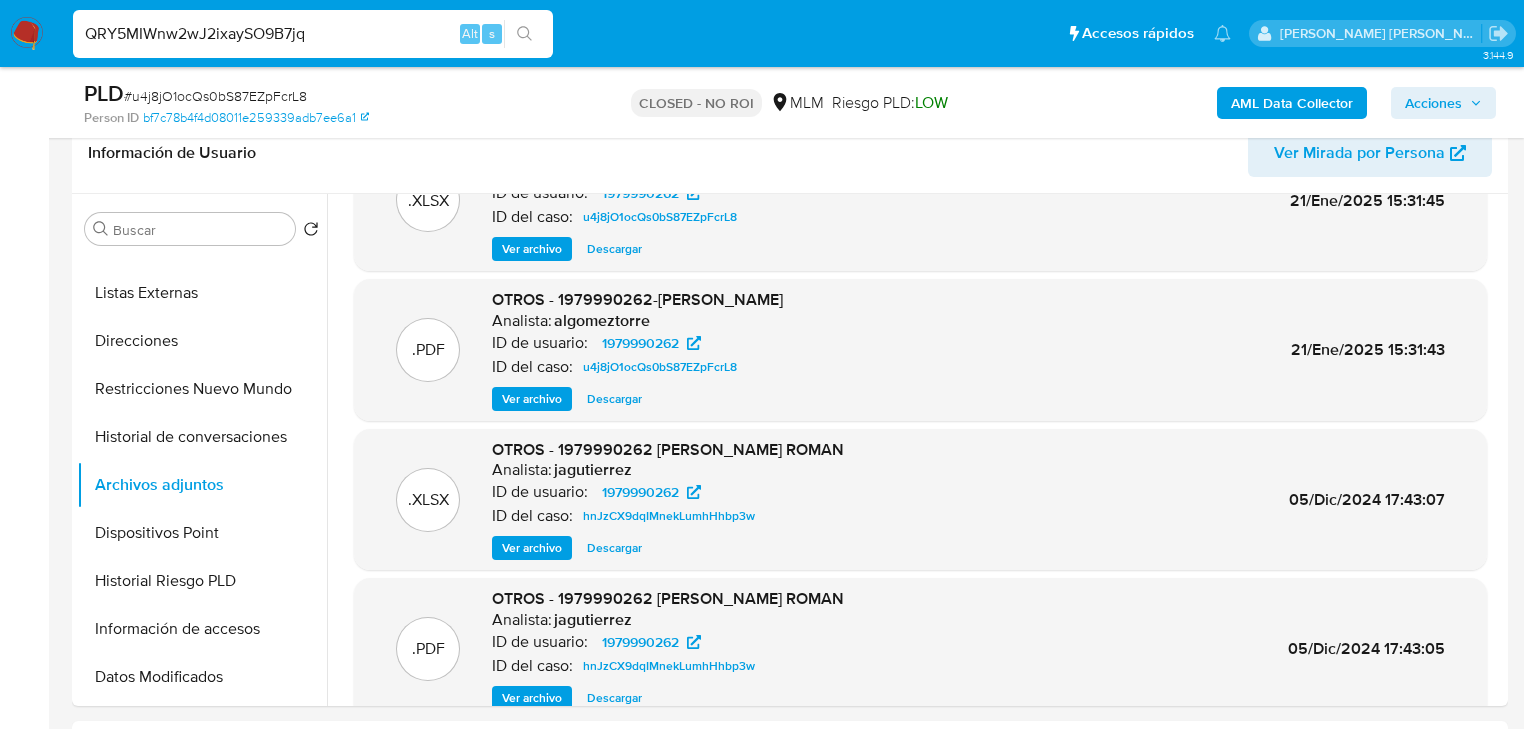type on "QRY5MIWnw2wJ2ixaySO9B7jq" 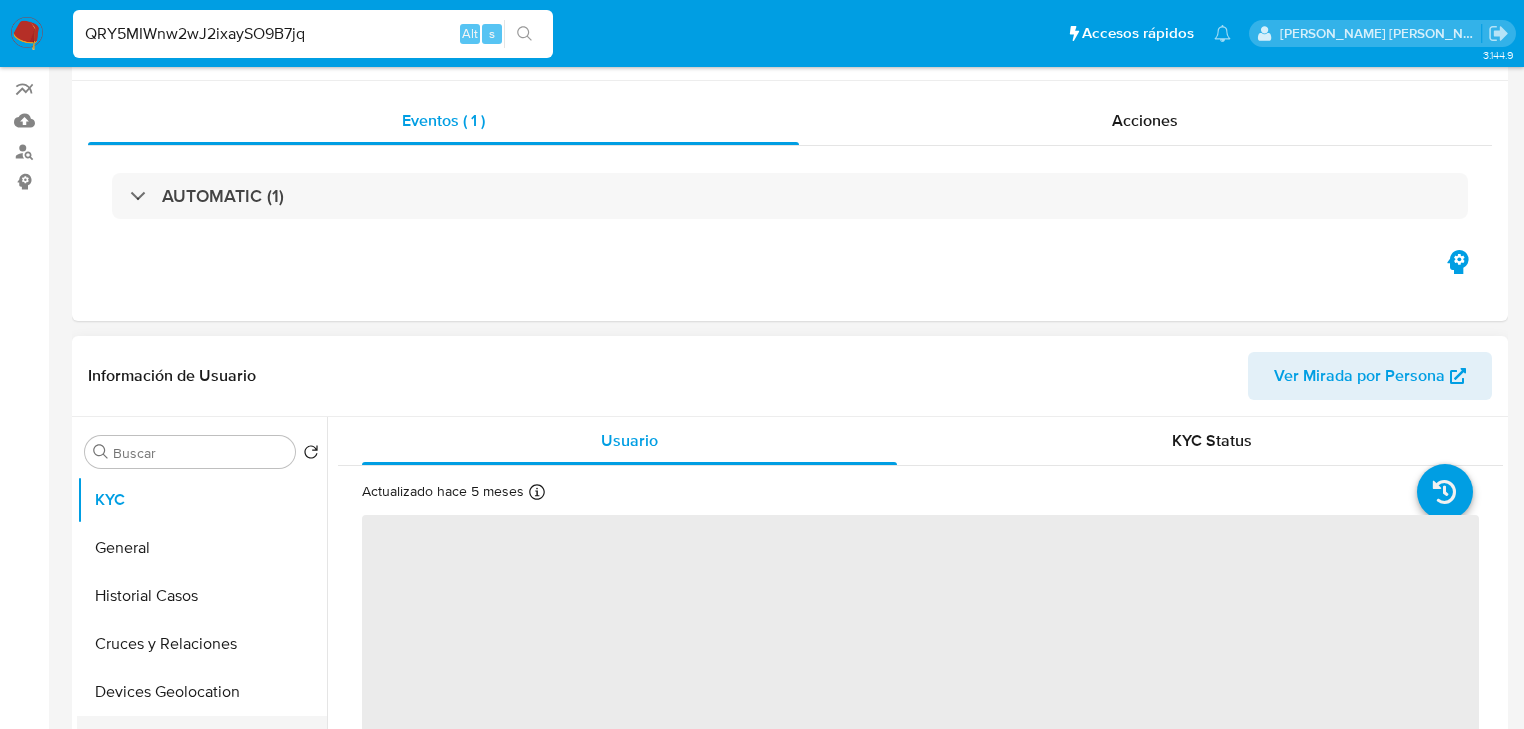 scroll, scrollTop: 480, scrollLeft: 0, axis: vertical 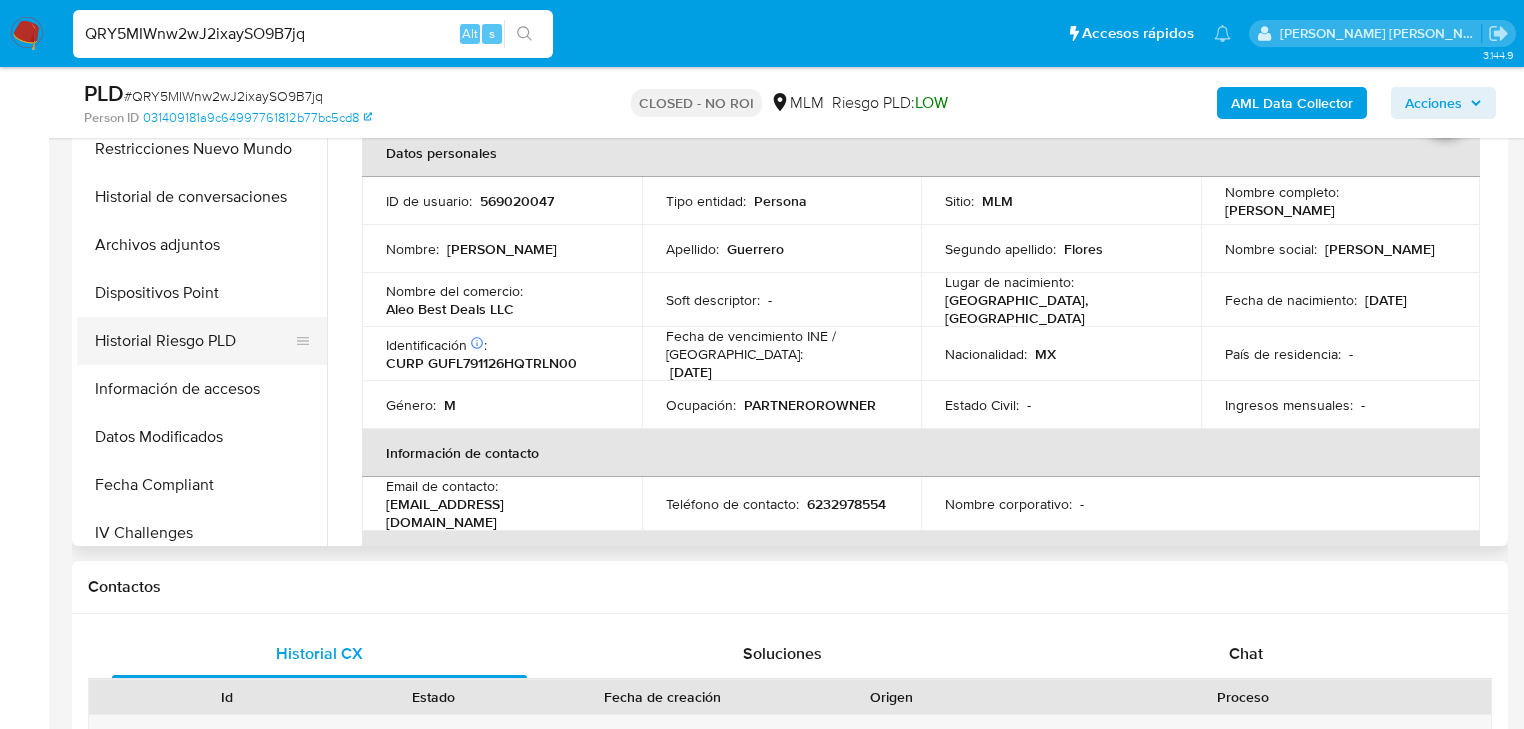 select on "10" 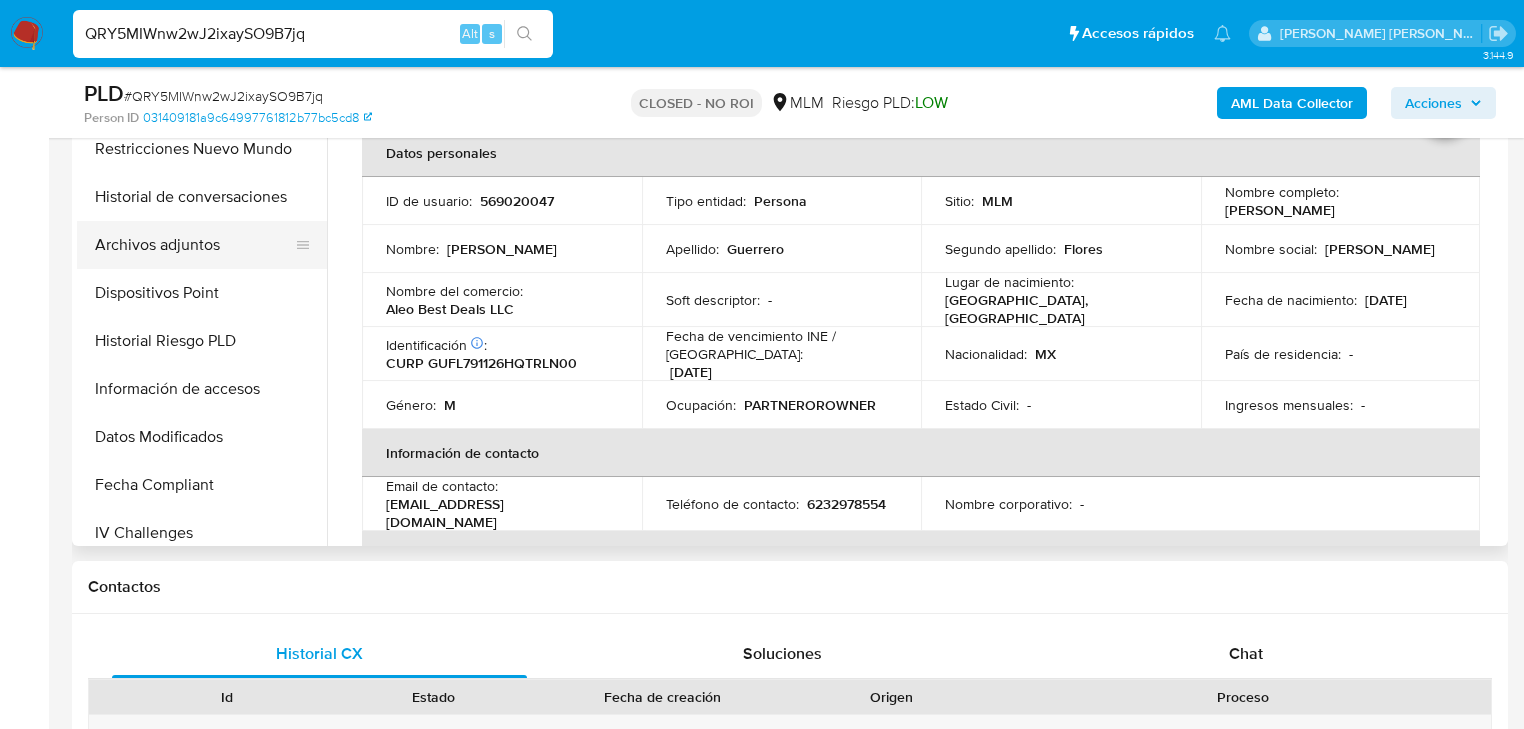 click on "Archivos adjuntos" at bounding box center [194, 245] 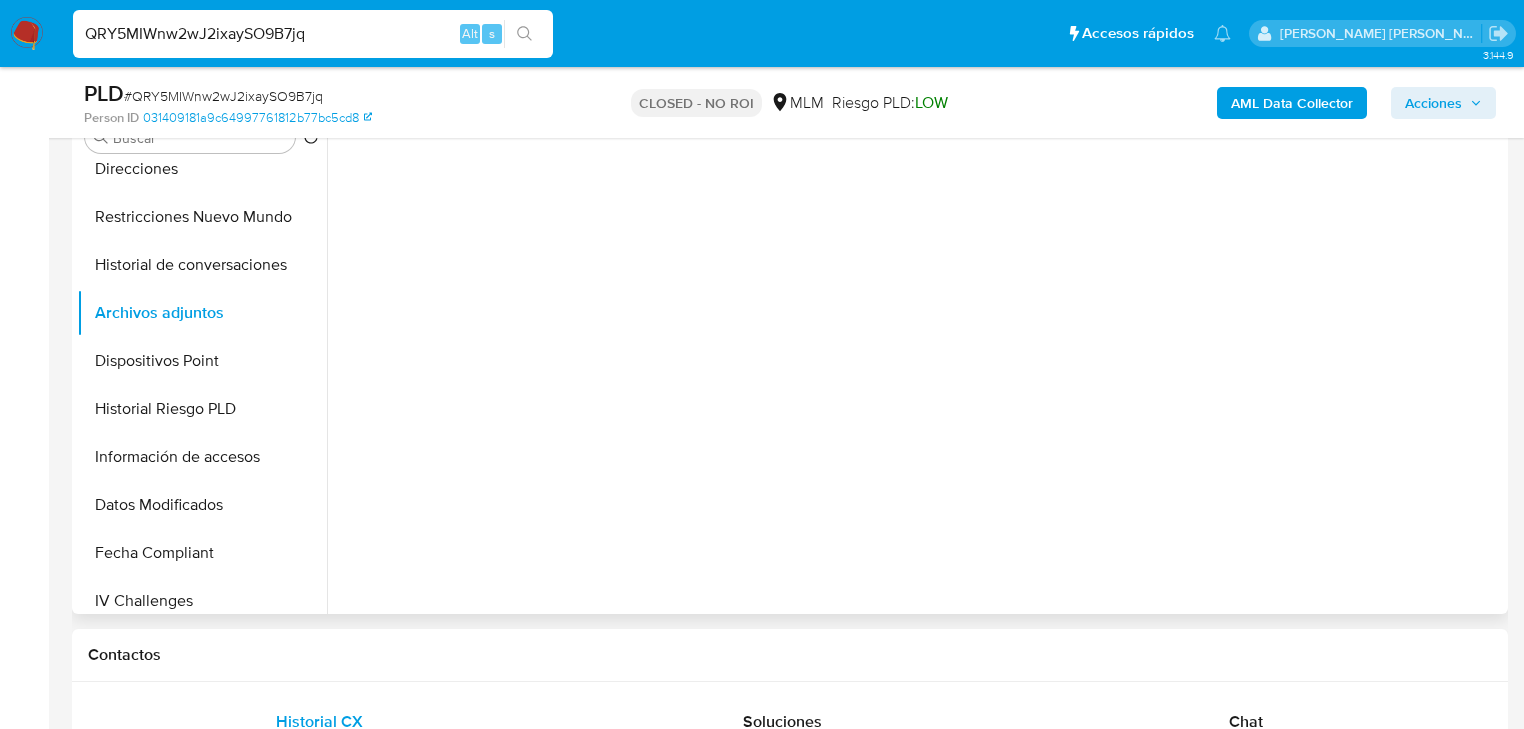 scroll, scrollTop: 320, scrollLeft: 0, axis: vertical 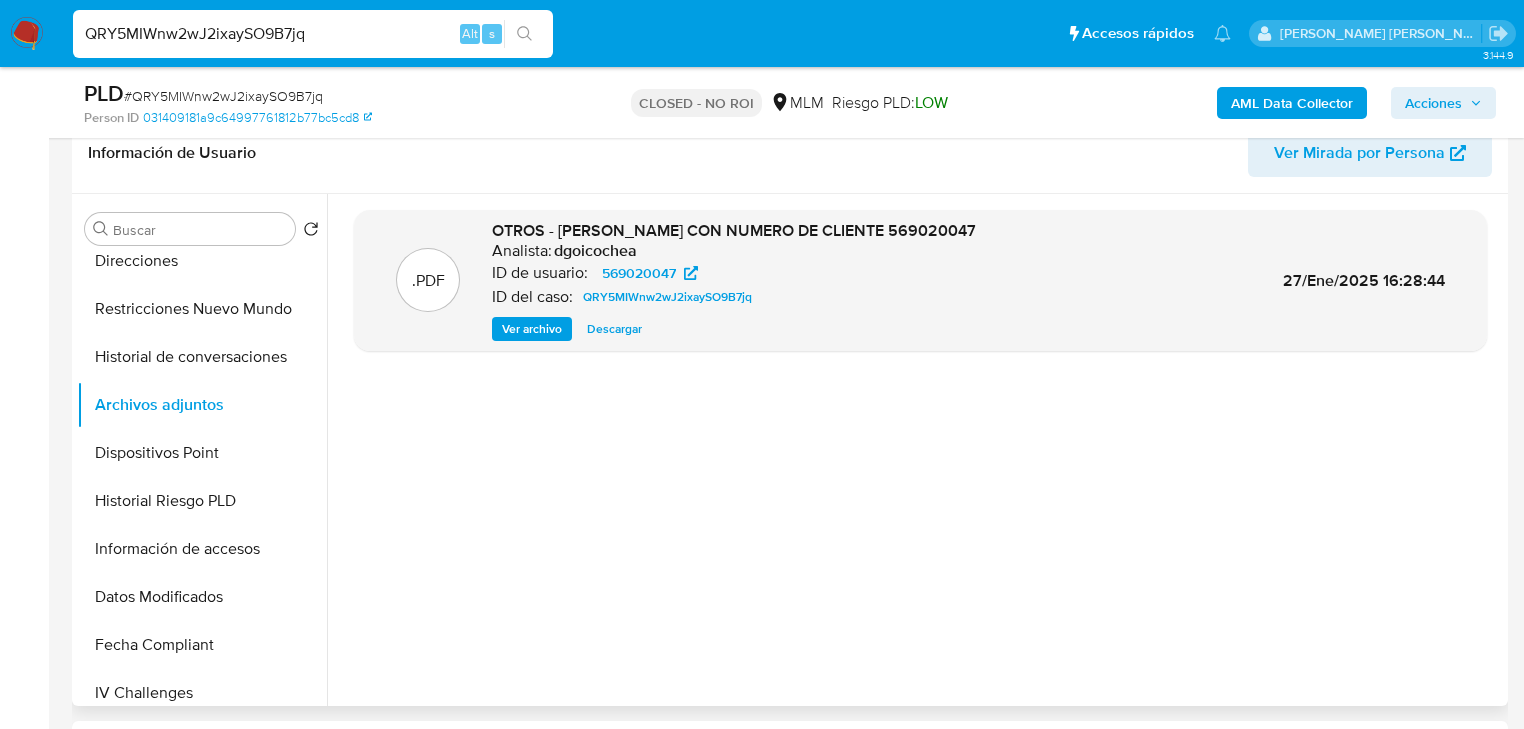 click on "Descargar" at bounding box center [614, 329] 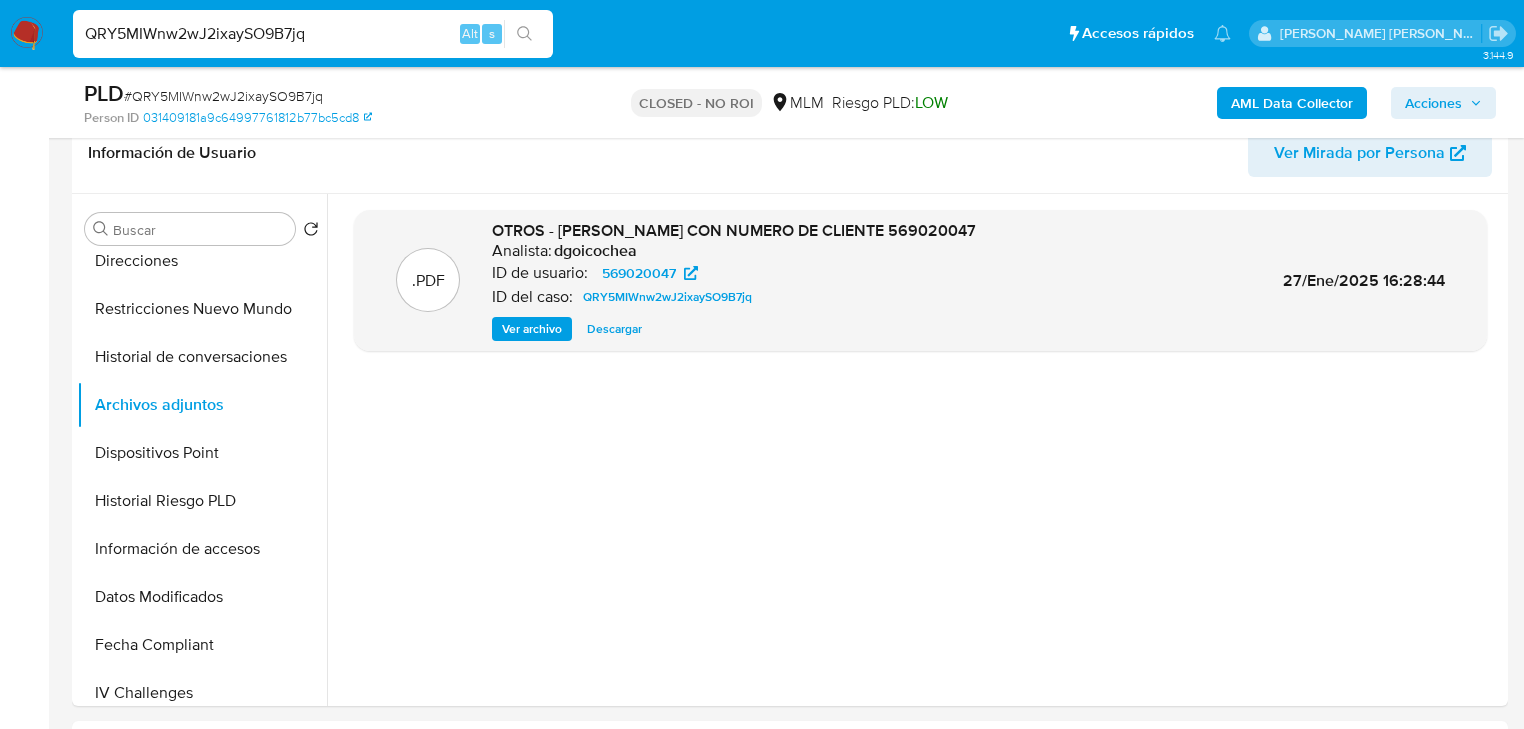 click on "QRY5MIWnw2wJ2ixaySO9B7jq" at bounding box center [313, 34] 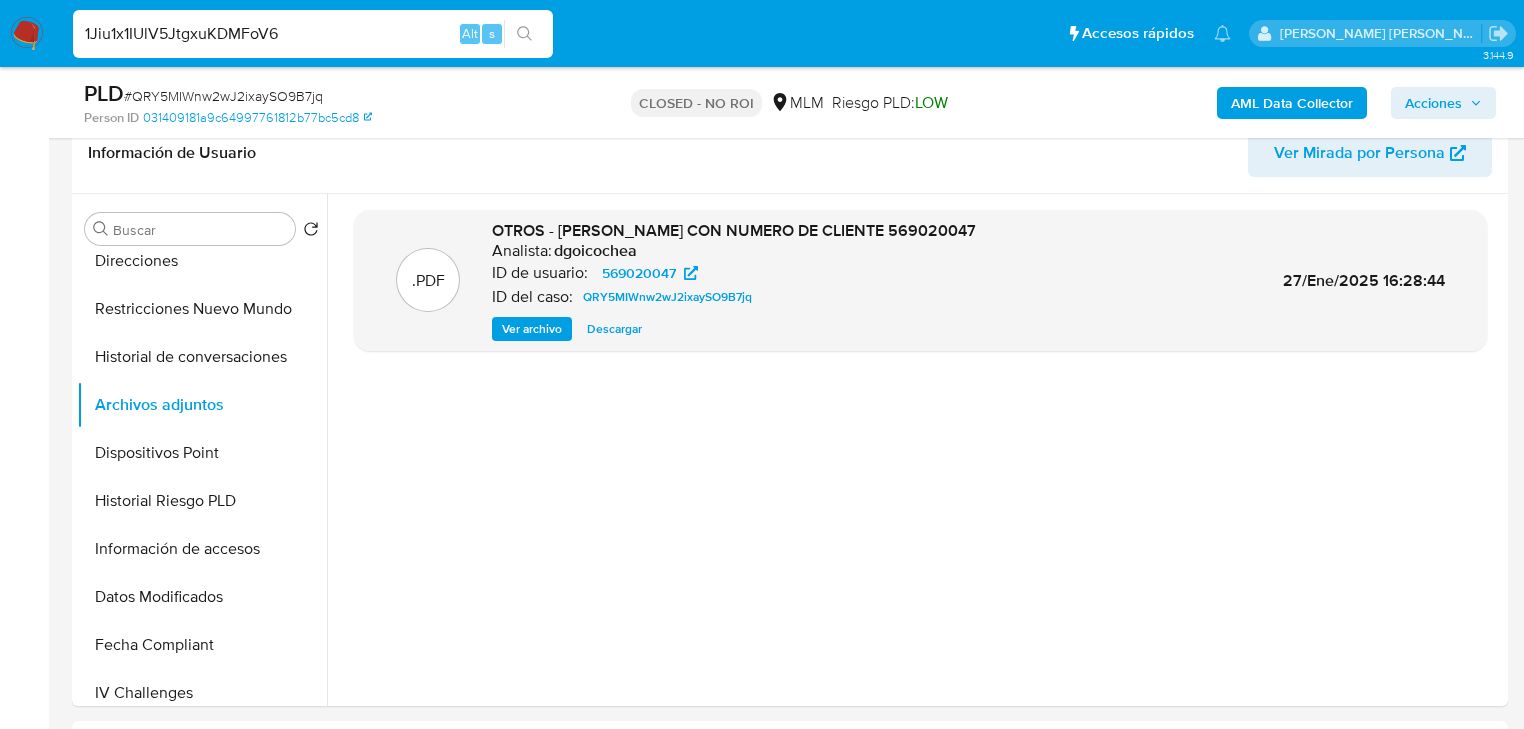 type on "1Jiu1x1IUlV5JtgxuKDMFoV6" 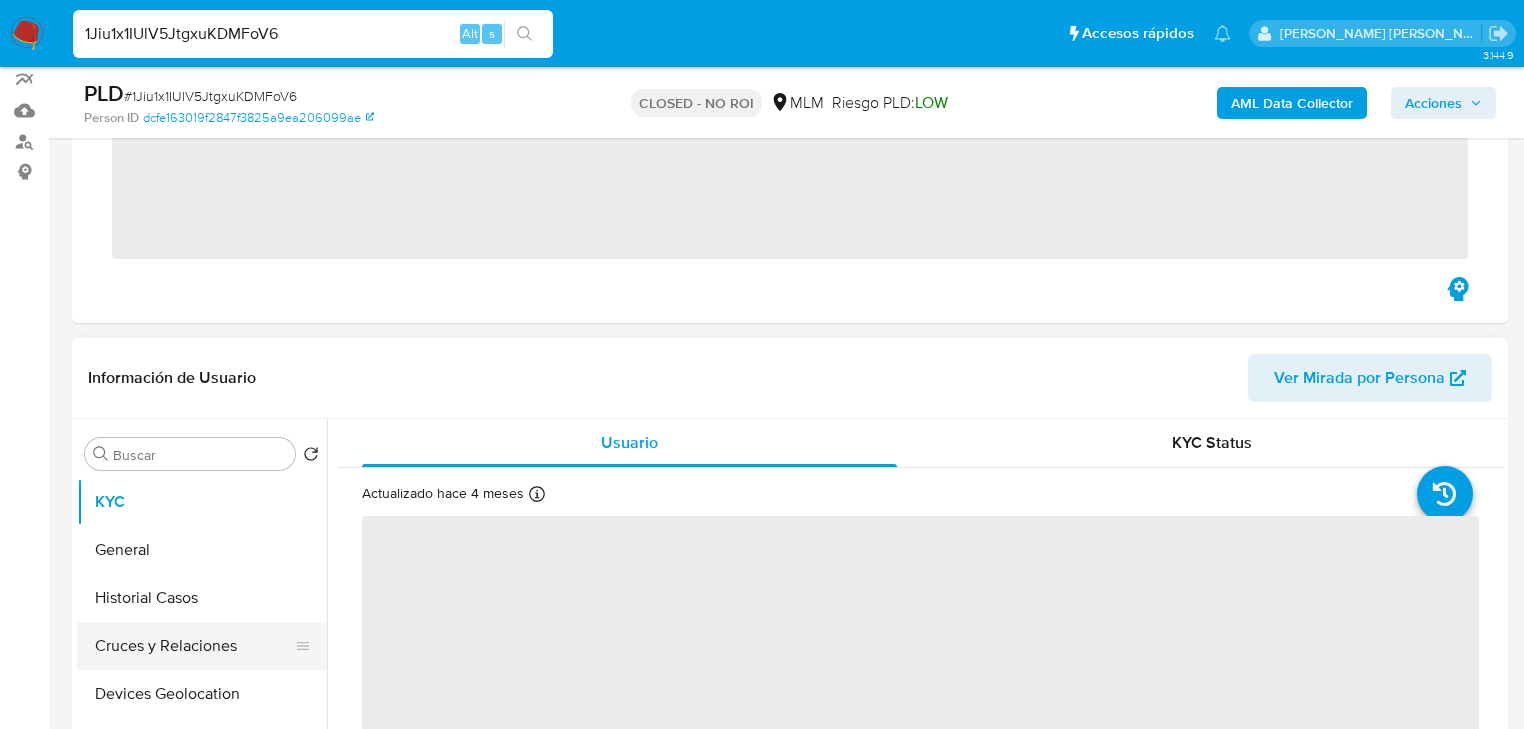scroll, scrollTop: 400, scrollLeft: 0, axis: vertical 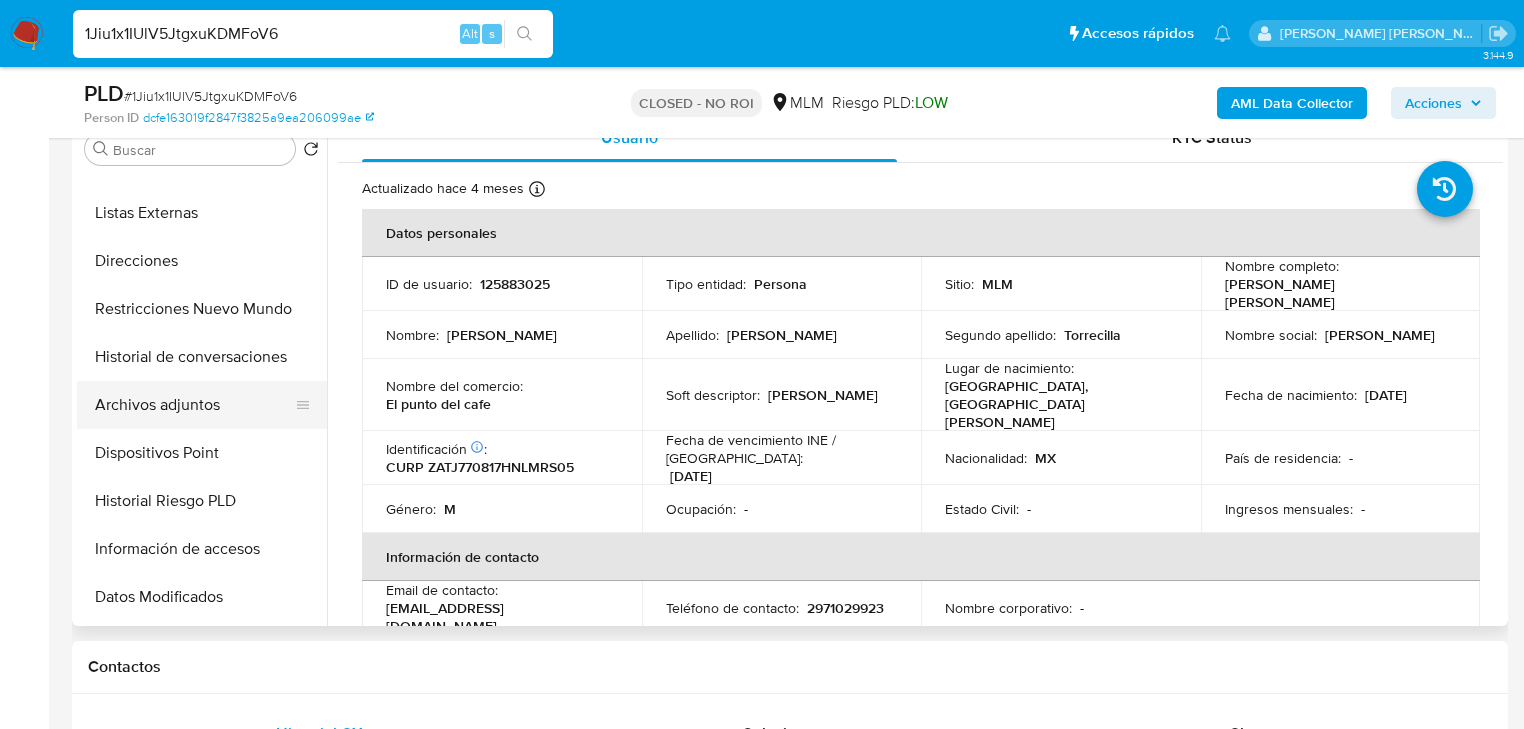 select on "10" 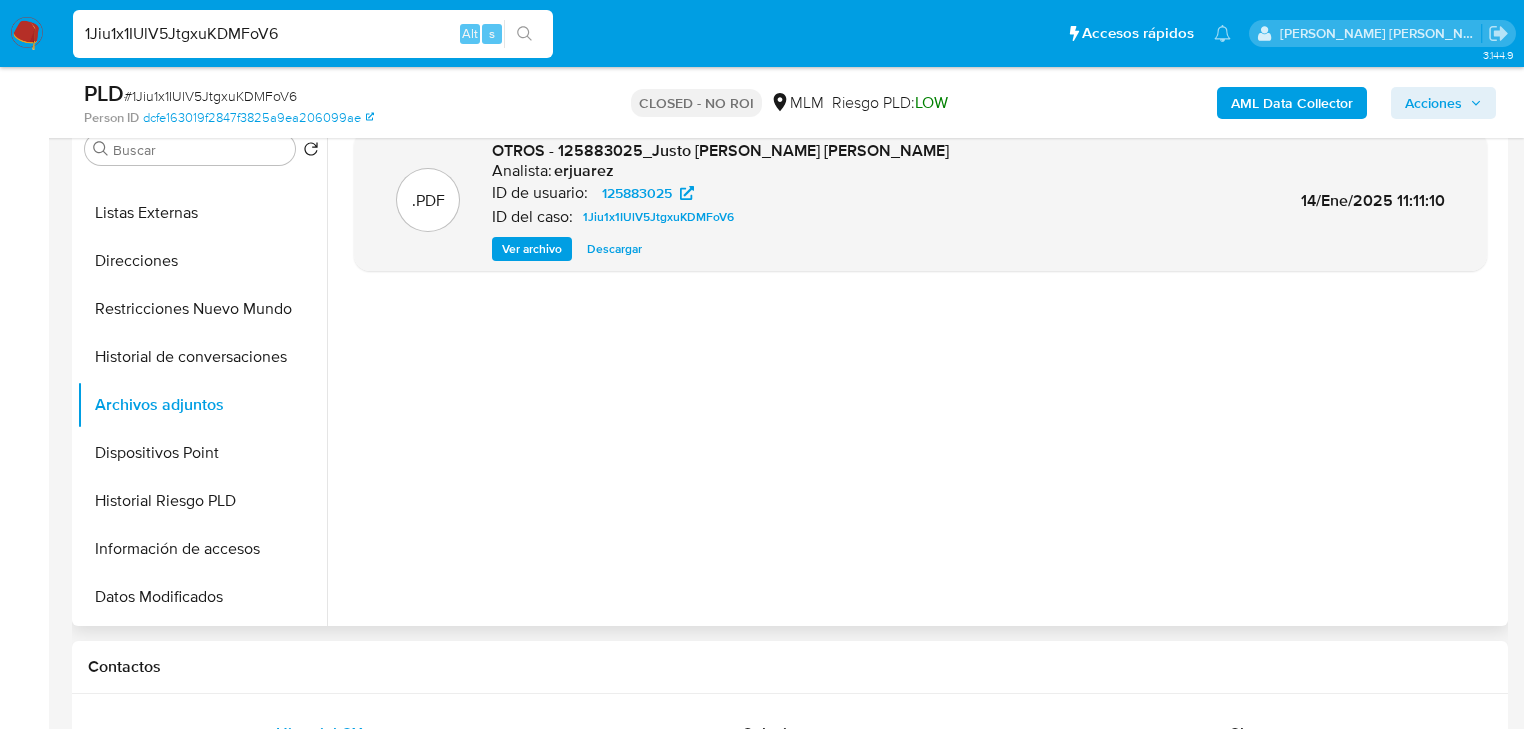 click on "Descargar" at bounding box center (614, 249) 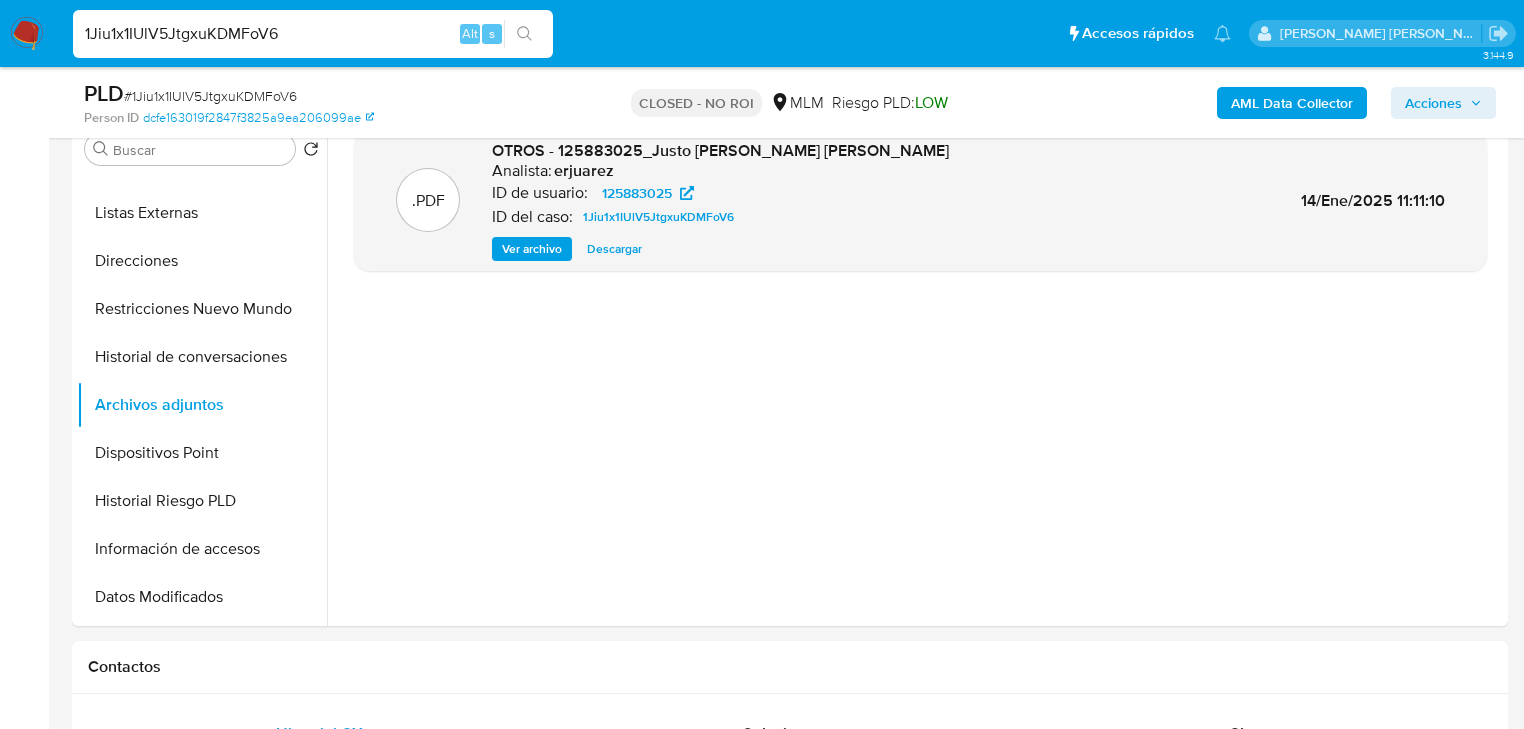 click on "1Jiu1x1IUlV5JtgxuKDMFoV6" at bounding box center (313, 34) 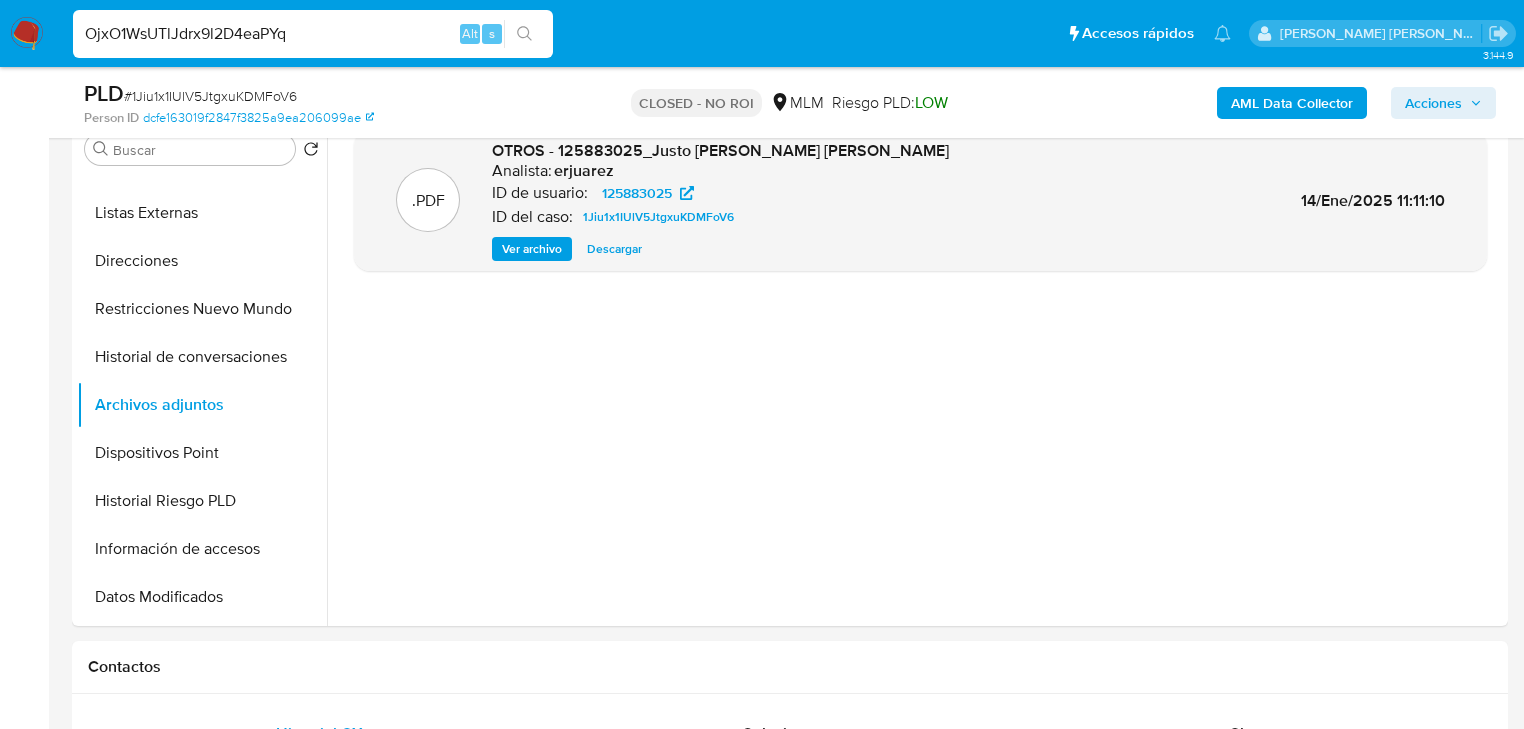 type on "OjxO1WsUTlJdrx9l2D4eaPYq" 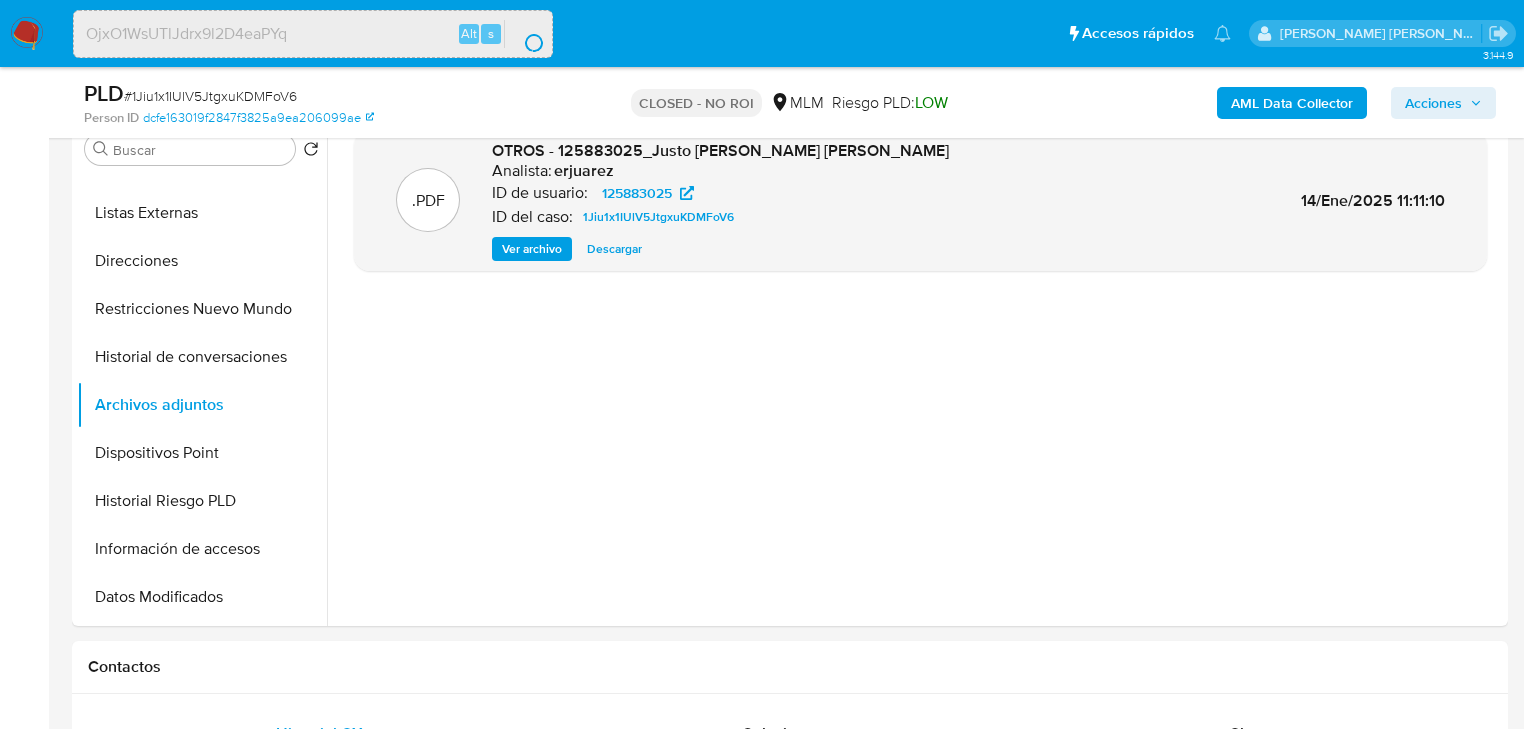 scroll, scrollTop: 0, scrollLeft: 0, axis: both 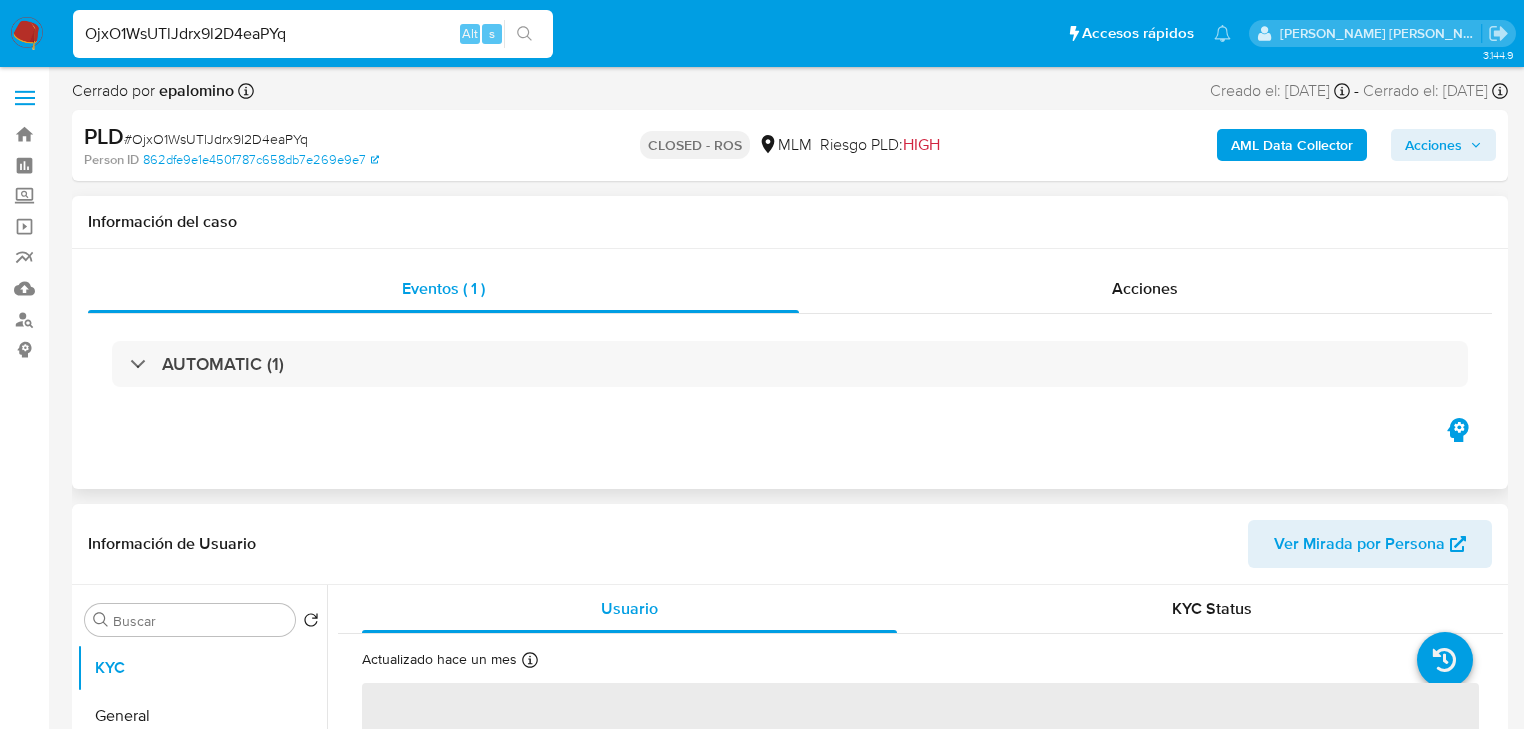 select on "10" 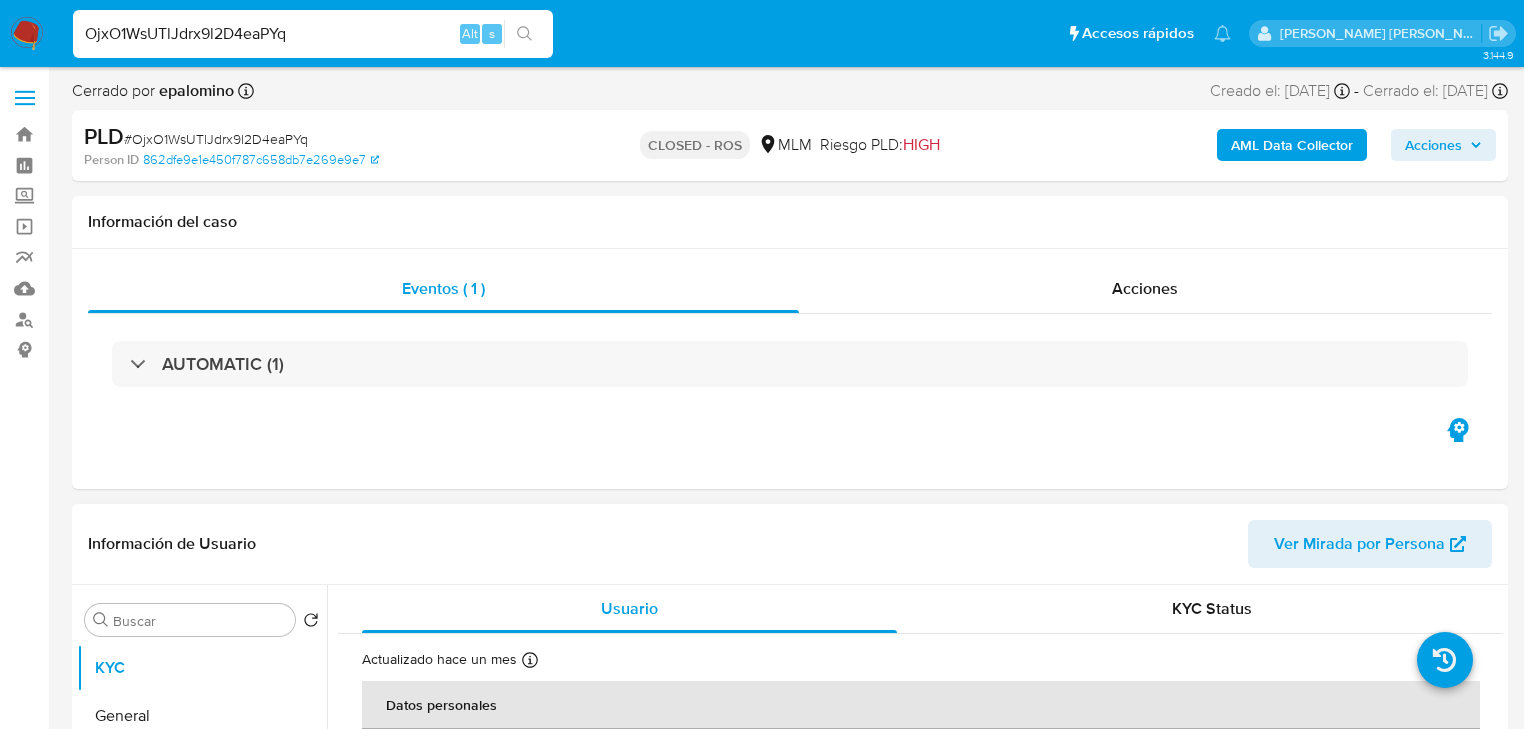 scroll, scrollTop: 240, scrollLeft: 0, axis: vertical 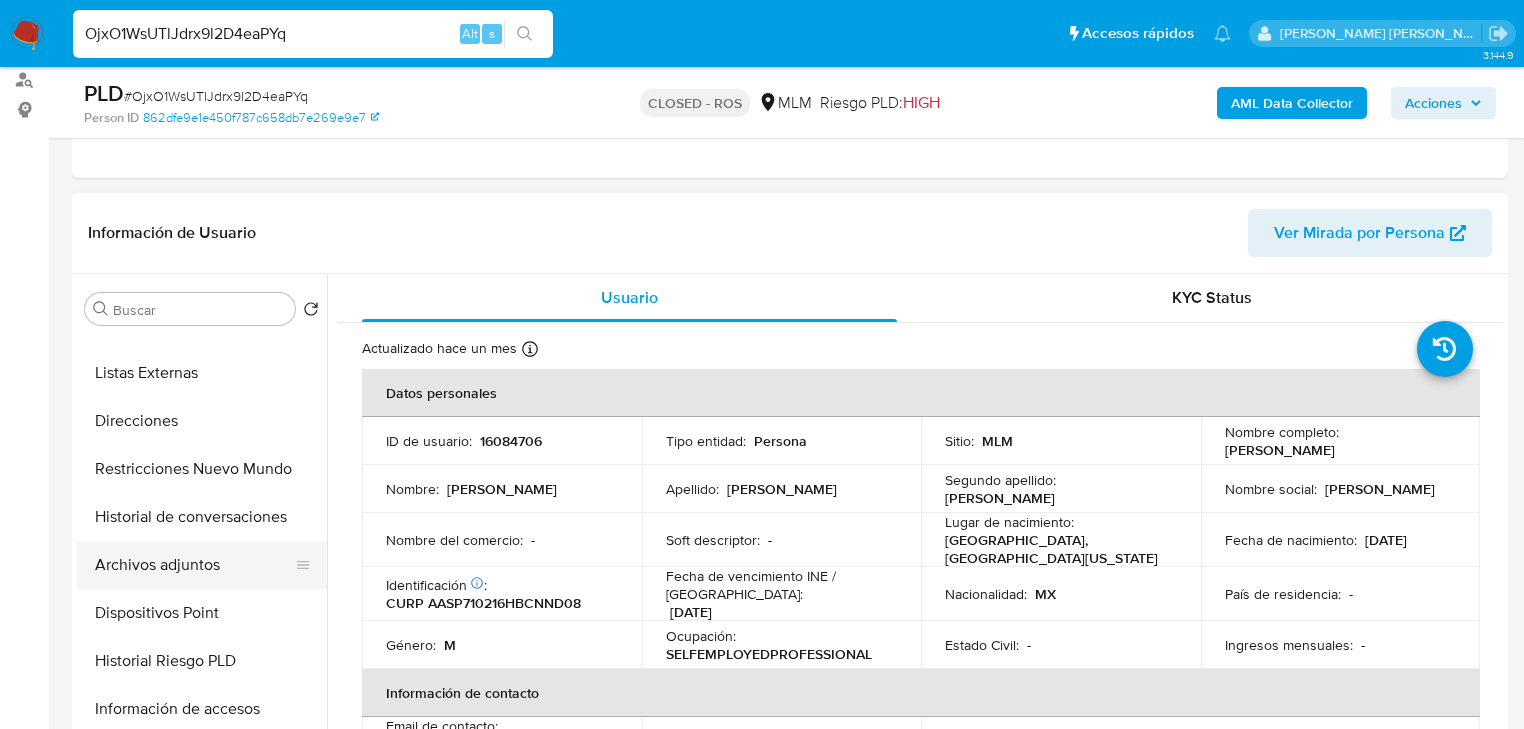 click on "Archivos adjuntos" at bounding box center [194, 565] 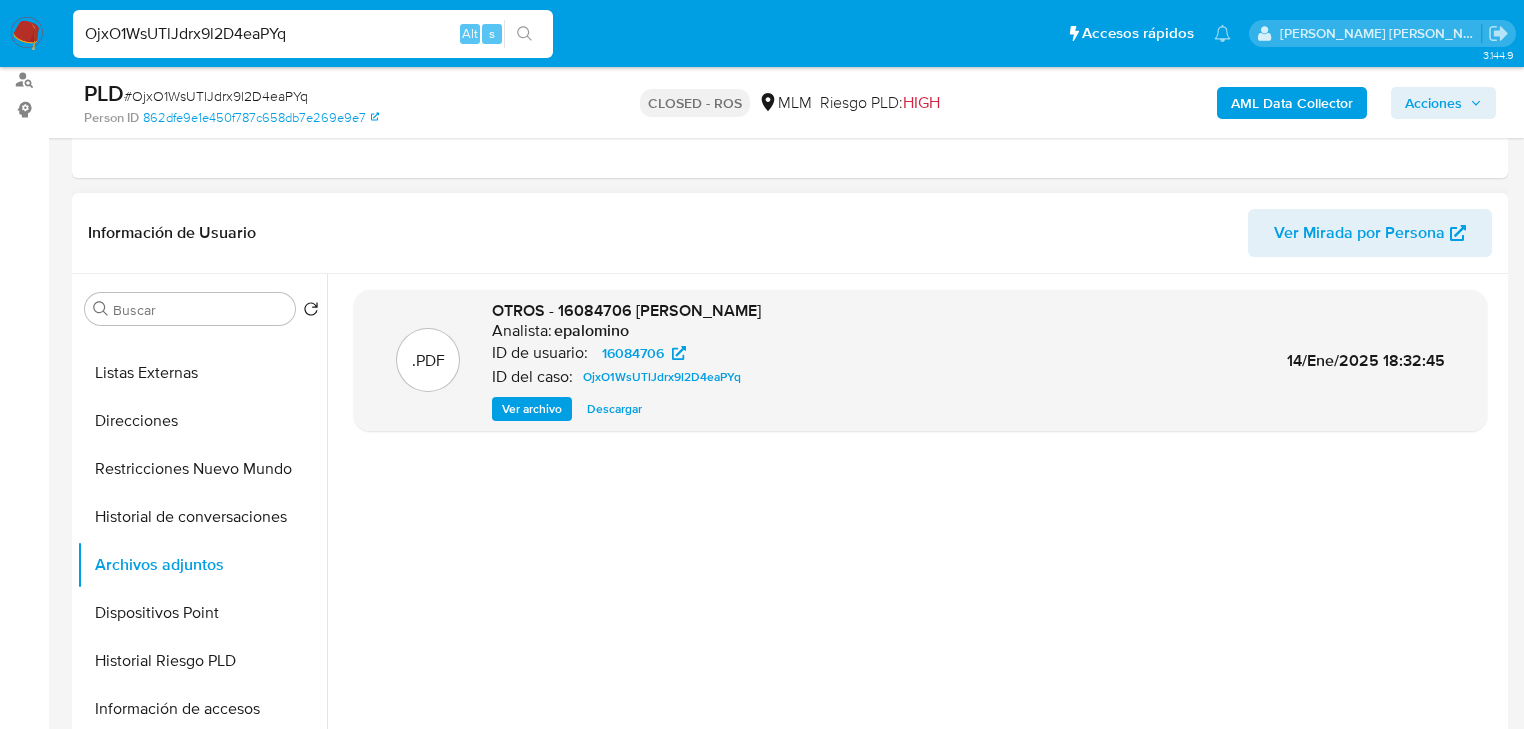 click on "Descargar" at bounding box center (614, 409) 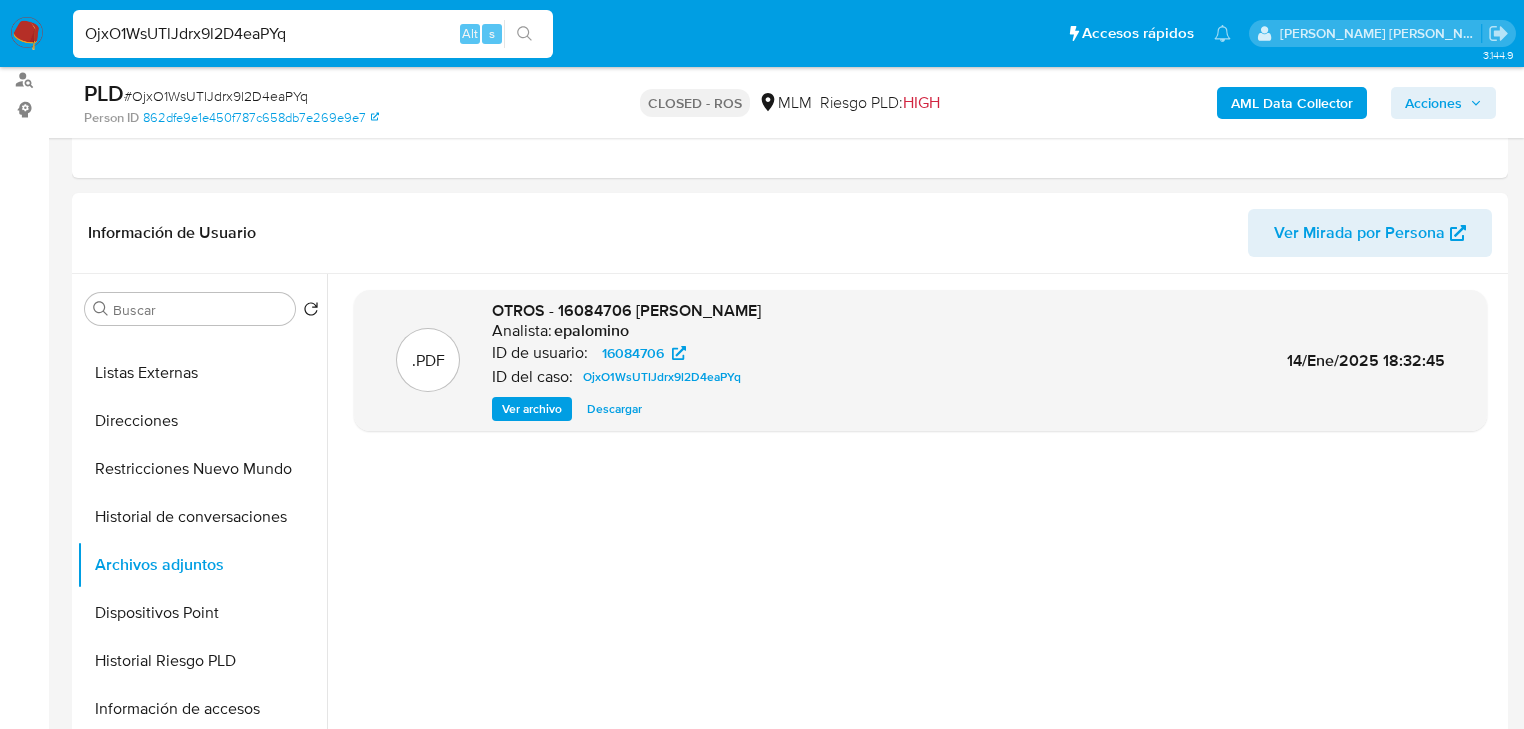 click on "OjxO1WsUTlJdrx9l2D4eaPYq" at bounding box center (313, 34) 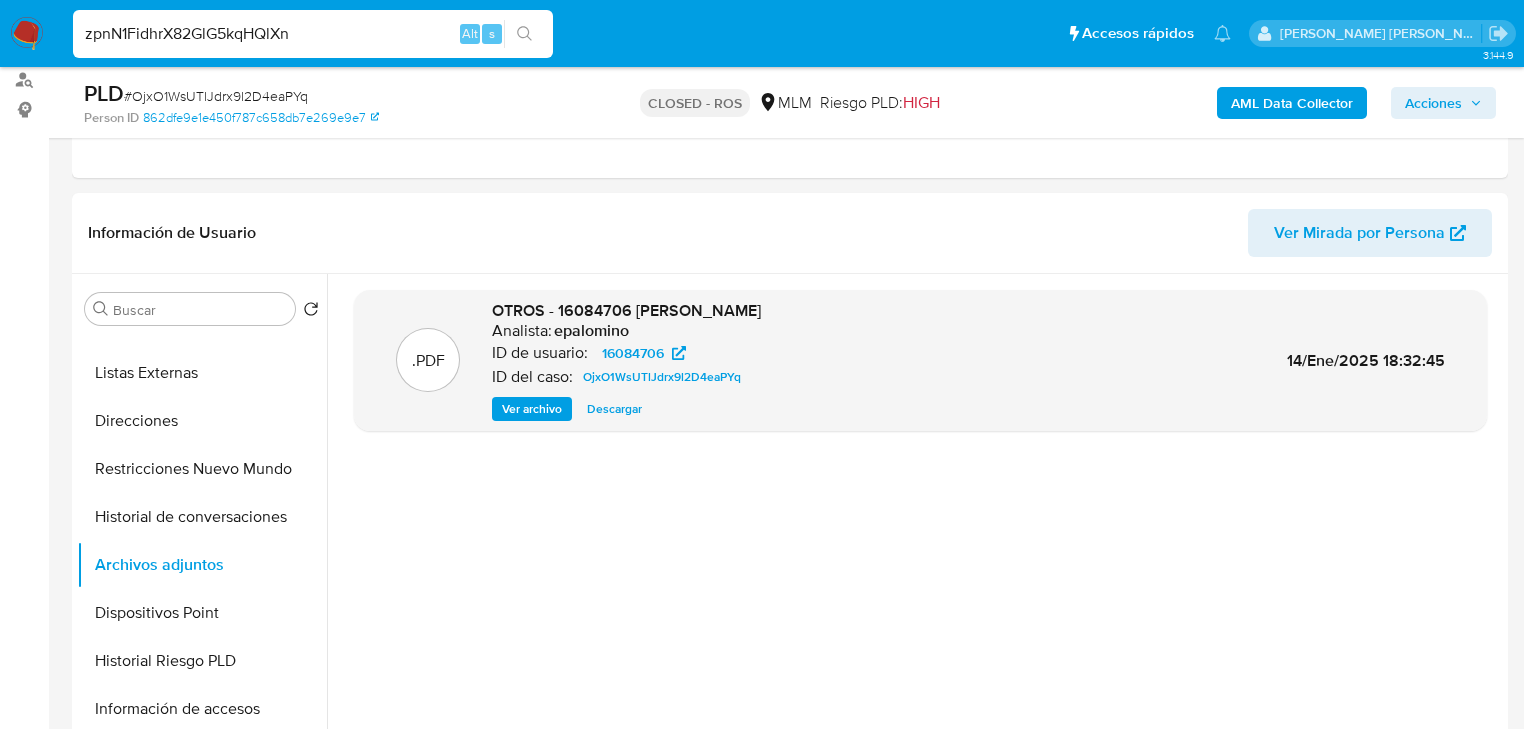 type on "zpnN1FidhrX82GlG5kqHQlXn" 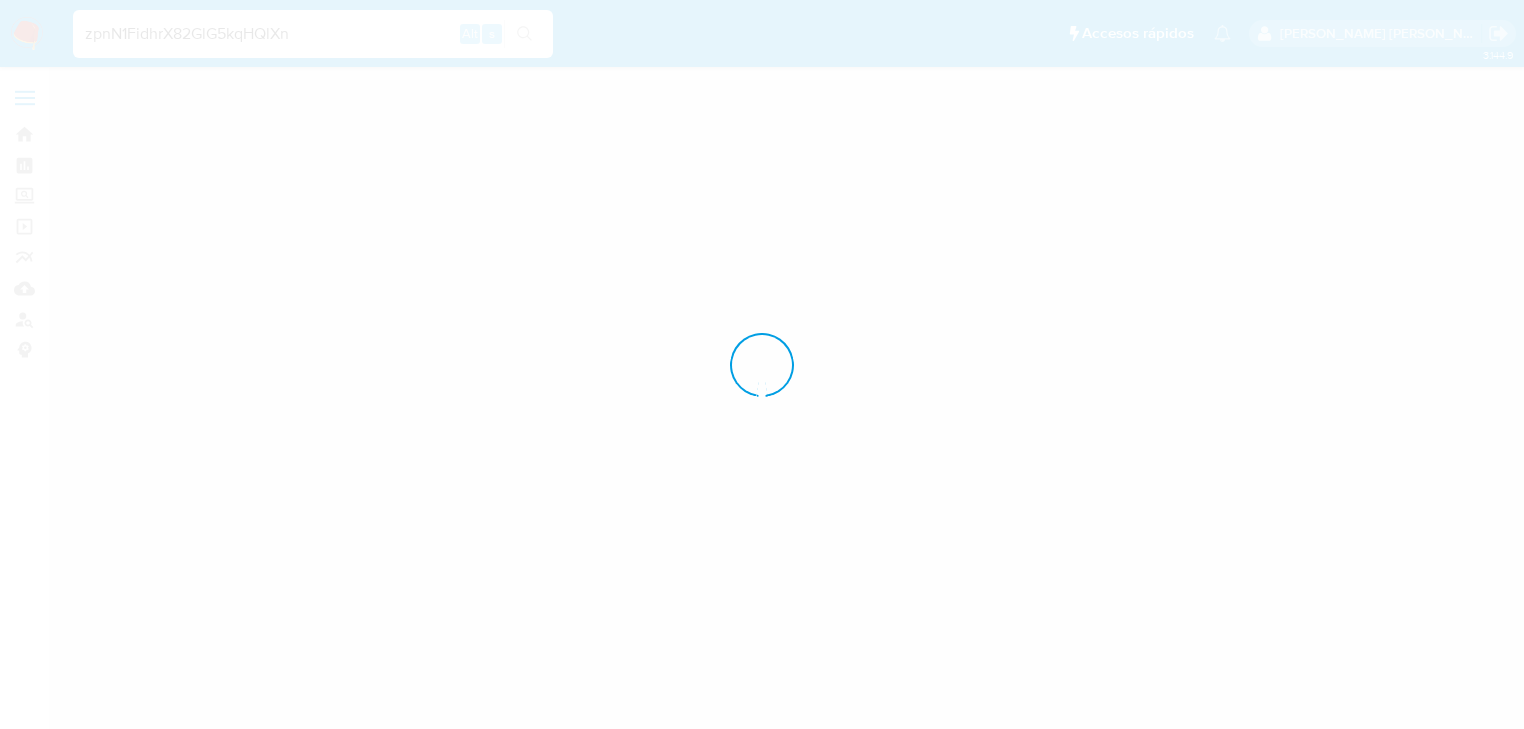 scroll, scrollTop: 0, scrollLeft: 0, axis: both 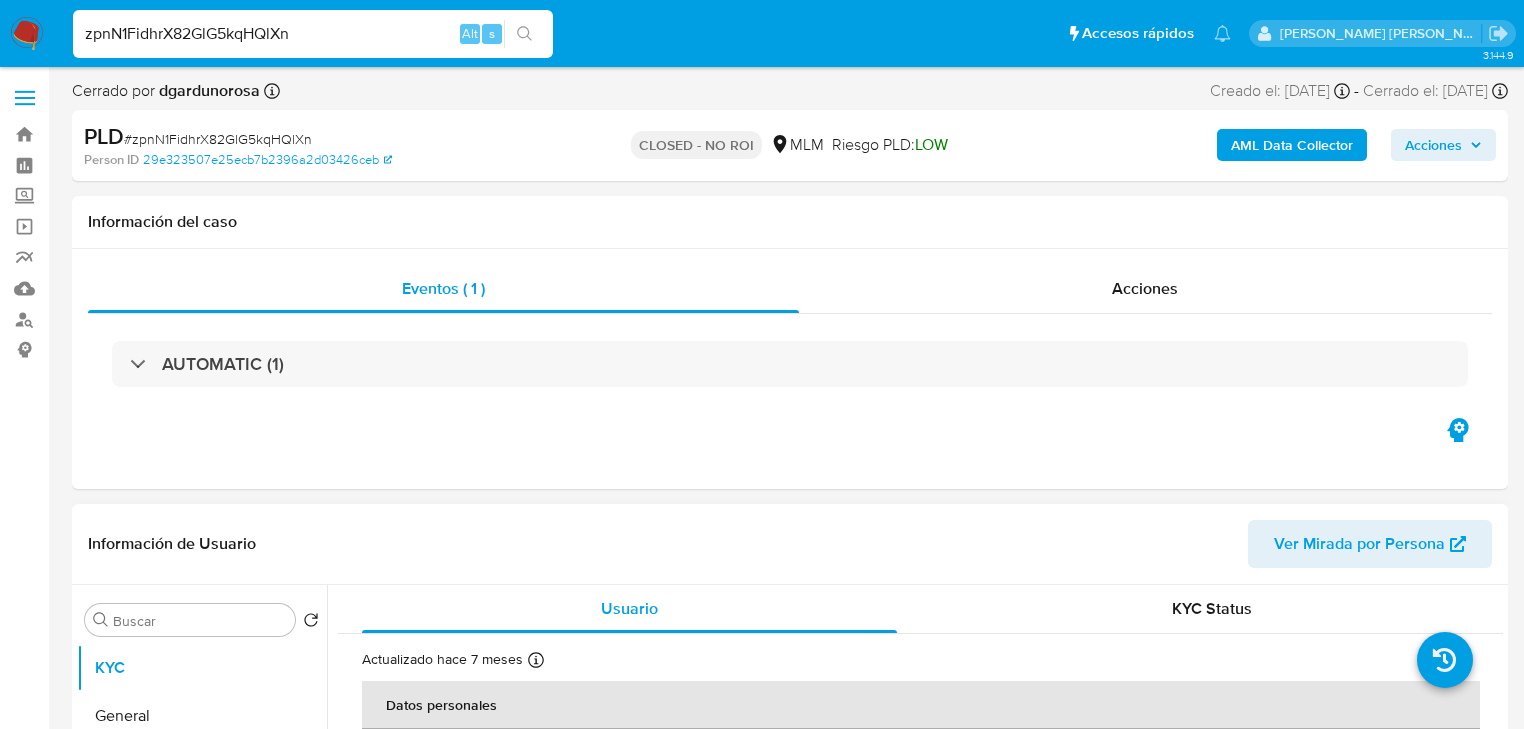 select on "10" 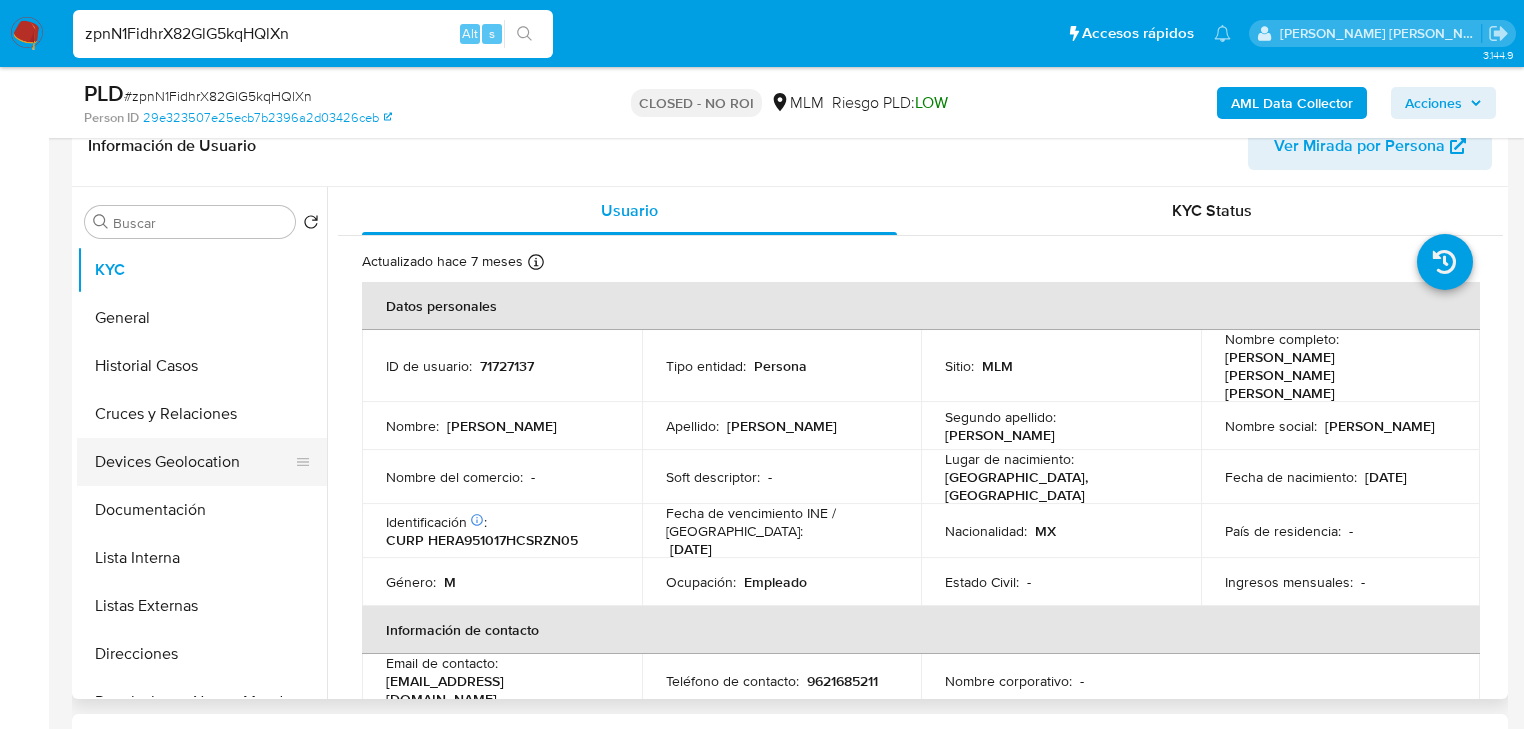 scroll, scrollTop: 480, scrollLeft: 0, axis: vertical 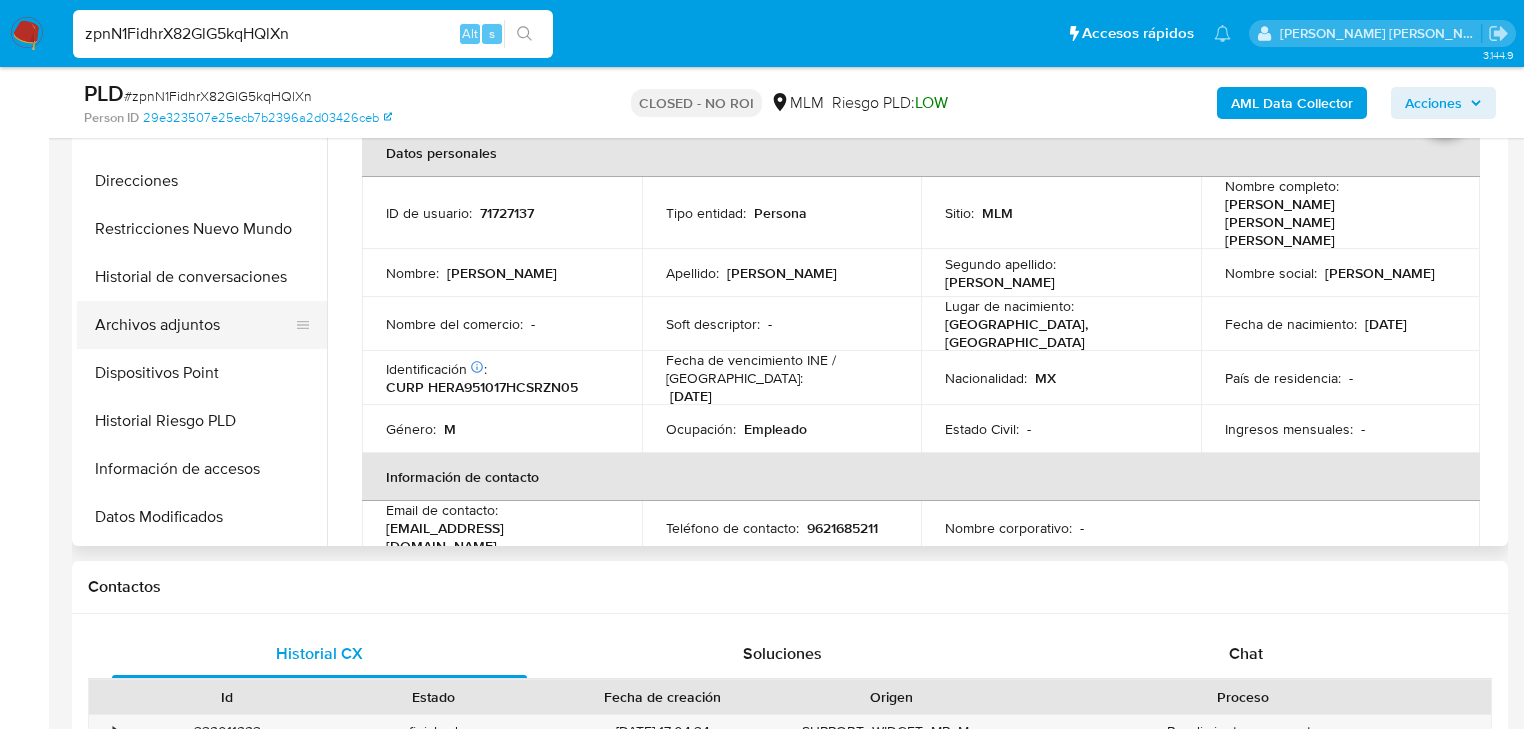click on "Archivos adjuntos" at bounding box center (194, 325) 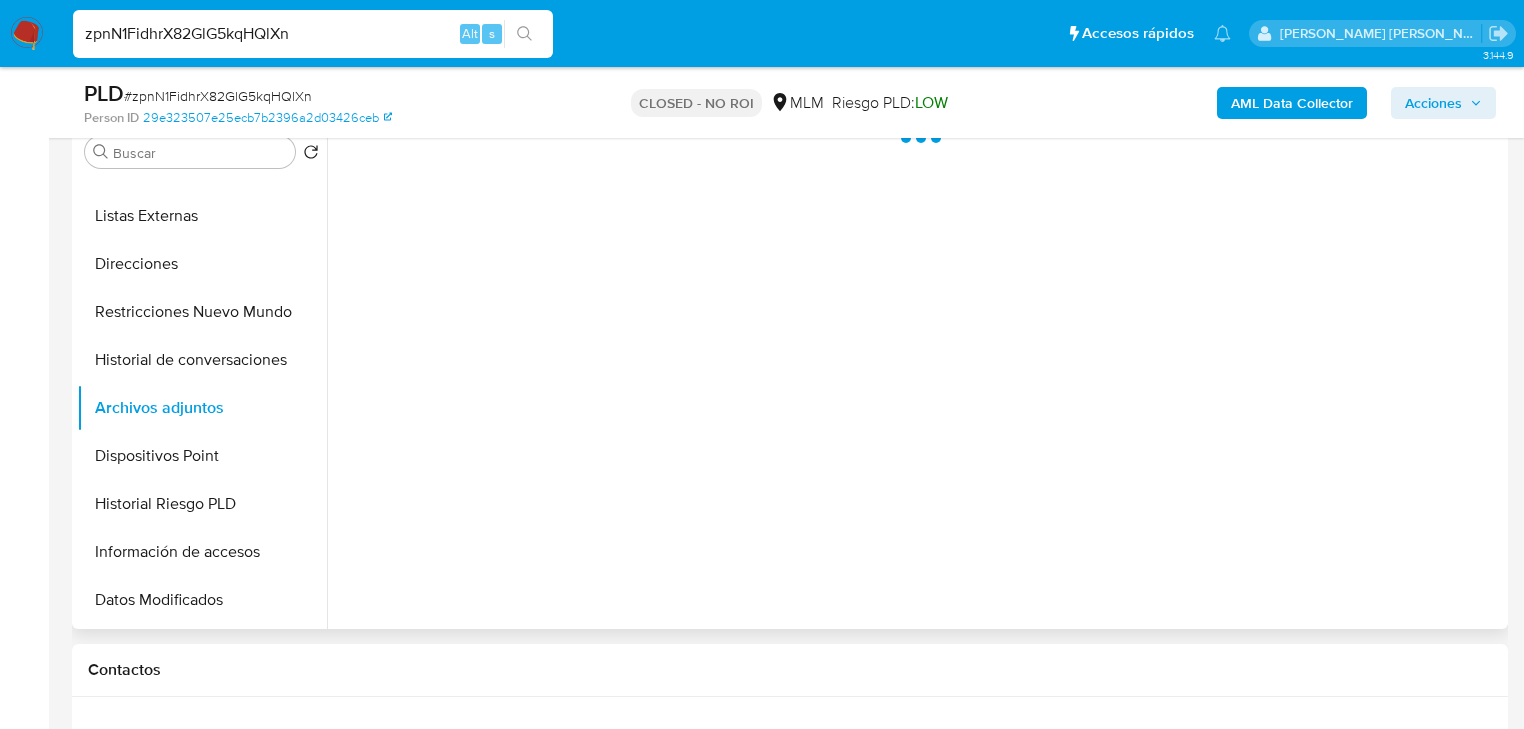 scroll, scrollTop: 320, scrollLeft: 0, axis: vertical 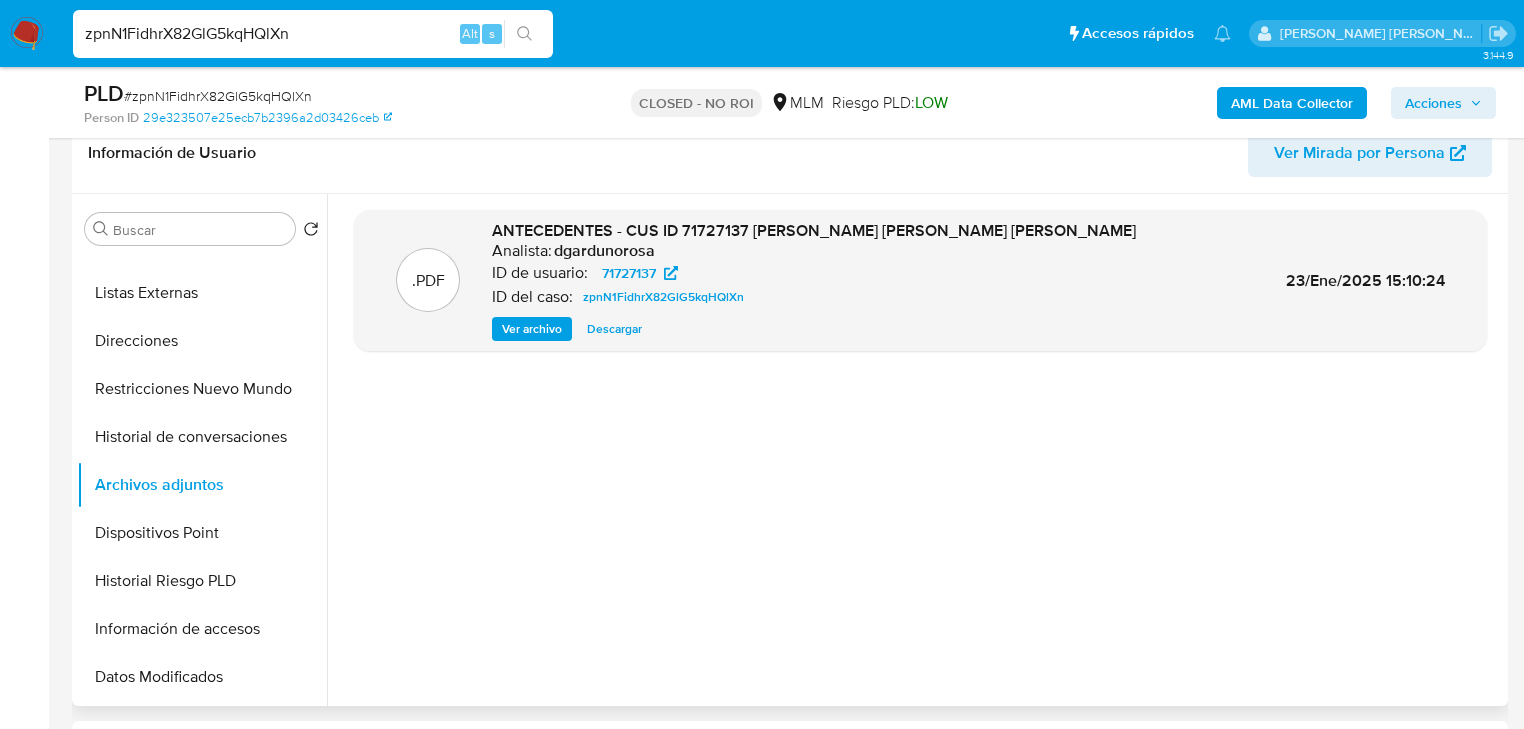 click on "Descargar" at bounding box center [614, 329] 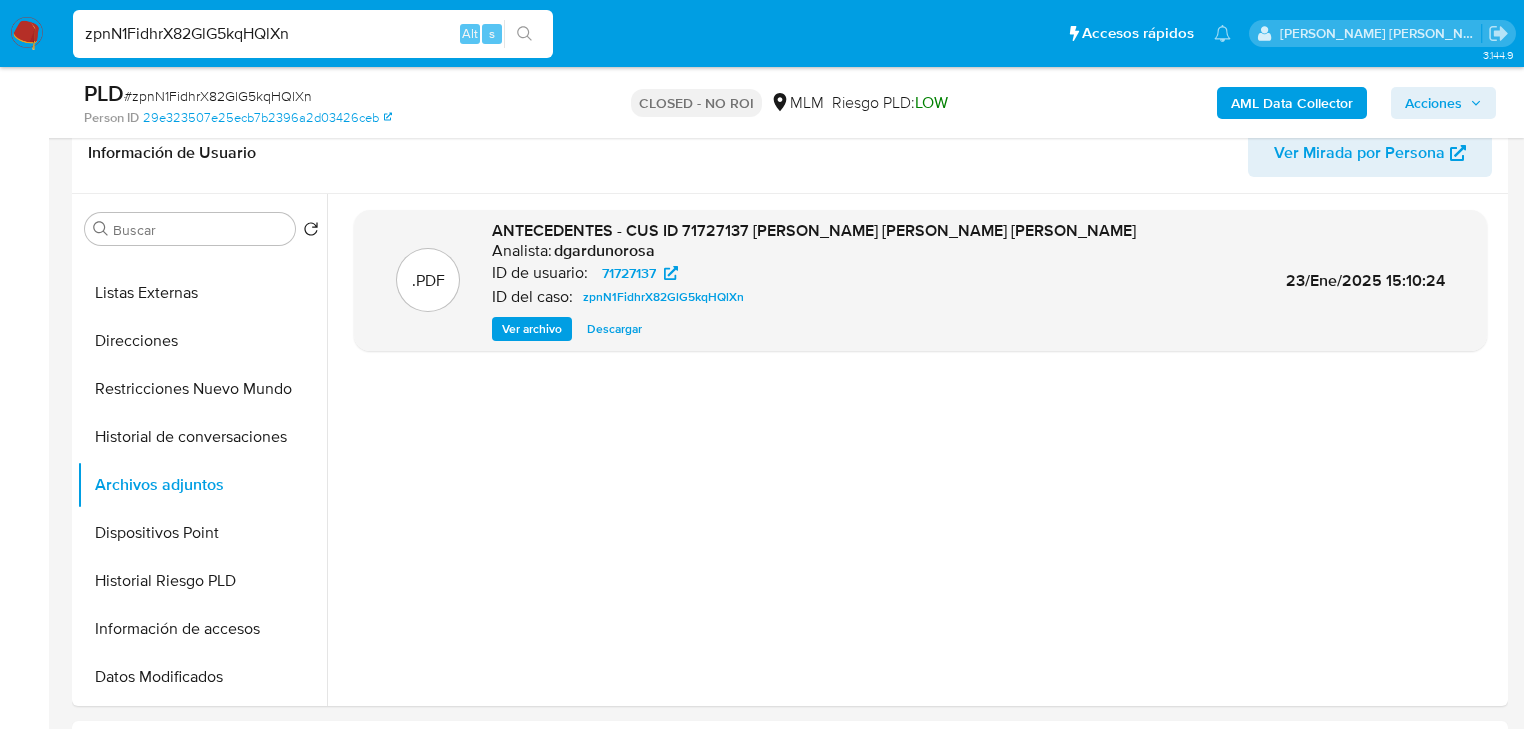 click on "zpnN1FidhrX82GlG5kqHQlXn" at bounding box center [313, 34] 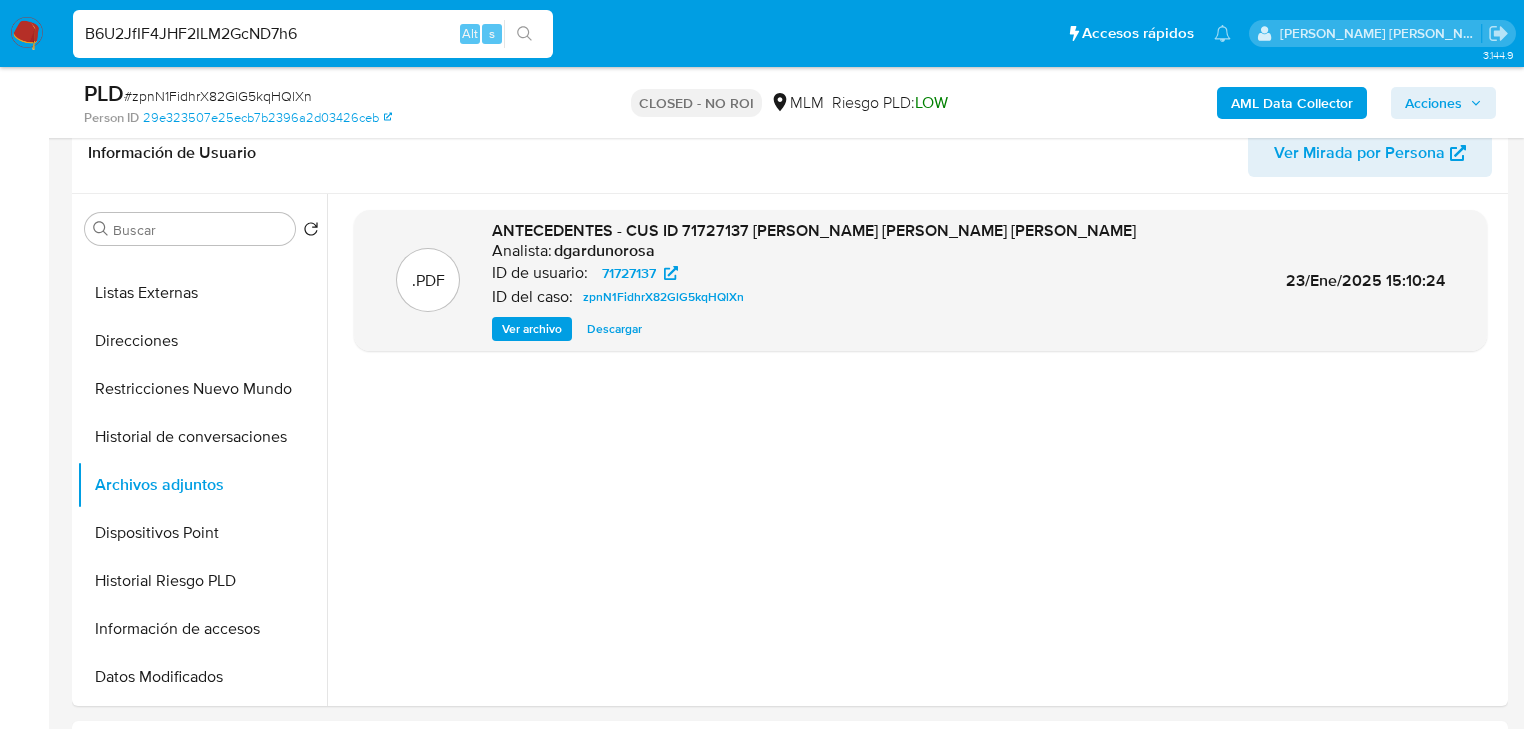 type on "B6U2JfIF4JHF2ILM2GcND7h6" 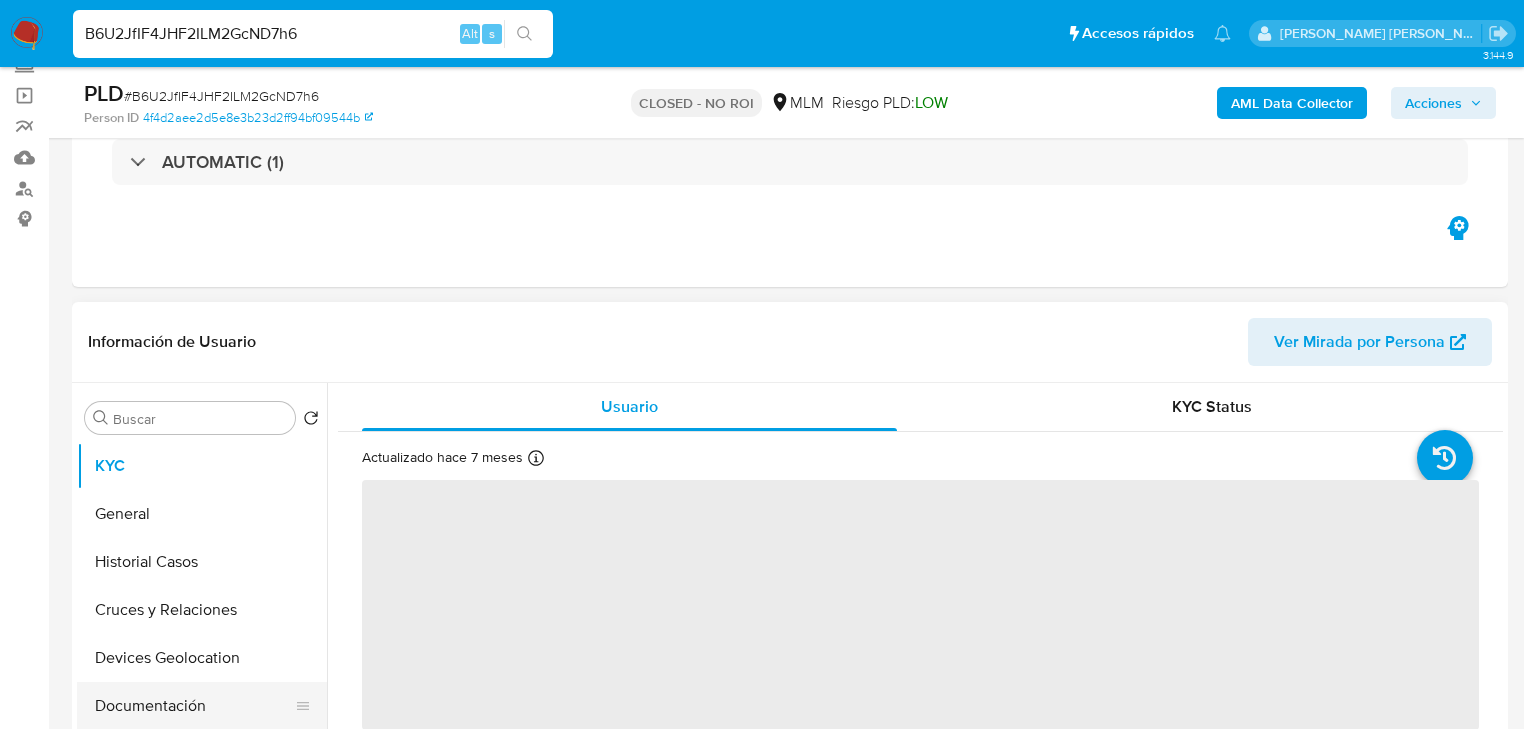 scroll, scrollTop: 320, scrollLeft: 0, axis: vertical 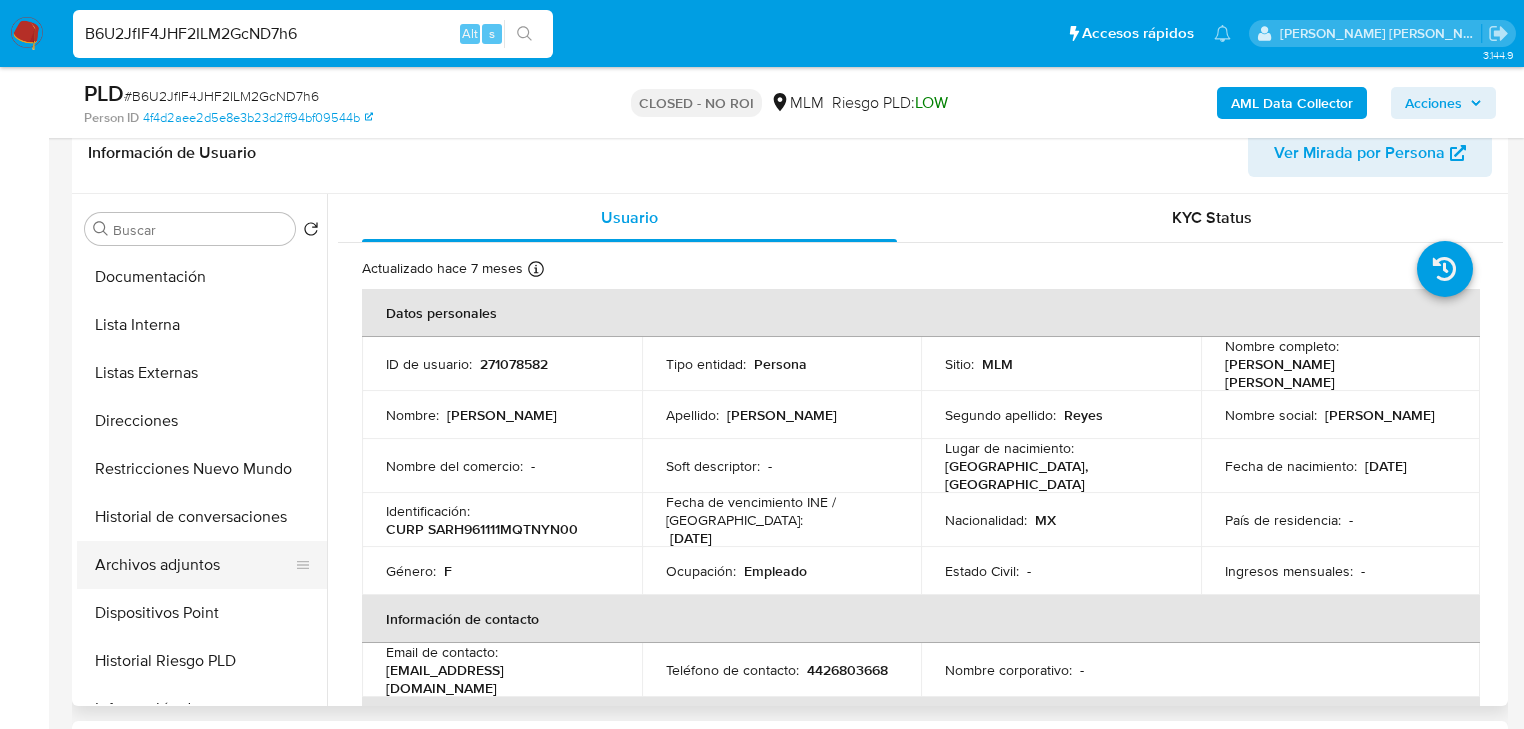 select on "10" 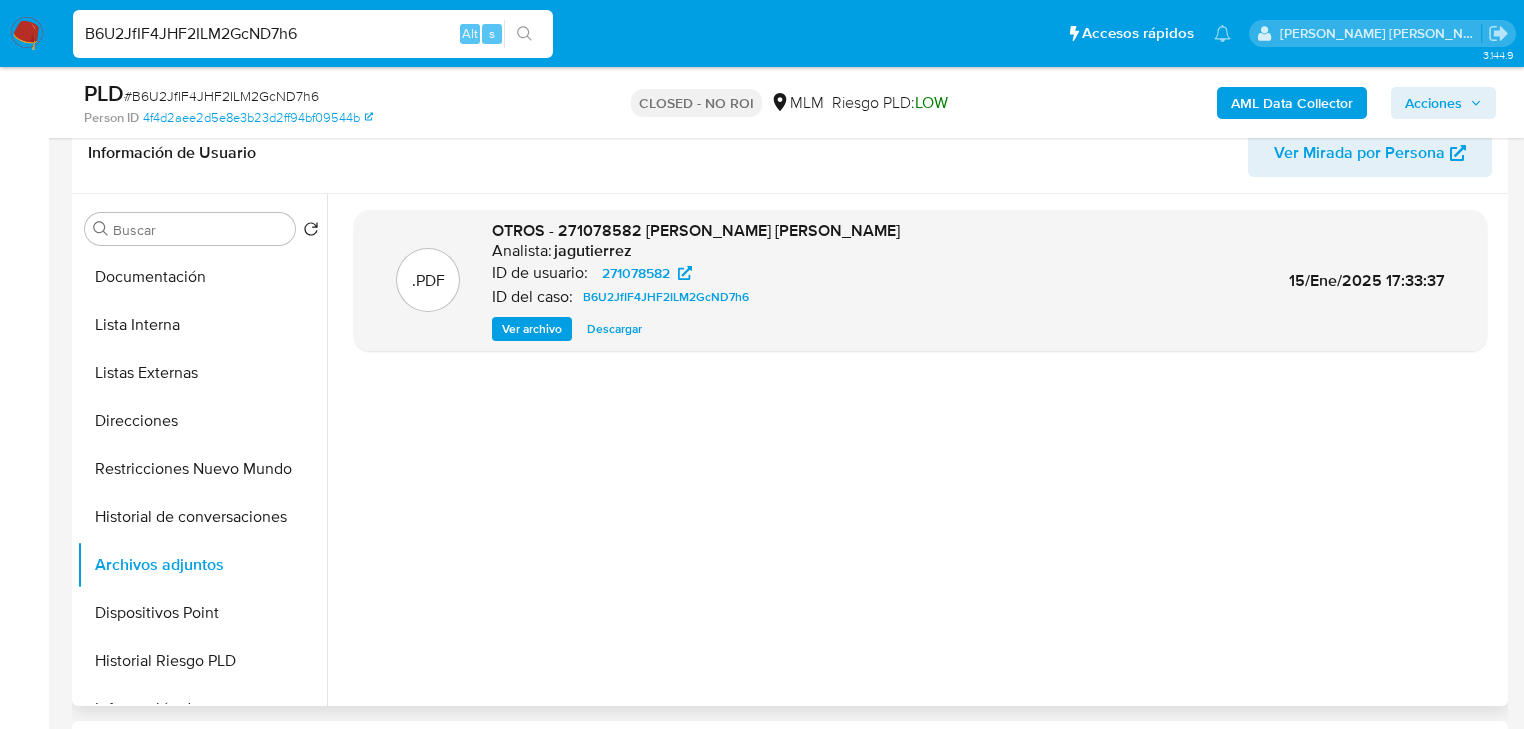 click on "OTROS - 271078582 [PERSON_NAME] [PERSON_NAME] Analista: jagutierrez ID de usuario: 271078582 ID del caso: B6U2JfIF4JHF2ILM2GcND7h6 Ver archivo Descargar" at bounding box center (696, 281) 